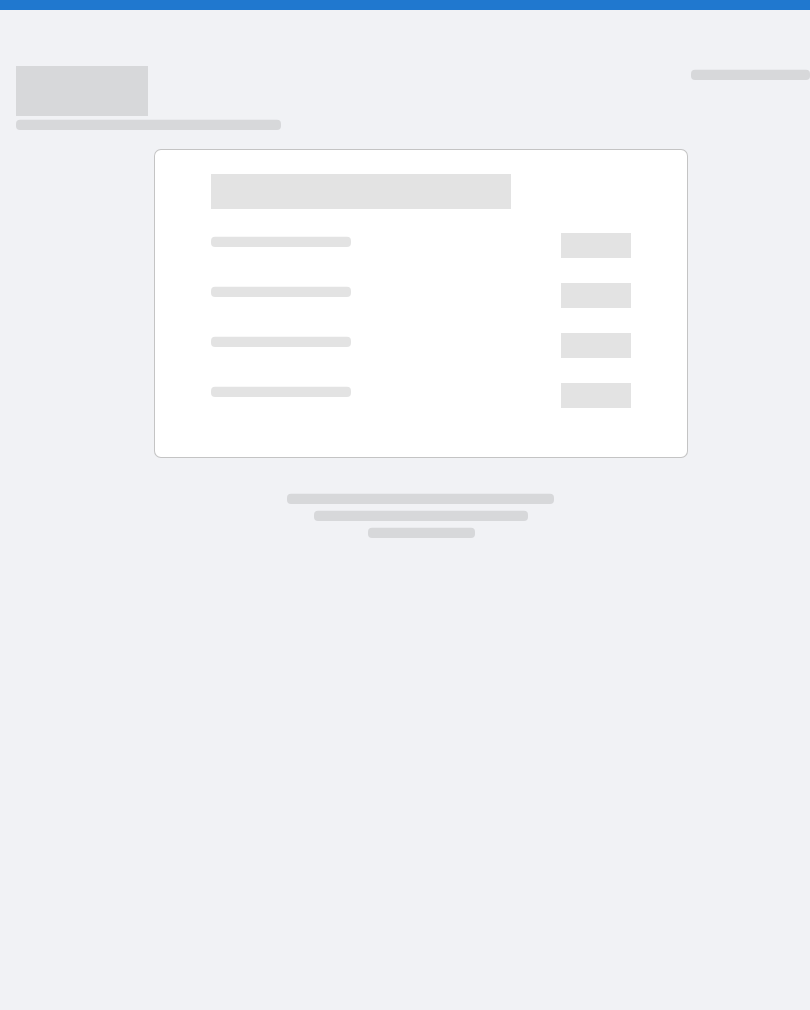 scroll, scrollTop: 31, scrollLeft: 0, axis: vertical 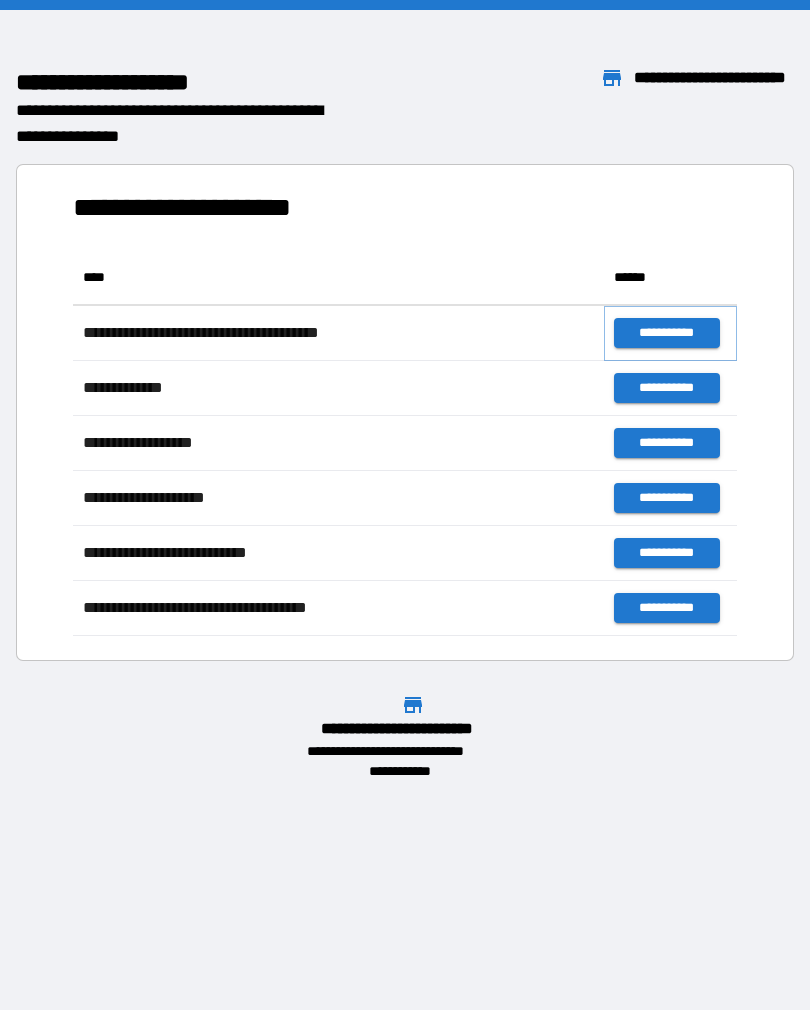click on "**********" at bounding box center [666, 333] 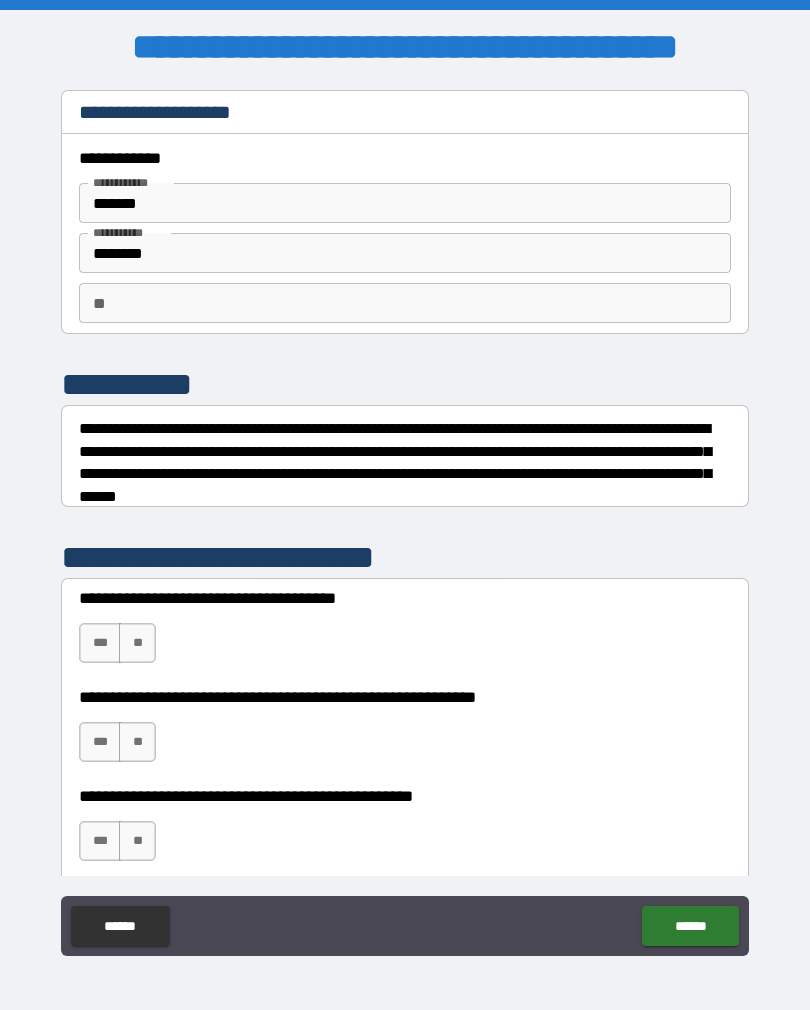 click on "**" at bounding box center [405, 303] 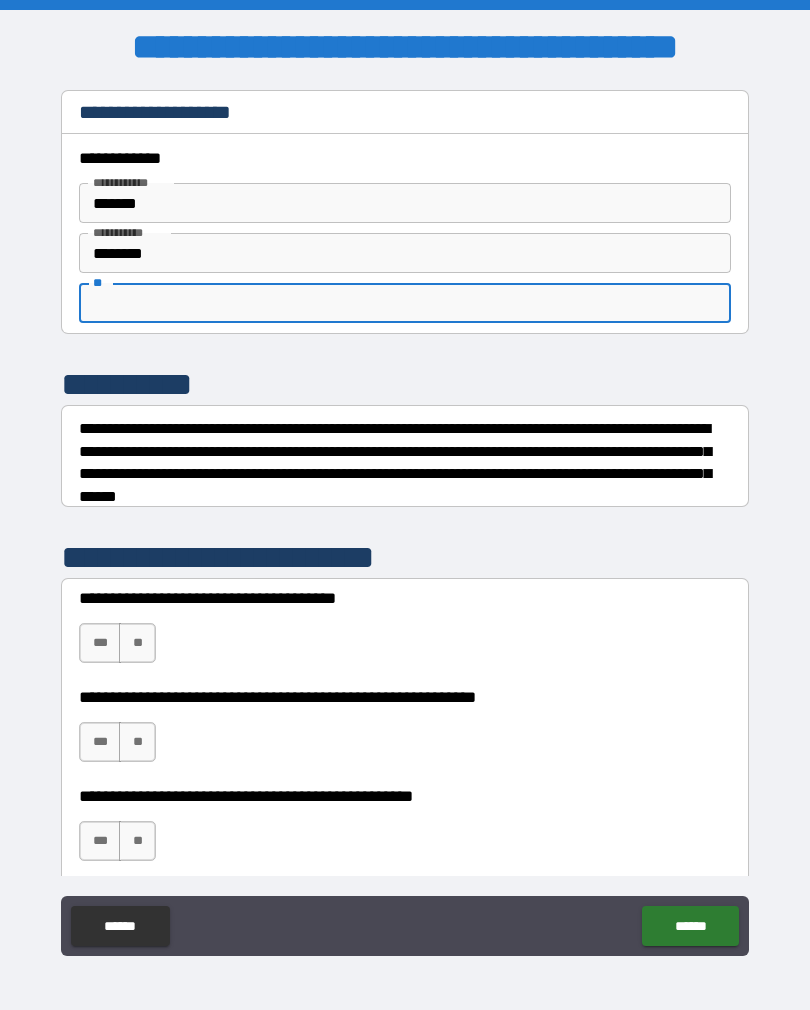 click on "**********" at bounding box center (405, 456) 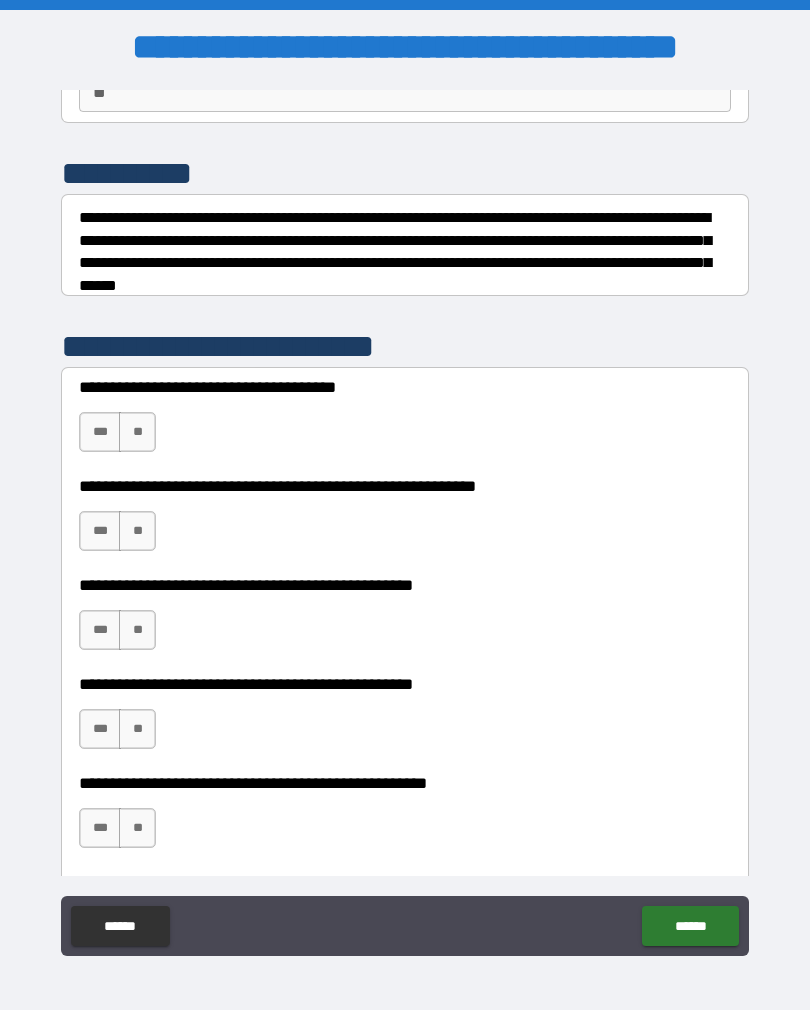 scroll, scrollTop: 224, scrollLeft: 0, axis: vertical 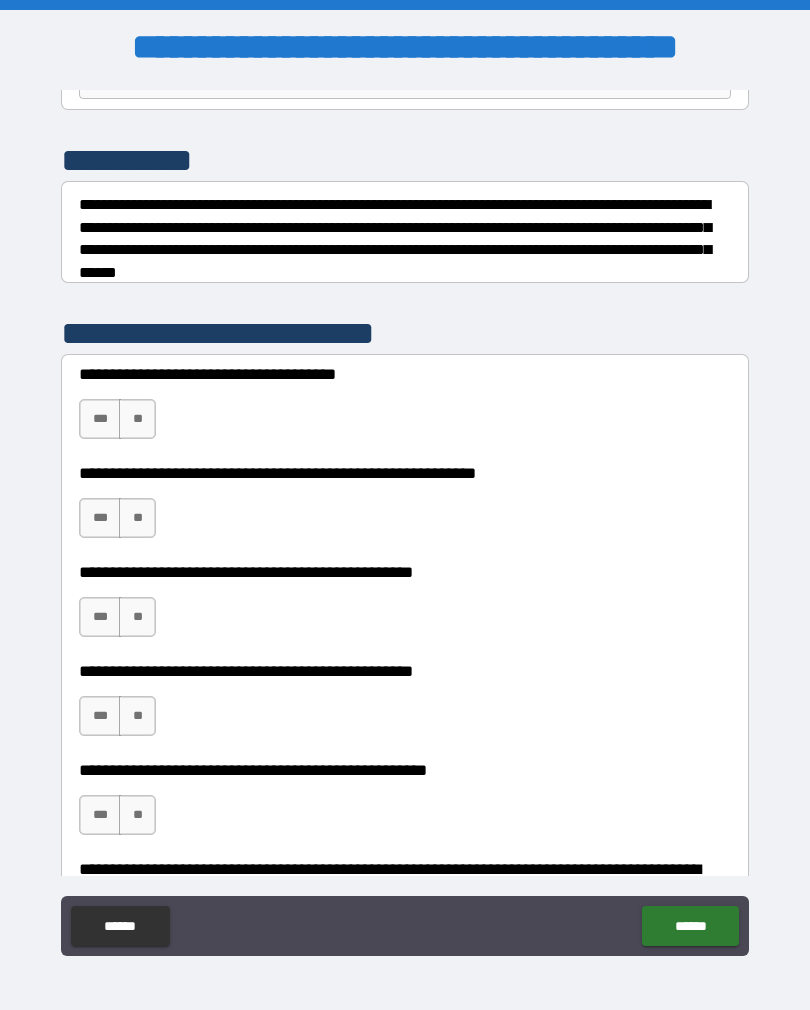 click on "**" at bounding box center [137, 419] 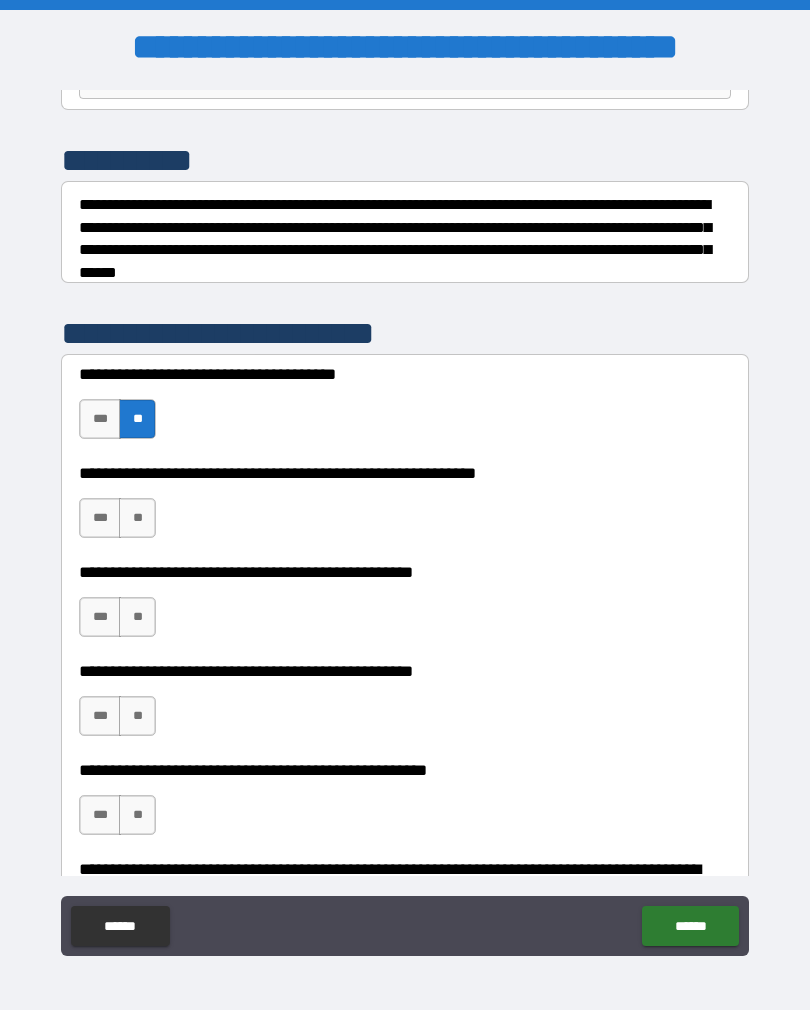 click on "***" at bounding box center [100, 518] 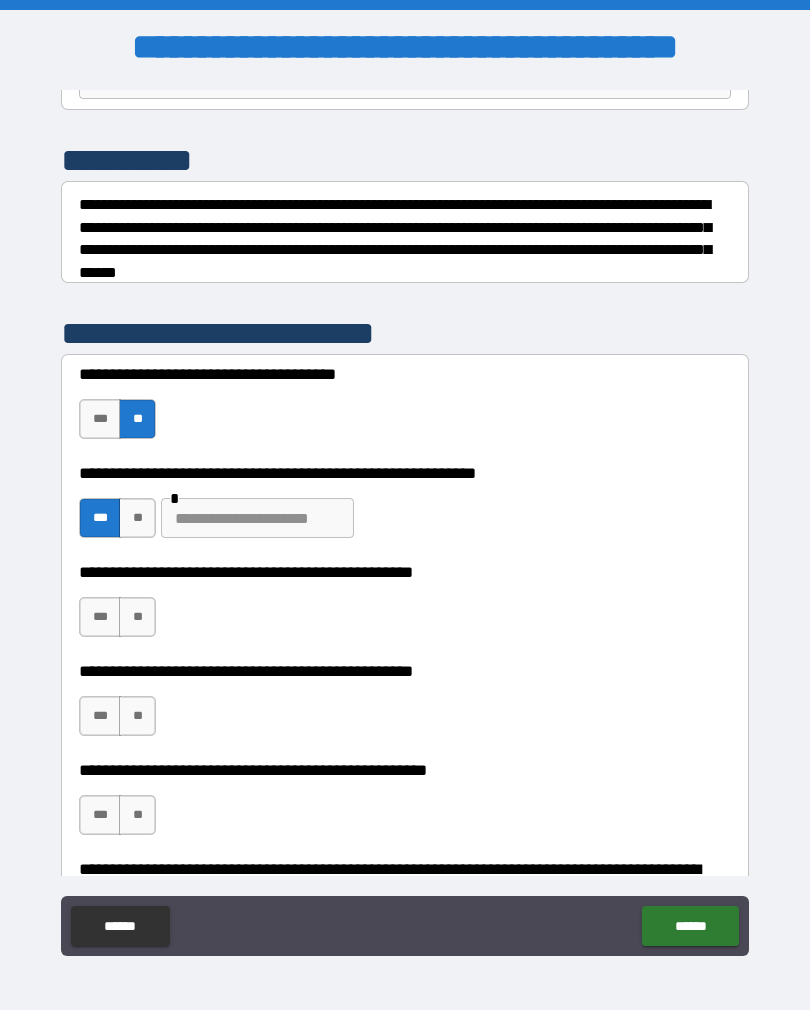 click on "**" at bounding box center (137, 518) 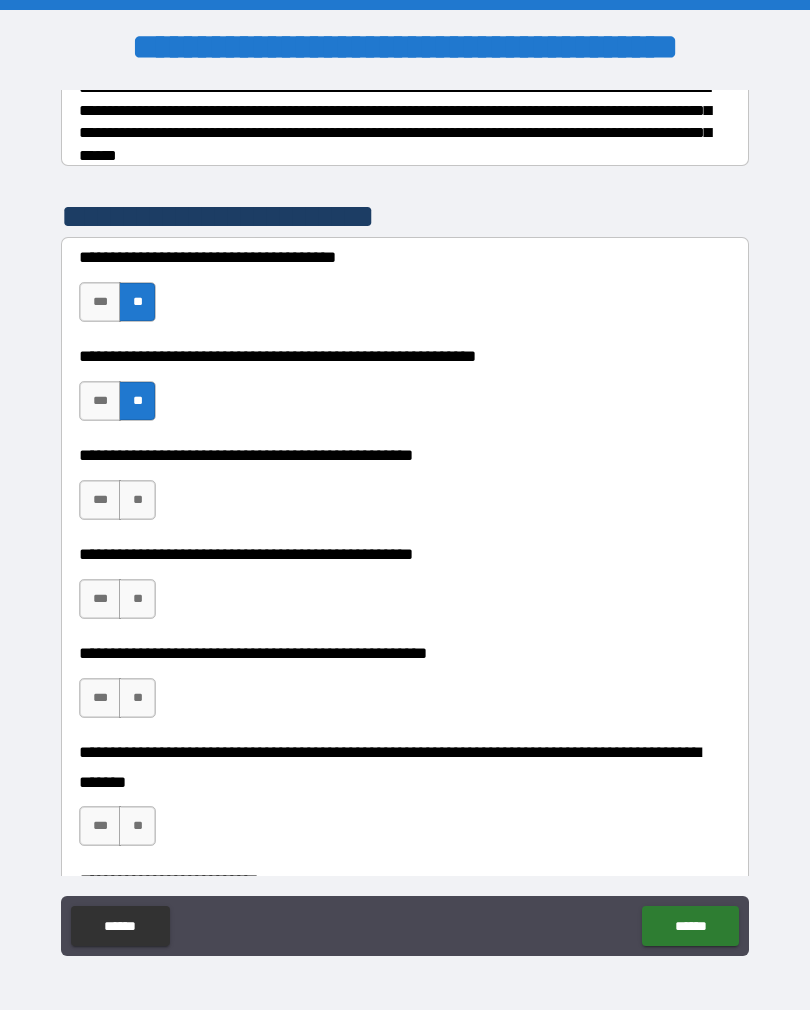 scroll, scrollTop: 345, scrollLeft: 0, axis: vertical 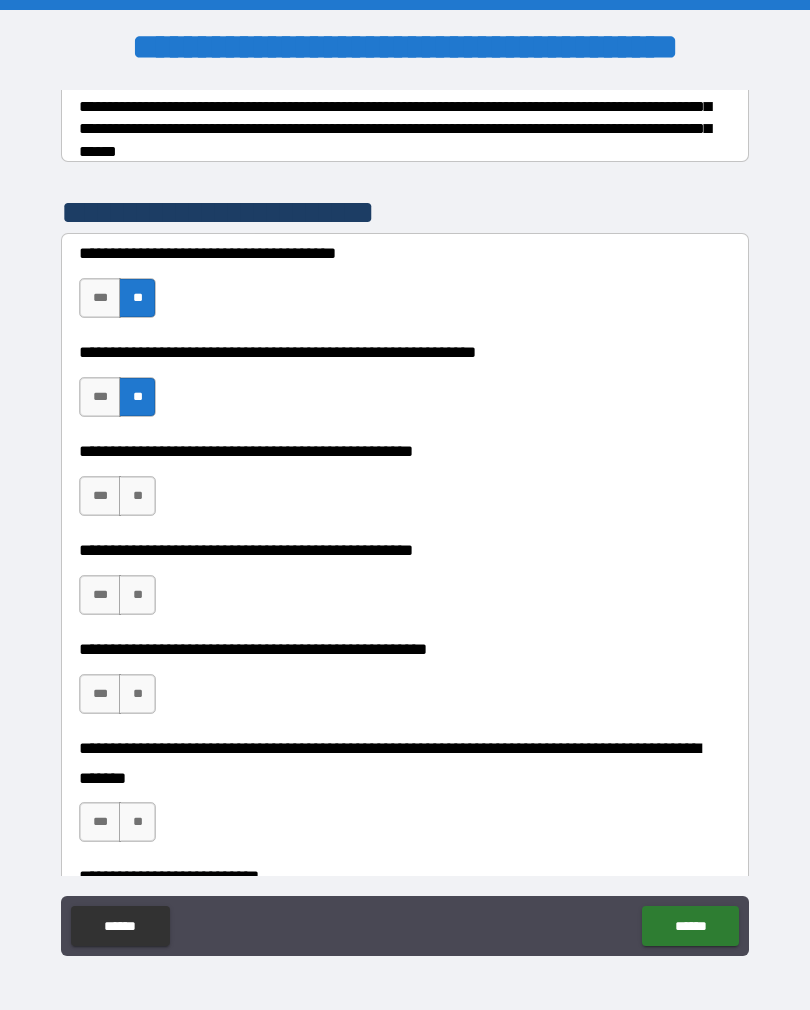 click on "**" at bounding box center [137, 496] 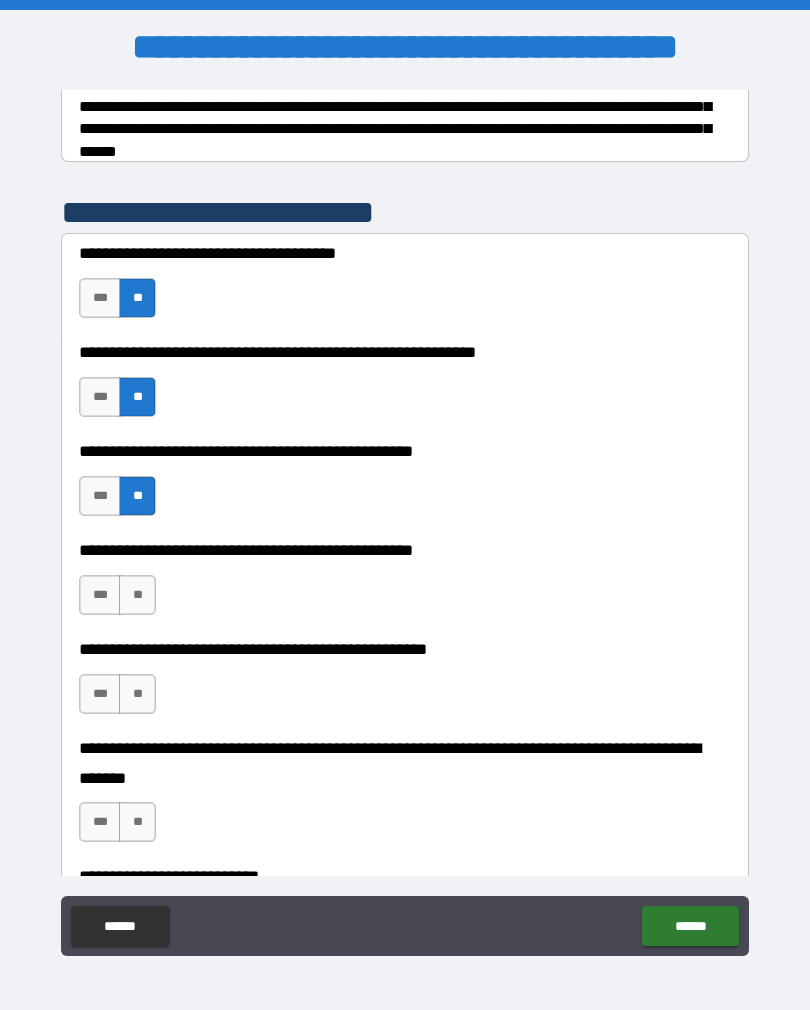 click on "**" at bounding box center (137, 595) 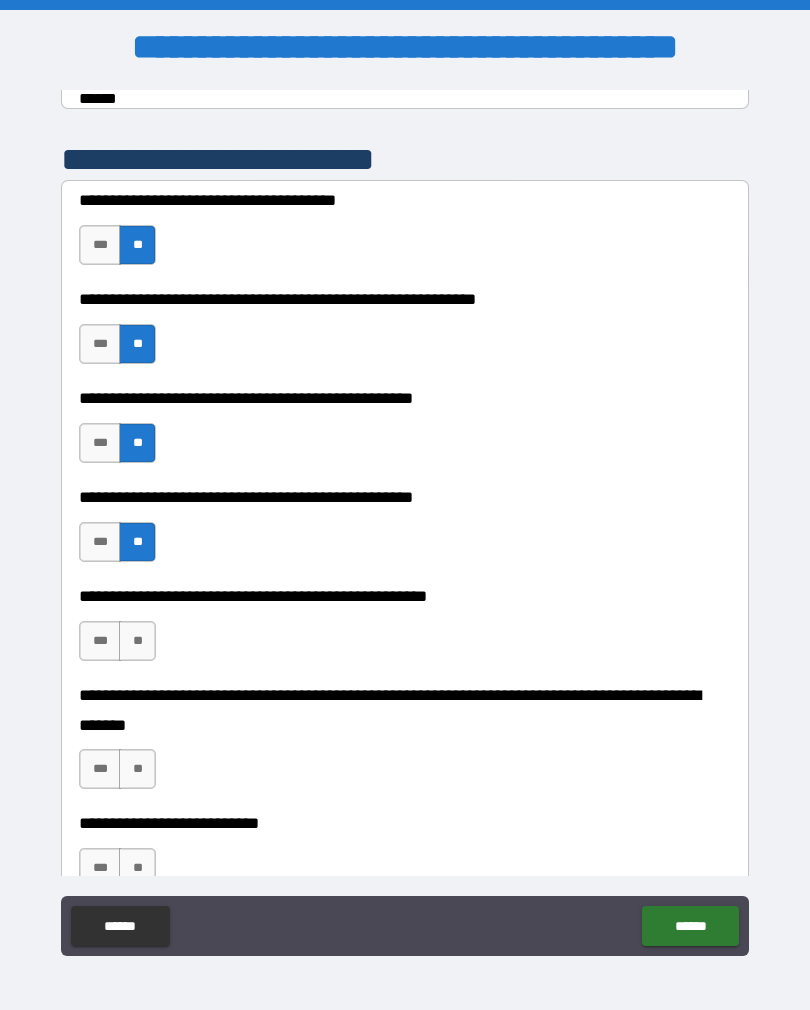 scroll, scrollTop: 456, scrollLeft: 0, axis: vertical 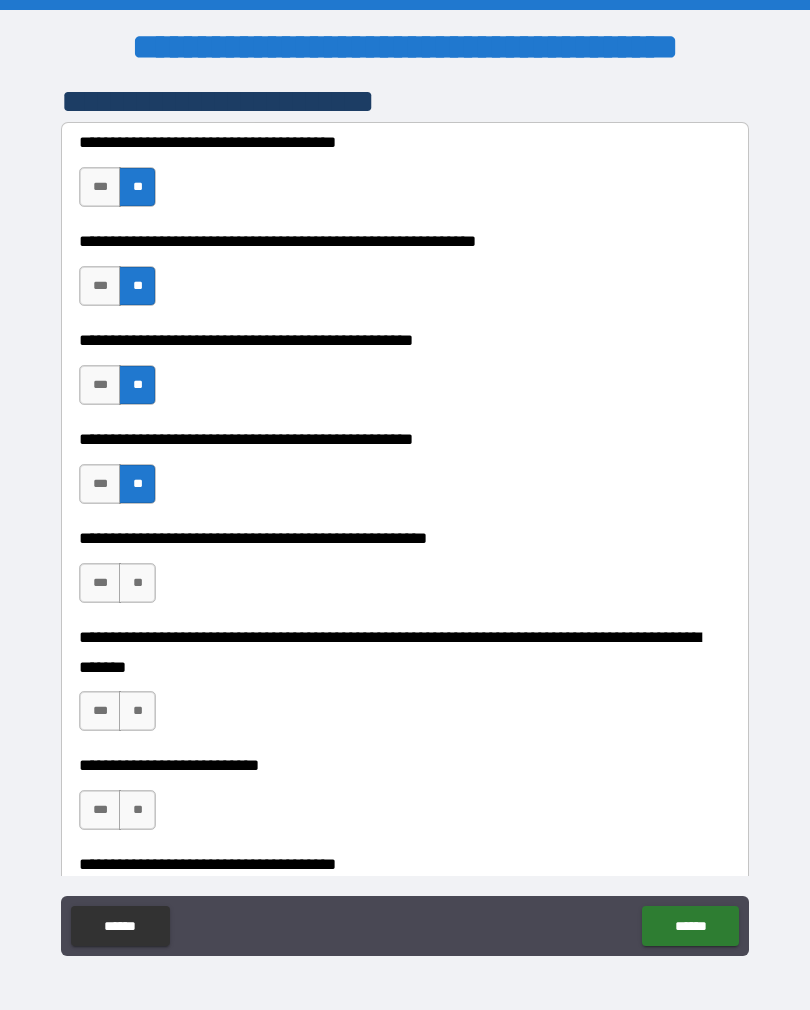 click on "**" at bounding box center (137, 583) 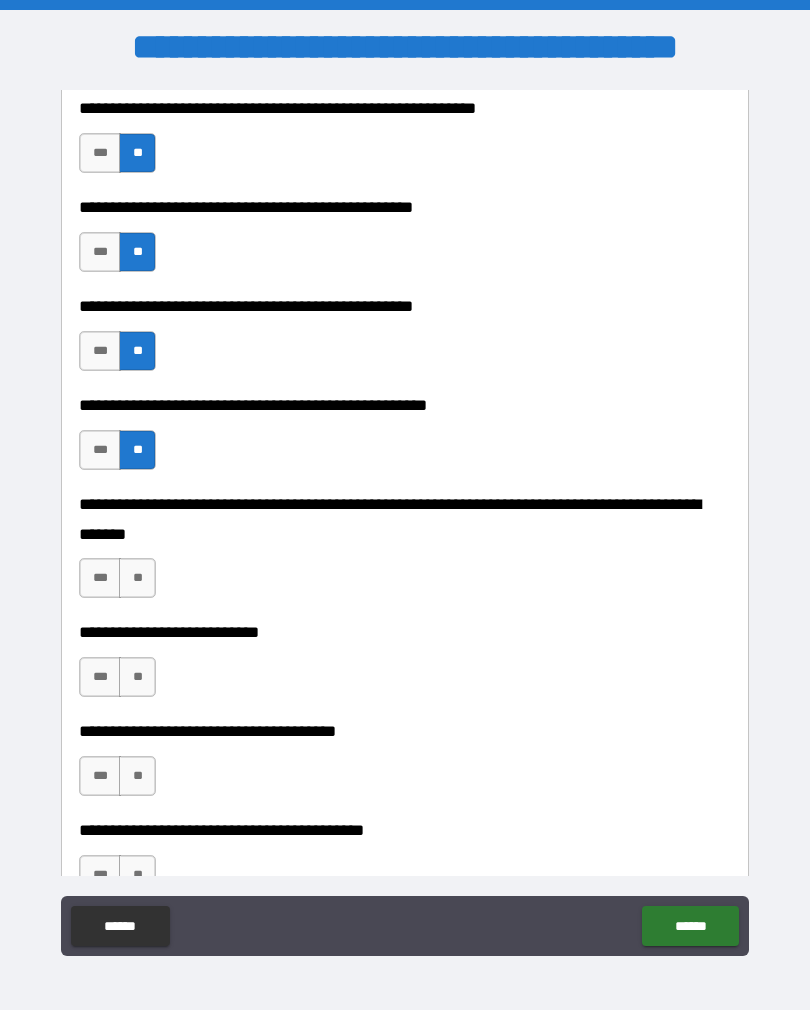 scroll, scrollTop: 588, scrollLeft: 0, axis: vertical 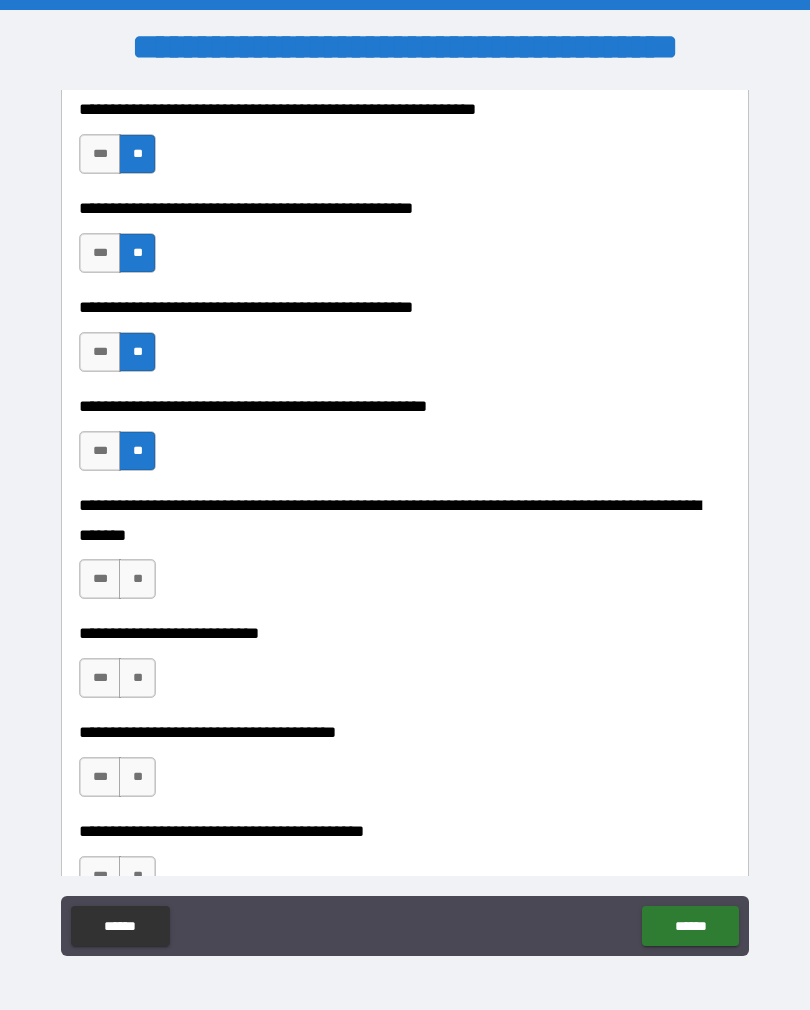 click on "**********" at bounding box center (405, 633) 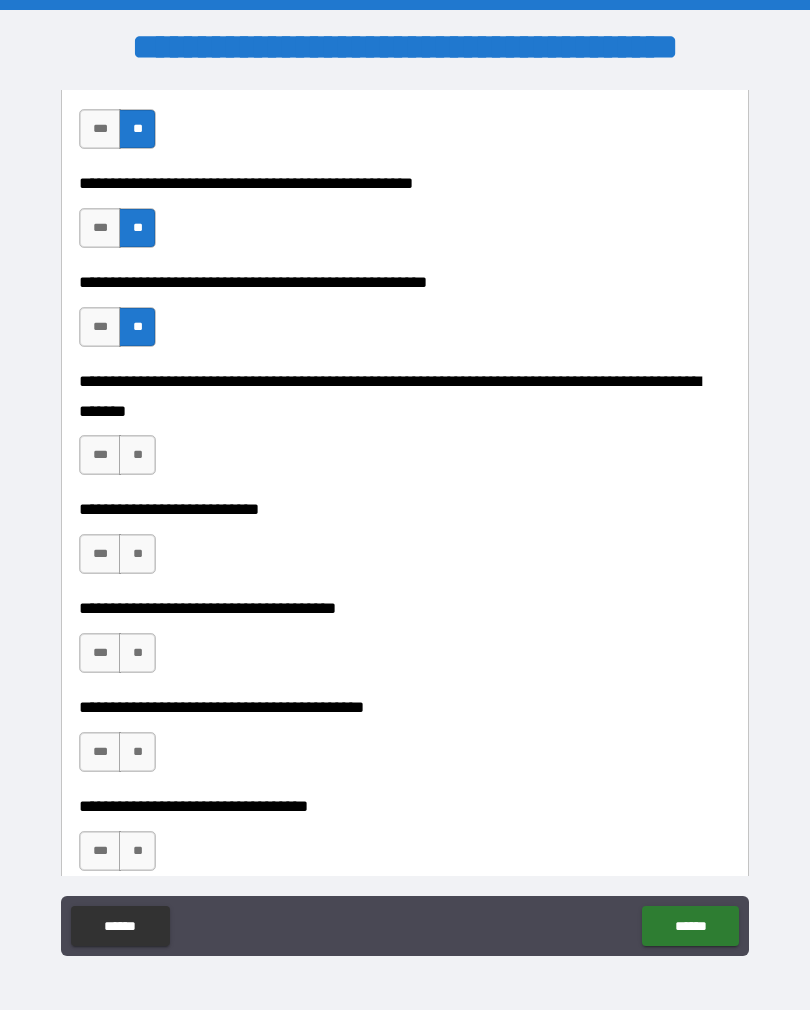 scroll, scrollTop: 711, scrollLeft: 0, axis: vertical 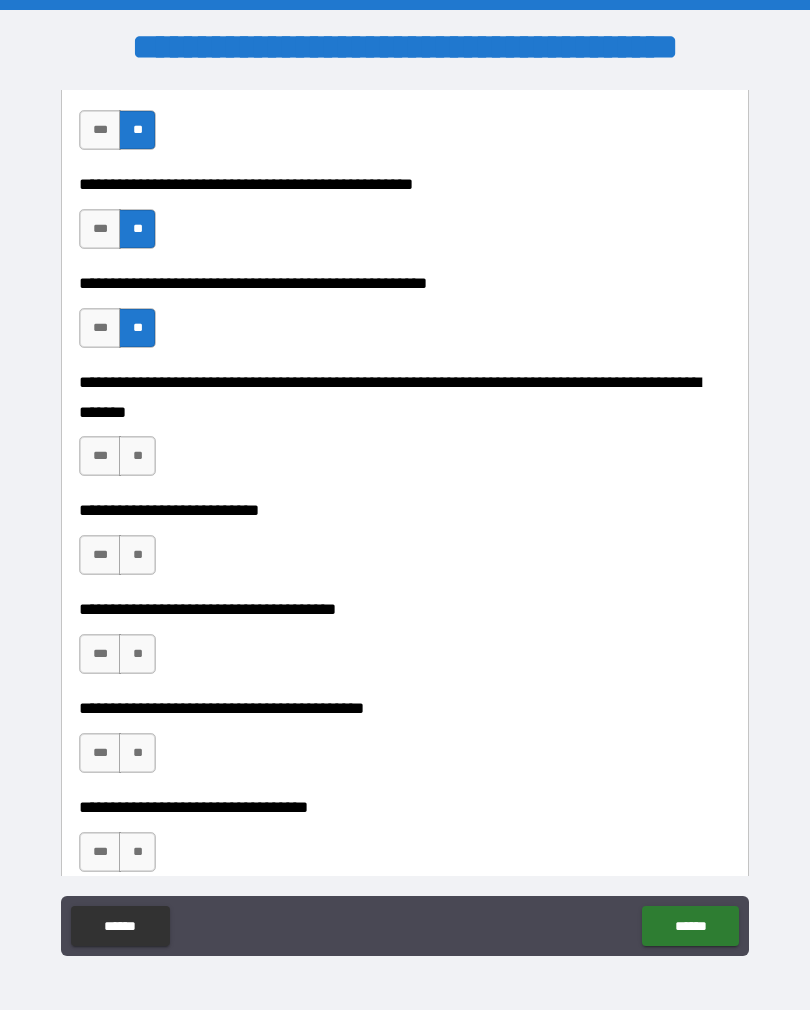 click on "**" at bounding box center (137, 456) 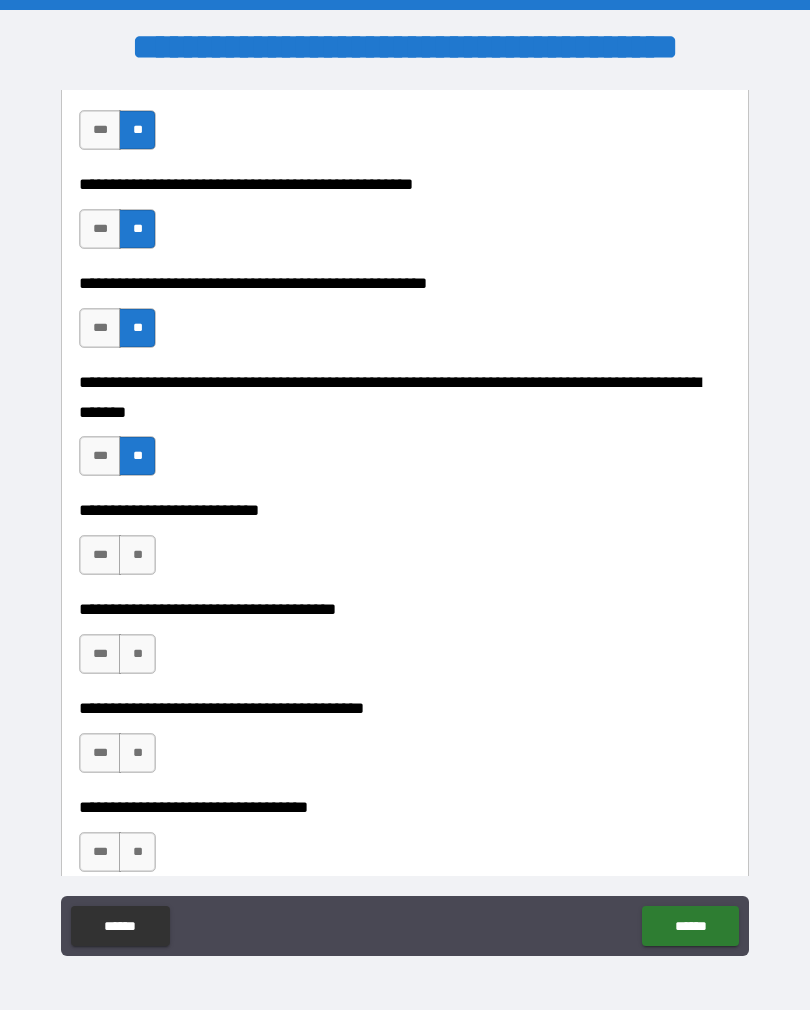 click on "**" at bounding box center (137, 555) 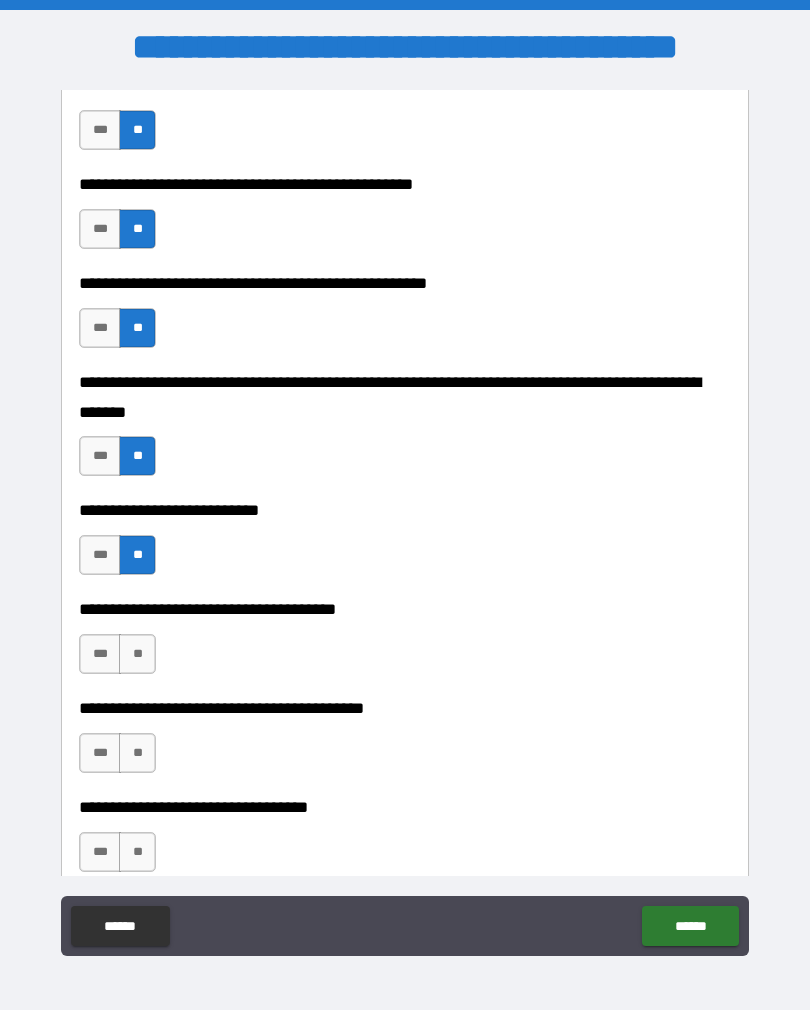click on "**" at bounding box center (137, 654) 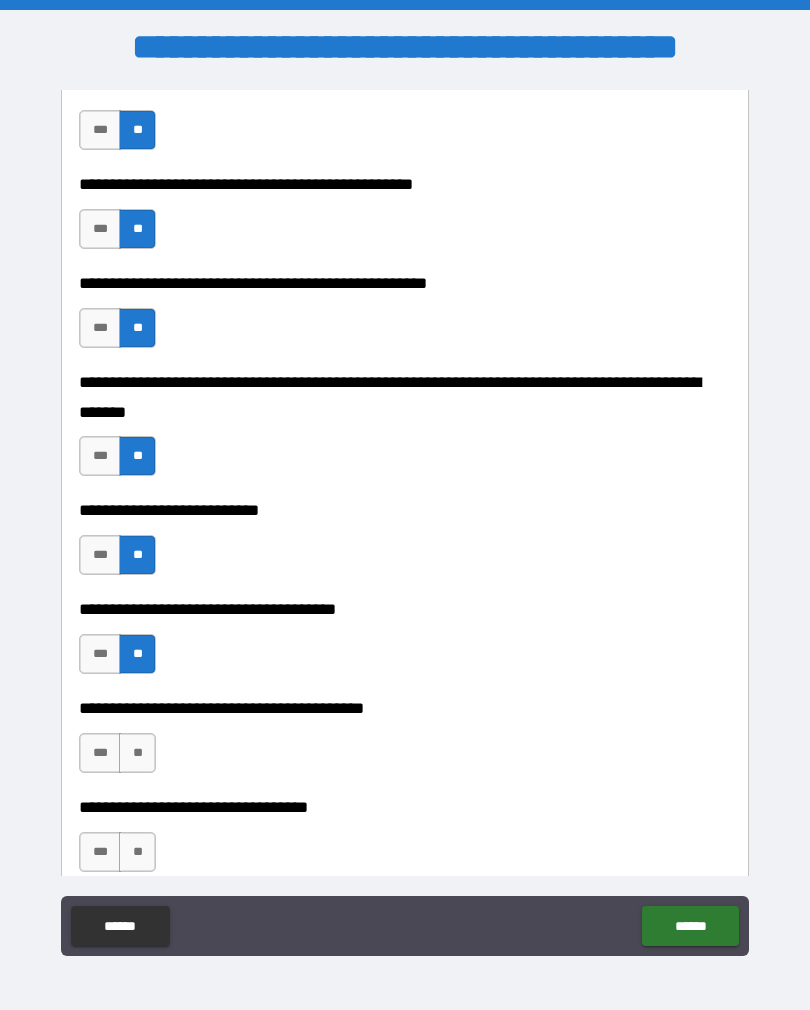 click on "**" at bounding box center (137, 753) 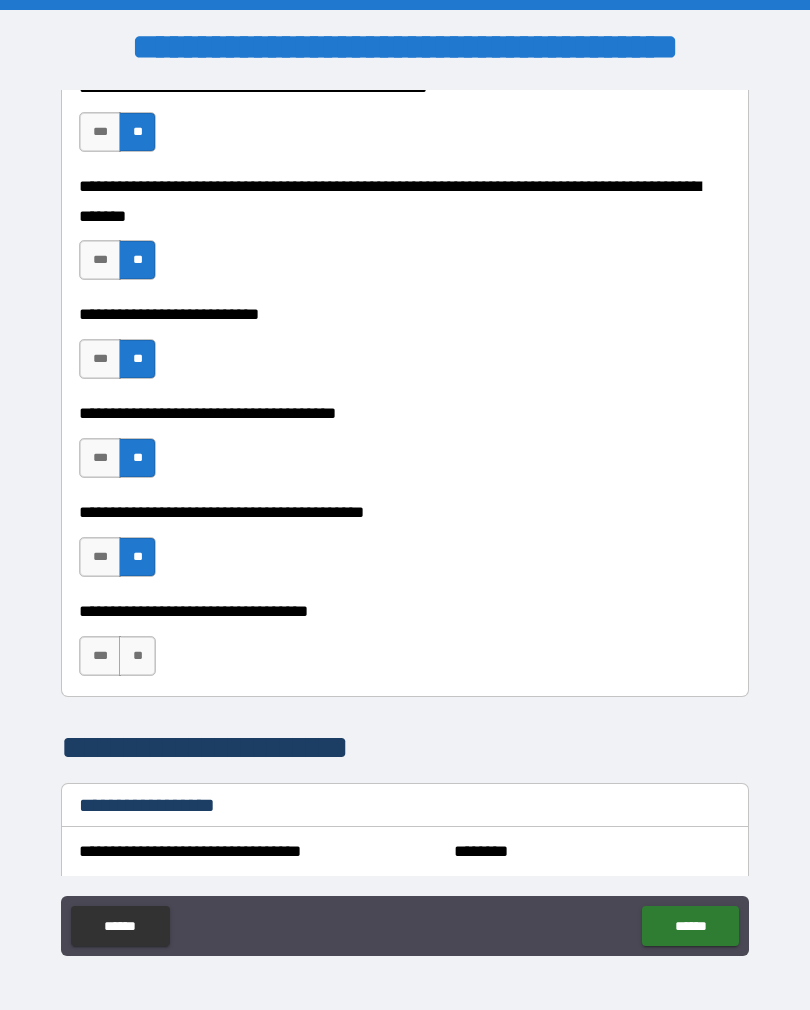 scroll, scrollTop: 931, scrollLeft: 0, axis: vertical 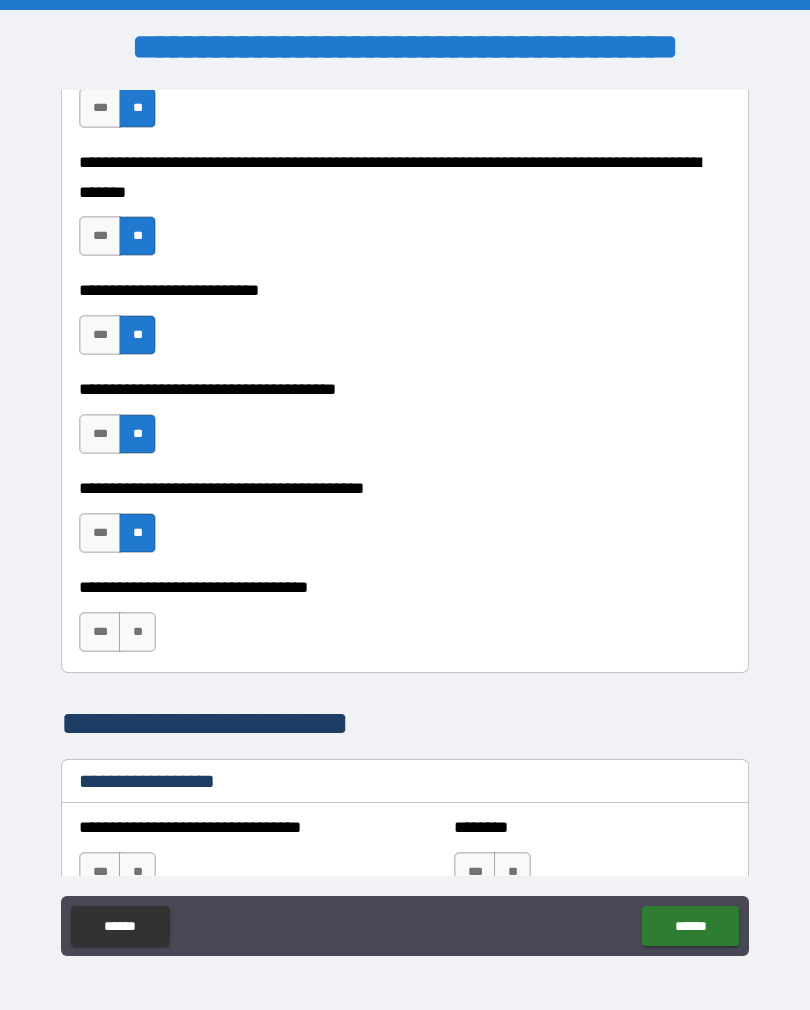click on "**" at bounding box center [137, 632] 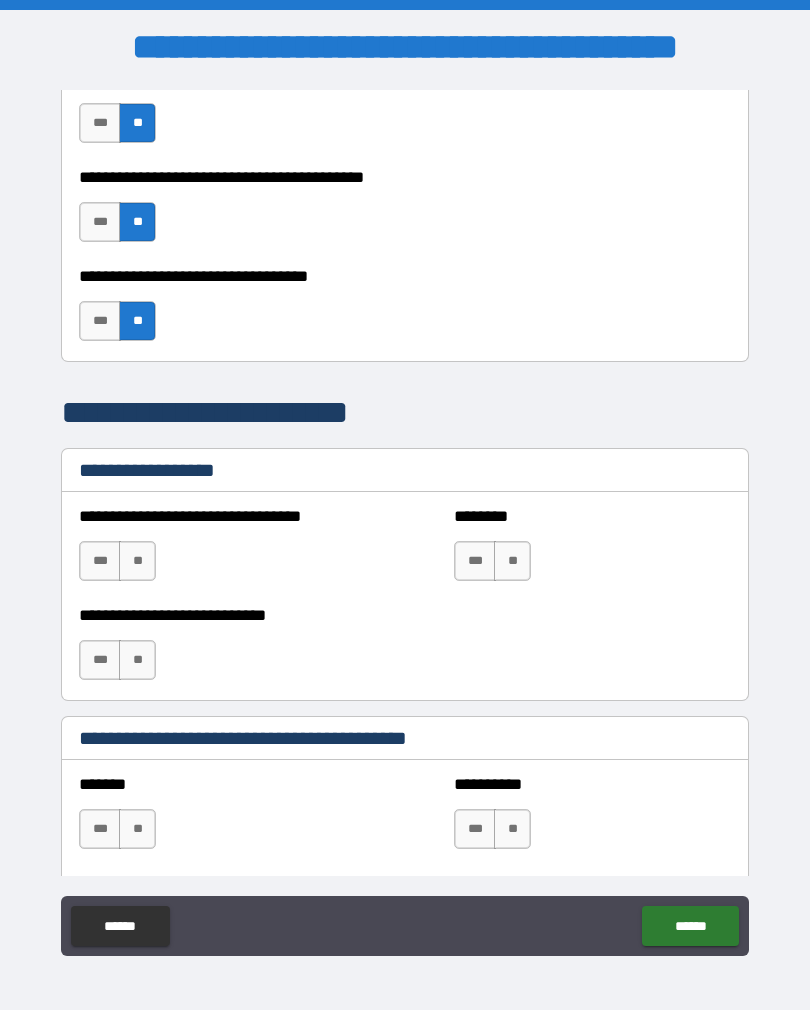 scroll, scrollTop: 1255, scrollLeft: 0, axis: vertical 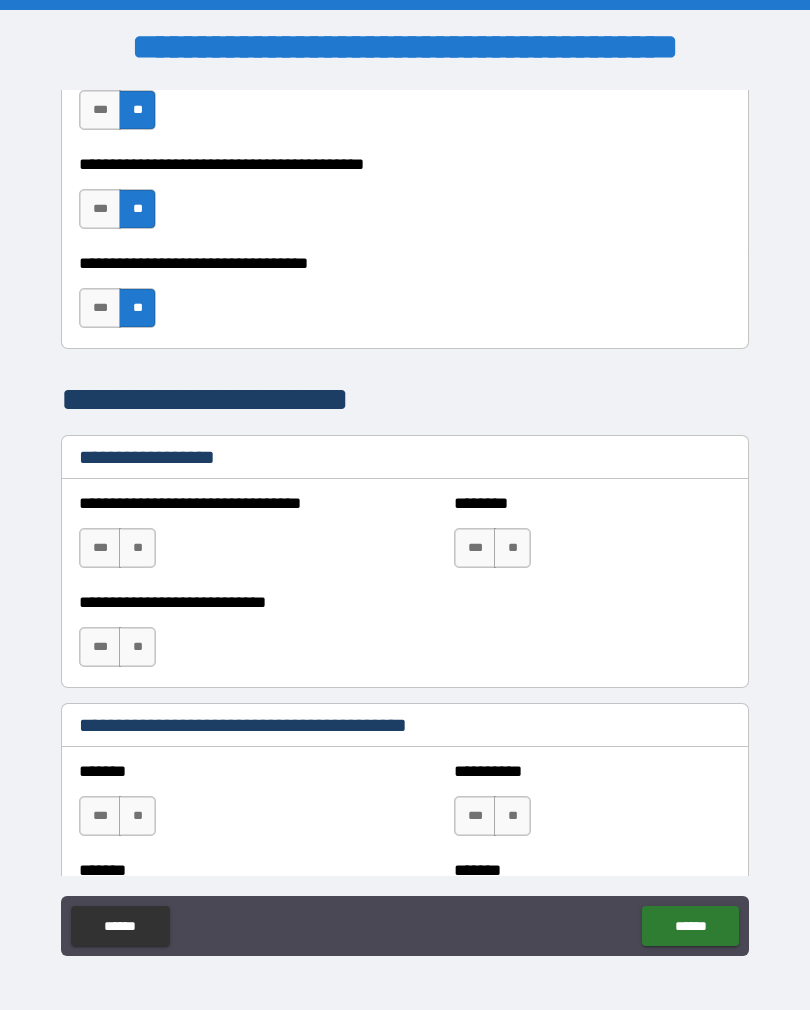 click on "**" at bounding box center (512, 548) 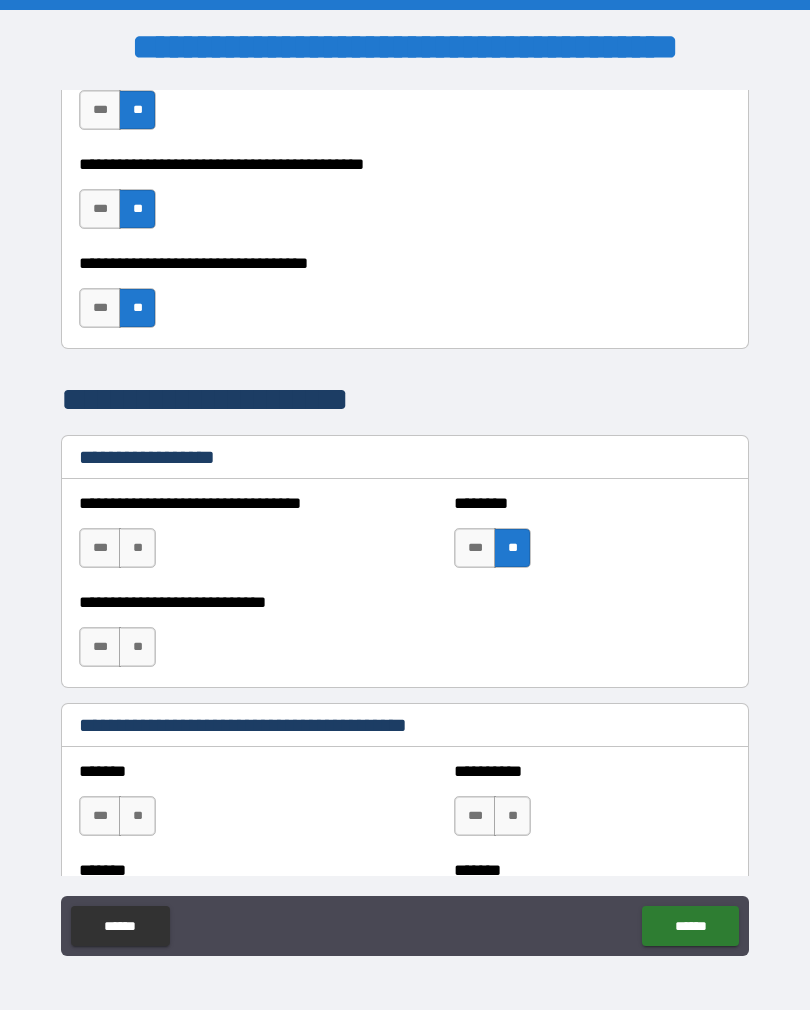 click on "**" at bounding box center (512, 548) 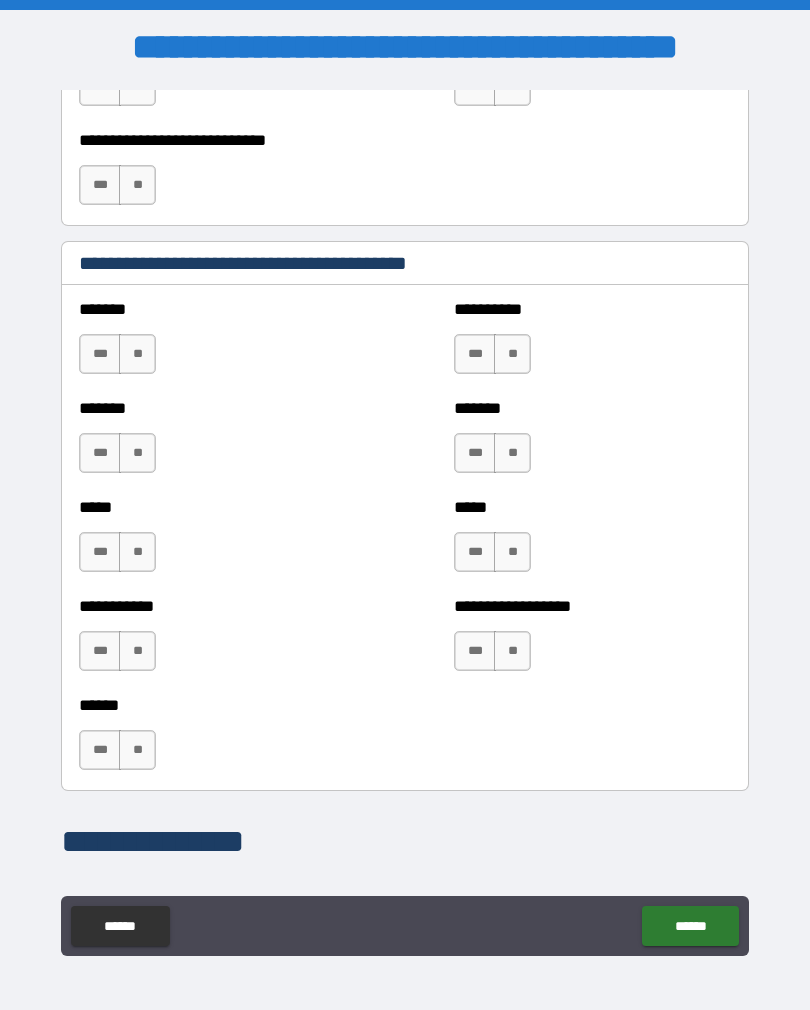 scroll, scrollTop: 1721, scrollLeft: 0, axis: vertical 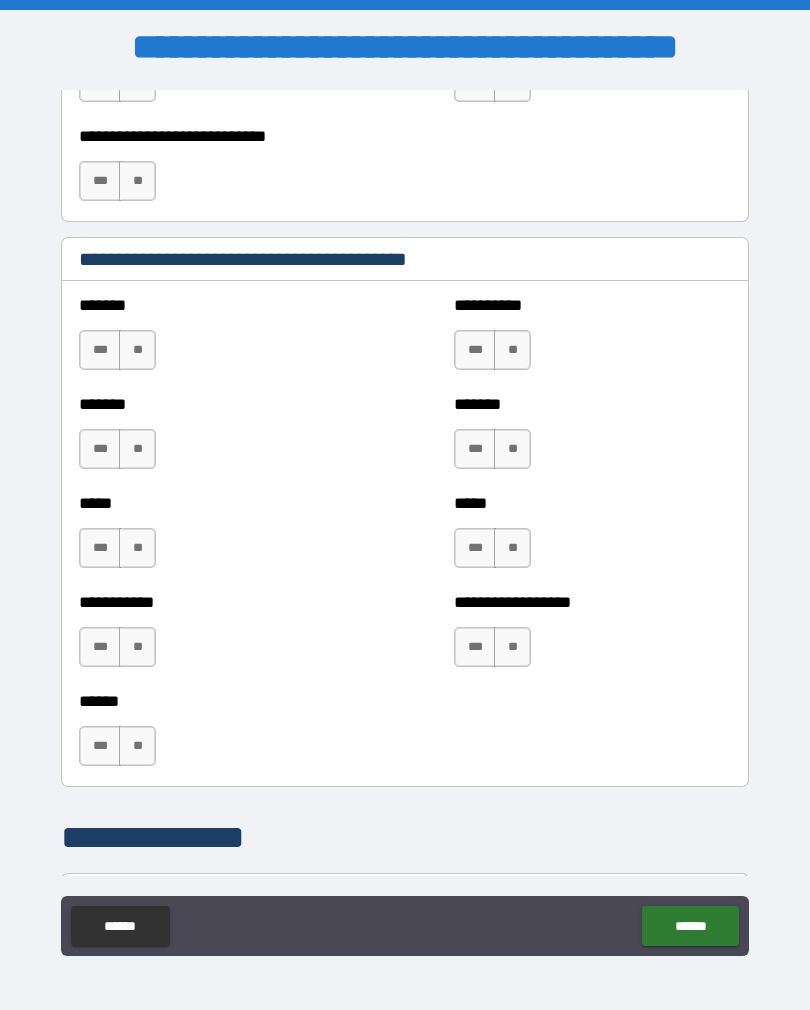 click on "**" at bounding box center (512, 350) 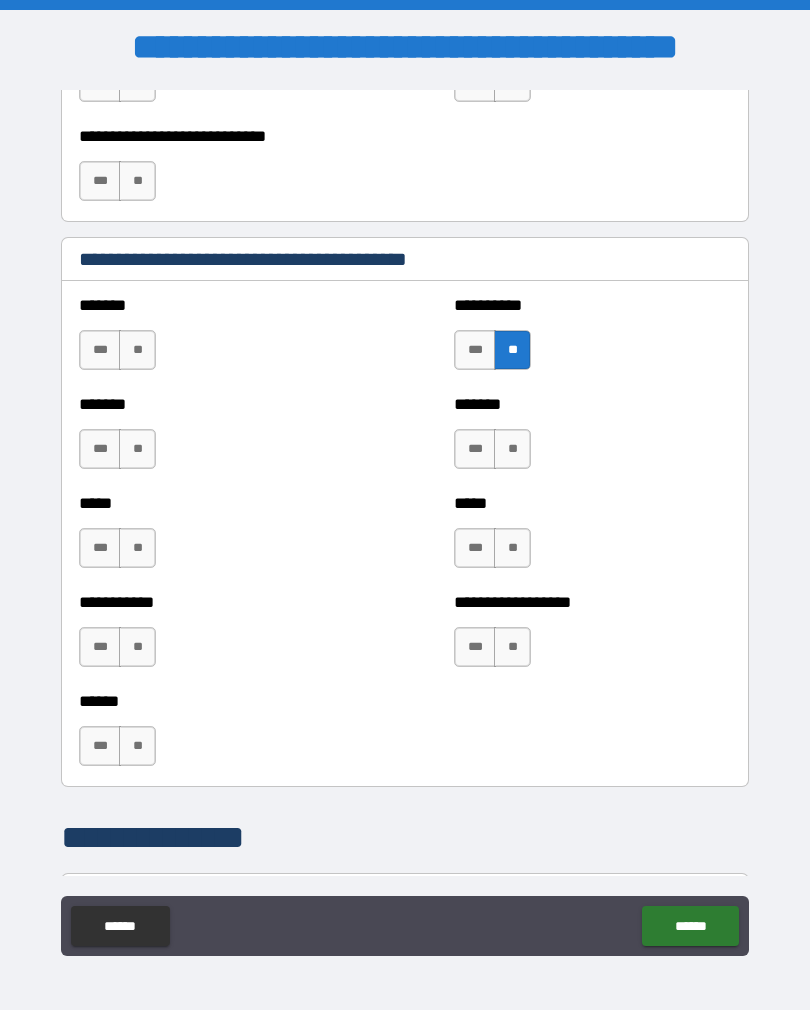 click on "**" at bounding box center [512, 449] 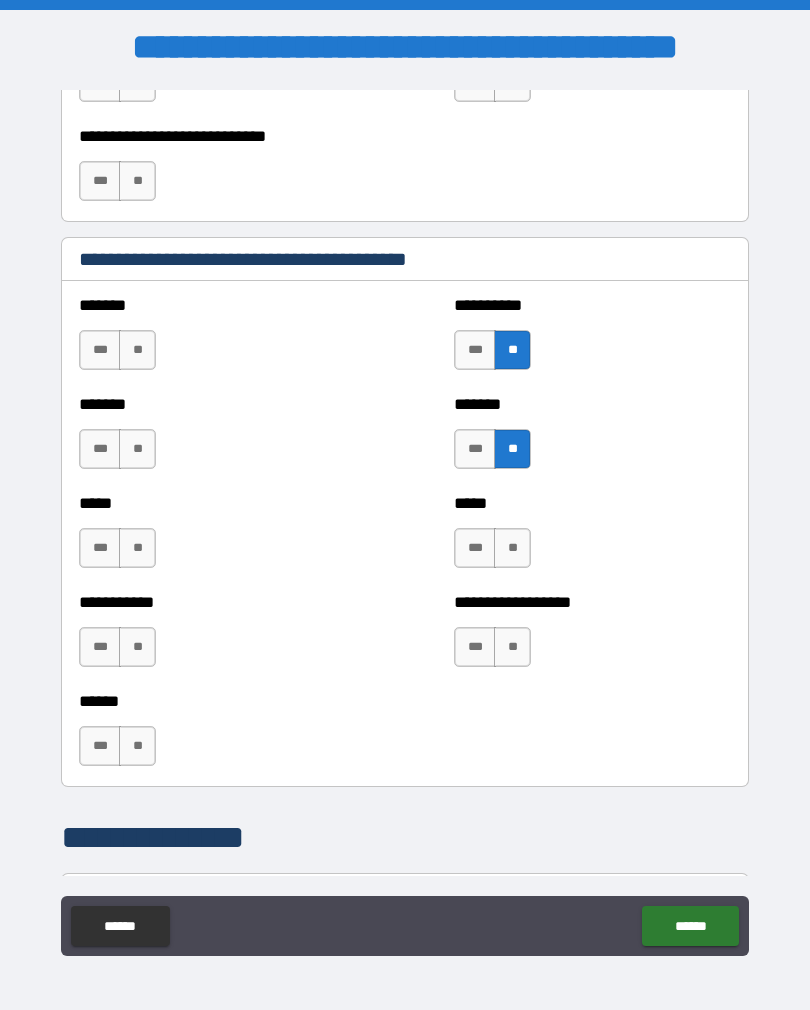 click on "**" at bounding box center (512, 548) 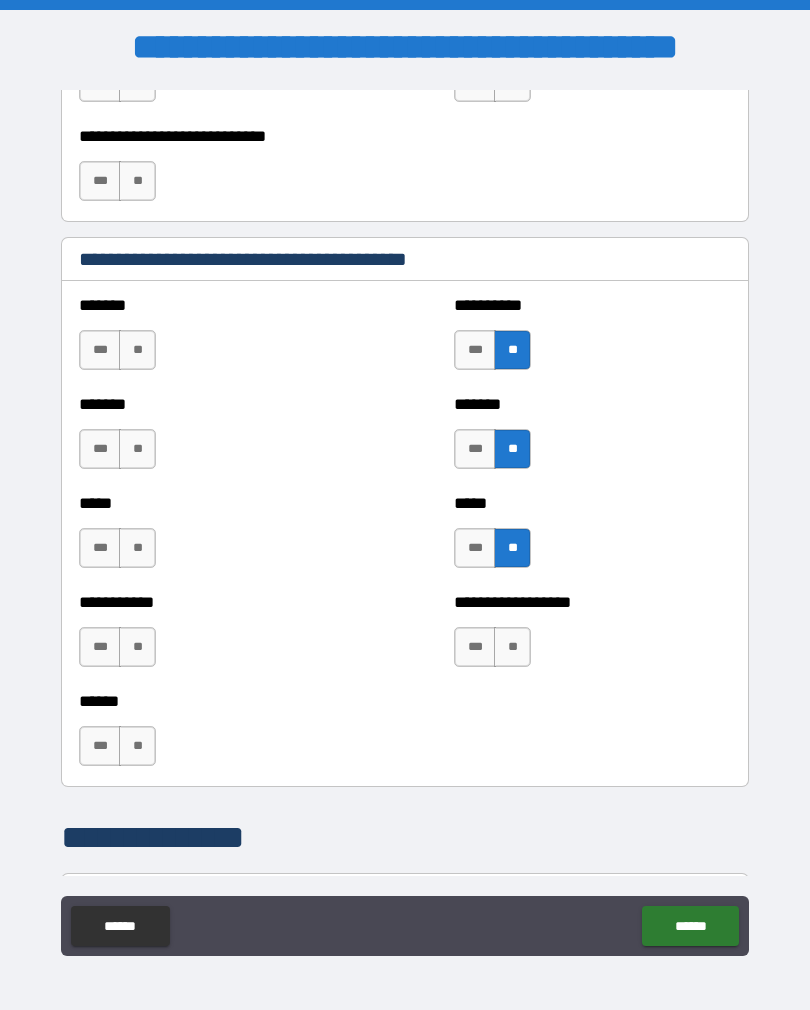 click on "**" at bounding box center [512, 647] 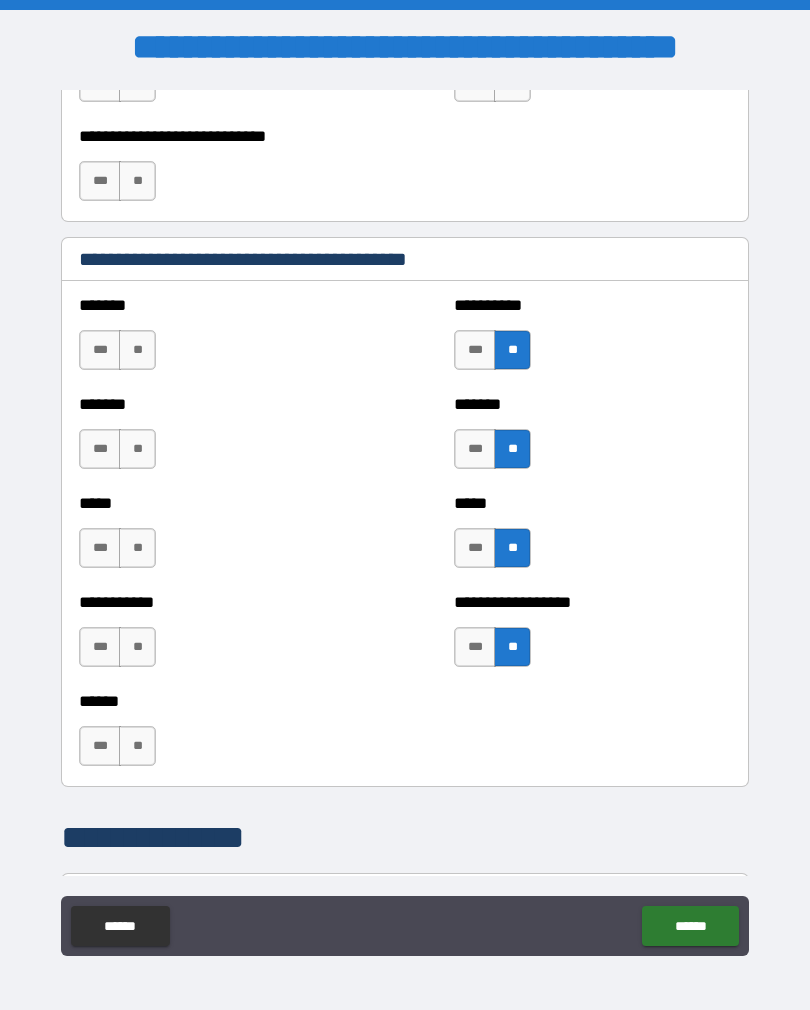 click on "**" at bounding box center [137, 647] 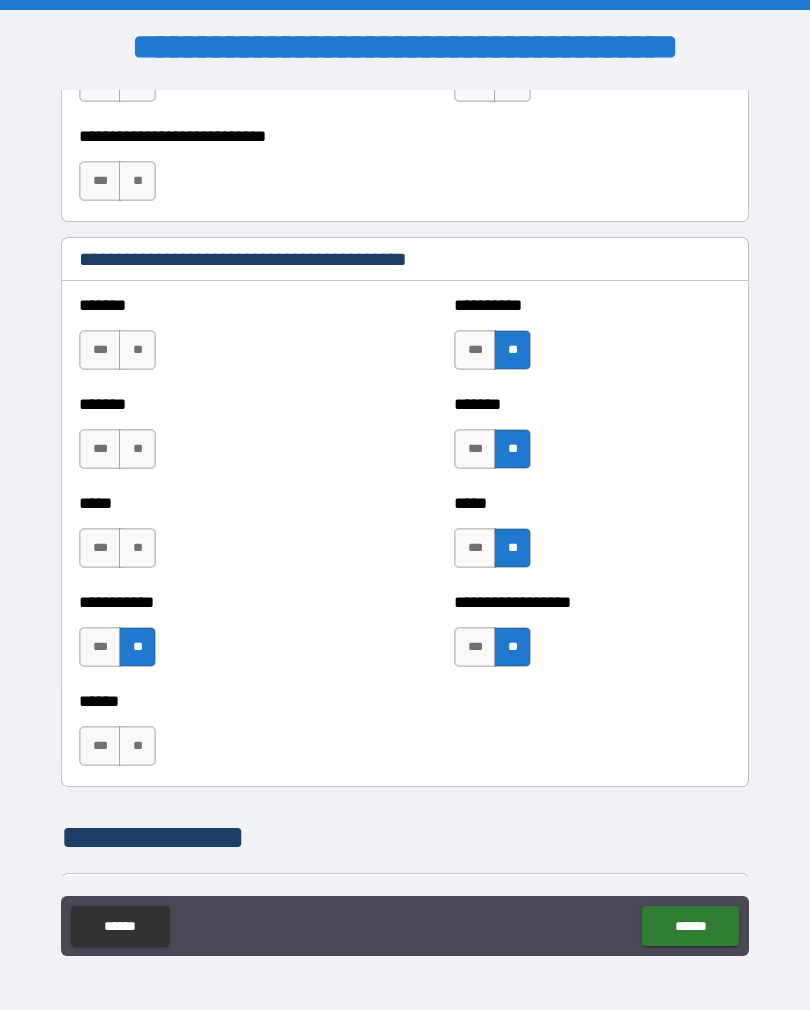 click on "**" at bounding box center (137, 746) 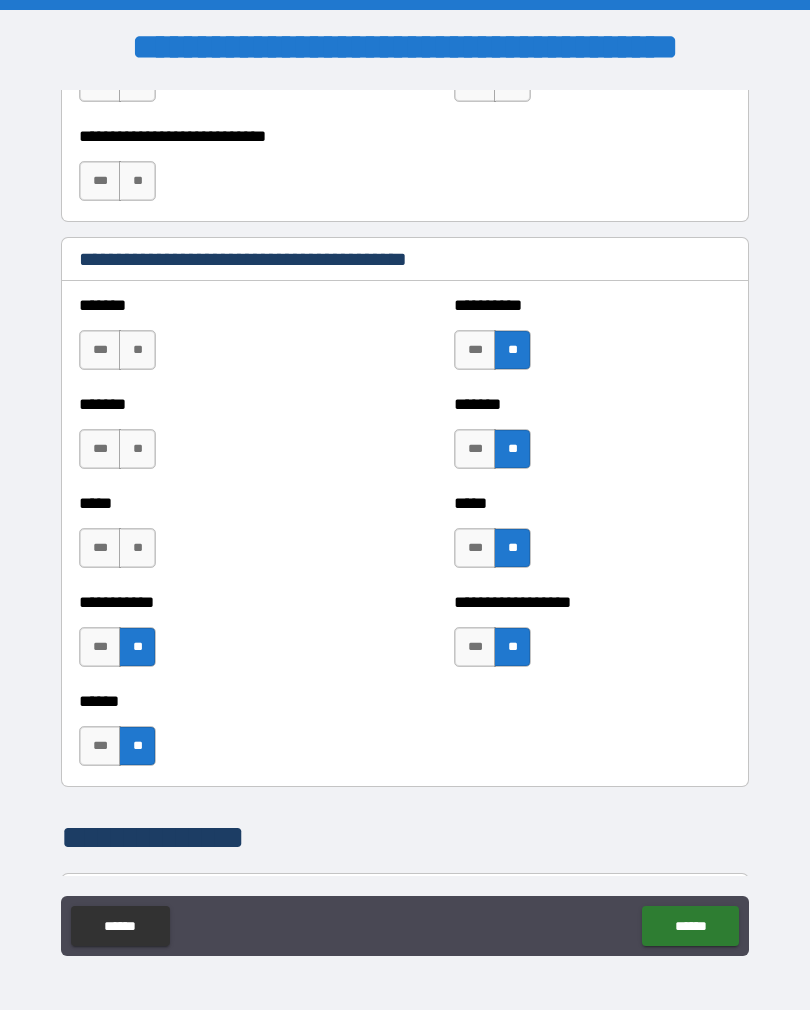 click on "**" at bounding box center [137, 548] 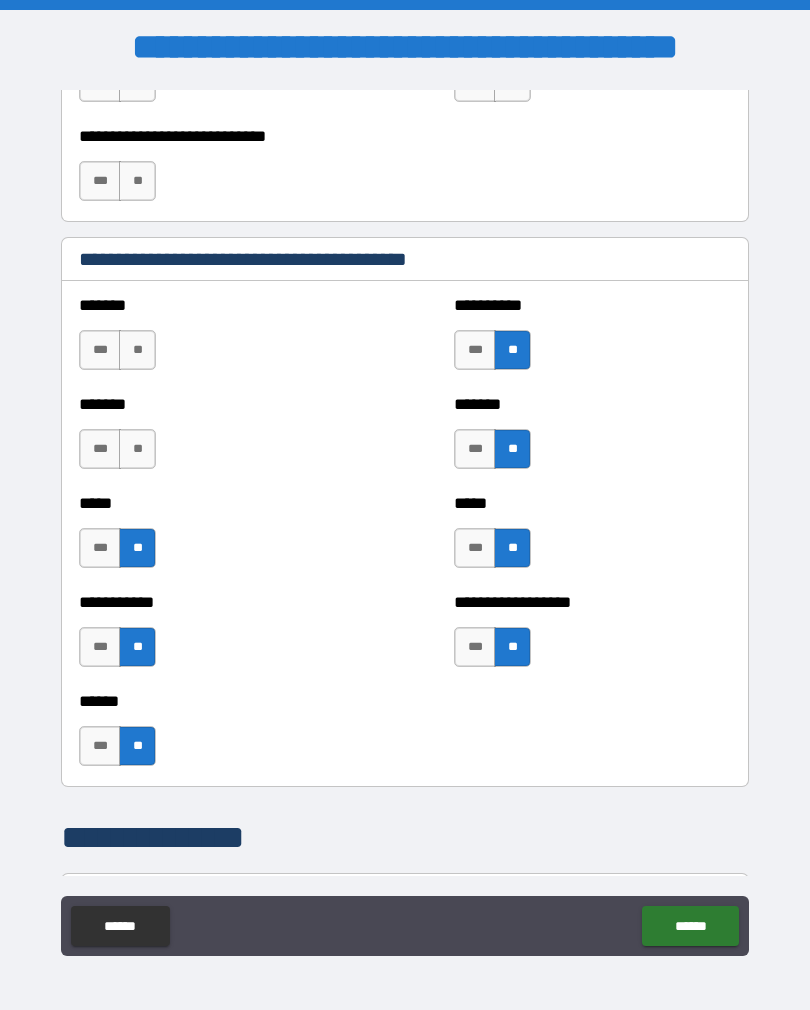 click on "**" at bounding box center (137, 449) 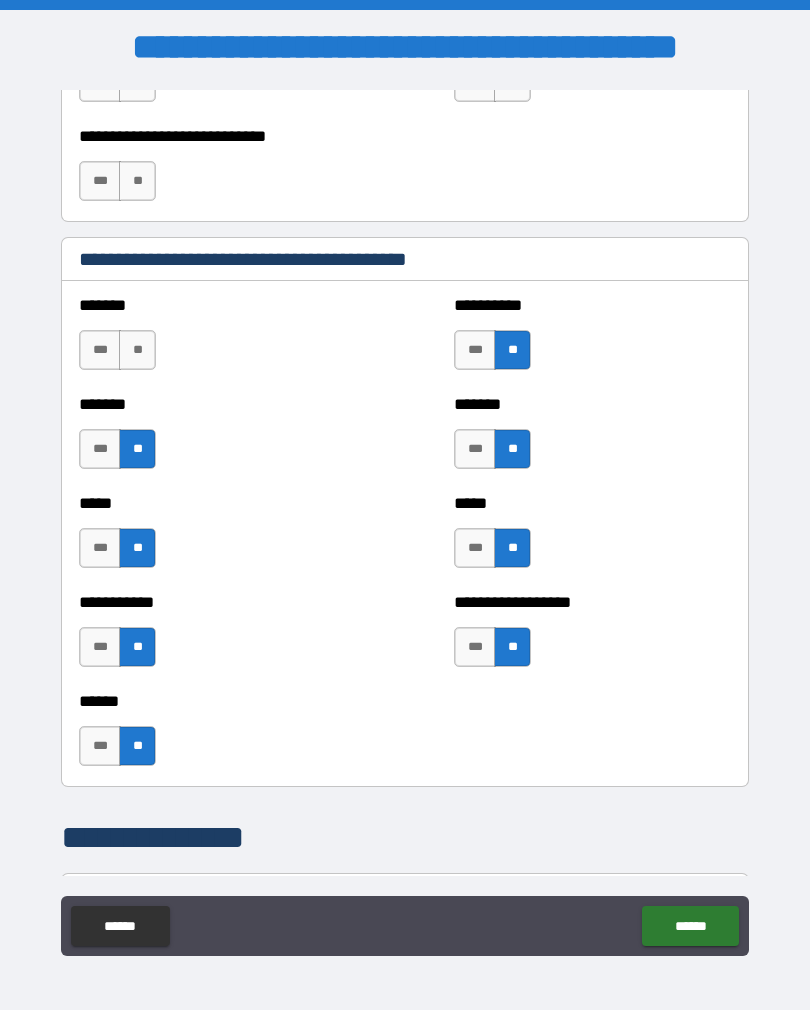 click on "**" at bounding box center [137, 350] 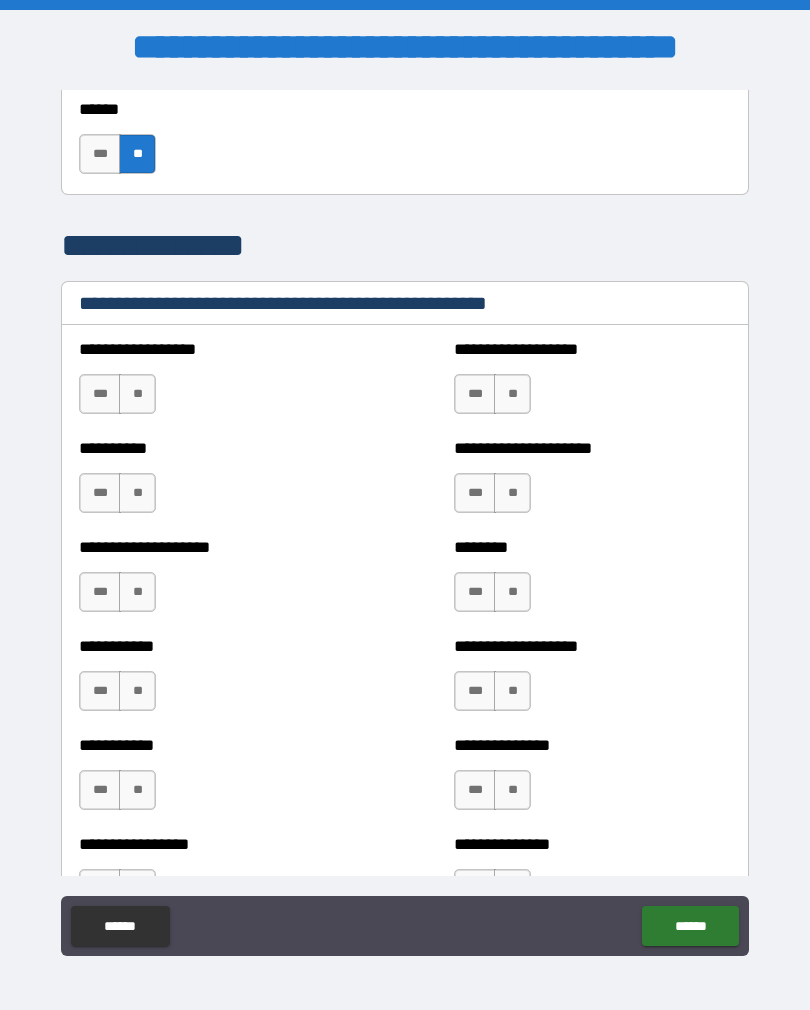 scroll, scrollTop: 2320, scrollLeft: 0, axis: vertical 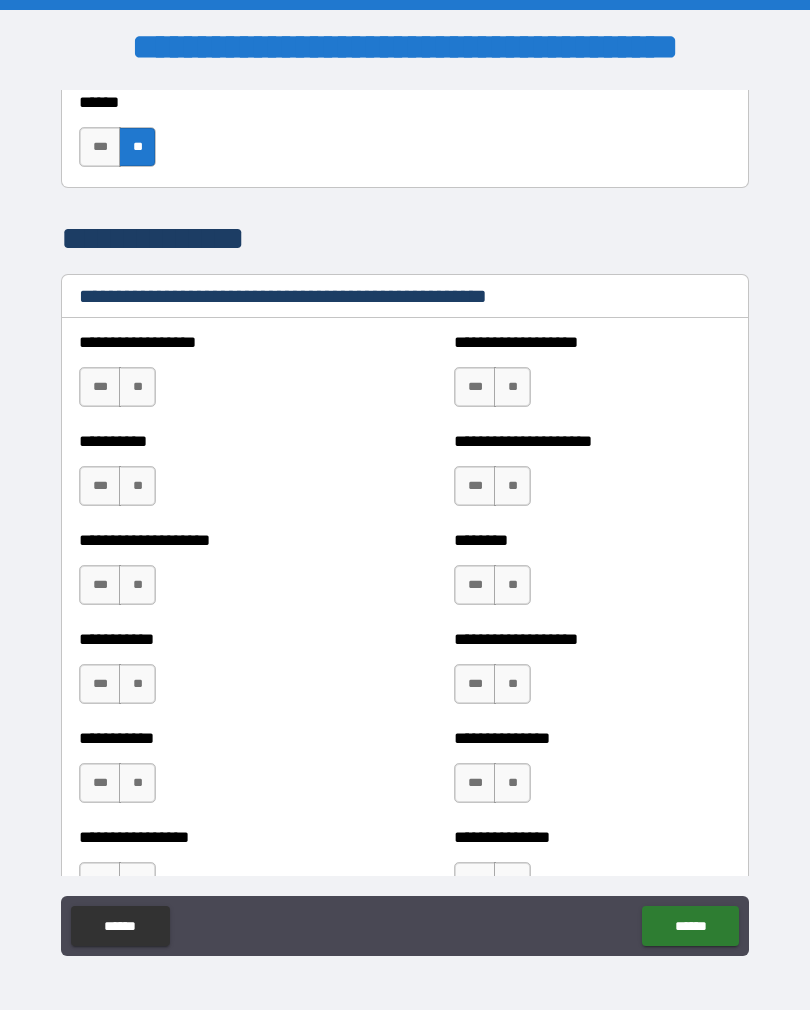 click on "**" at bounding box center [137, 387] 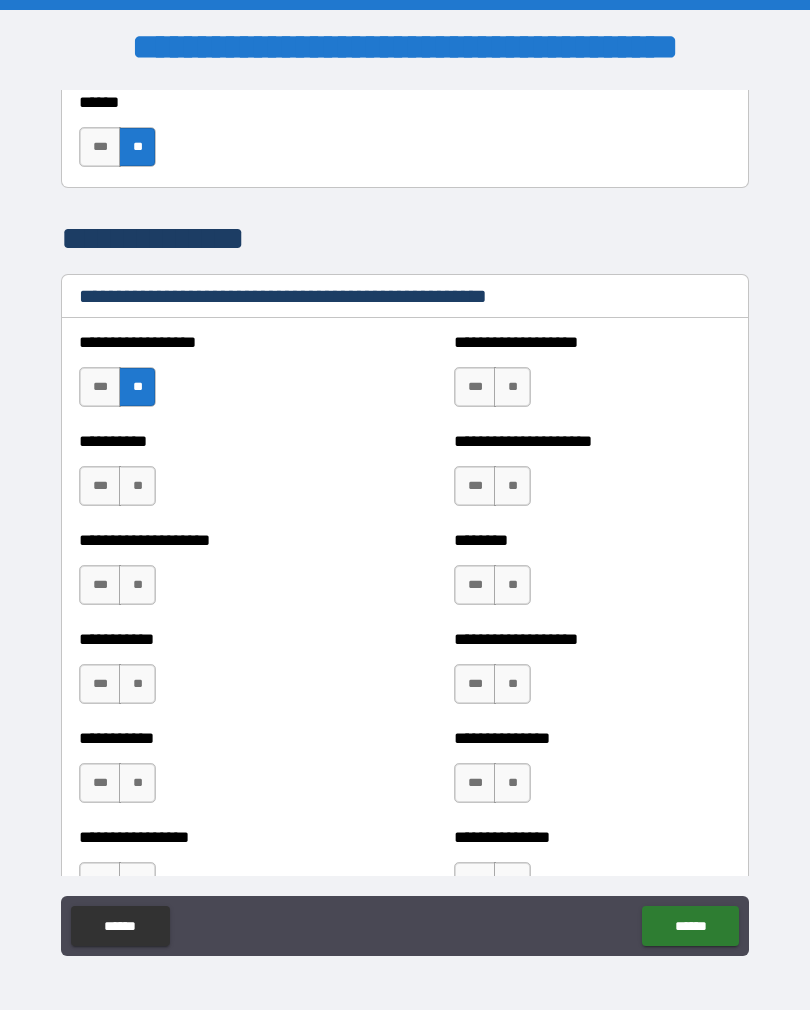click on "**" at bounding box center [137, 486] 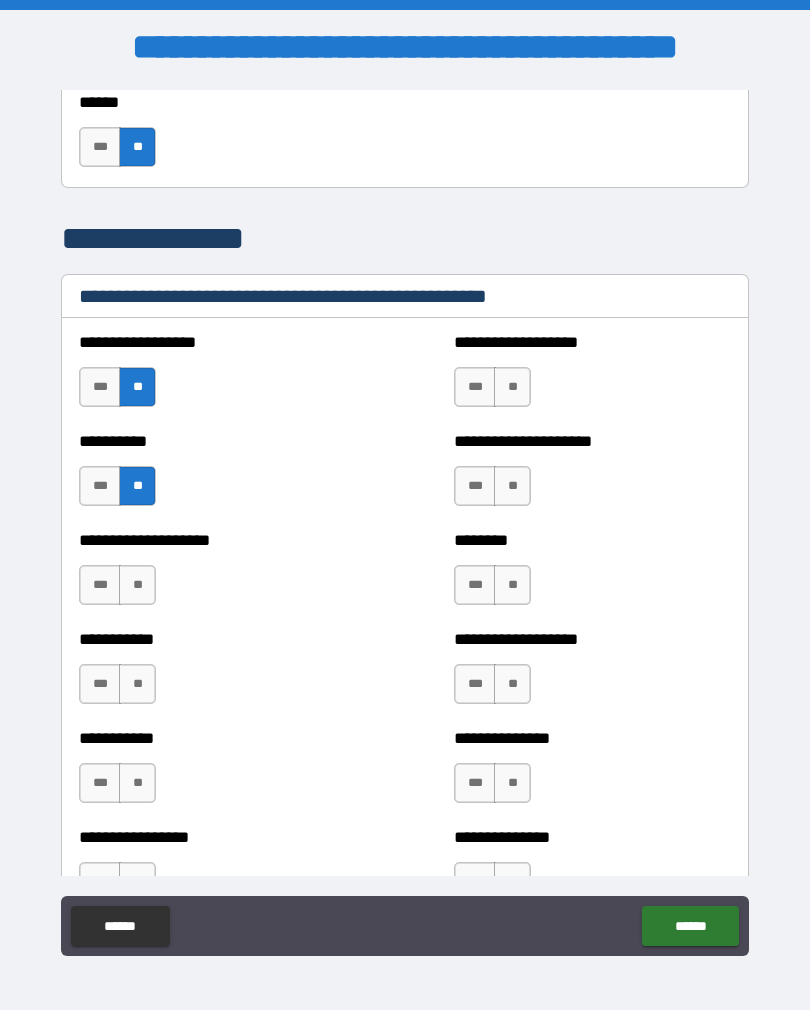 click on "**" at bounding box center [137, 585] 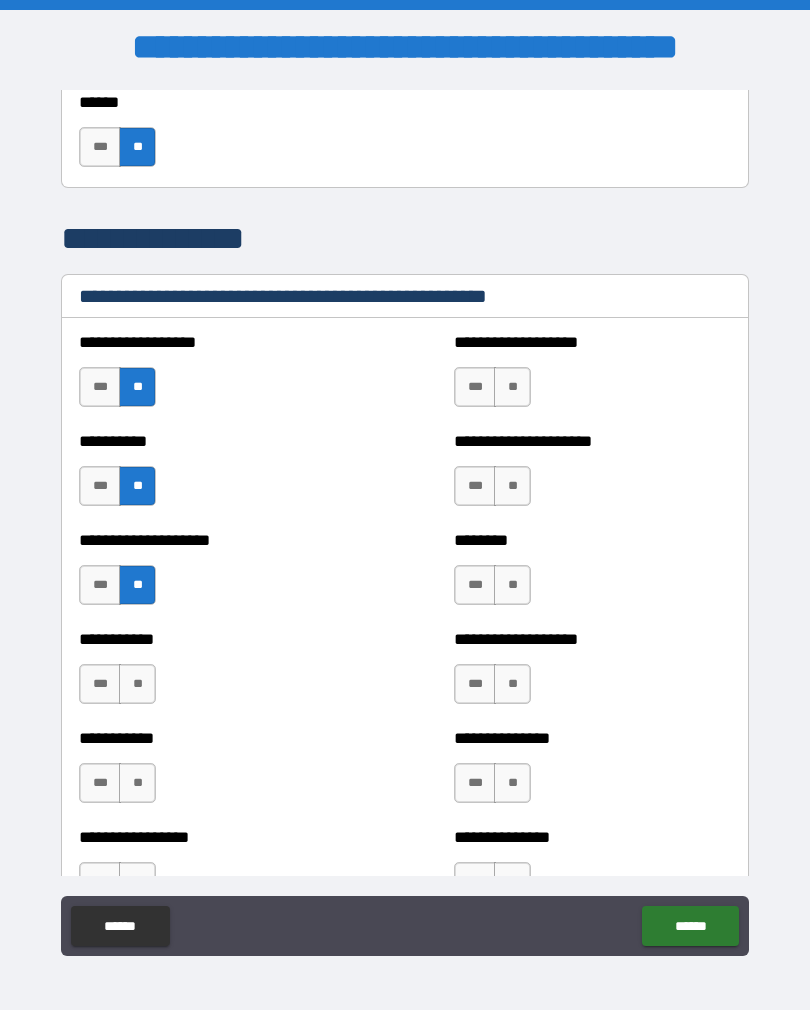 click on "**" at bounding box center [137, 684] 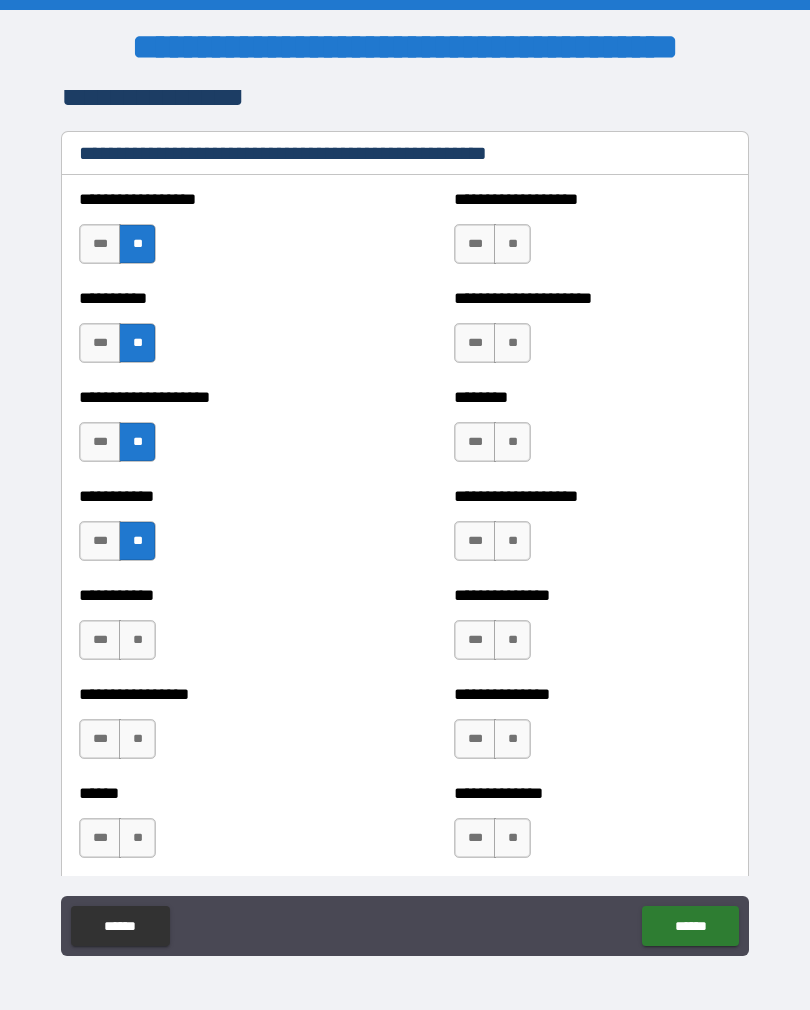 scroll, scrollTop: 2513, scrollLeft: 0, axis: vertical 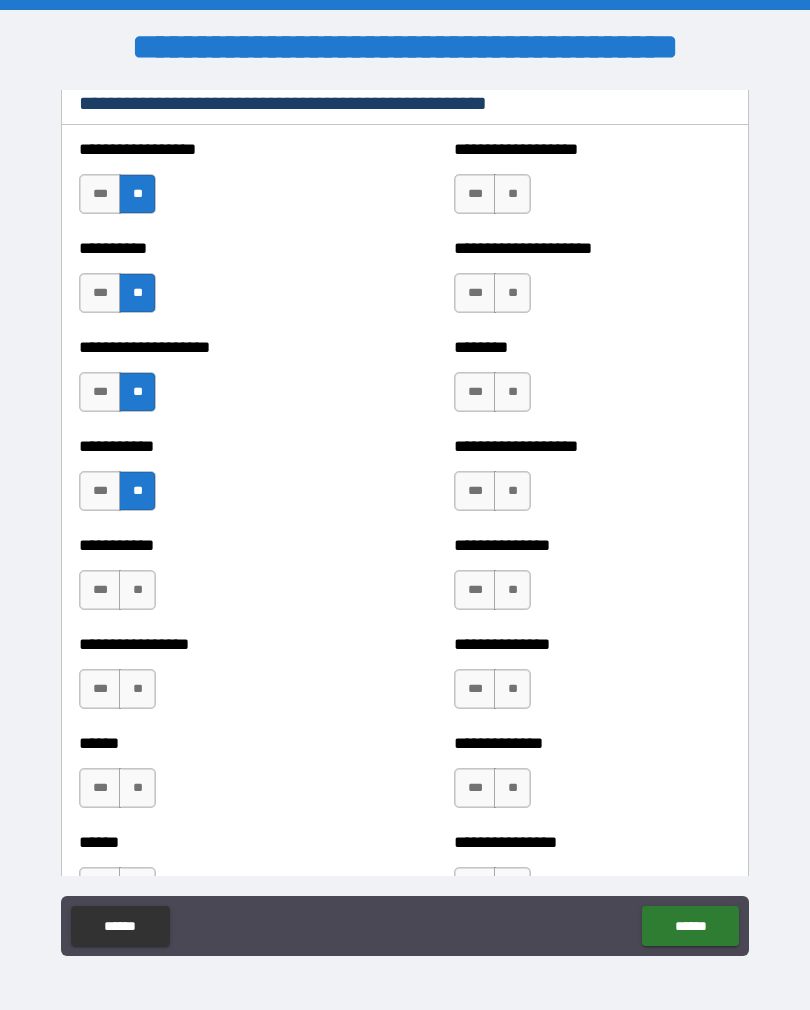 click on "**" at bounding box center [137, 590] 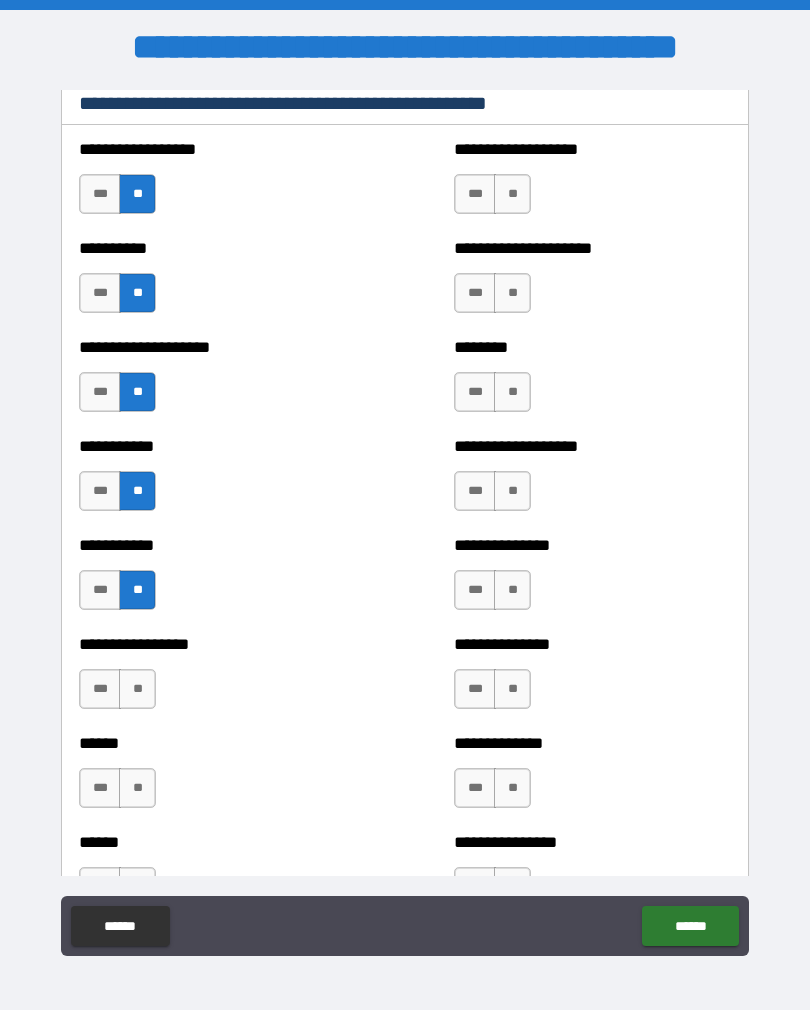 click on "**" at bounding box center [137, 689] 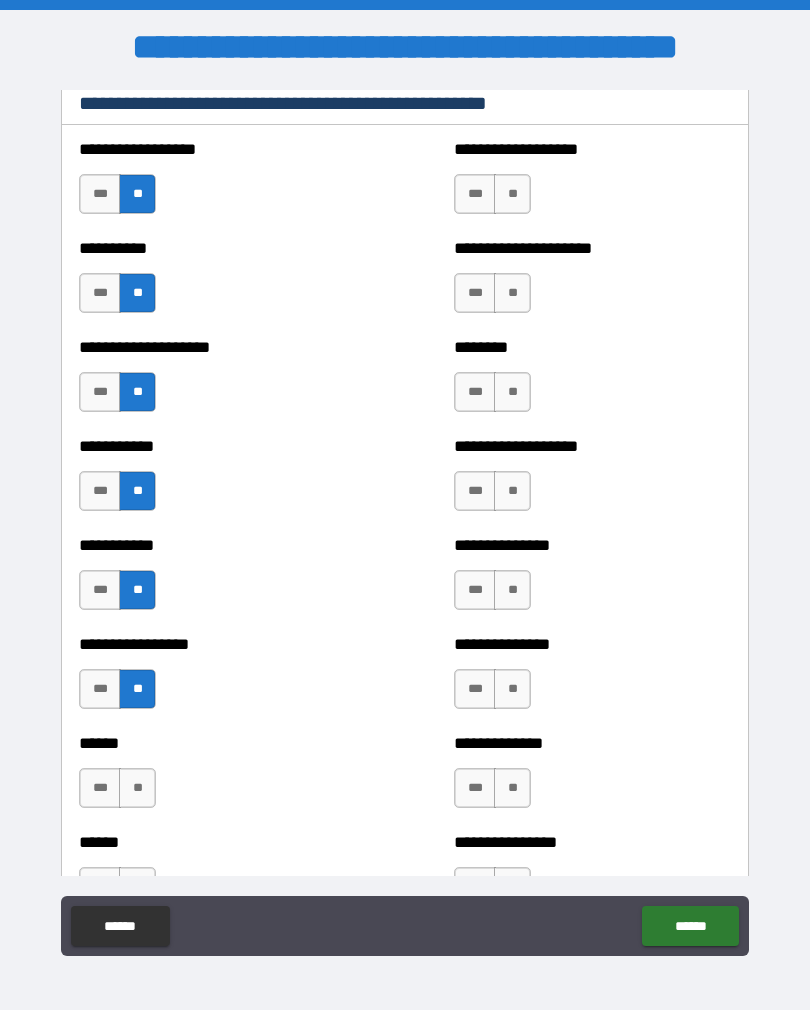click on "**" at bounding box center (137, 788) 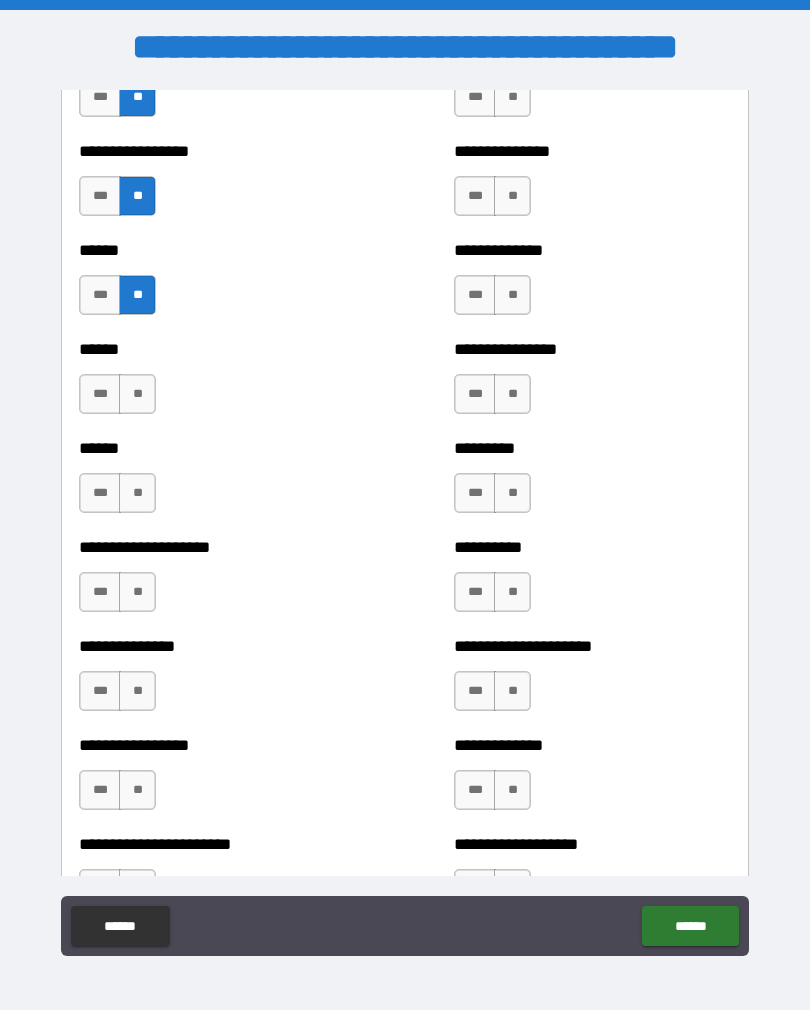 scroll, scrollTop: 3016, scrollLeft: 0, axis: vertical 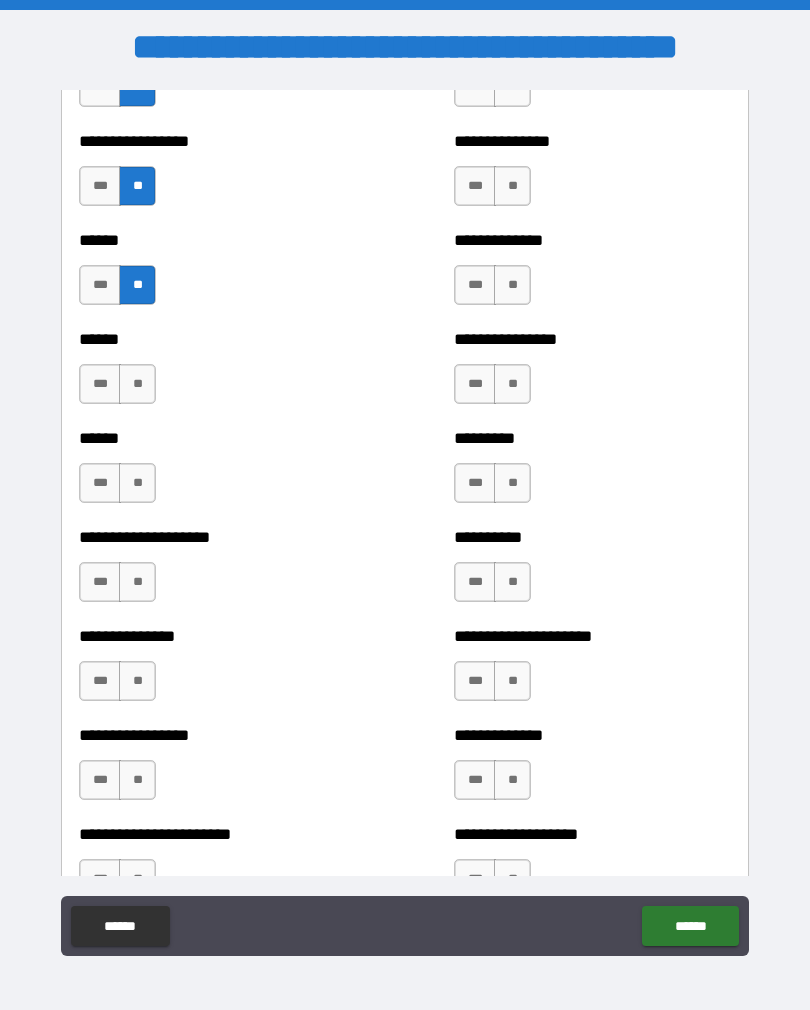 click on "**" at bounding box center (137, 384) 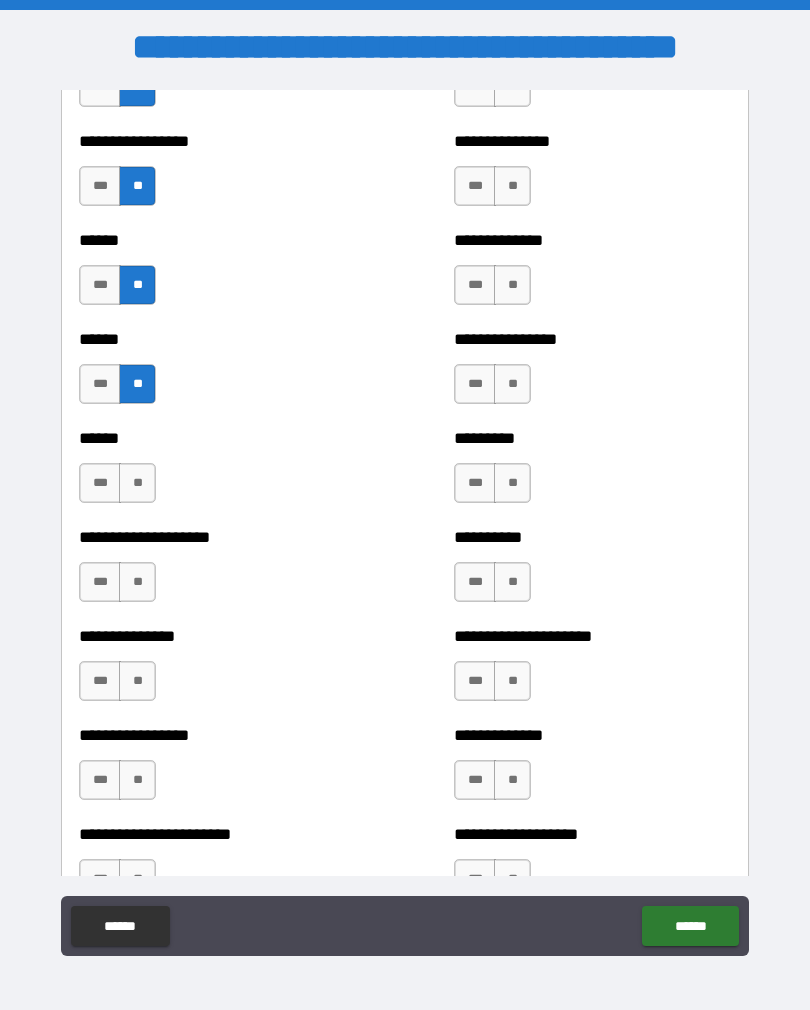 click on "**" at bounding box center (137, 483) 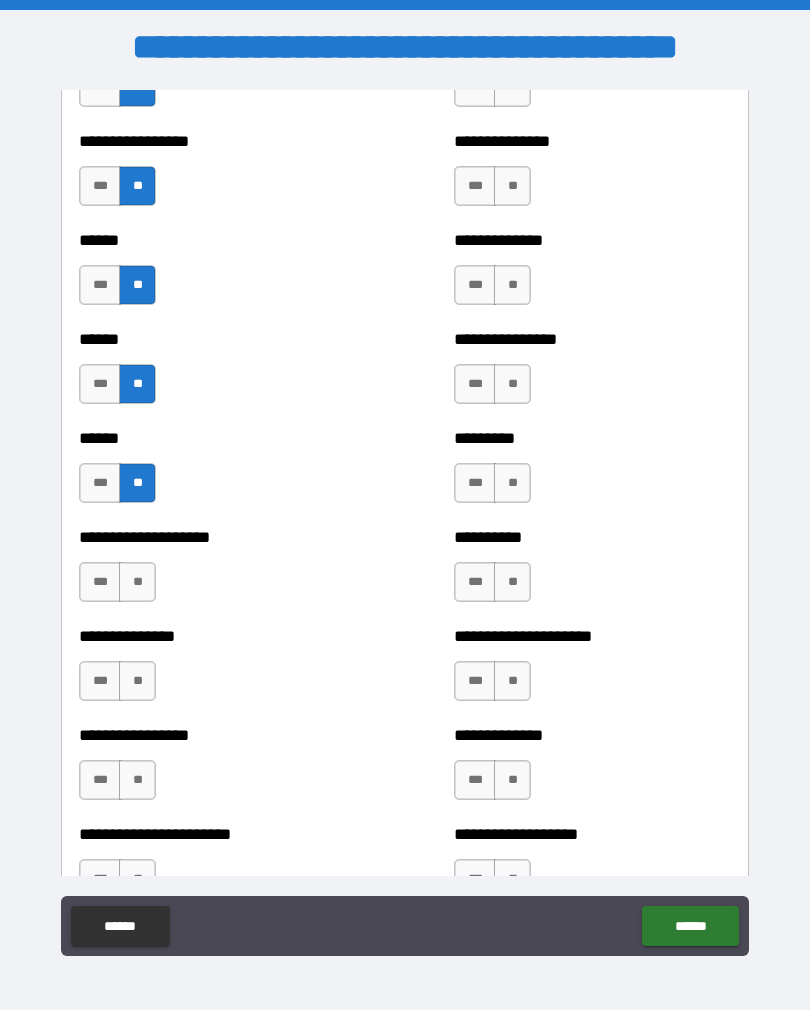 click on "**" at bounding box center (137, 582) 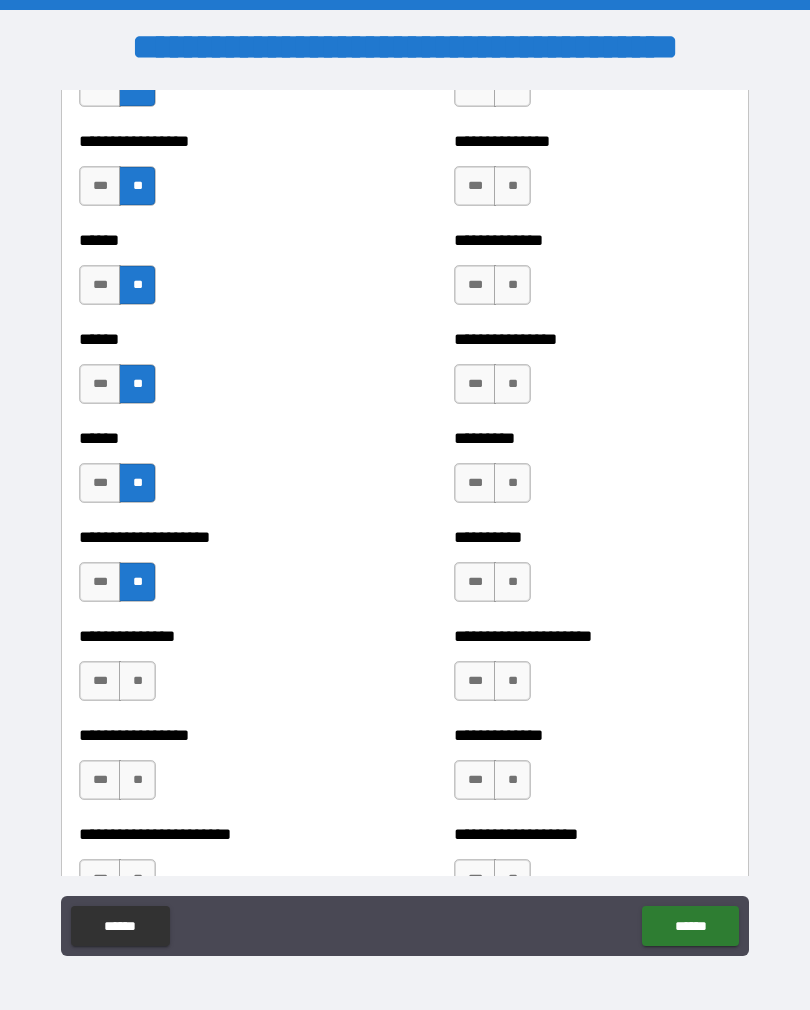 click on "**" at bounding box center [137, 681] 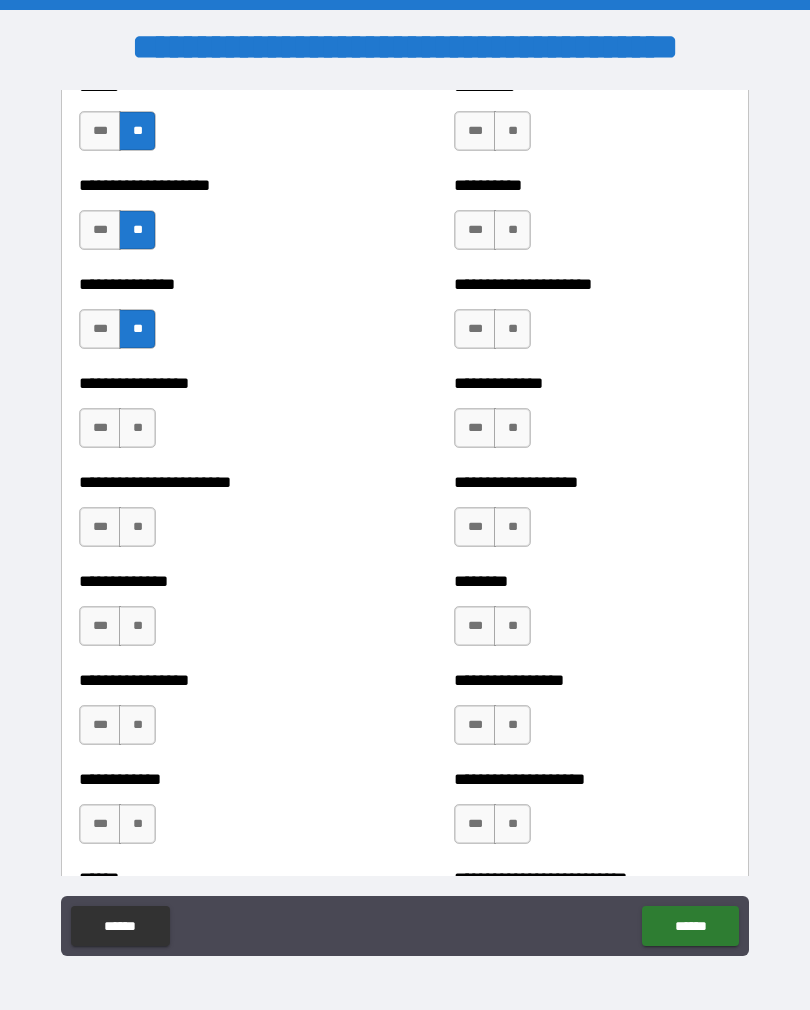 scroll, scrollTop: 3372, scrollLeft: 0, axis: vertical 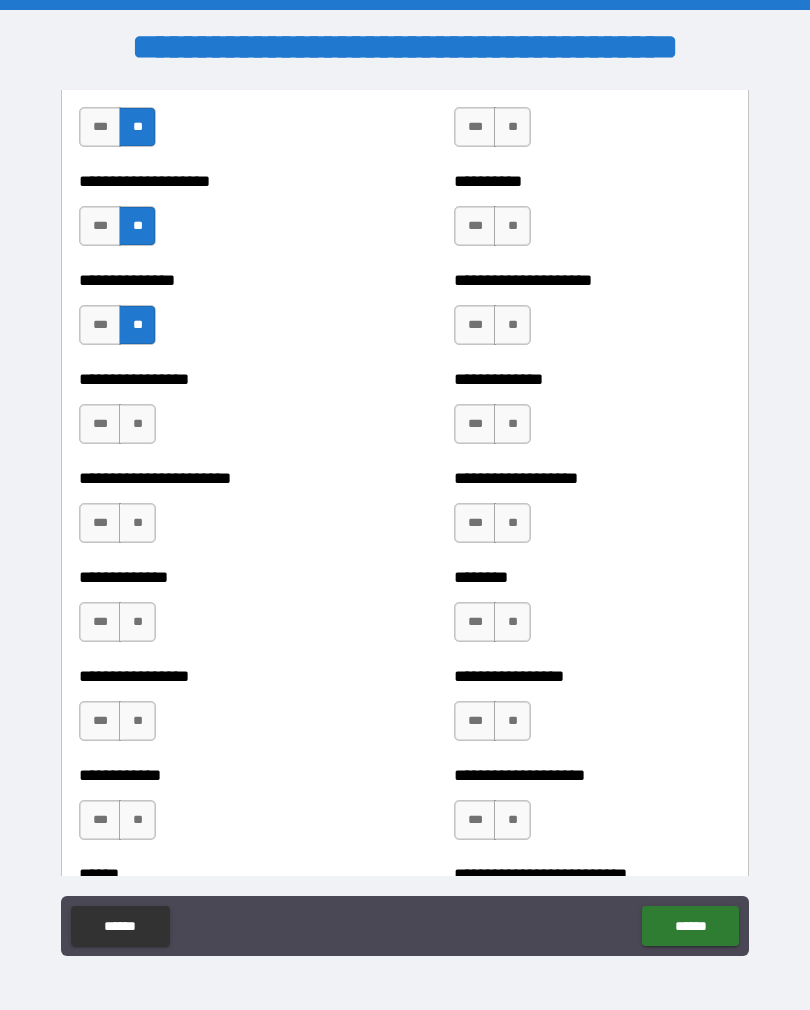 click on "**" at bounding box center (137, 424) 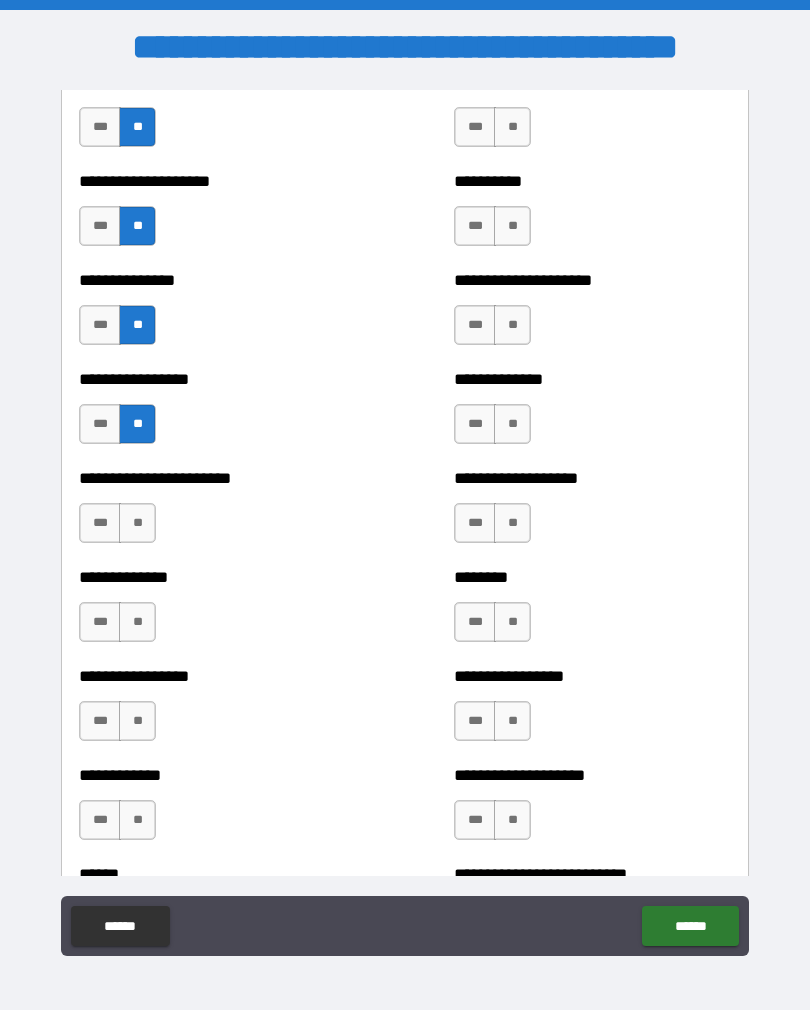 click on "**" at bounding box center [137, 523] 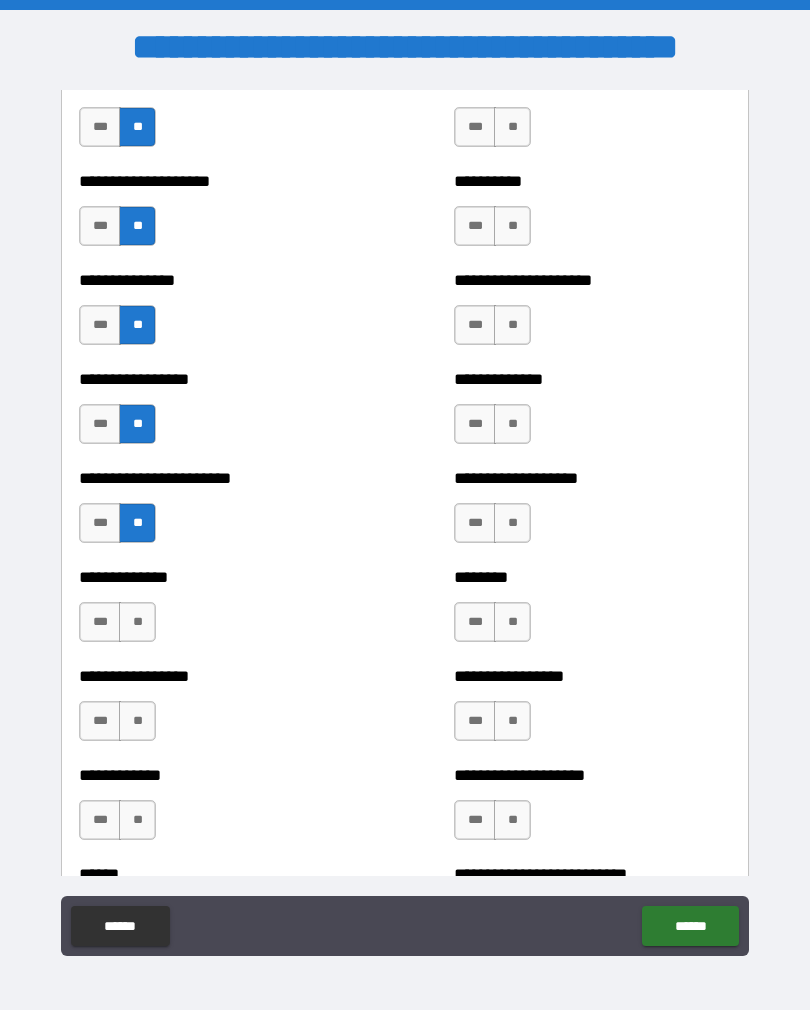 click on "**" at bounding box center (137, 622) 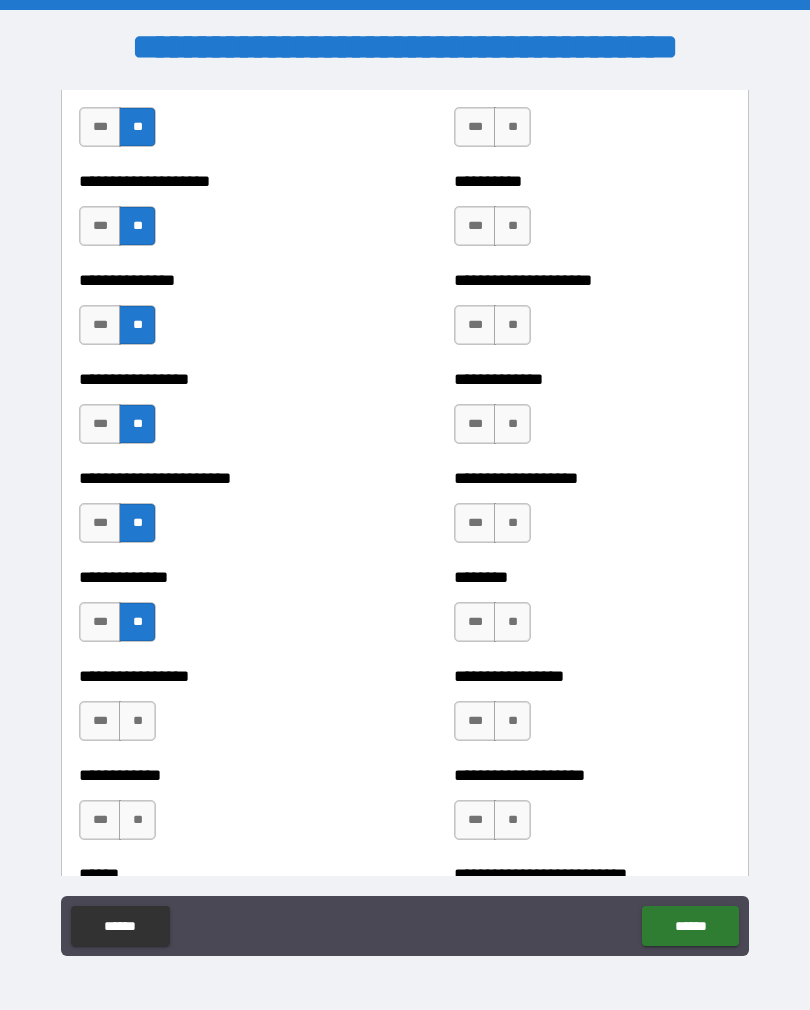 click on "**" at bounding box center [137, 721] 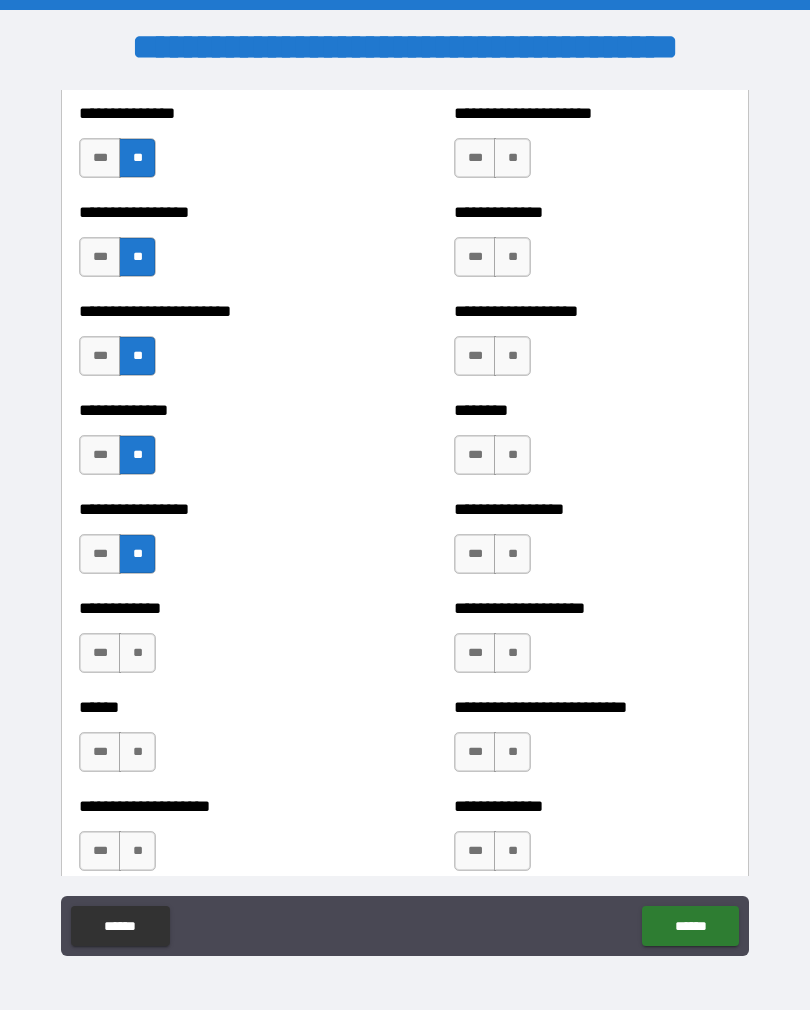 scroll, scrollTop: 3537, scrollLeft: 0, axis: vertical 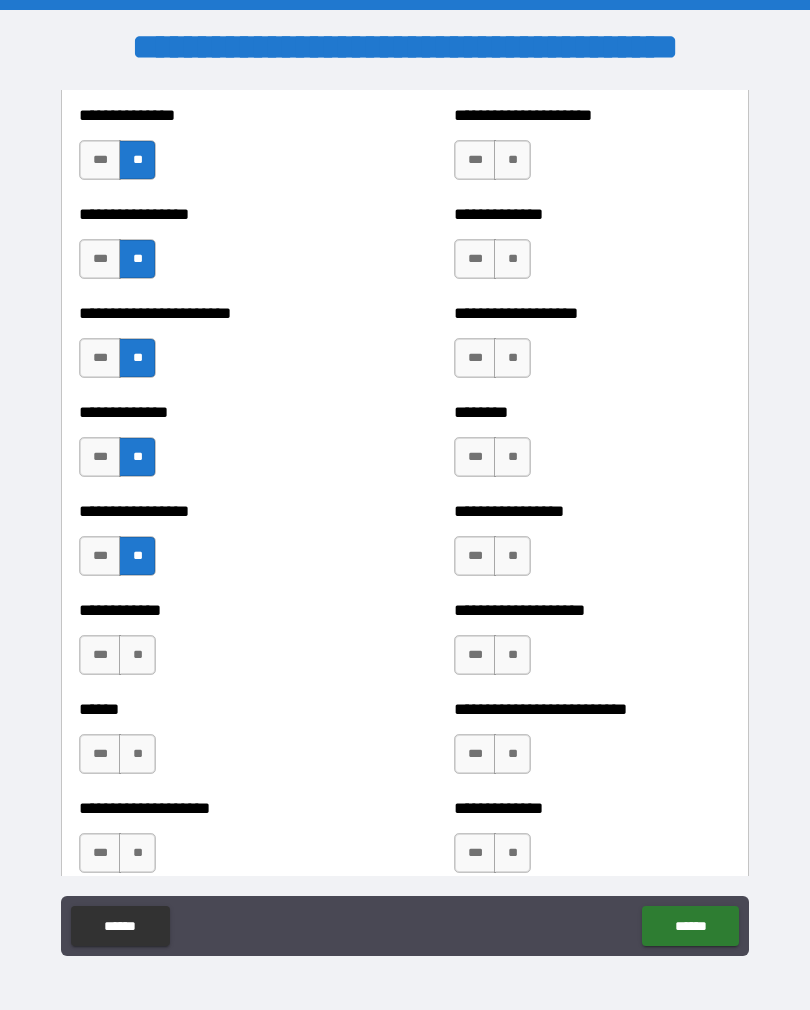 click on "**" at bounding box center [137, 655] 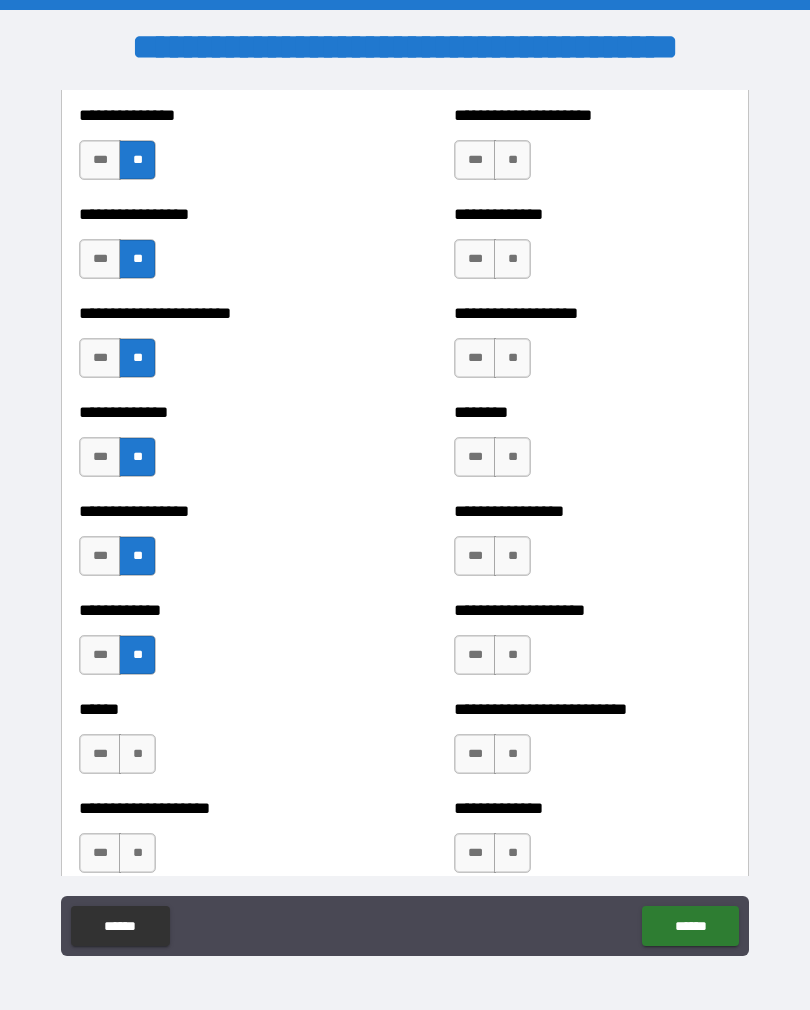click on "**" at bounding box center (137, 754) 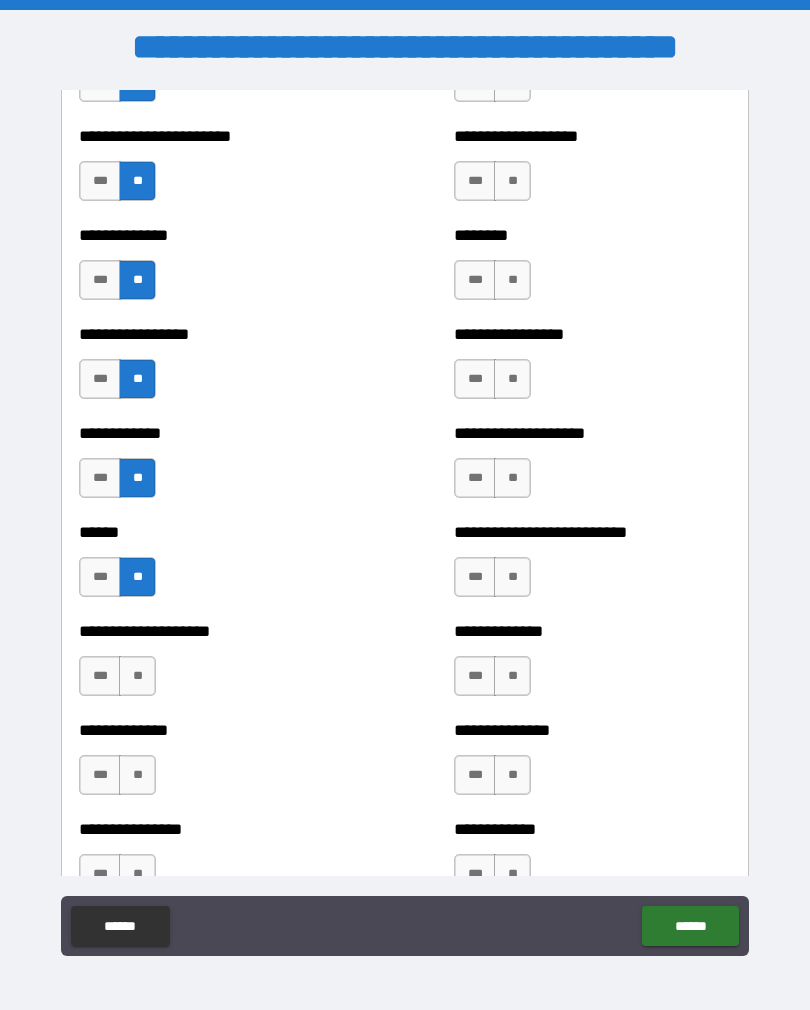 scroll, scrollTop: 3711, scrollLeft: 0, axis: vertical 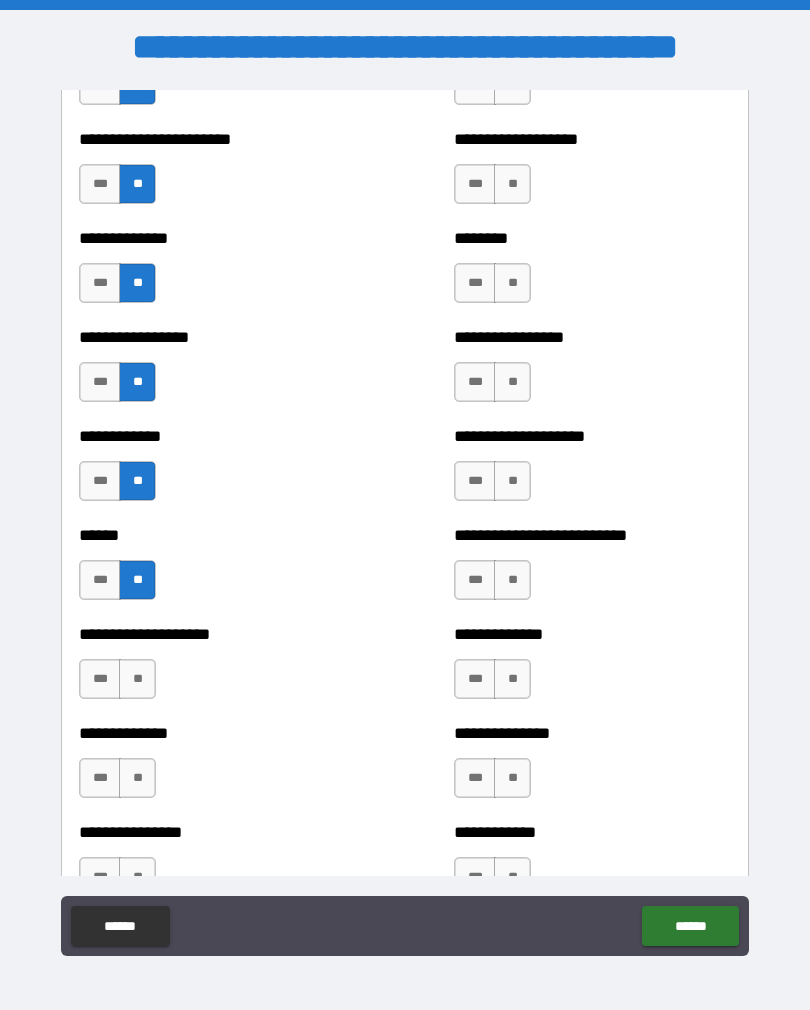 click on "**" at bounding box center [137, 679] 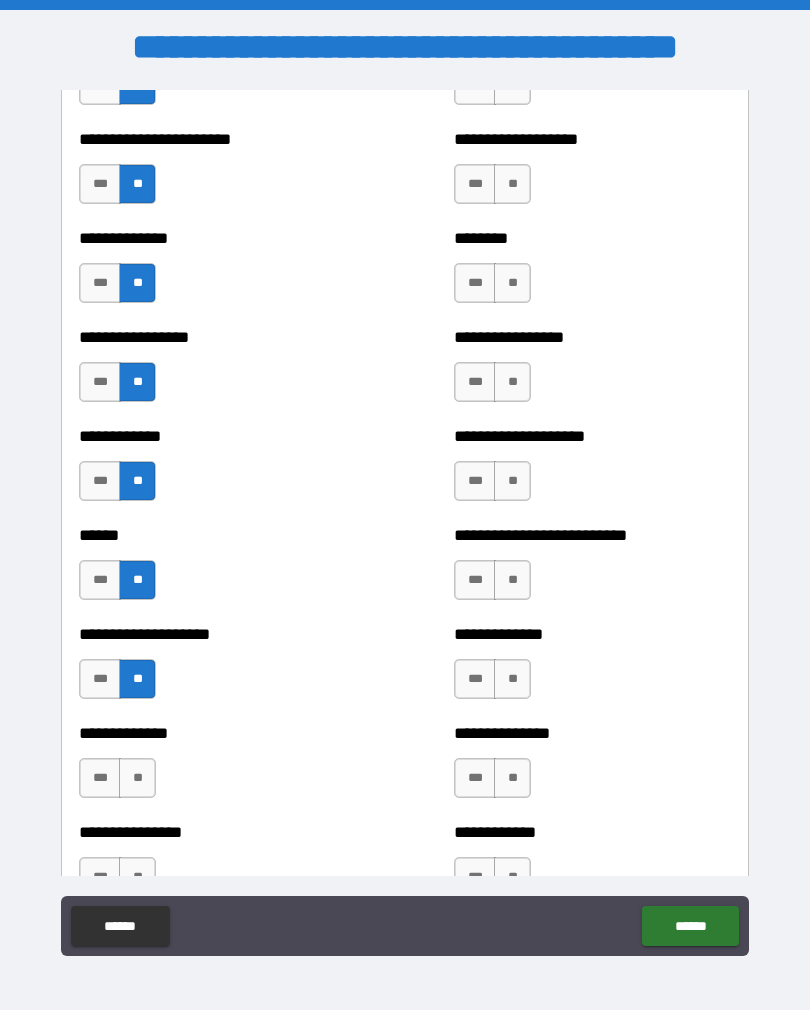click on "**" at bounding box center (137, 778) 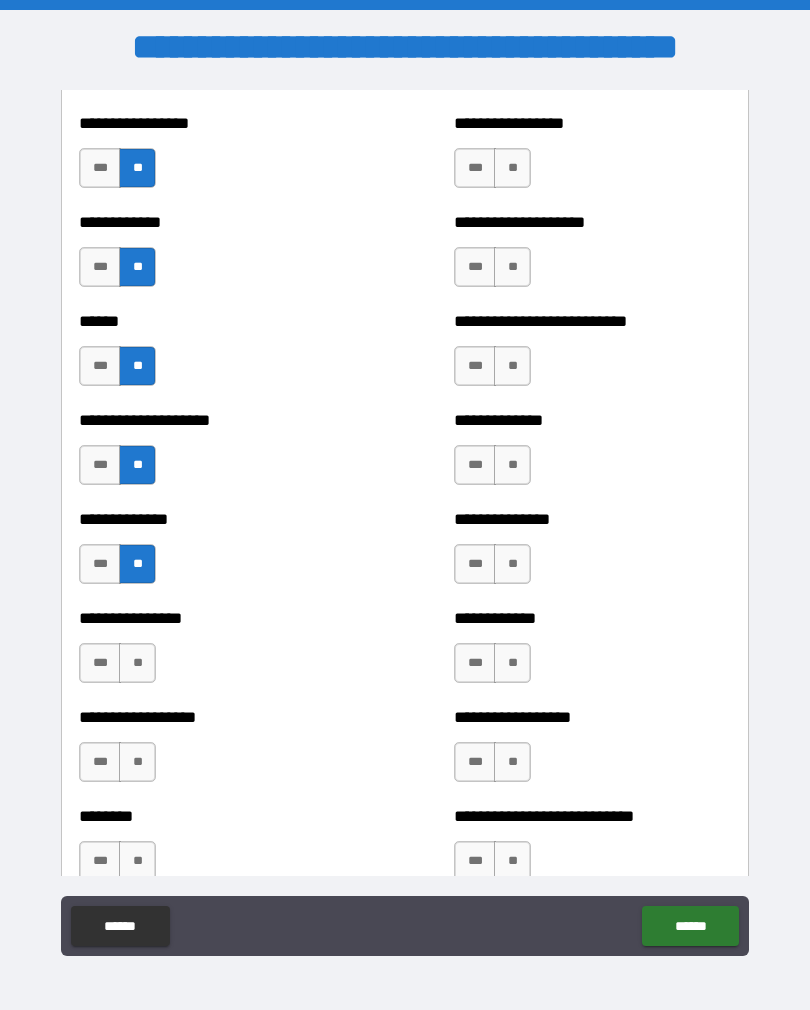 scroll, scrollTop: 3923, scrollLeft: 0, axis: vertical 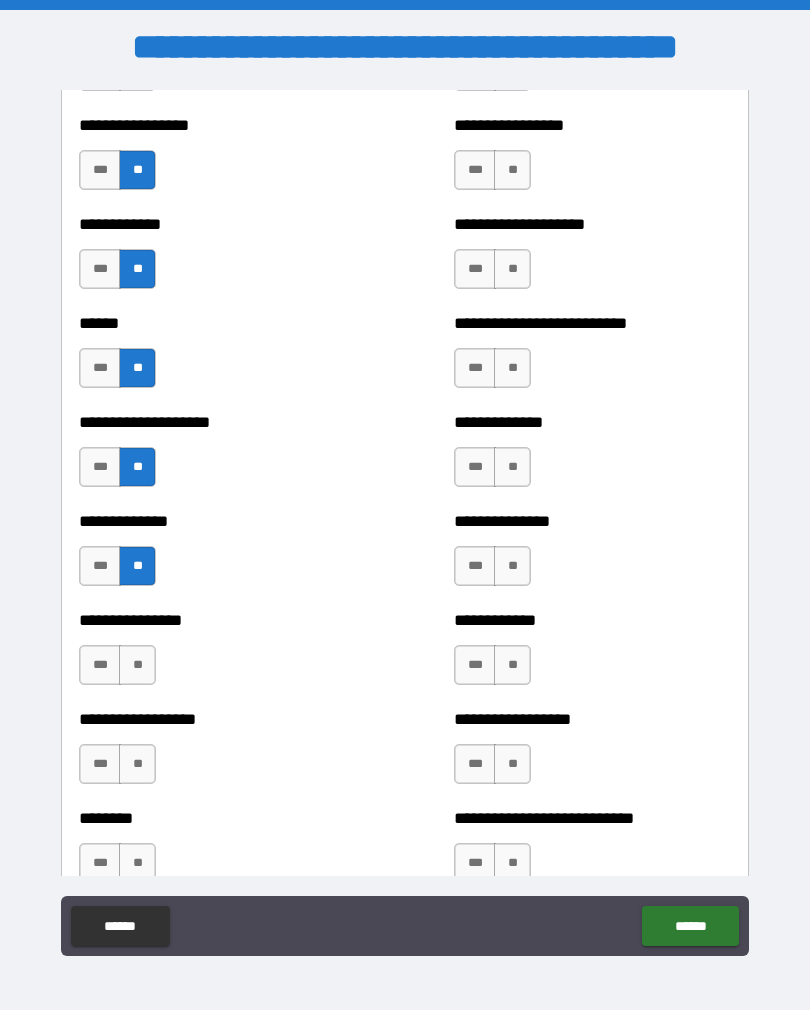 click on "**" at bounding box center (137, 665) 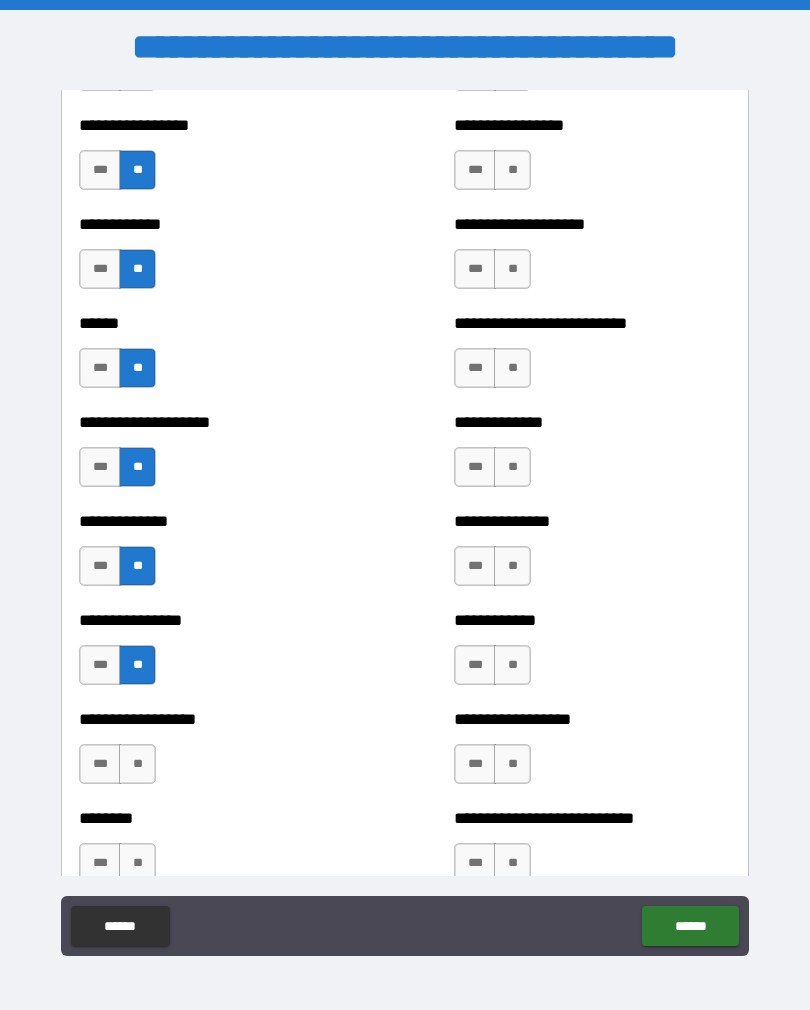click on "**" at bounding box center (137, 764) 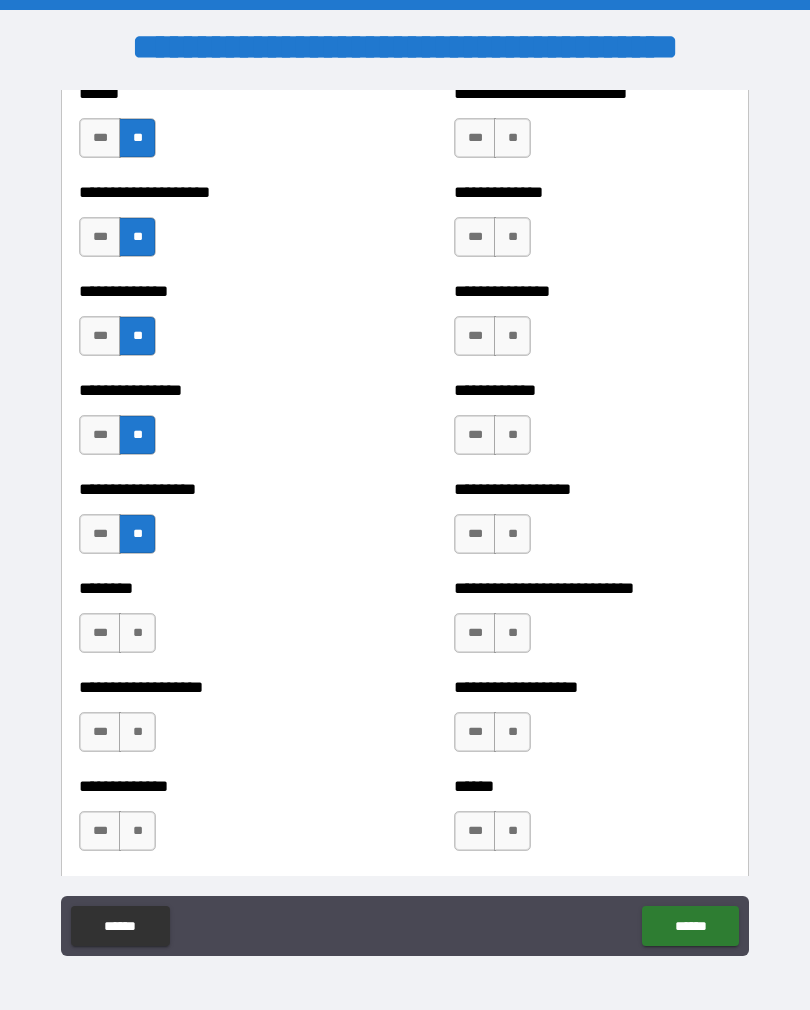 scroll, scrollTop: 4154, scrollLeft: 0, axis: vertical 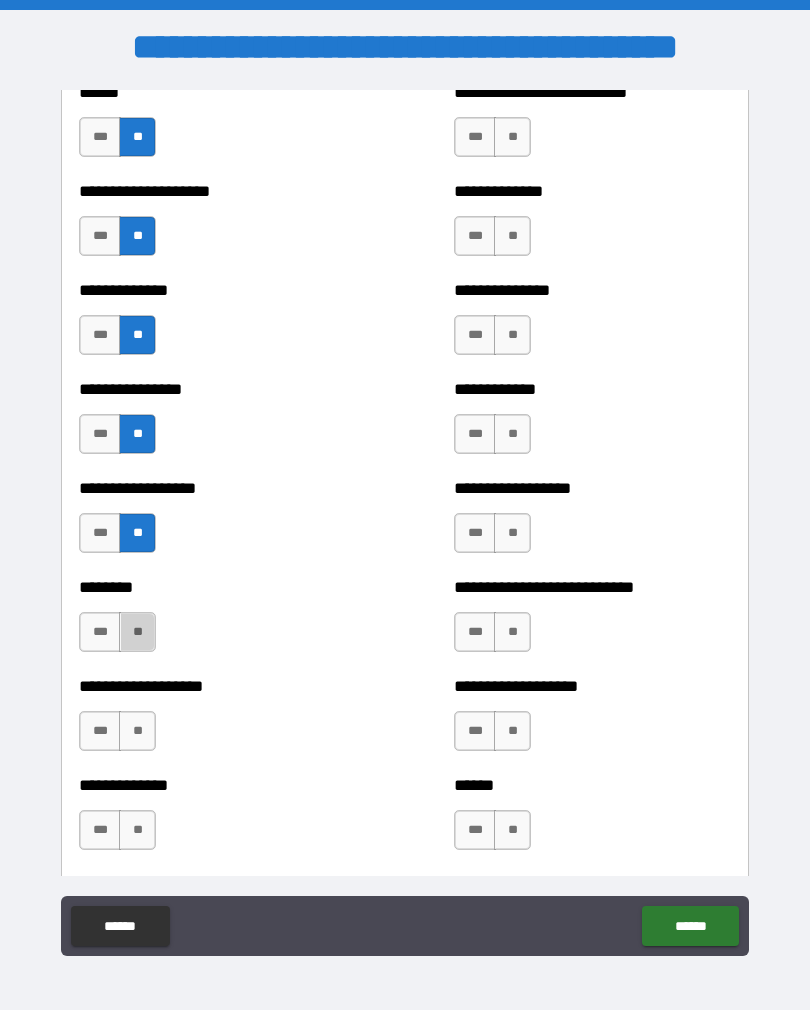 click on "**" at bounding box center [137, 632] 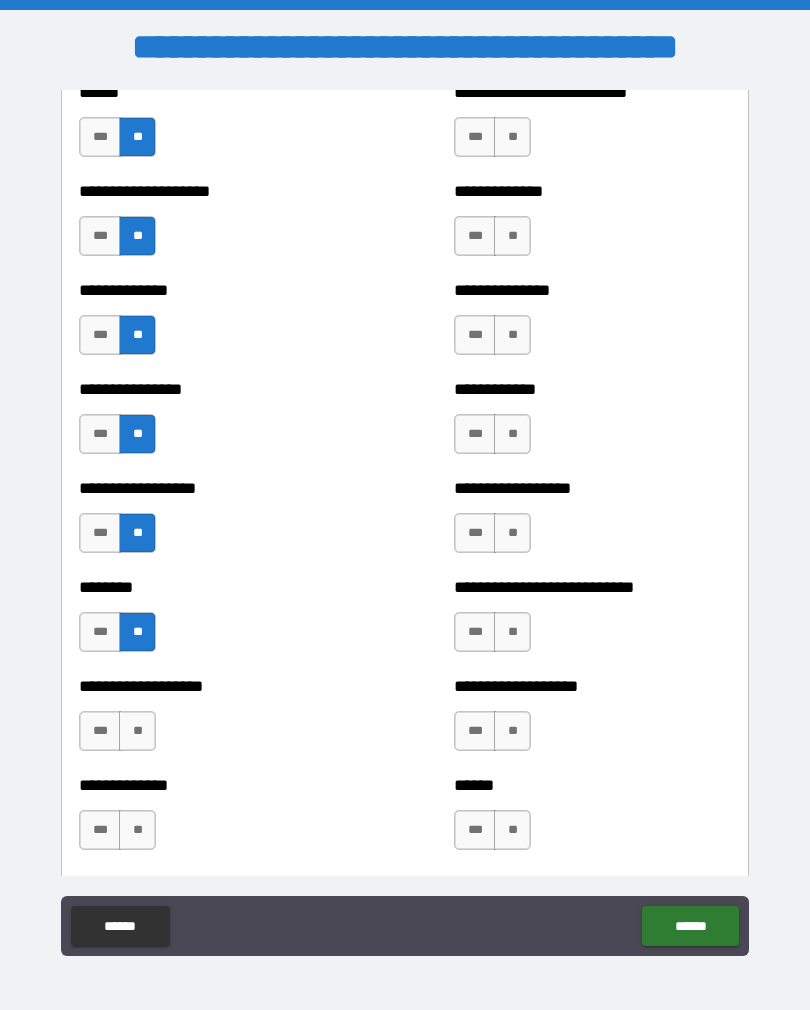 click on "**" at bounding box center (137, 731) 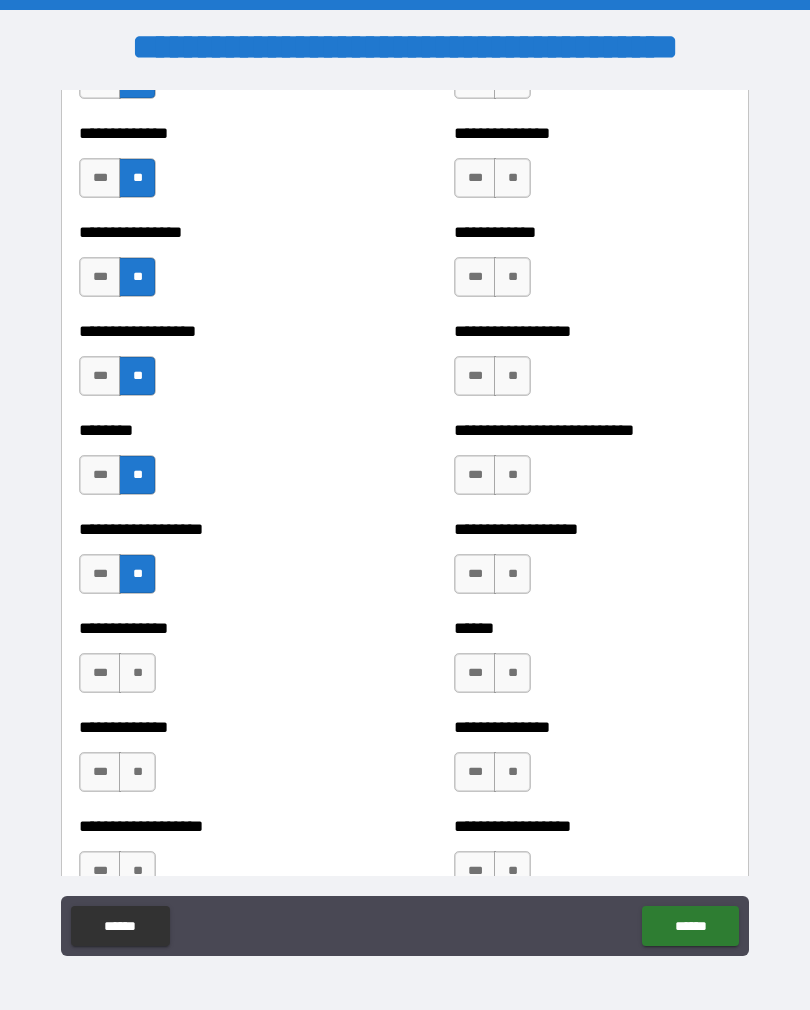 click on "**" at bounding box center [137, 673] 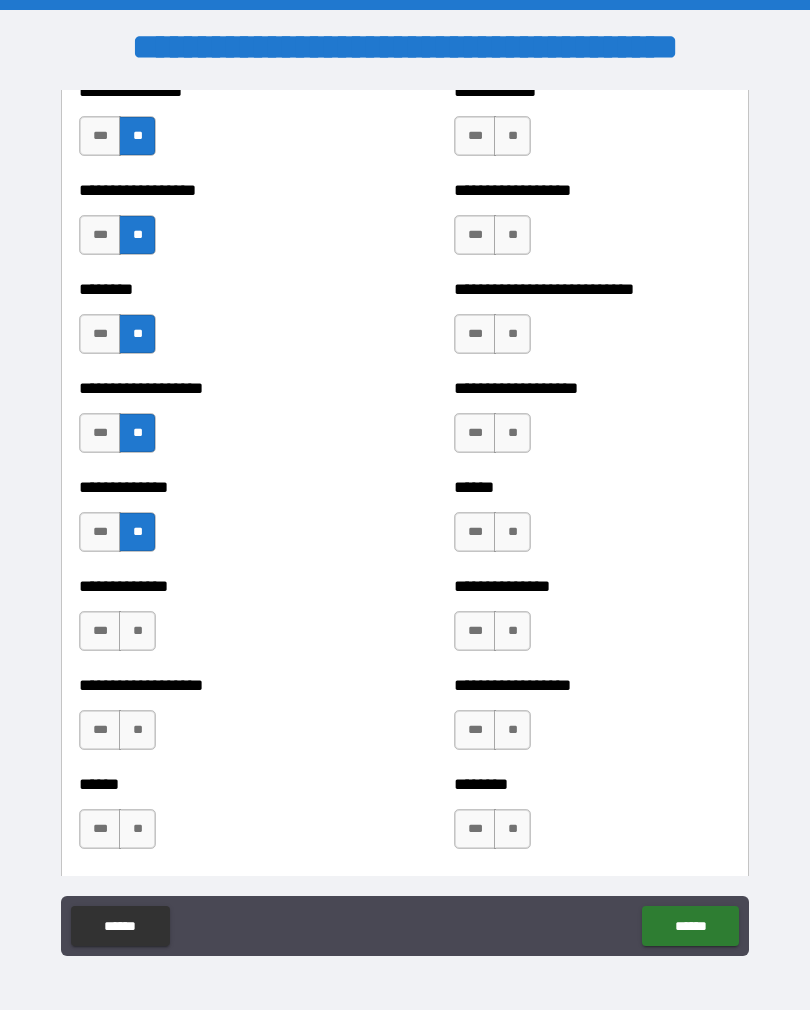scroll, scrollTop: 4450, scrollLeft: 0, axis: vertical 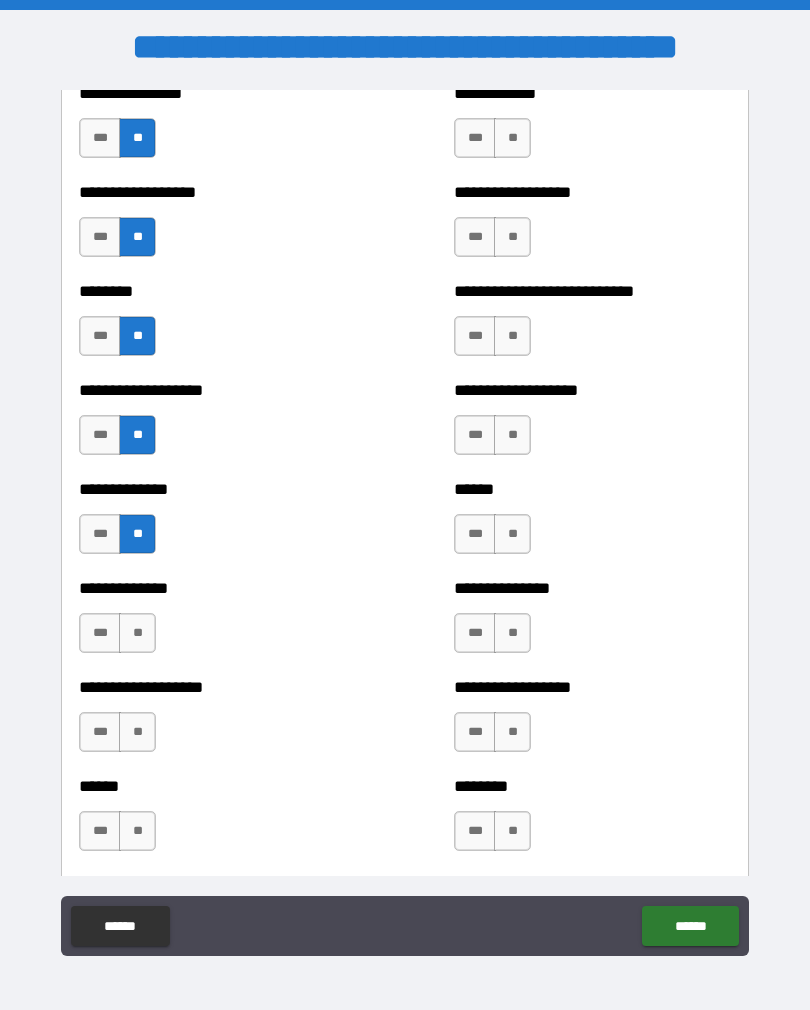 click on "**" at bounding box center [137, 633] 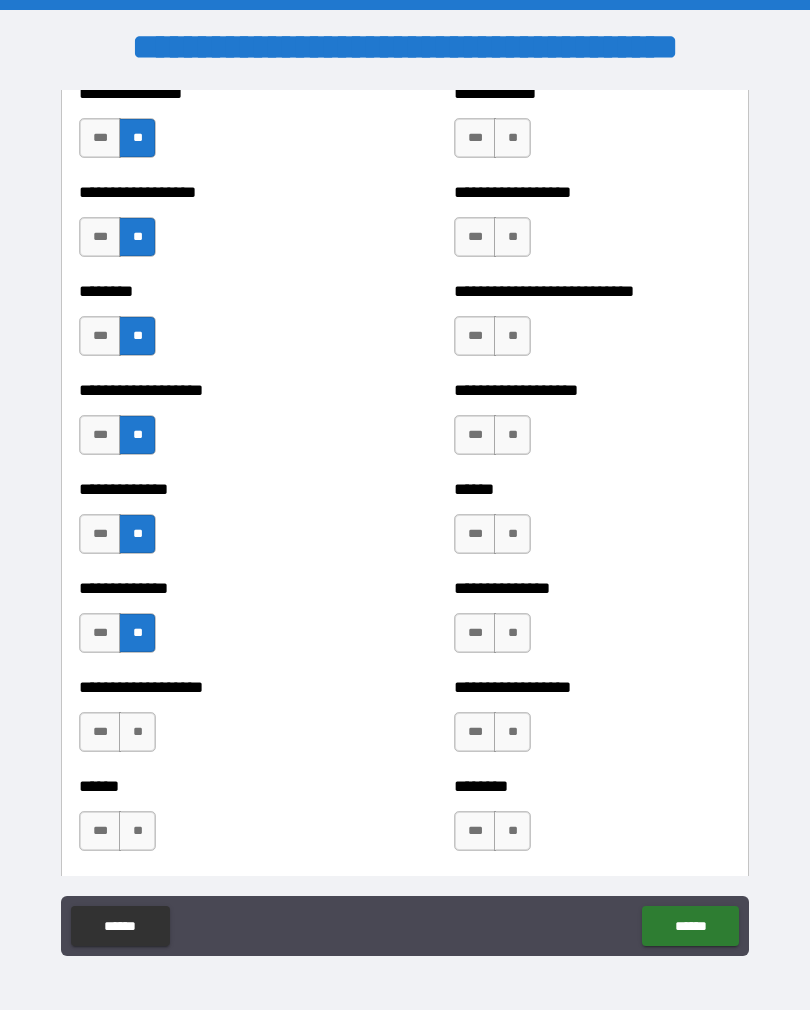 click on "**" at bounding box center [137, 732] 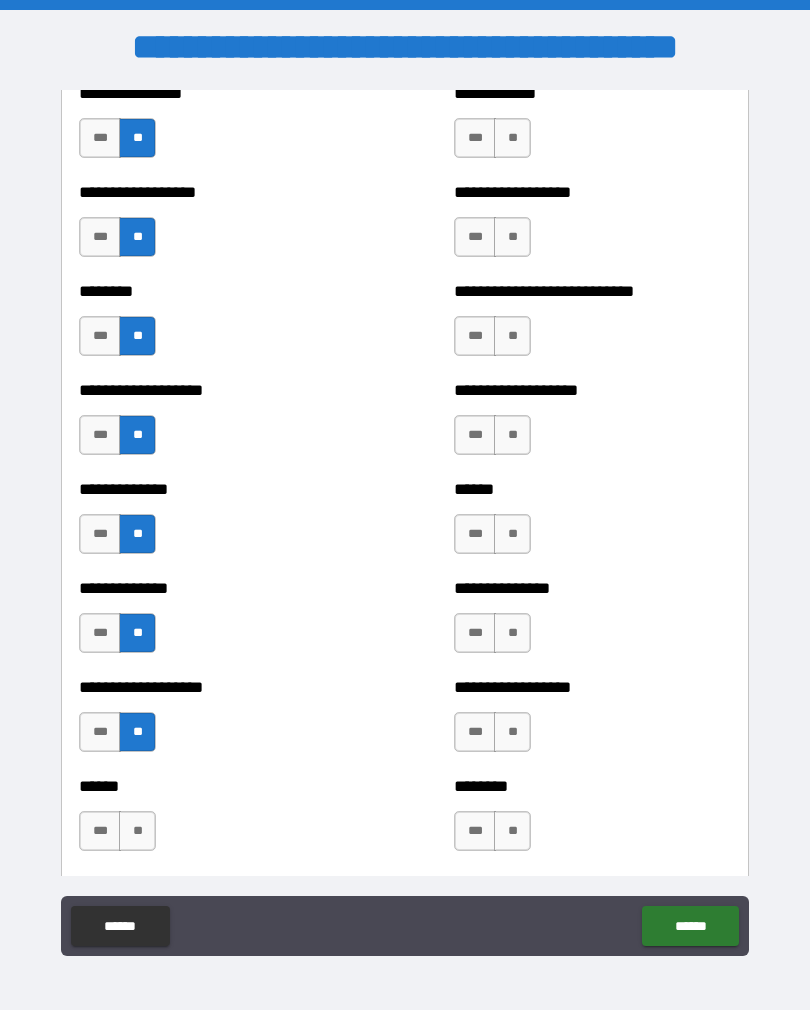 click on "**" at bounding box center (137, 831) 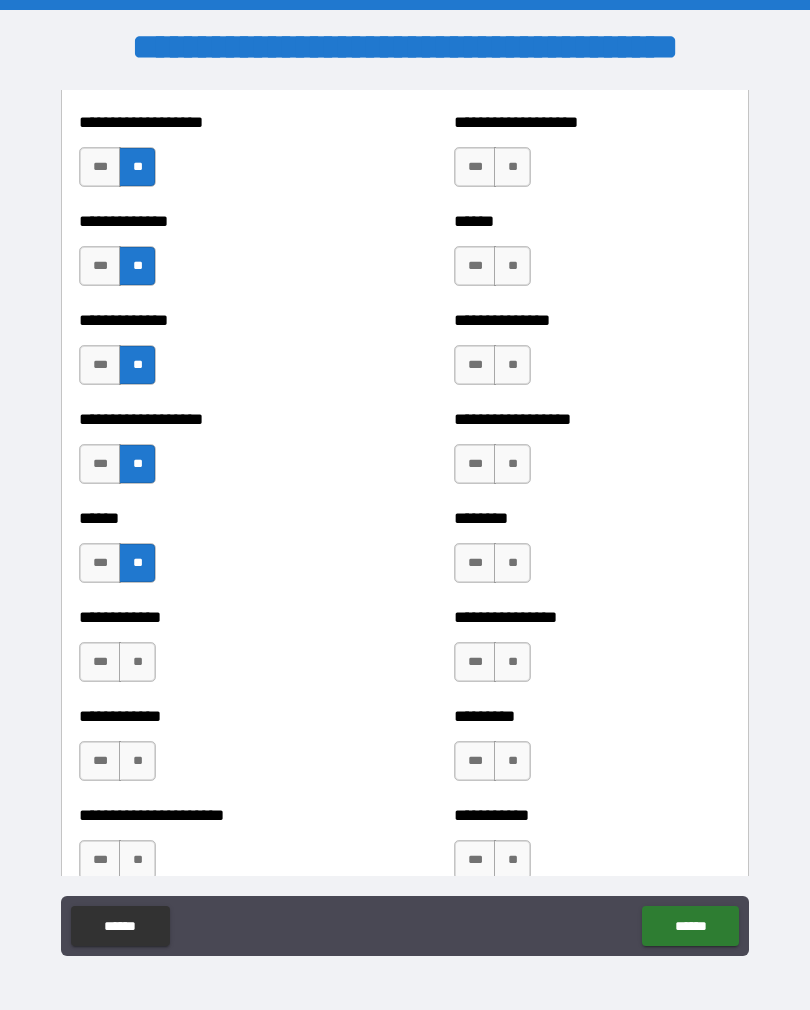 click on "**" at bounding box center [137, 662] 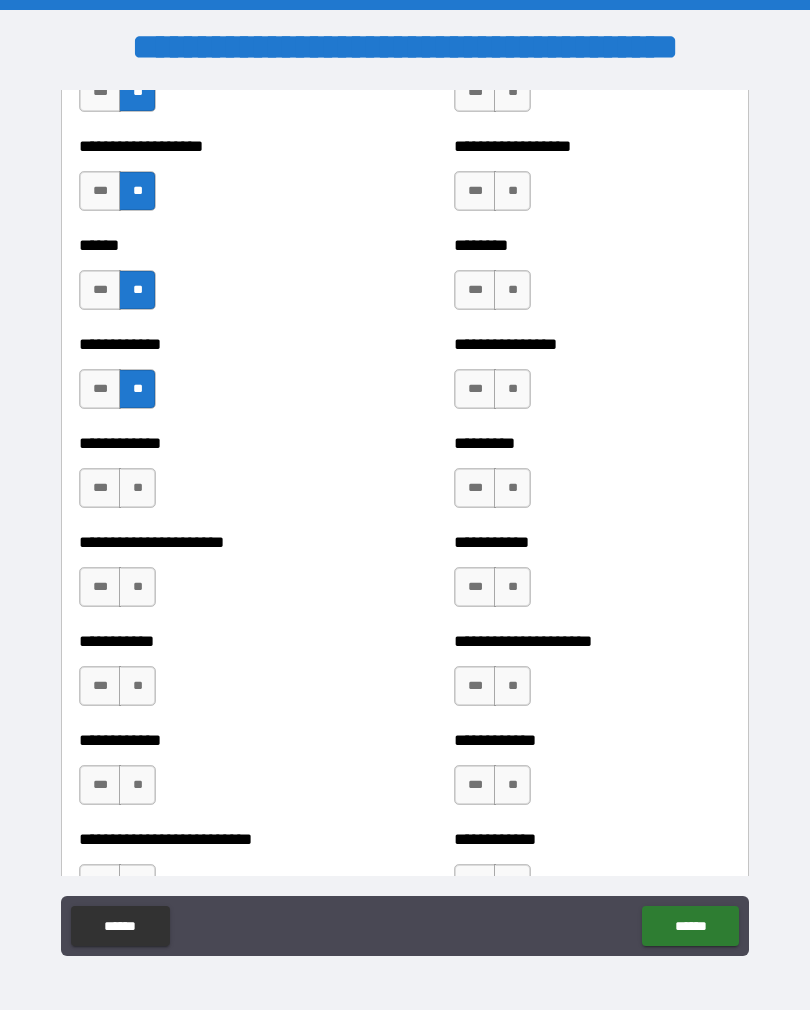 scroll, scrollTop: 4989, scrollLeft: 0, axis: vertical 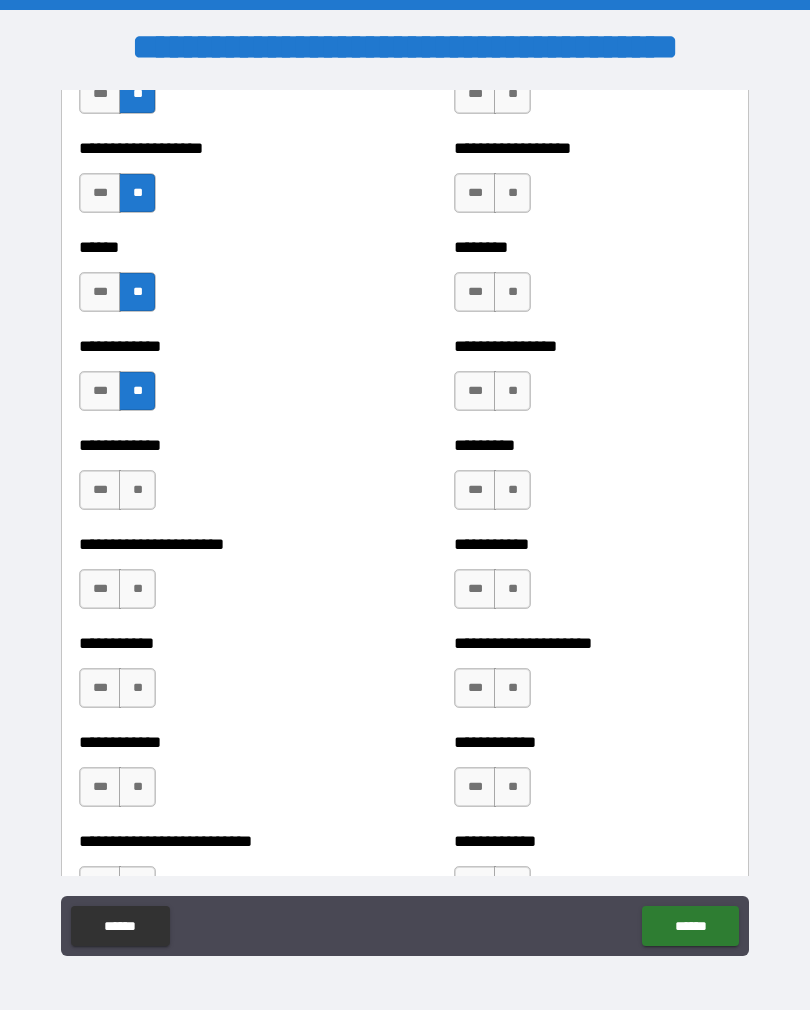 click on "**" at bounding box center [137, 490] 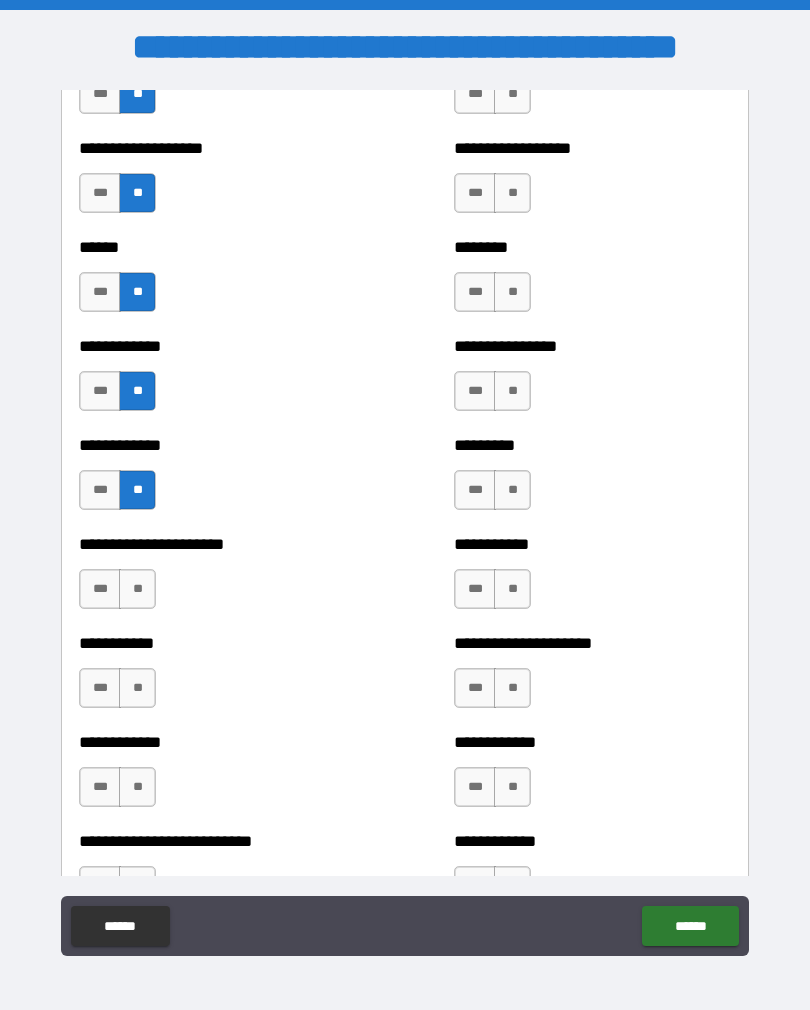 click on "**" at bounding box center (137, 589) 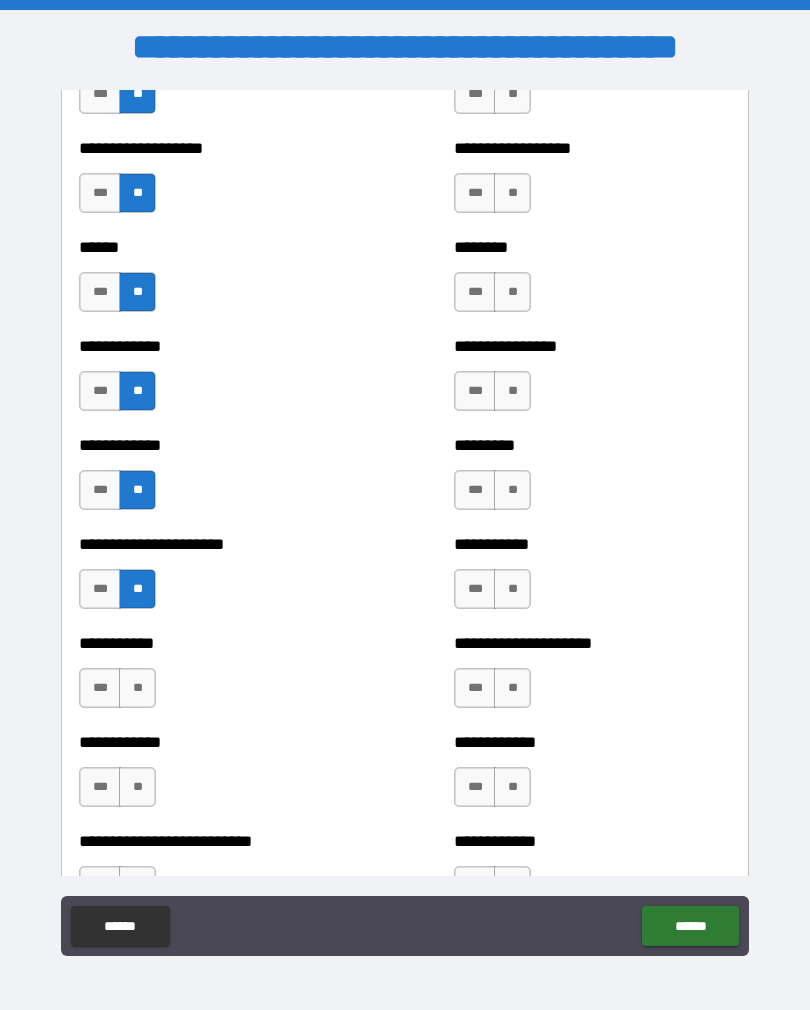 click on "**" at bounding box center [137, 688] 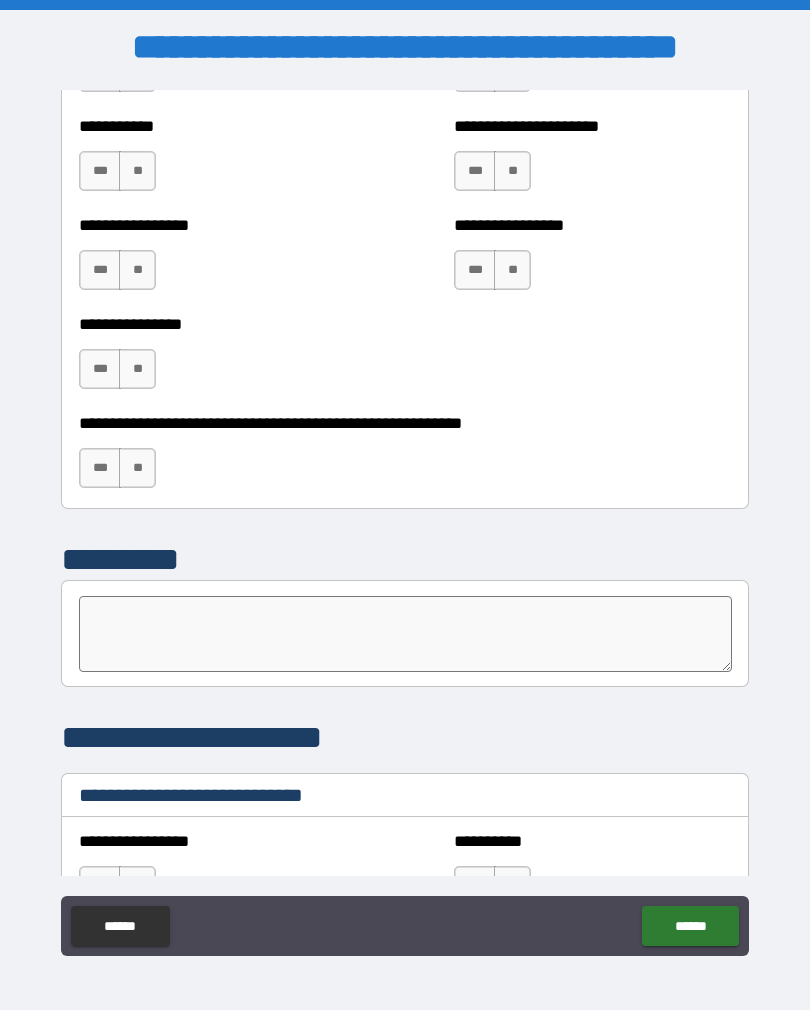 scroll, scrollTop: 6087, scrollLeft: 0, axis: vertical 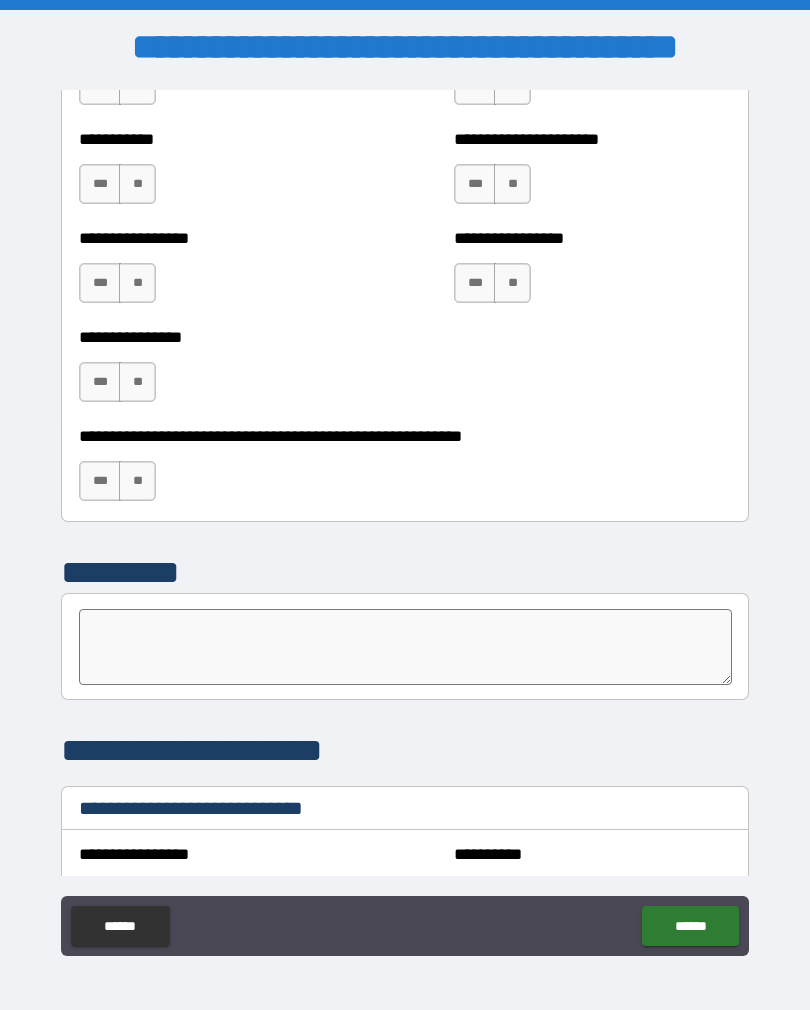 click on "**" at bounding box center (137, 481) 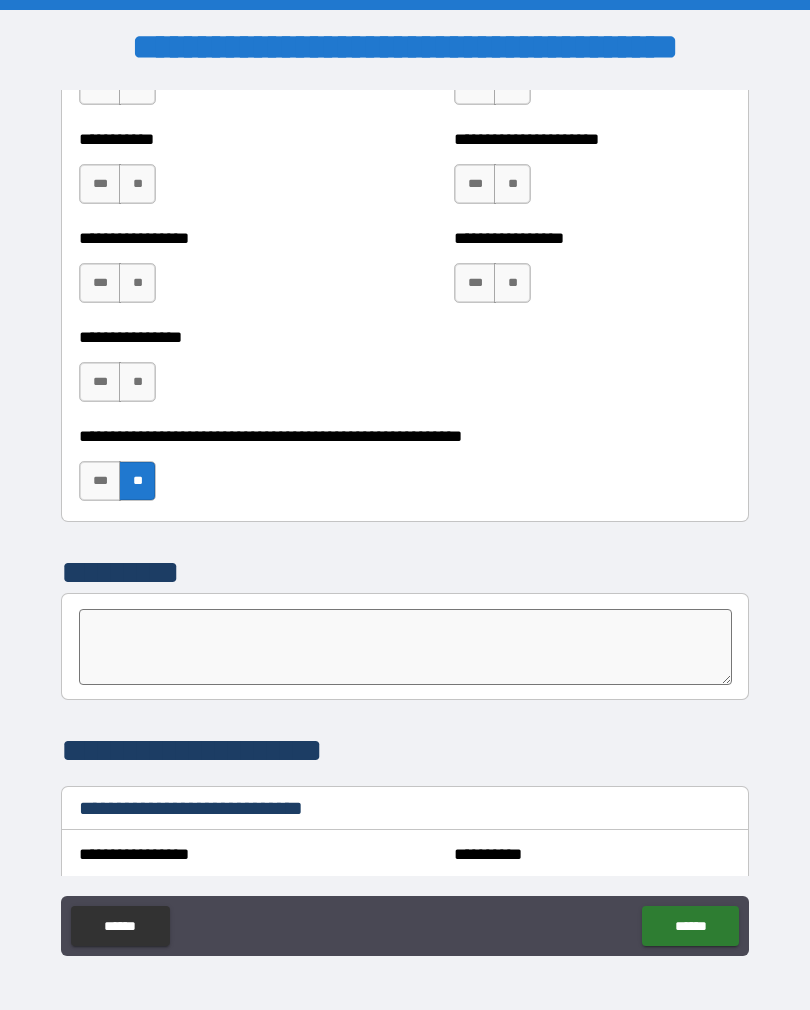click on "**" at bounding box center (137, 382) 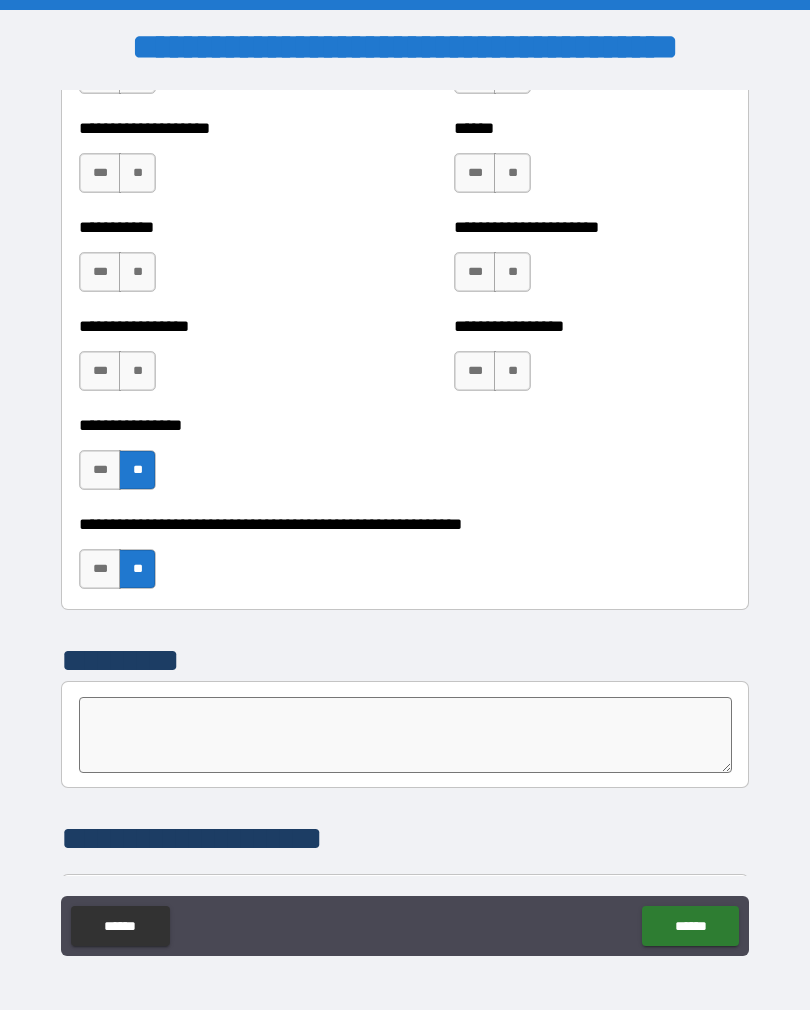 scroll, scrollTop: 5988, scrollLeft: 0, axis: vertical 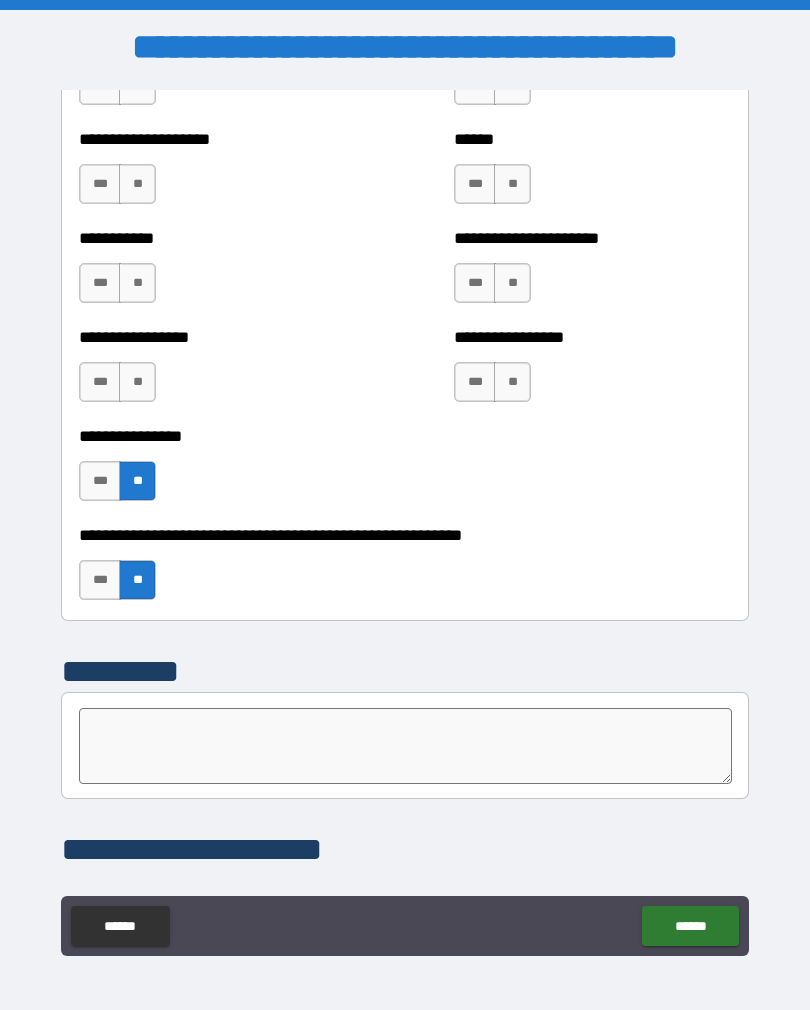 click on "**" at bounding box center (137, 382) 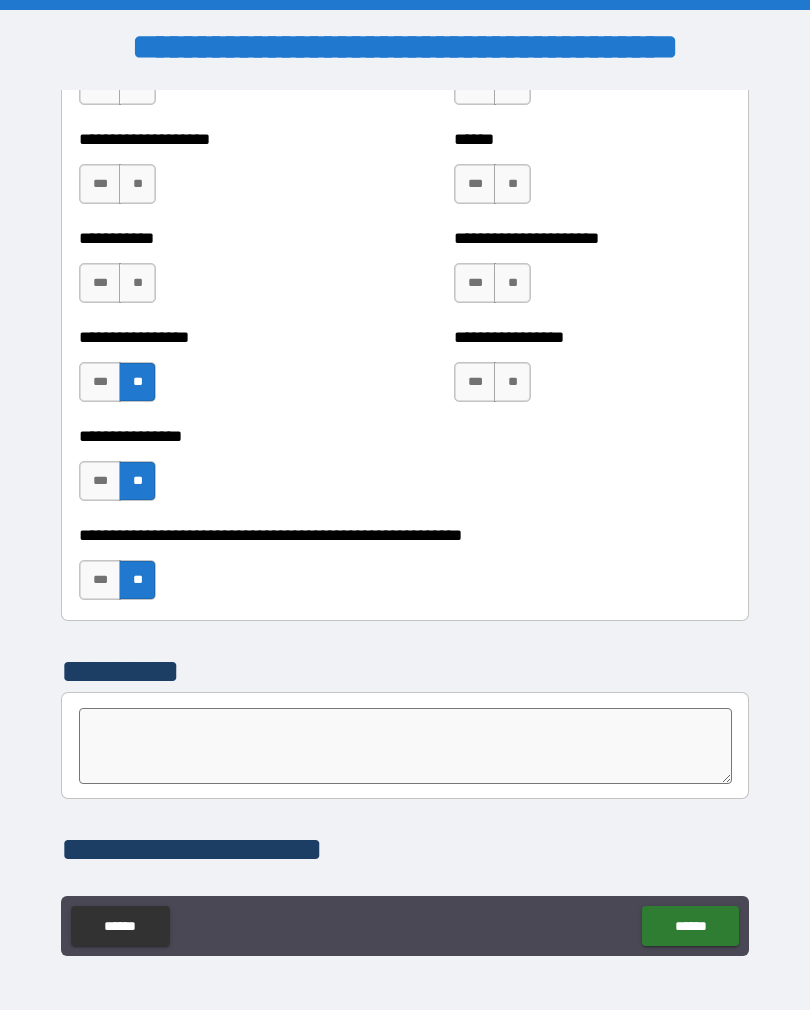 click on "**********" at bounding box center [592, 372] 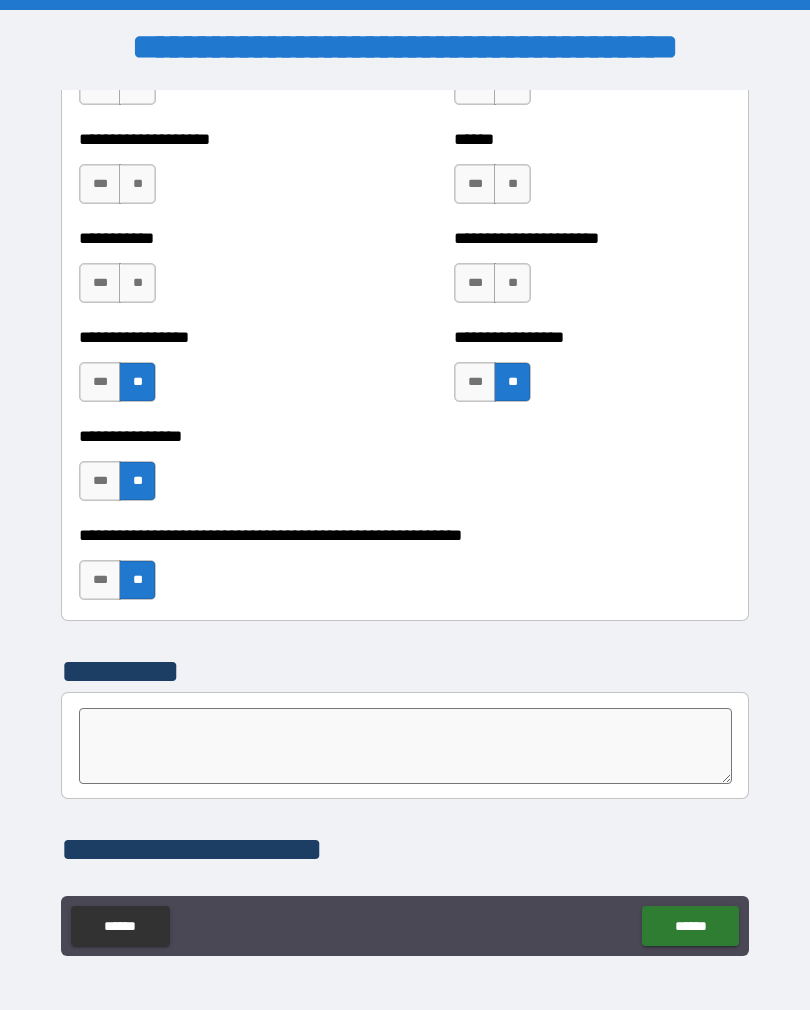 click on "**" at bounding box center [512, 283] 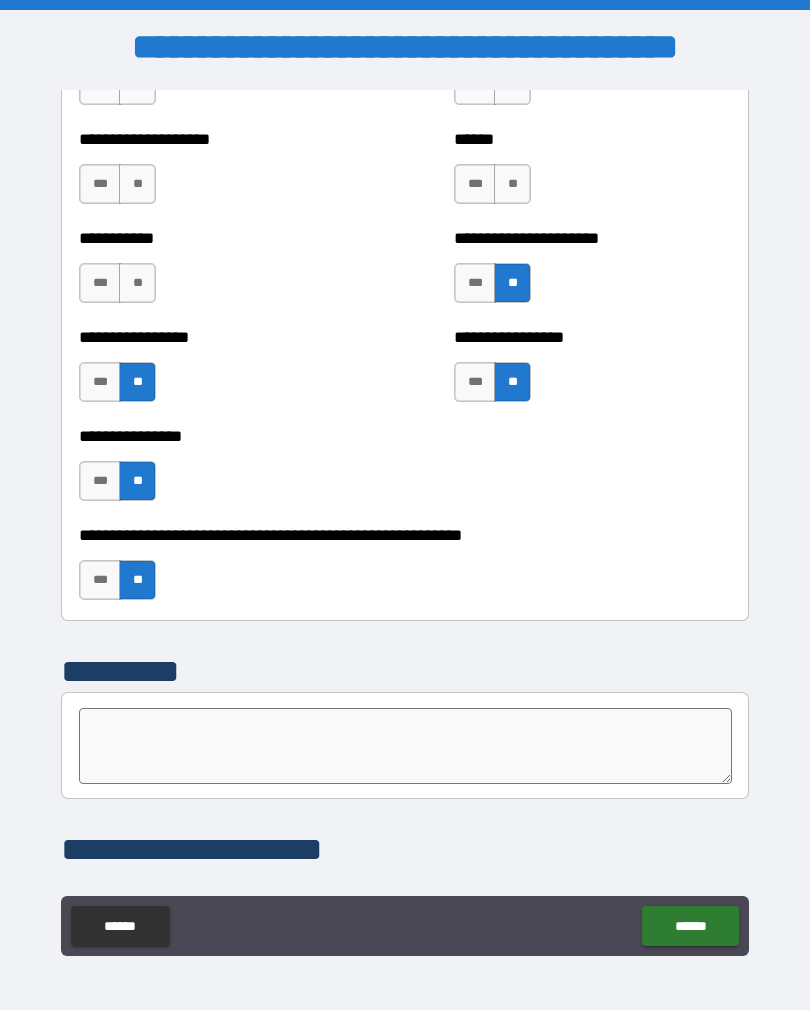 click on "**" at bounding box center (137, 283) 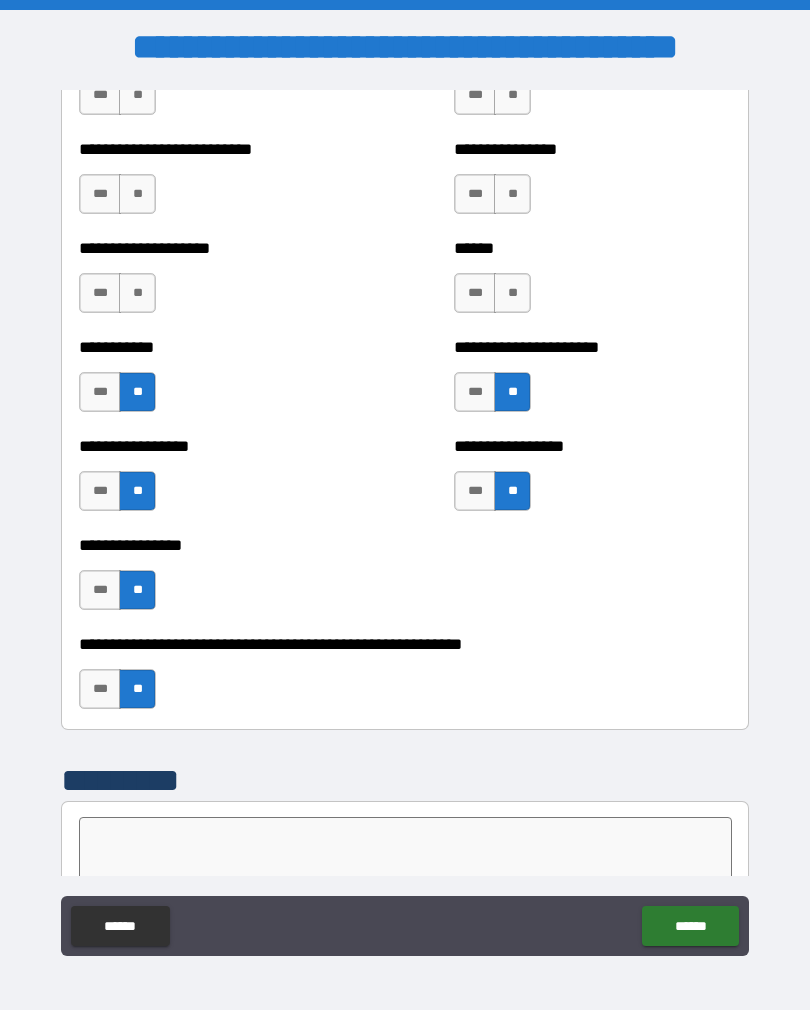 scroll, scrollTop: 5870, scrollLeft: 0, axis: vertical 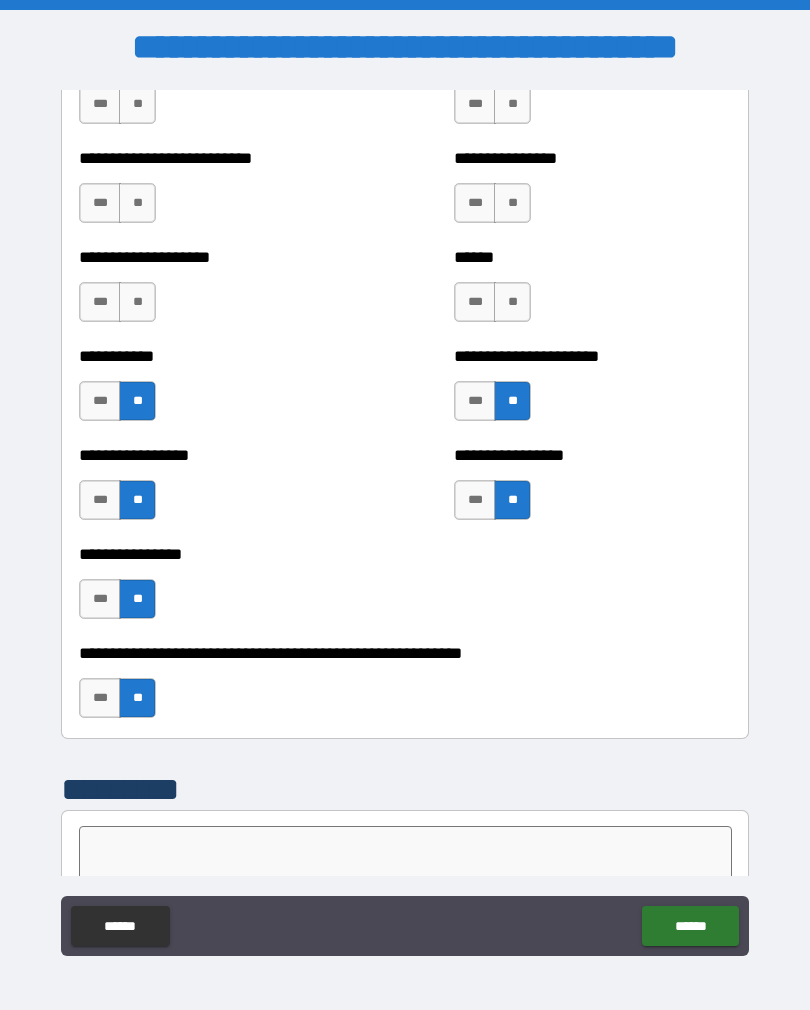 click on "**" at bounding box center (137, 302) 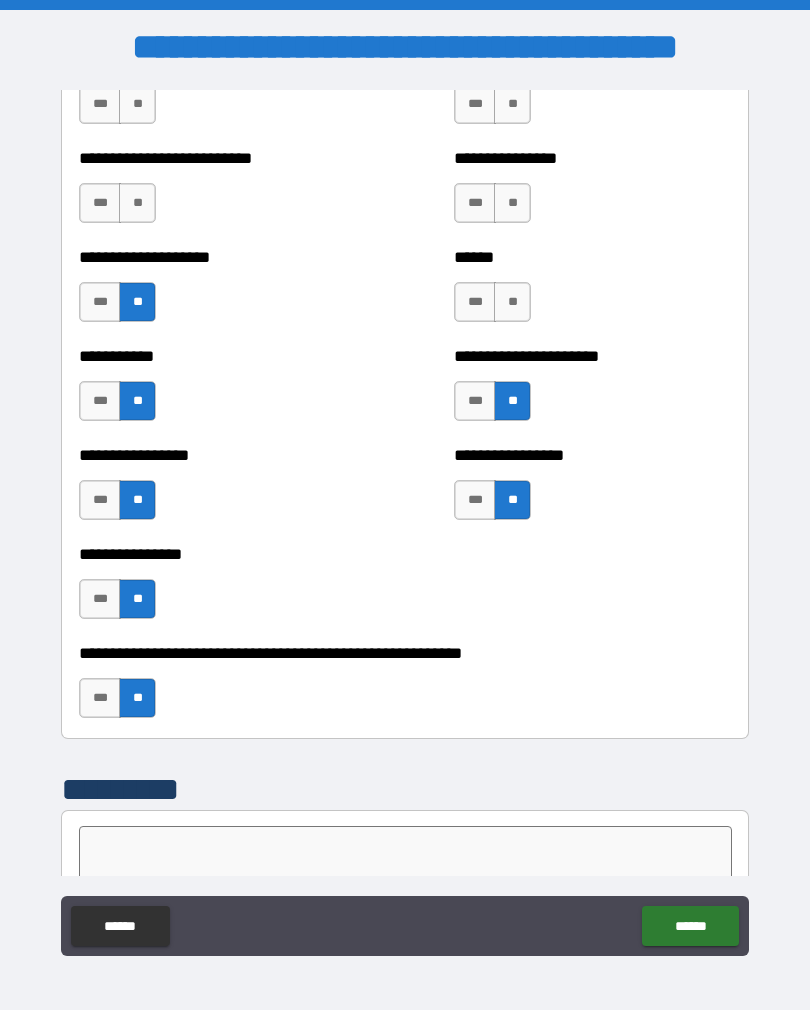 click on "****** *** **" at bounding box center (592, 292) 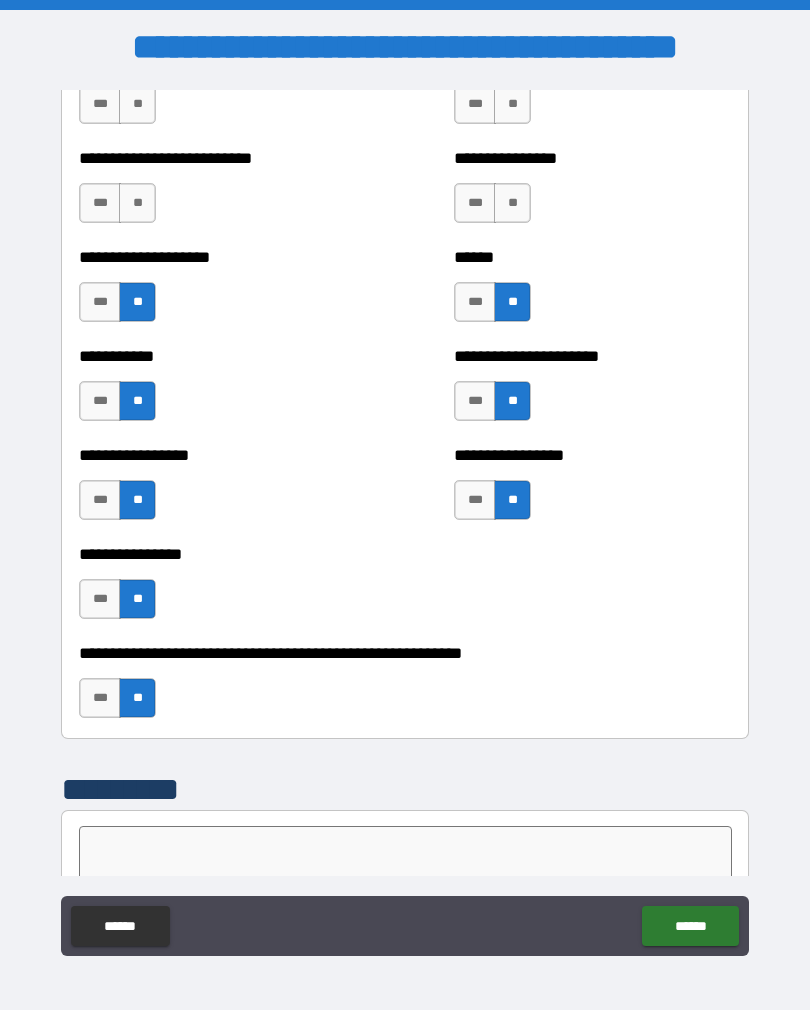 scroll, scrollTop: 5750, scrollLeft: 0, axis: vertical 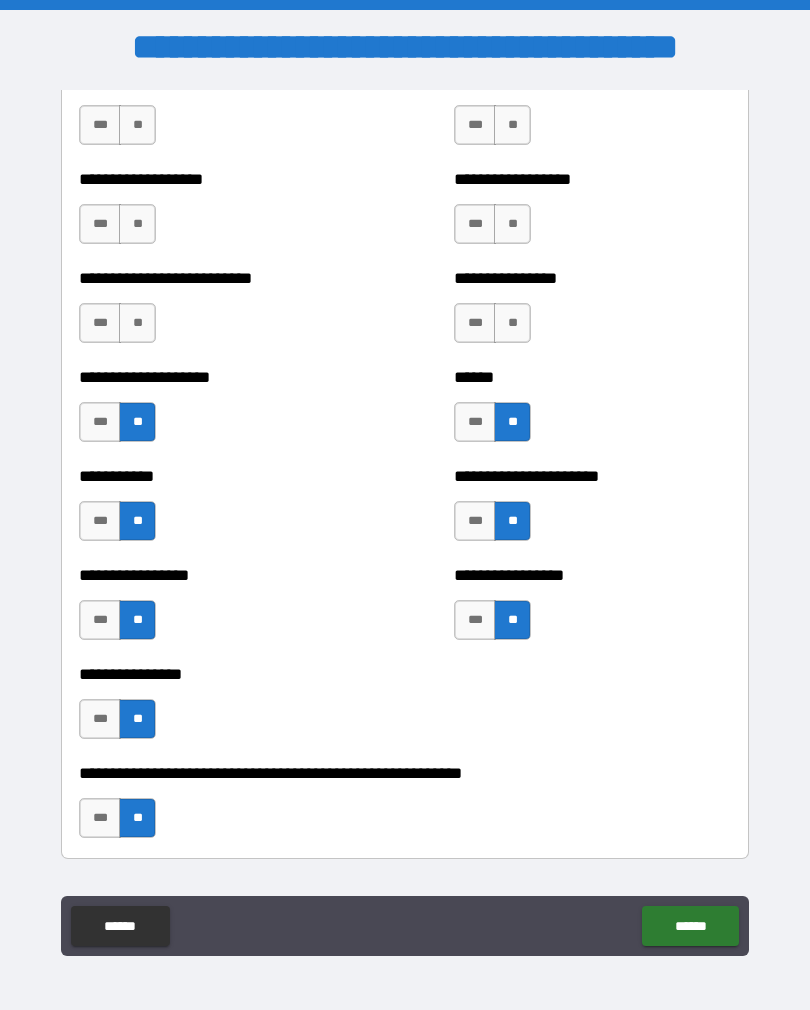 click on "**" at bounding box center (512, 323) 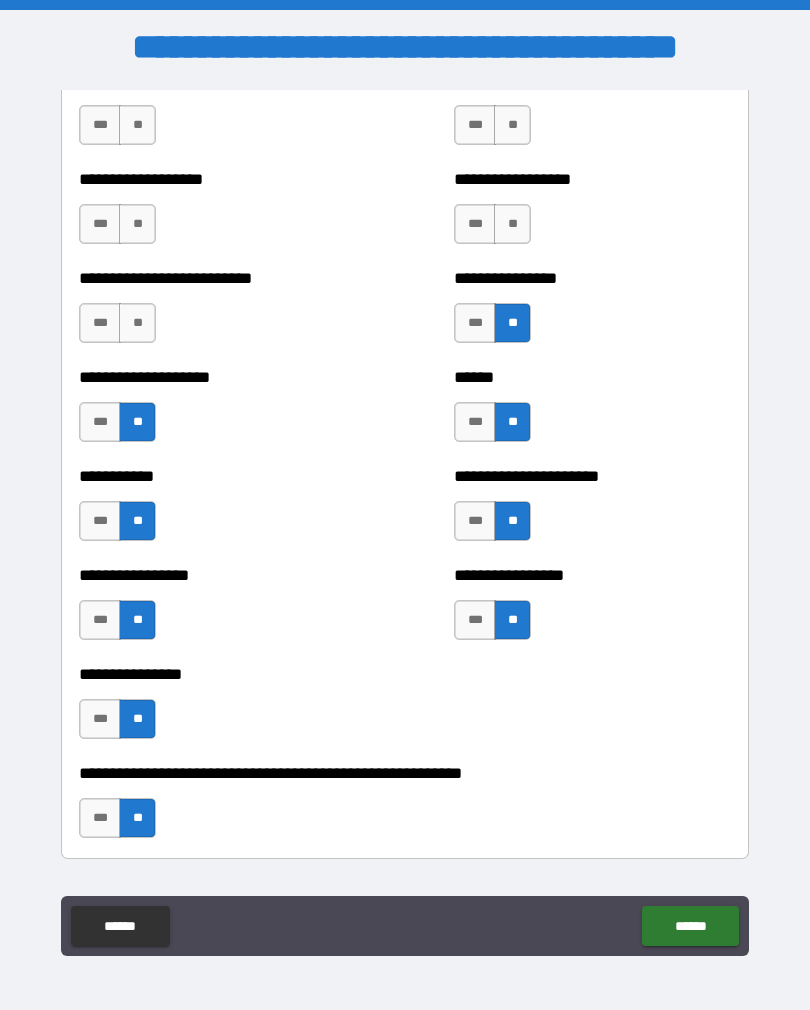 click on "**" at bounding box center [137, 323] 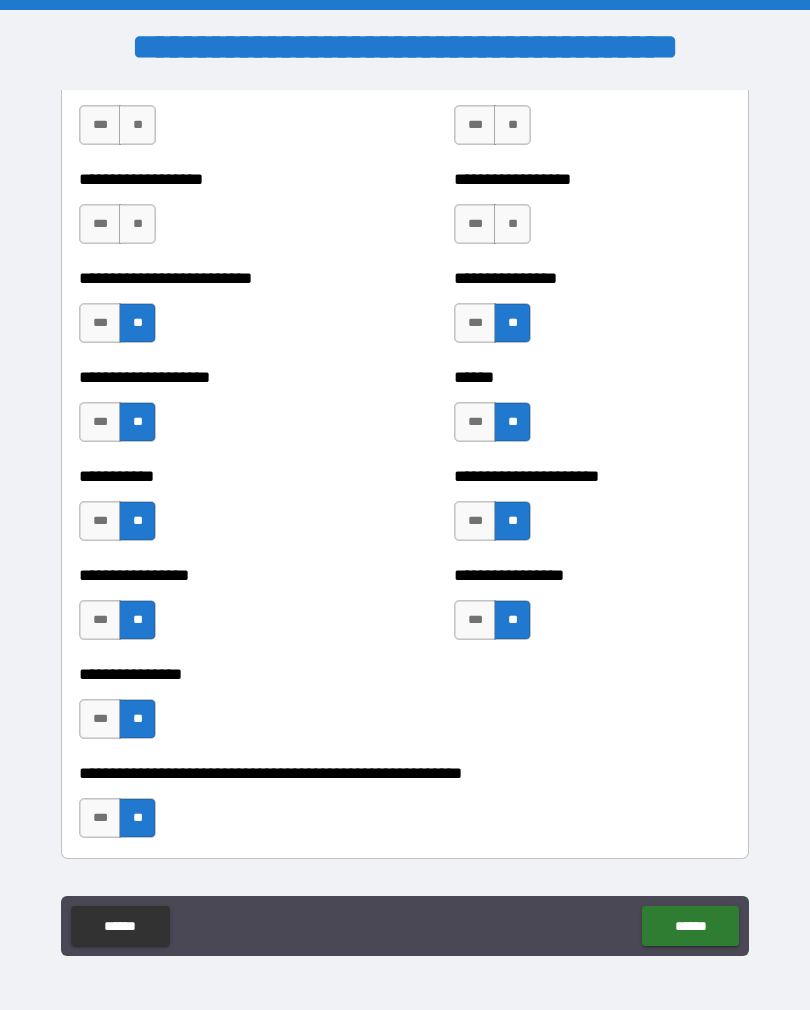 click on "**" at bounding box center [137, 224] 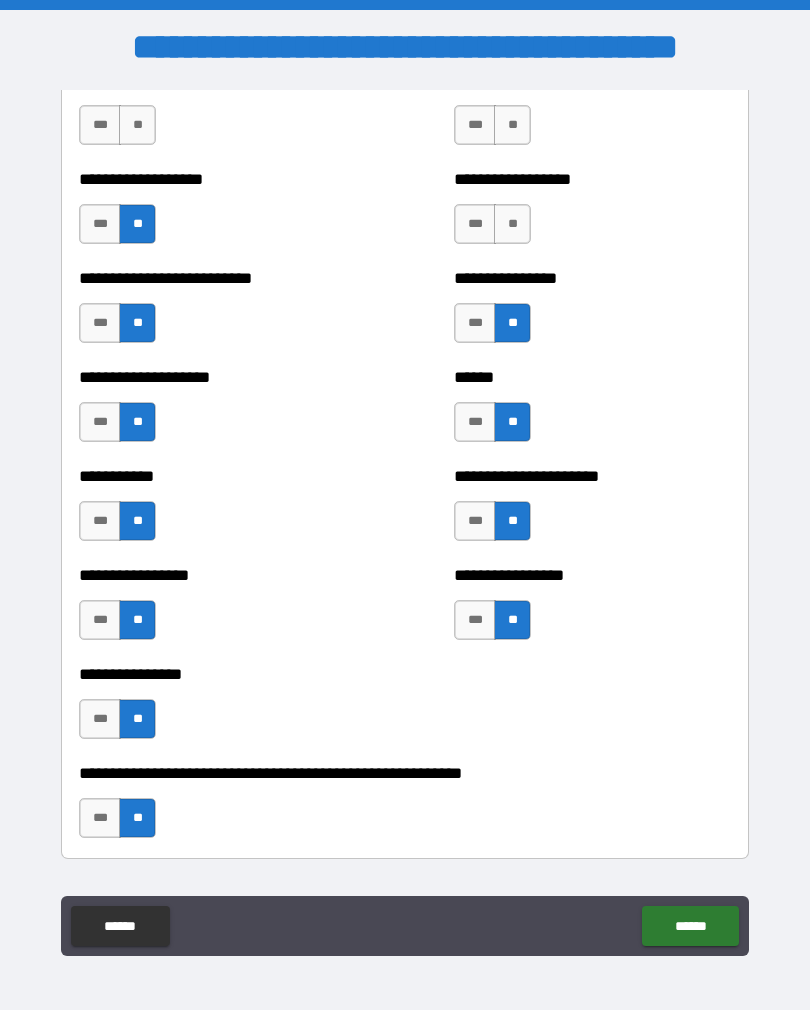 click on "**" at bounding box center [512, 224] 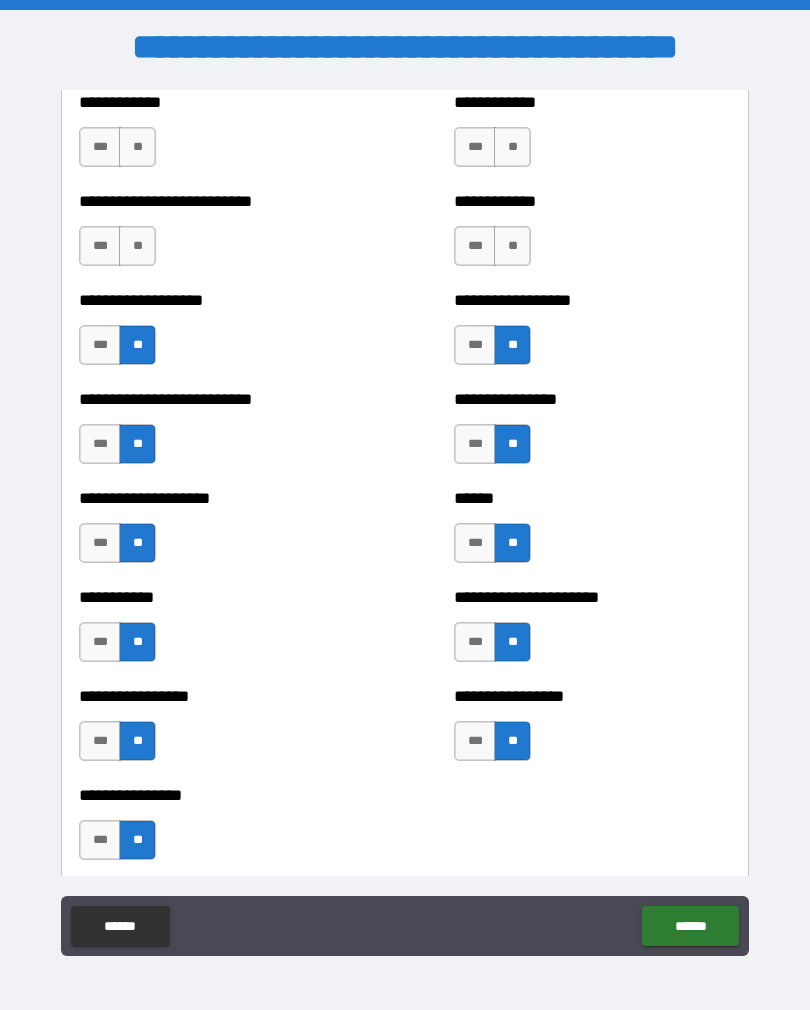 scroll, scrollTop: 5612, scrollLeft: 0, axis: vertical 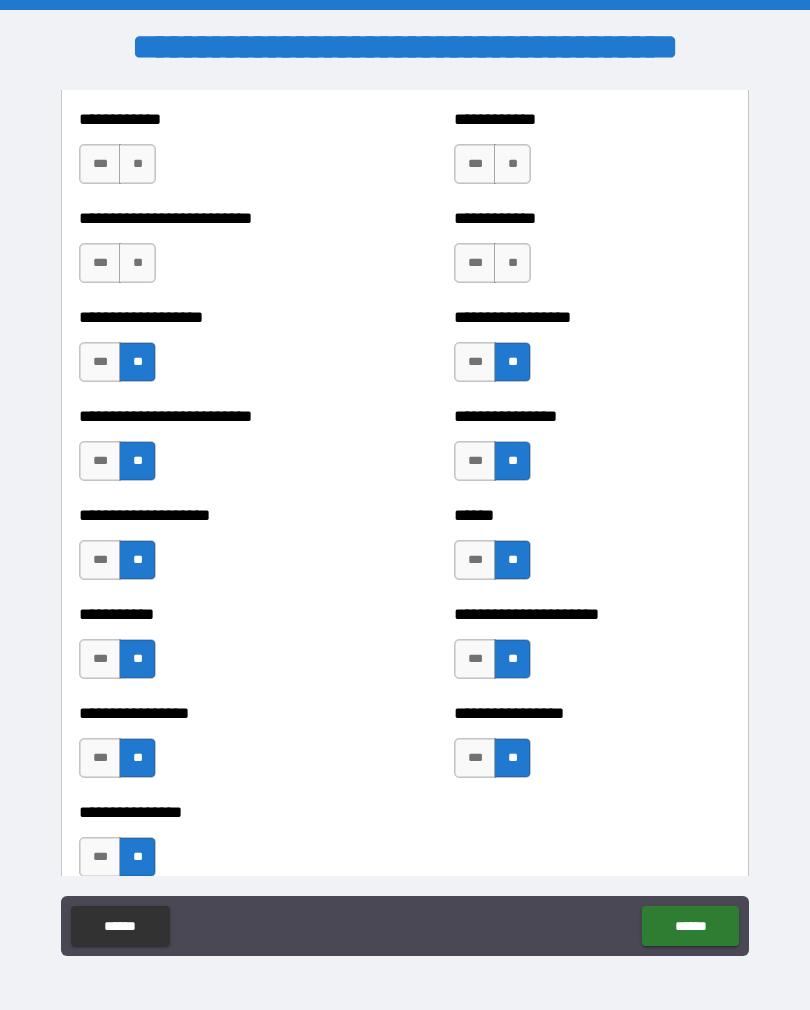 click on "**" at bounding box center [512, 263] 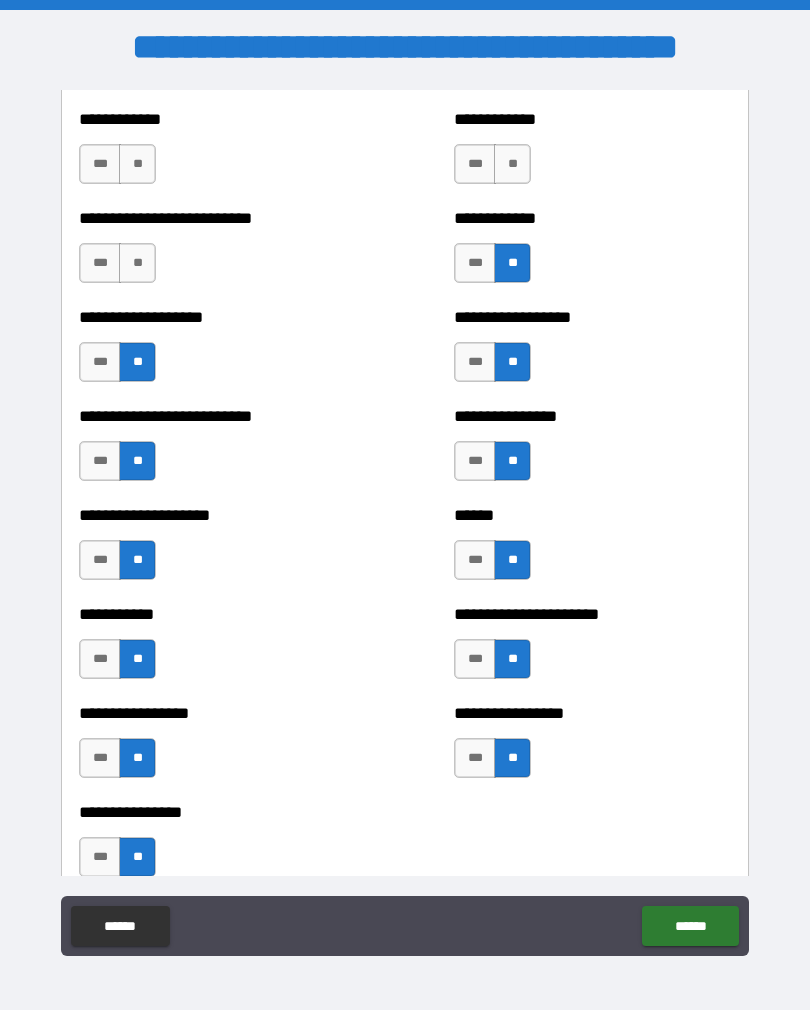 click on "**********" at bounding box center (217, 253) 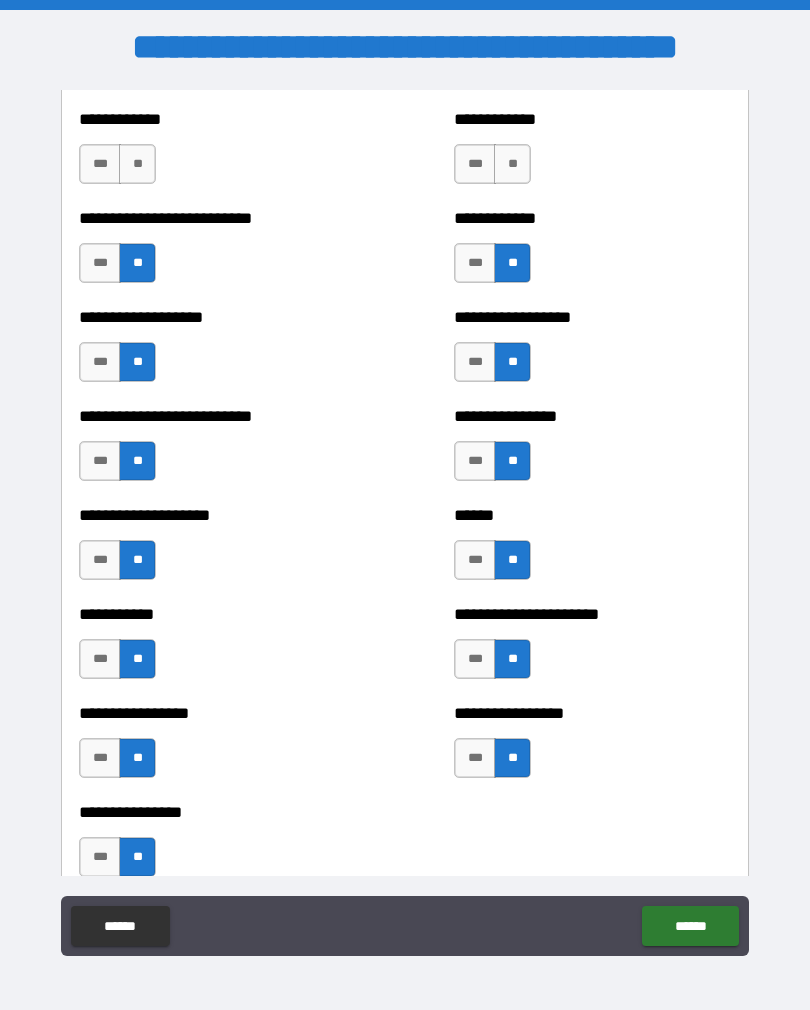 click on "**" at bounding box center [137, 164] 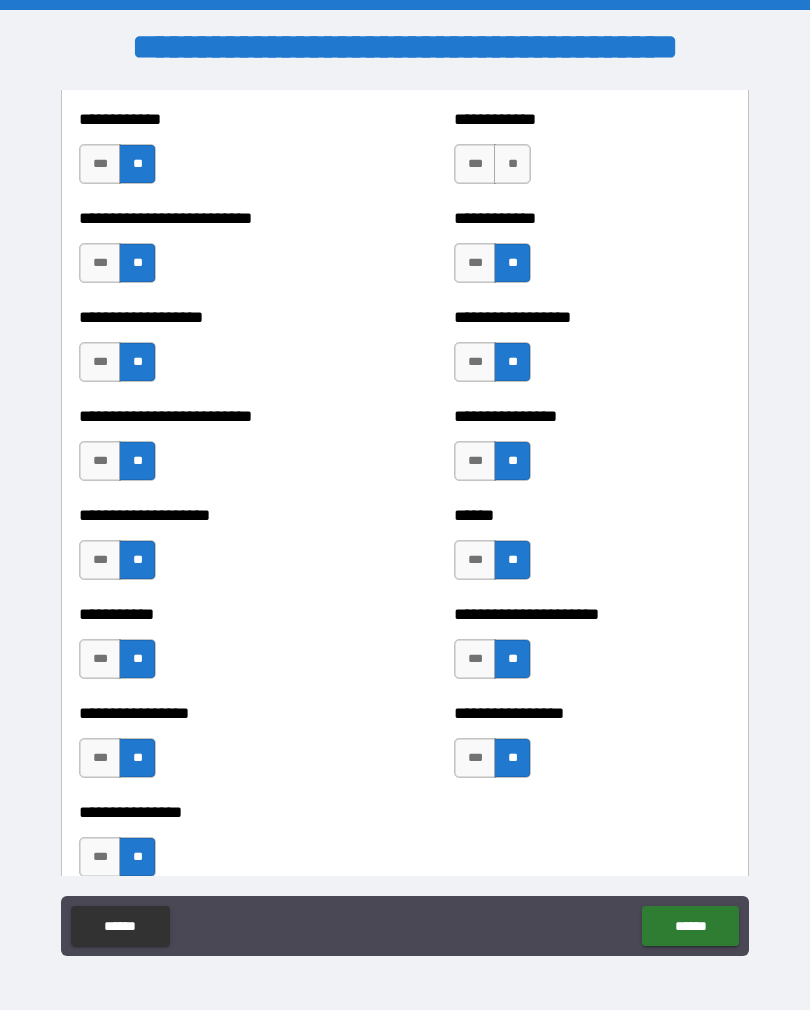 click on "**********" at bounding box center [592, 154] 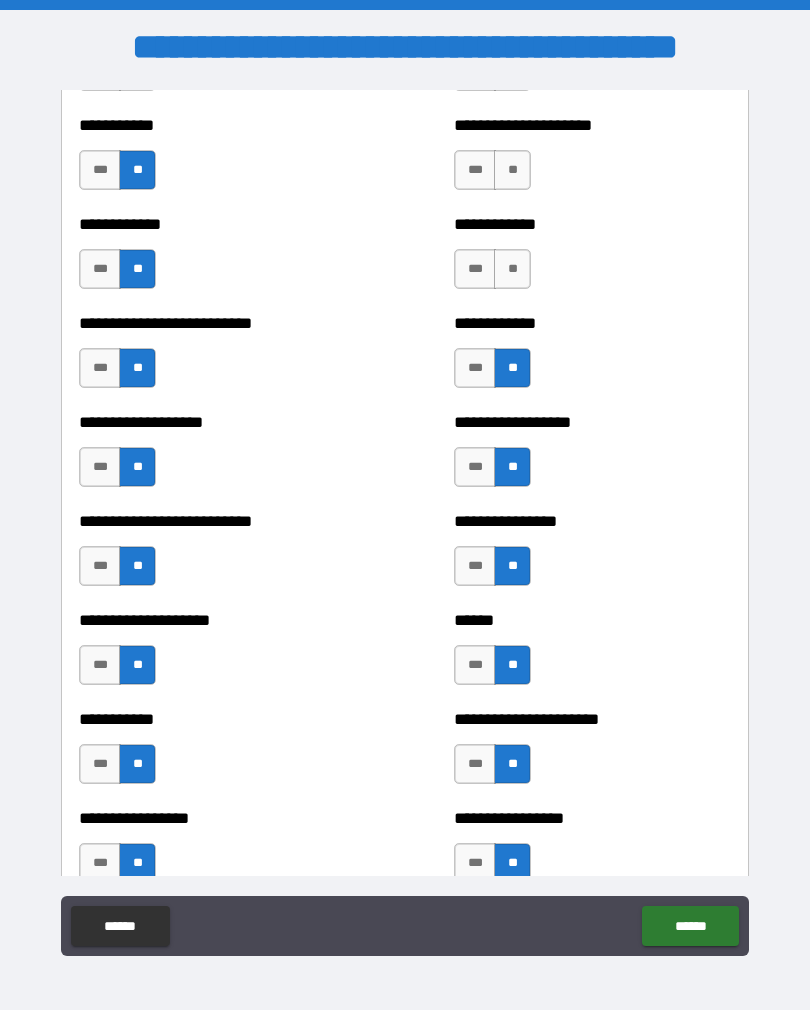 scroll, scrollTop: 5436, scrollLeft: 0, axis: vertical 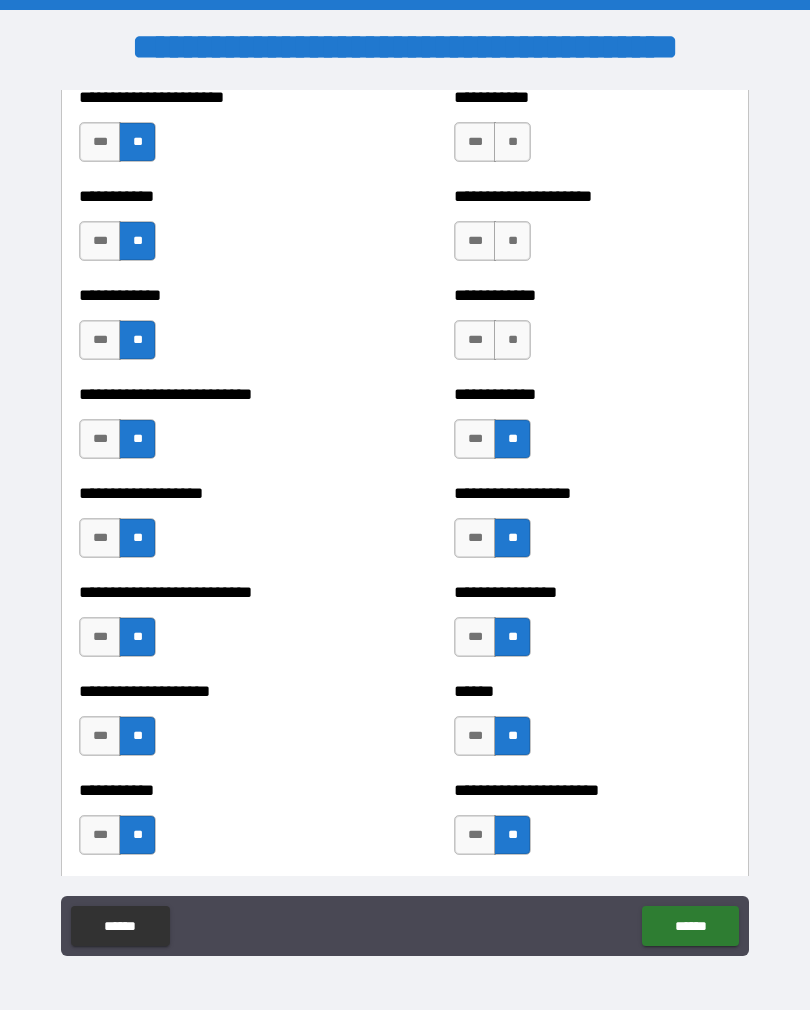 click on "**" at bounding box center [512, 340] 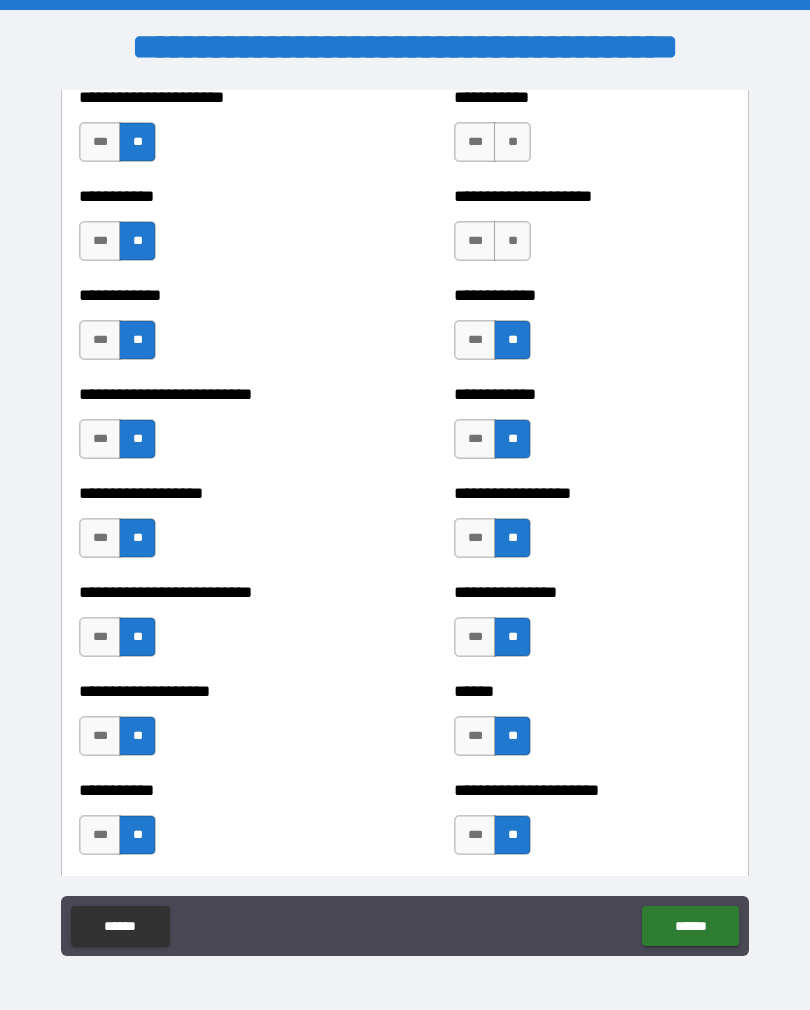 click on "**" at bounding box center [512, 241] 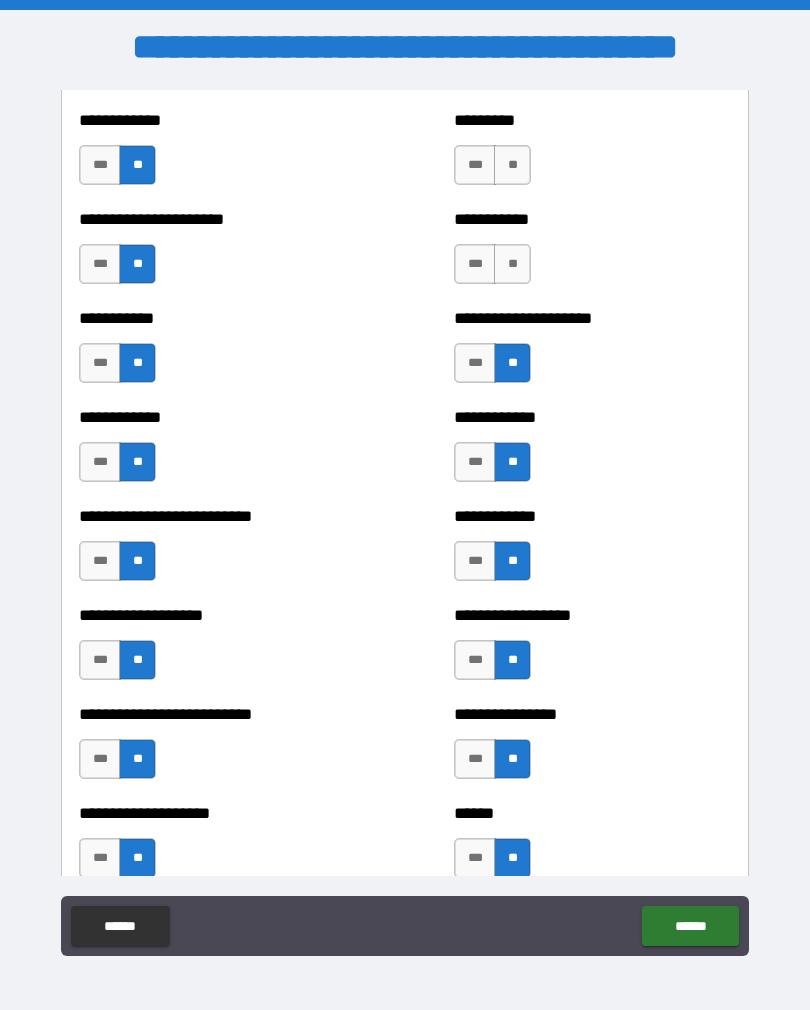 scroll, scrollTop: 5202, scrollLeft: 0, axis: vertical 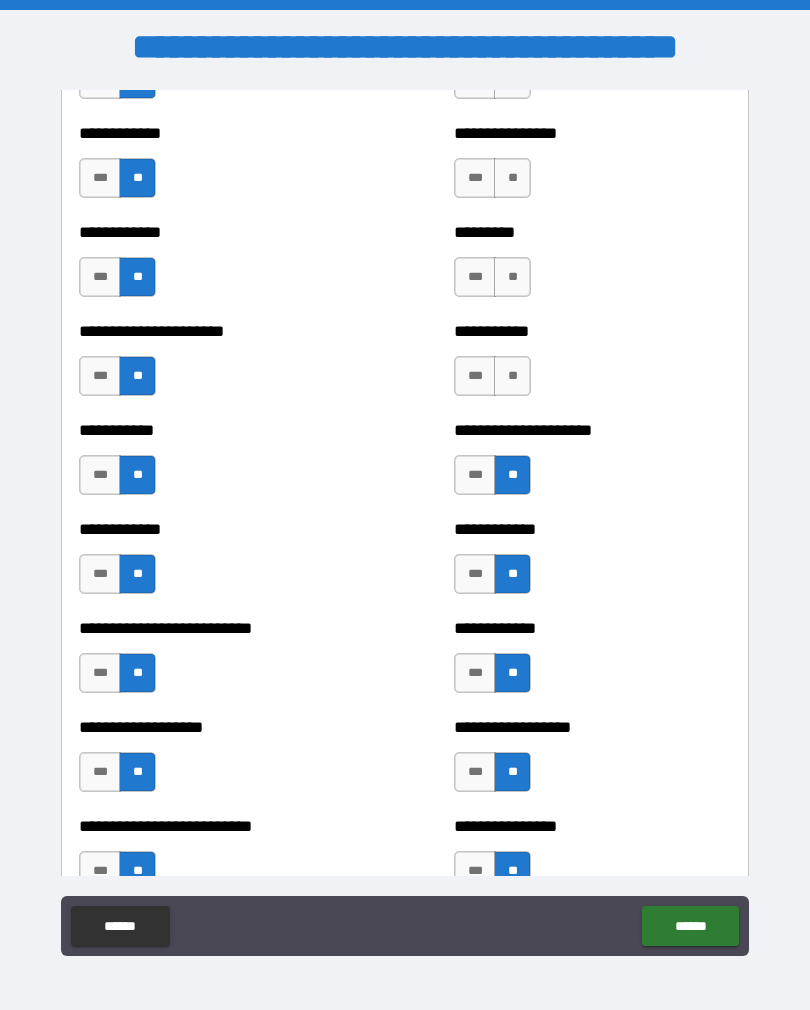 click on "**" at bounding box center [512, 376] 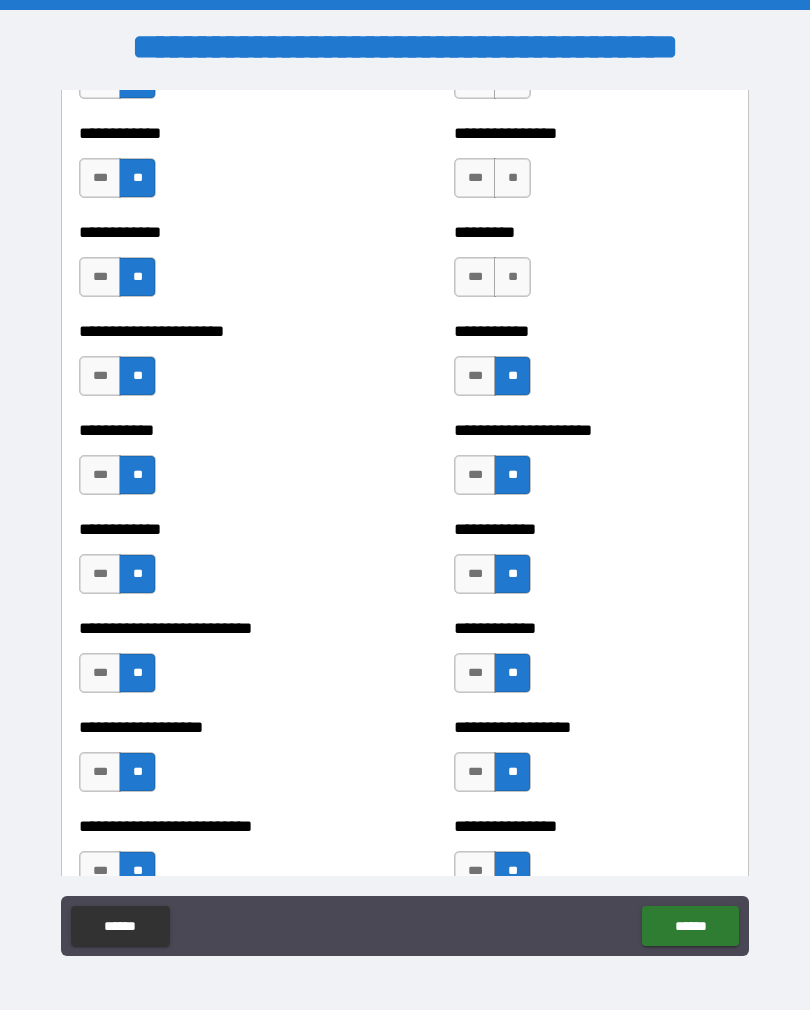 click on "**" at bounding box center (512, 277) 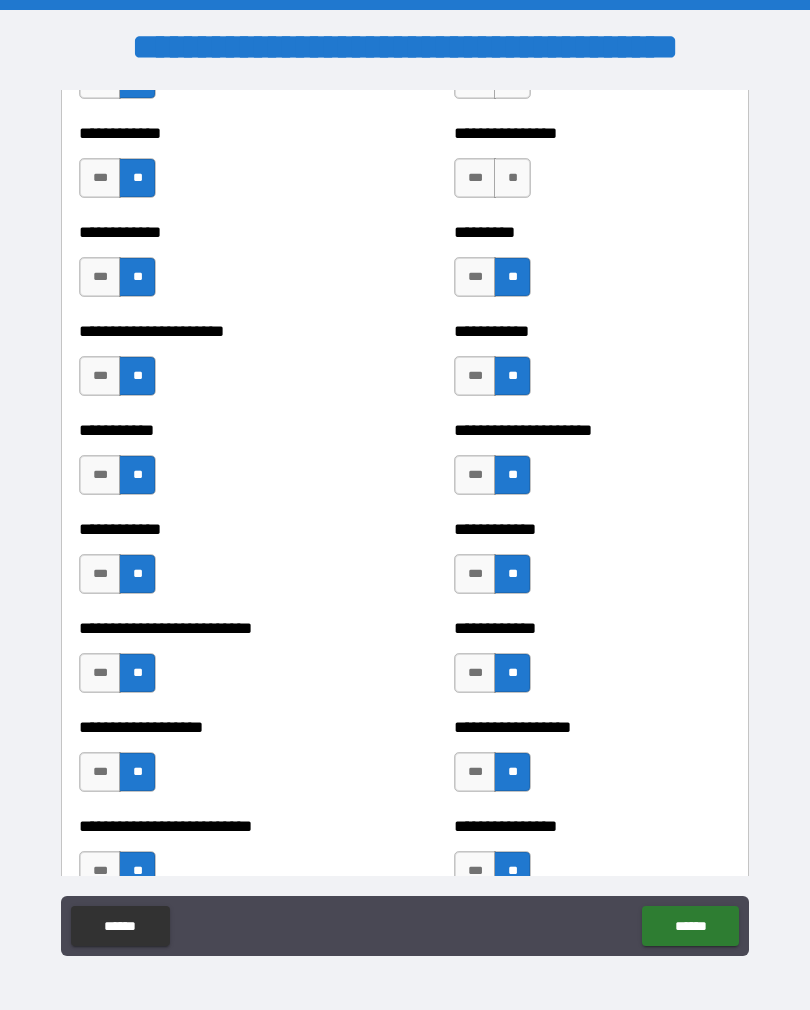 click on "**" at bounding box center (512, 178) 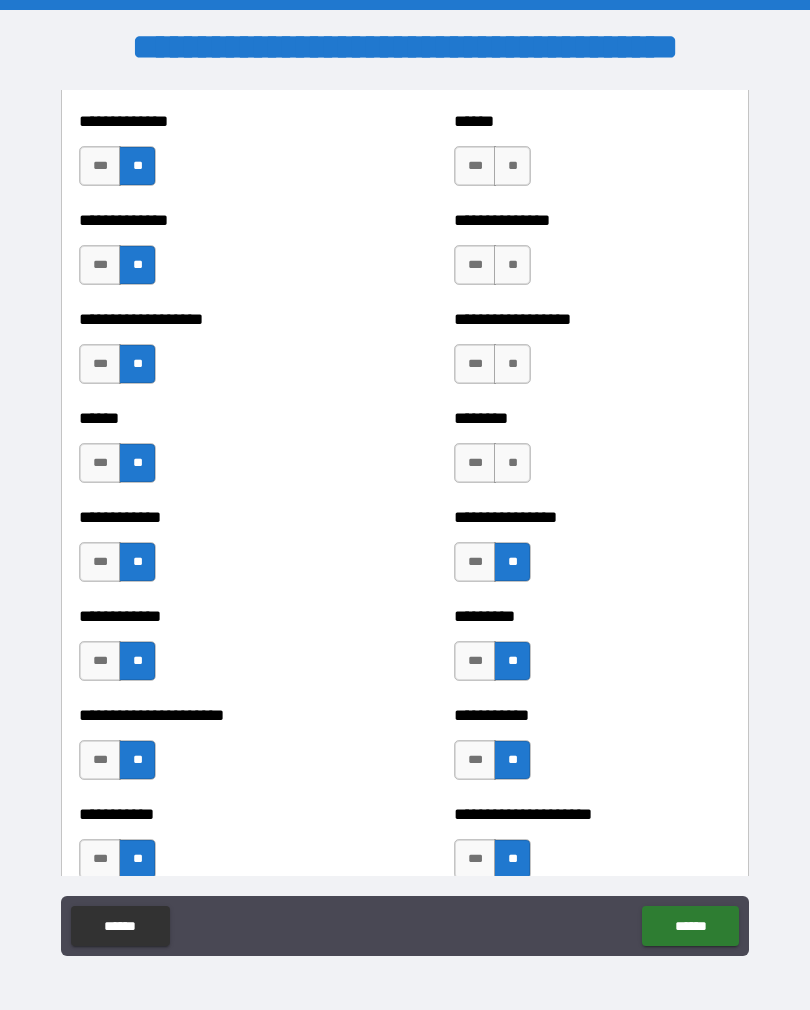scroll, scrollTop: 4817, scrollLeft: 0, axis: vertical 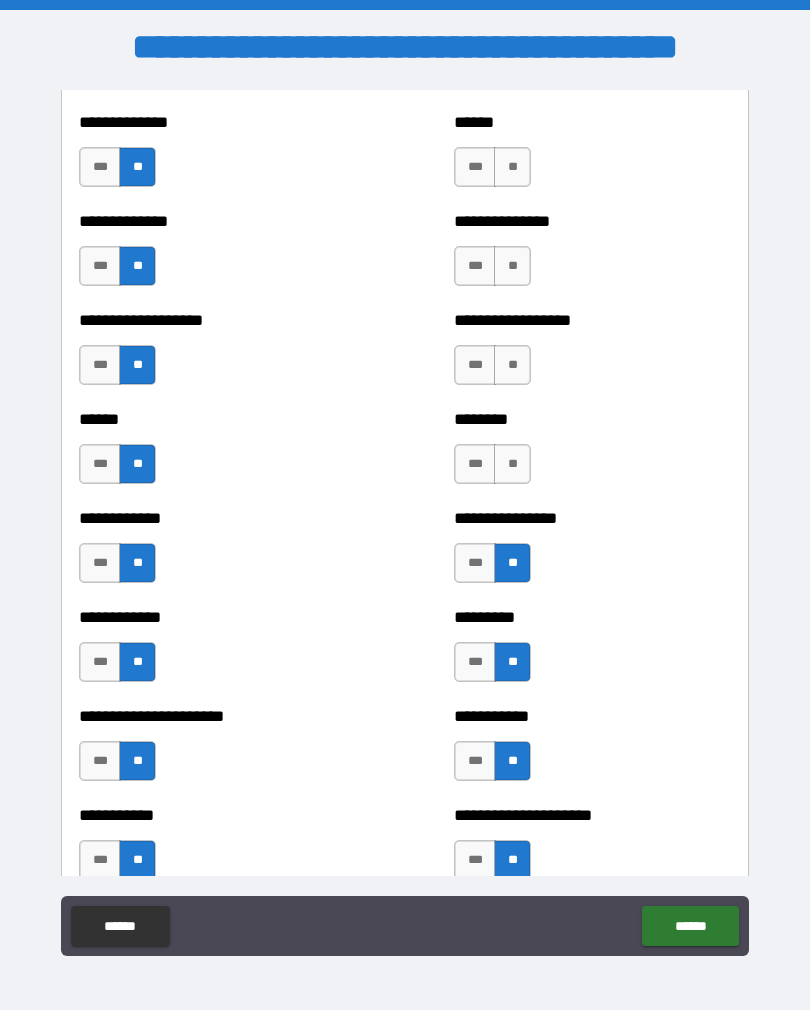 click on "**" at bounding box center (512, 464) 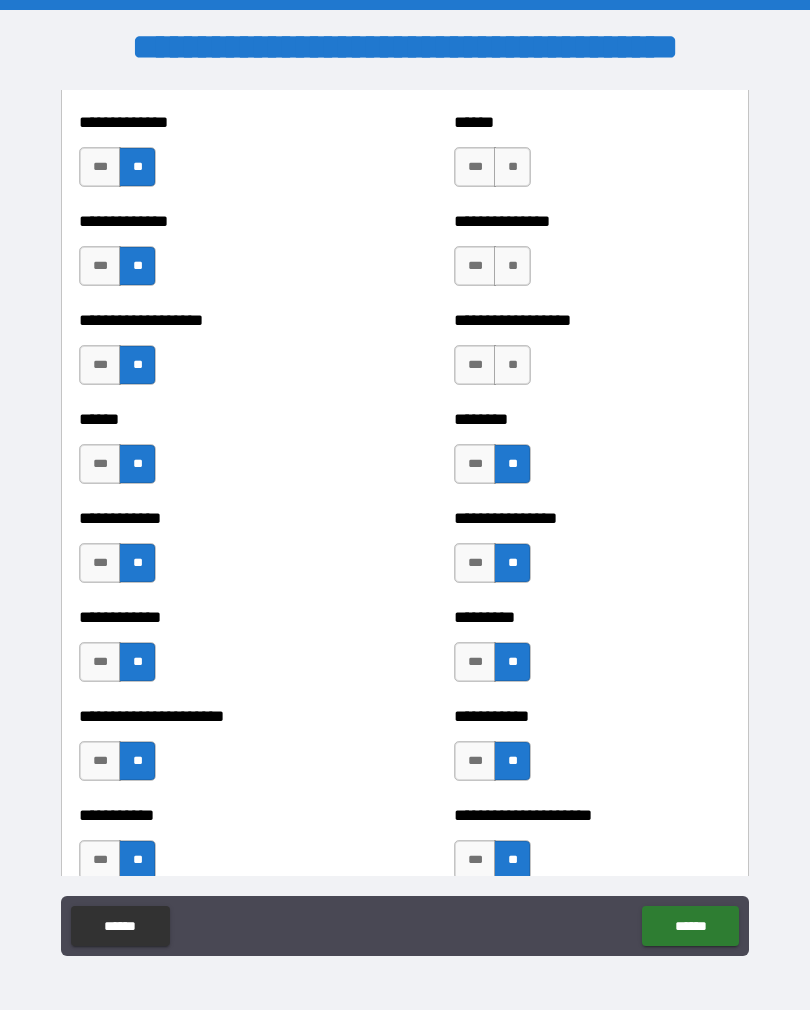 click on "**" at bounding box center (512, 365) 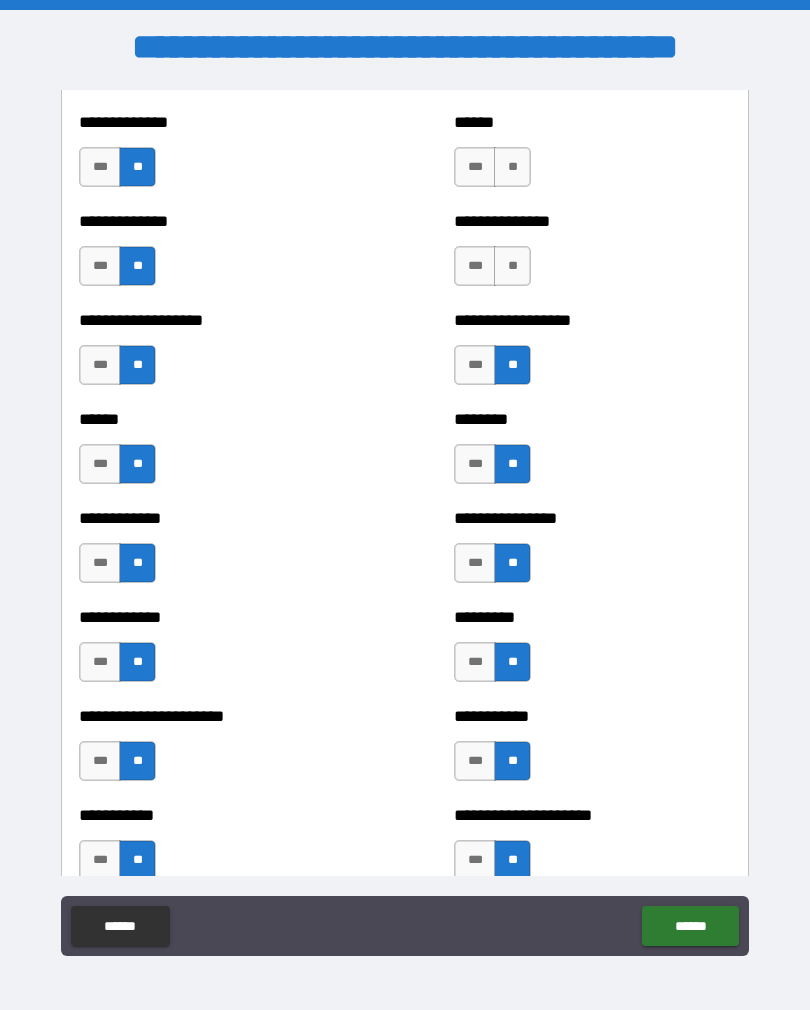 click on "**" at bounding box center [512, 266] 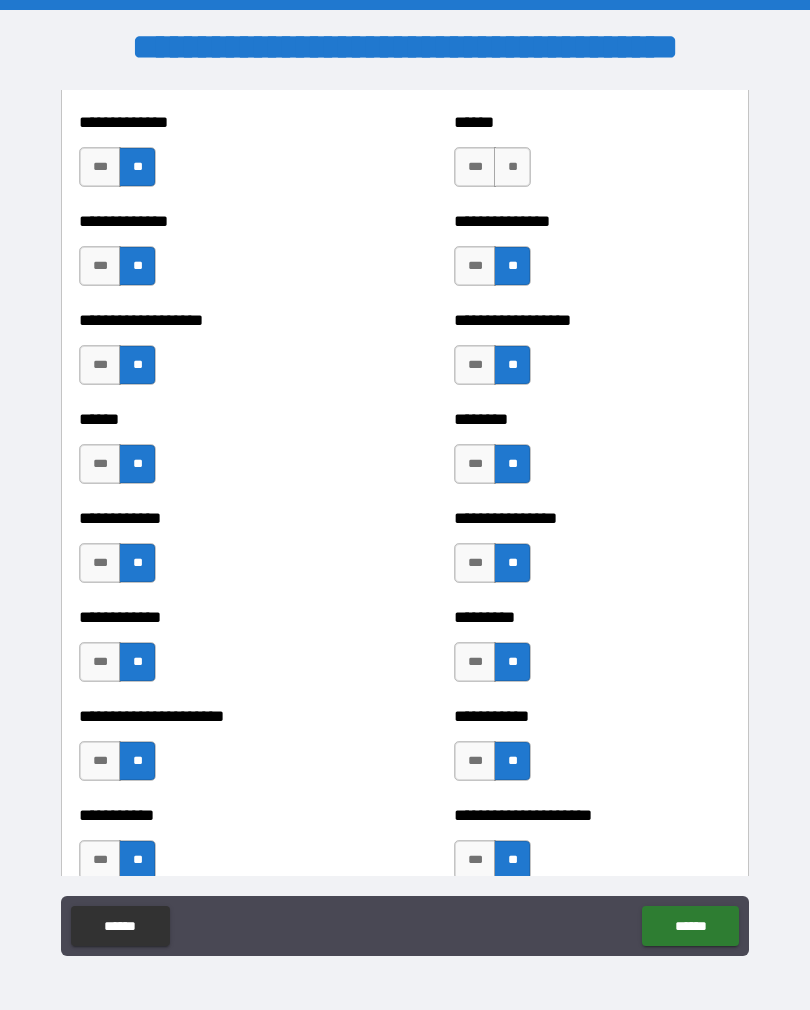 click on "**" at bounding box center [512, 167] 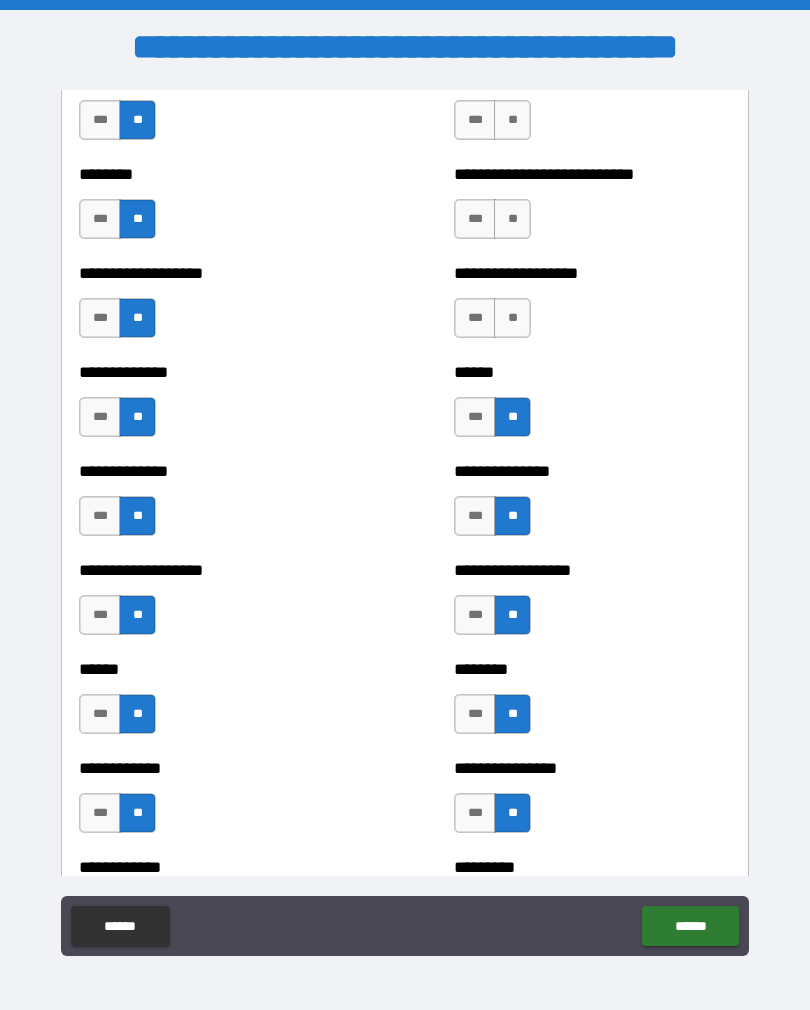 scroll, scrollTop: 4553, scrollLeft: 0, axis: vertical 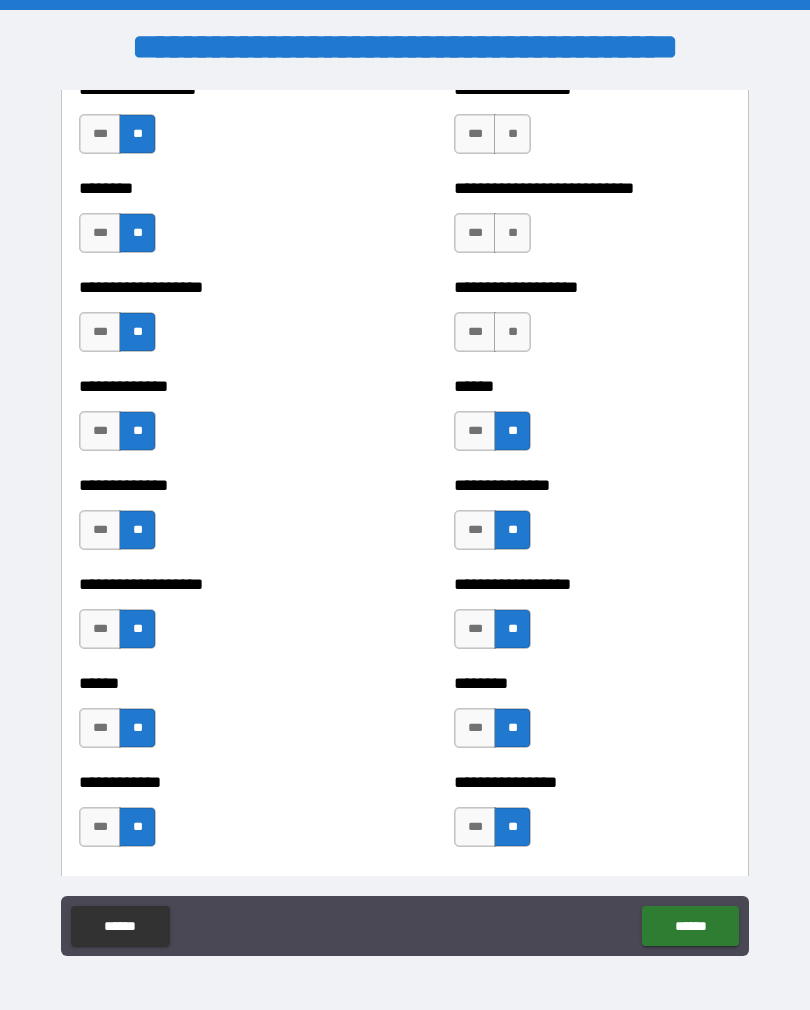 click on "**" at bounding box center [512, 332] 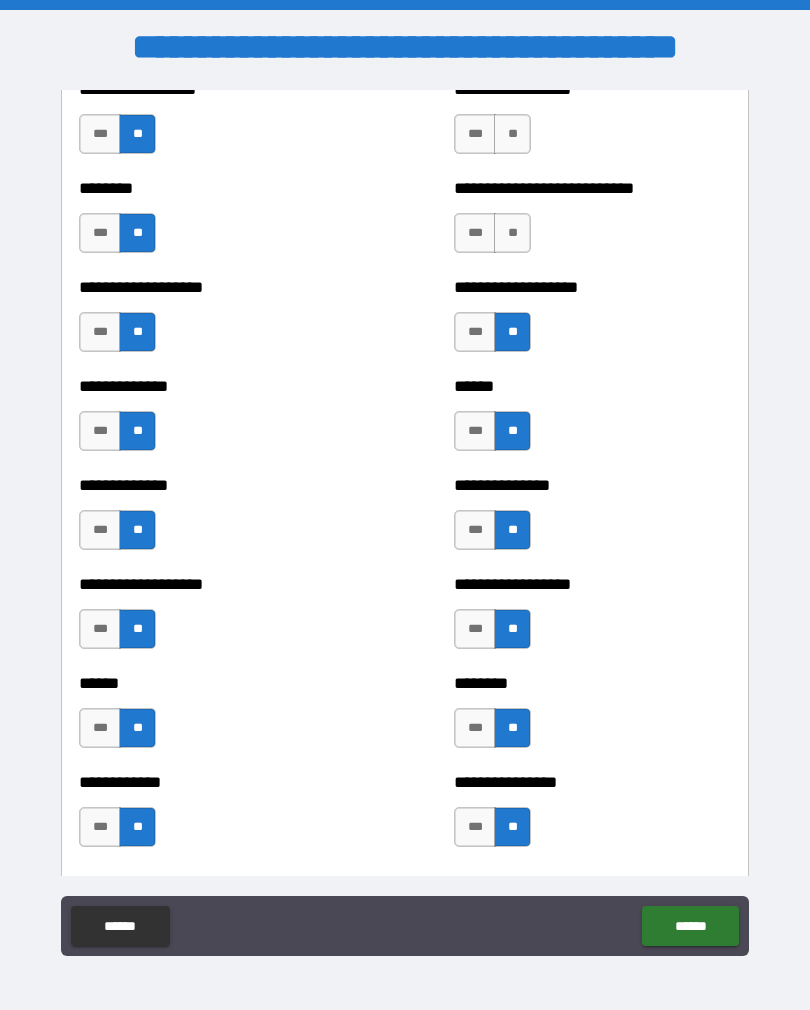 click on "**" at bounding box center (512, 233) 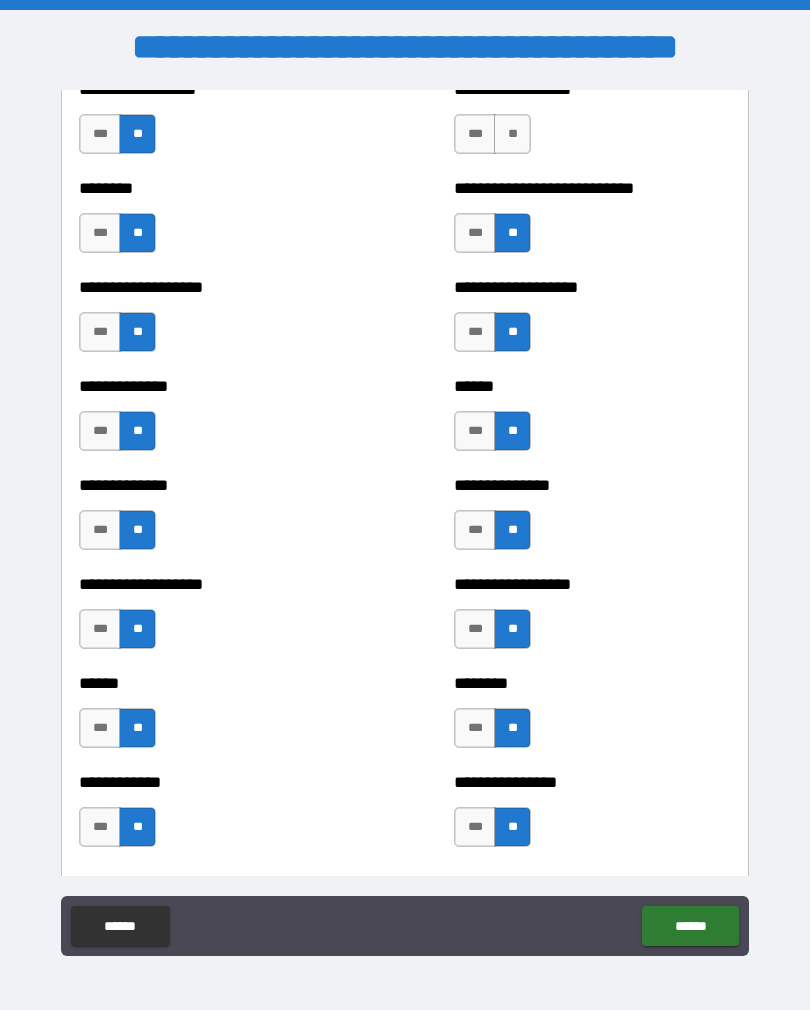 click on "**" at bounding box center (512, 134) 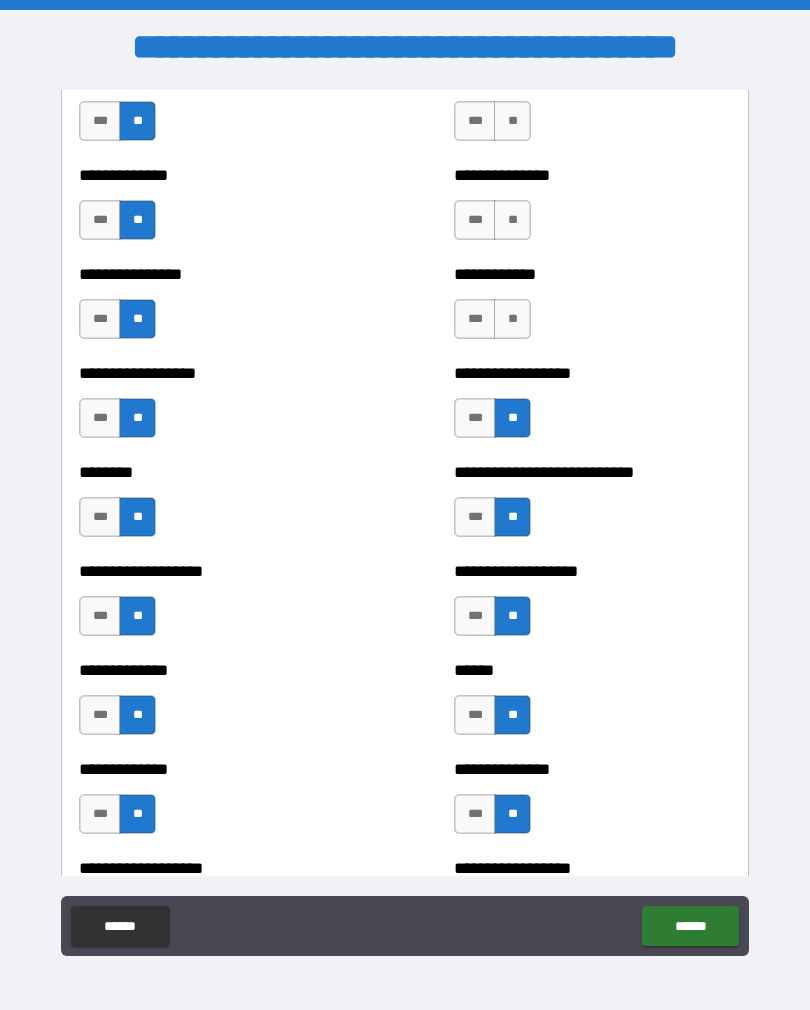 click on "**" at bounding box center [512, 319] 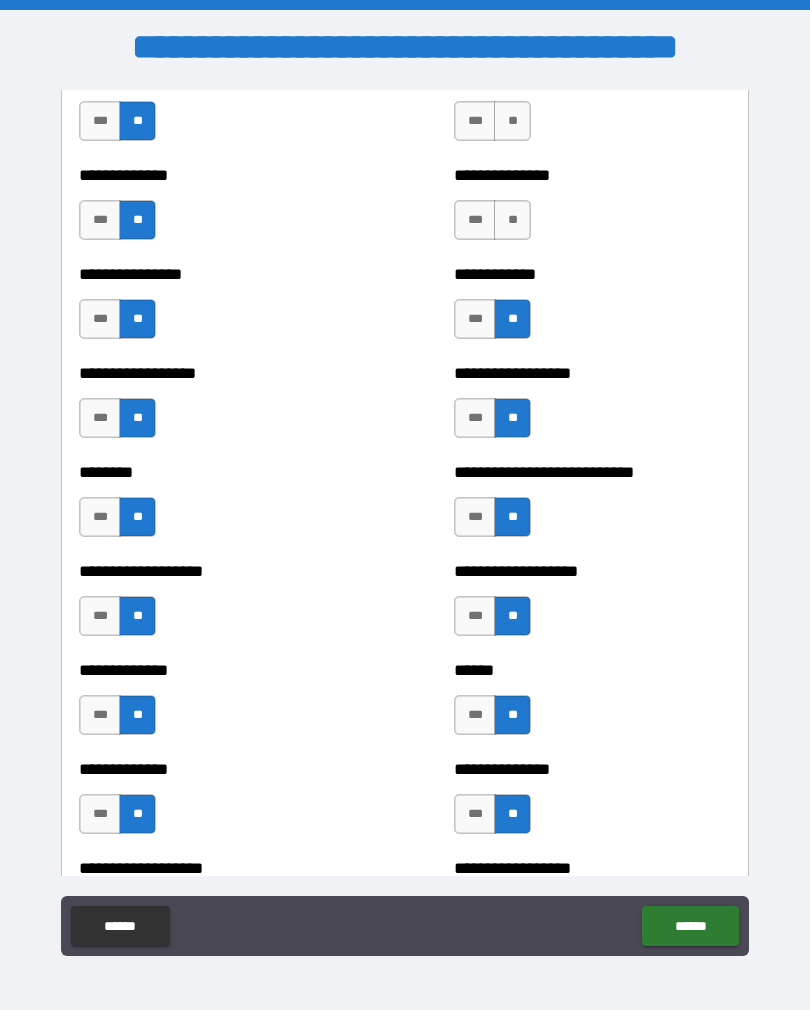 click on "**" at bounding box center [512, 220] 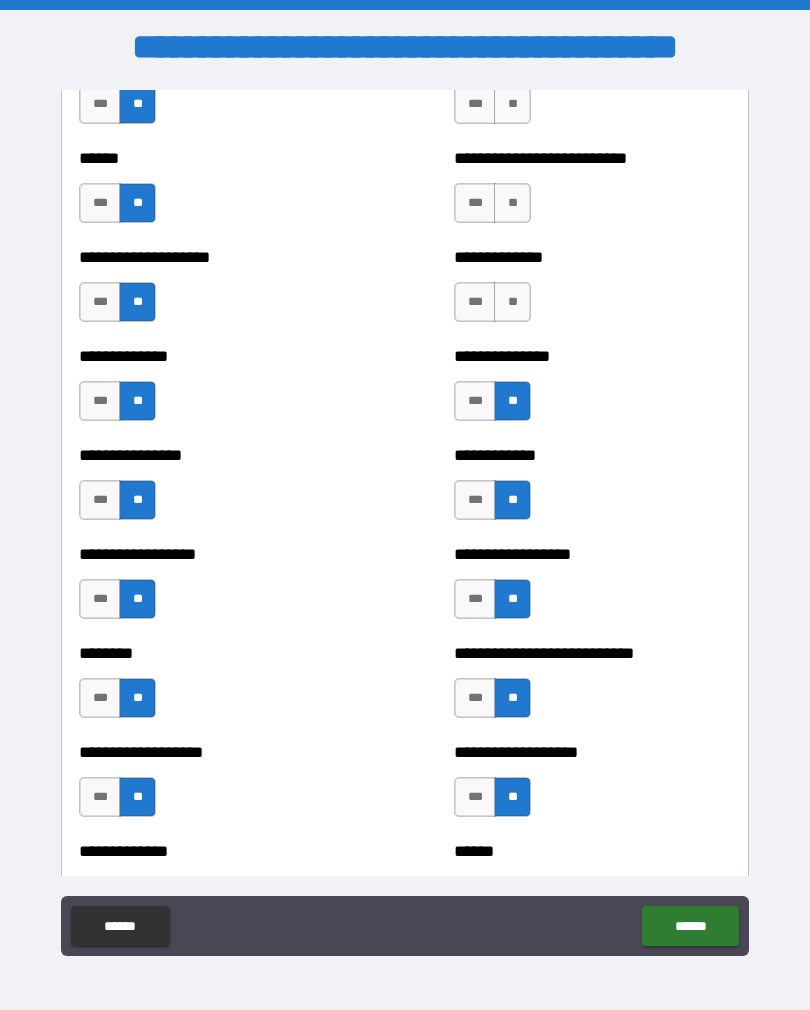 click on "**" at bounding box center [512, 302] 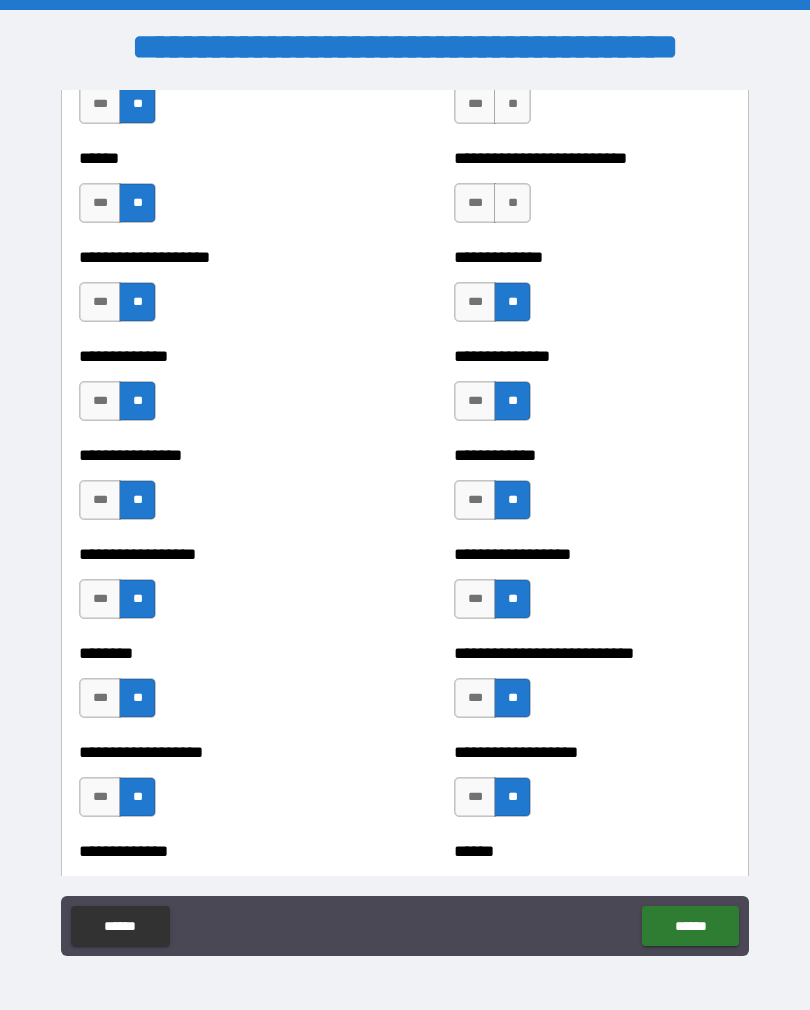 click on "**" at bounding box center [512, 203] 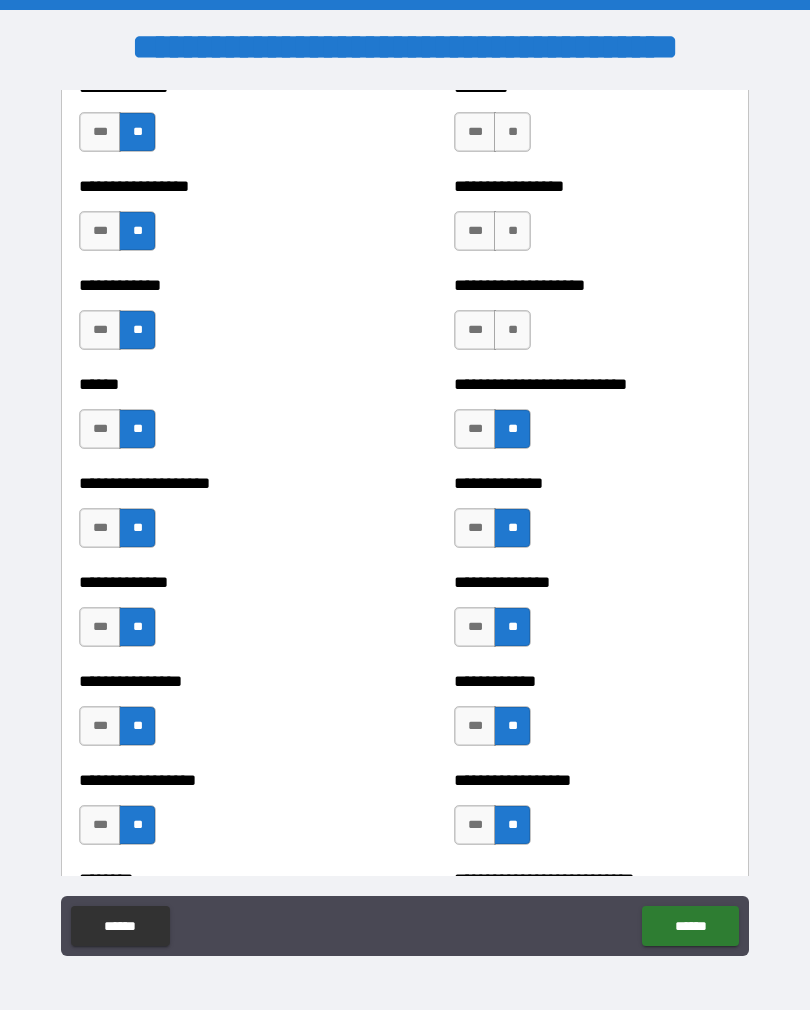 scroll, scrollTop: 3824, scrollLeft: 0, axis: vertical 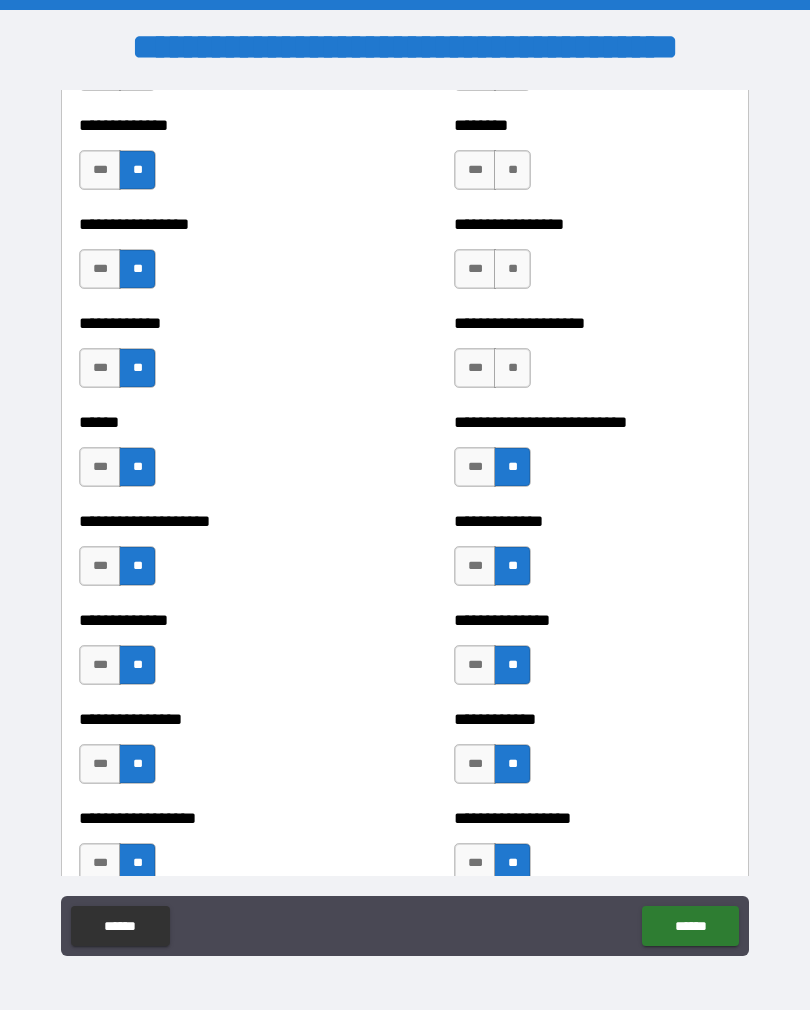 click on "**" at bounding box center [512, 368] 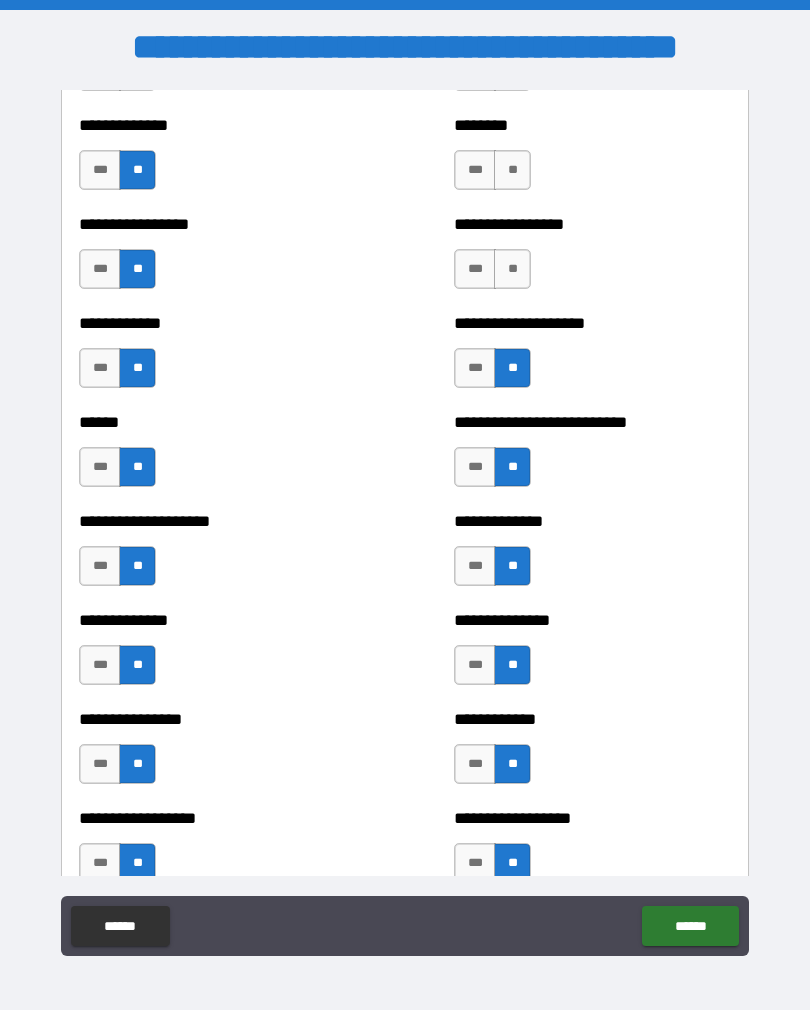 click on "**" at bounding box center [512, 269] 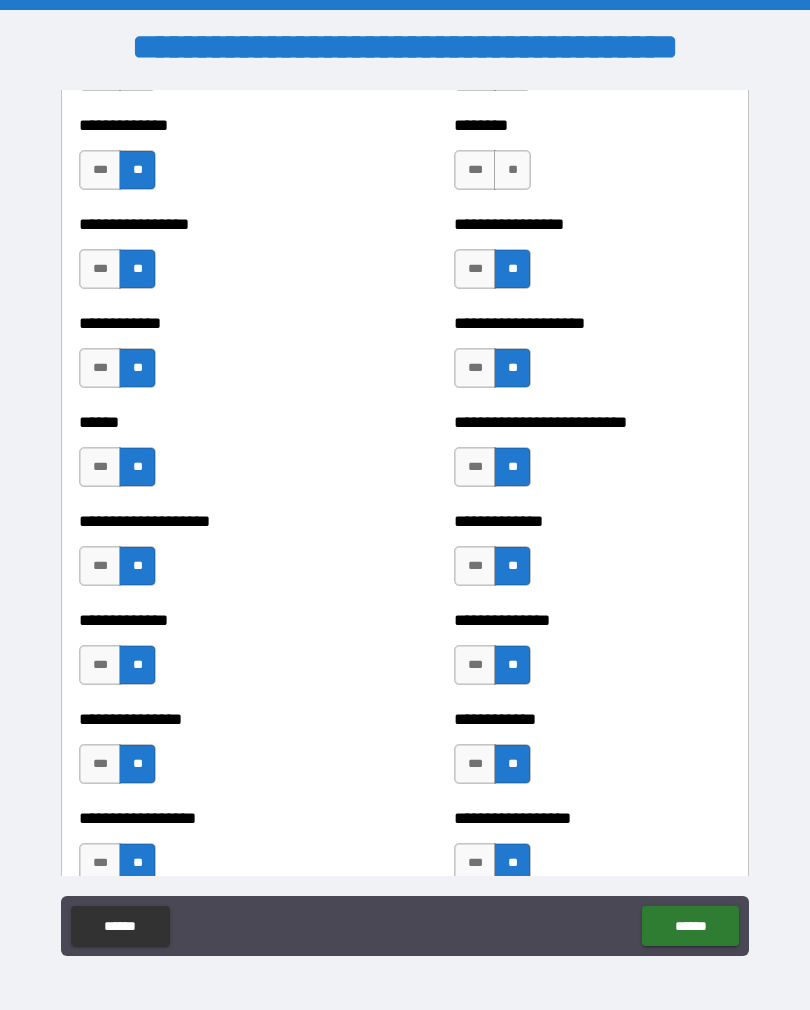 click on "**" at bounding box center [512, 170] 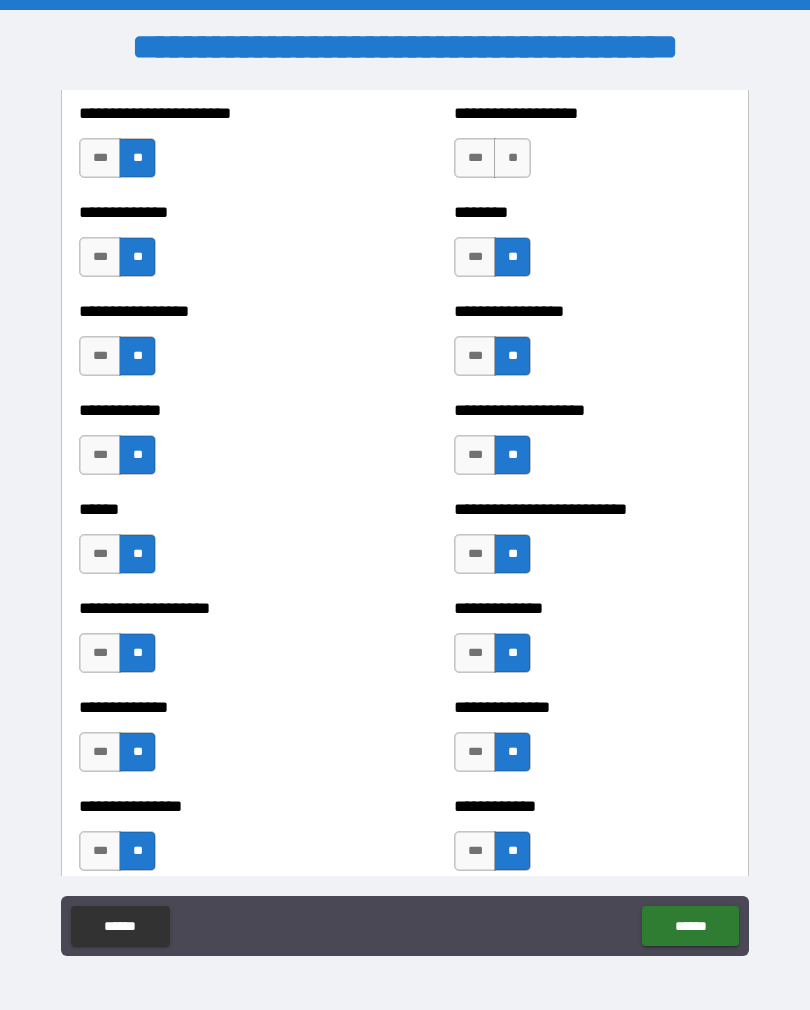 scroll, scrollTop: 3624, scrollLeft: 0, axis: vertical 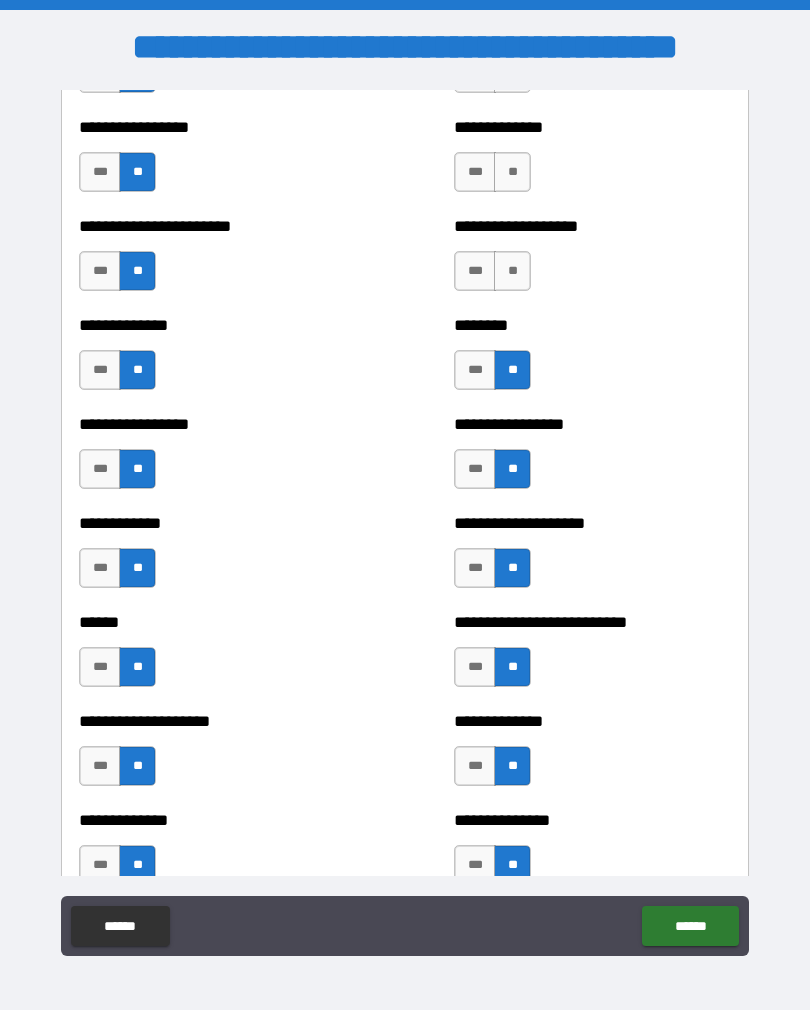 click on "**" at bounding box center (512, 271) 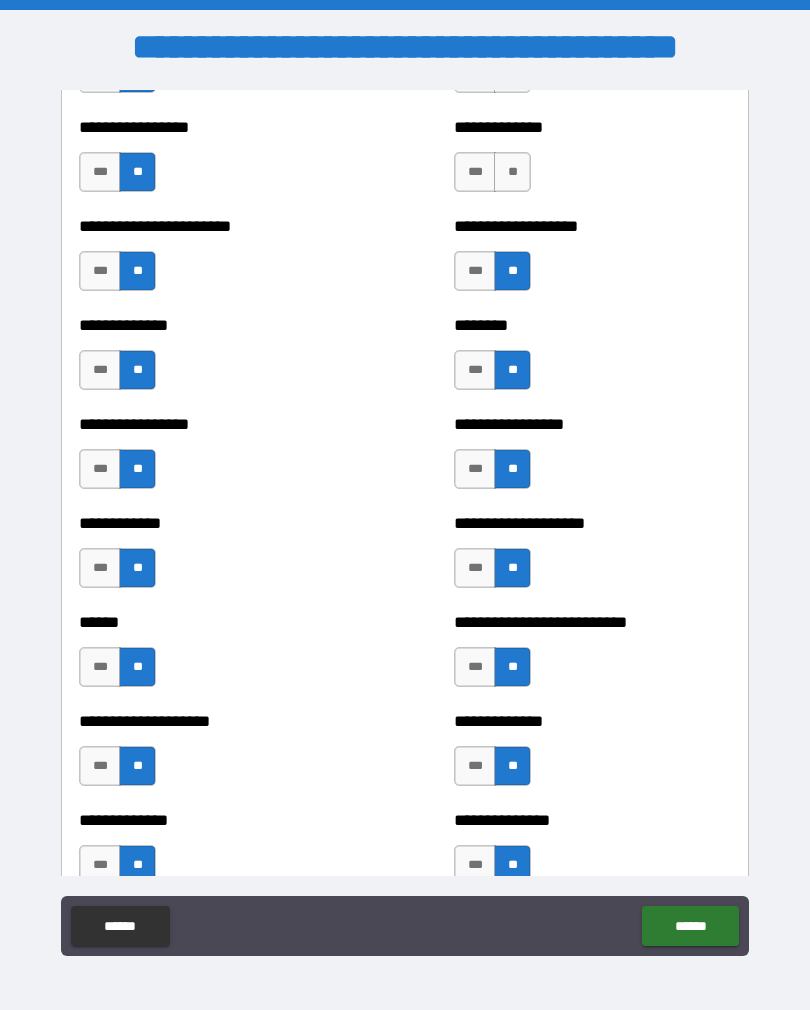 click on "**" at bounding box center (512, 172) 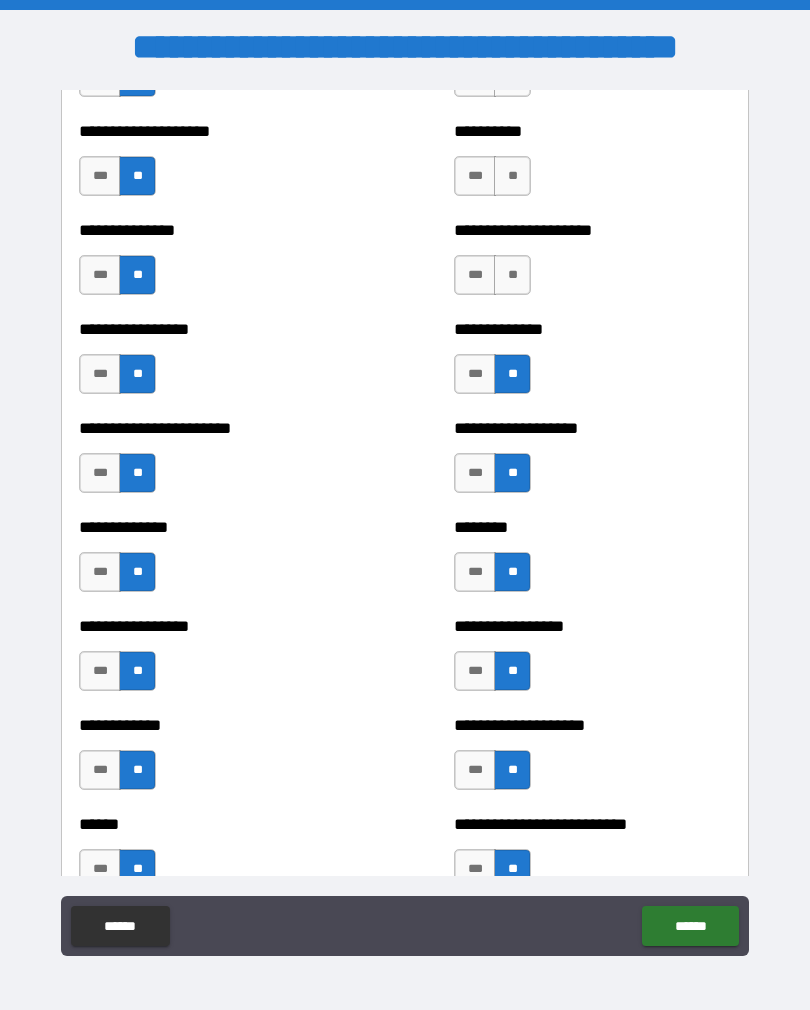 click on "**" at bounding box center (512, 275) 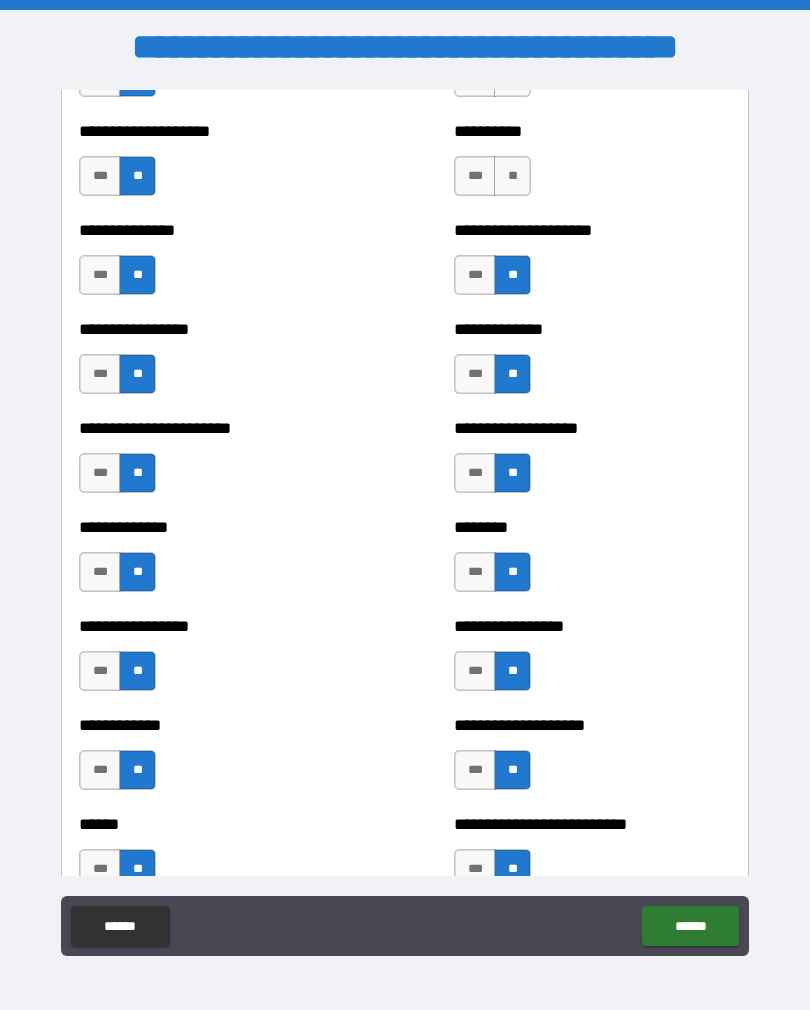 click on "**" at bounding box center (512, 176) 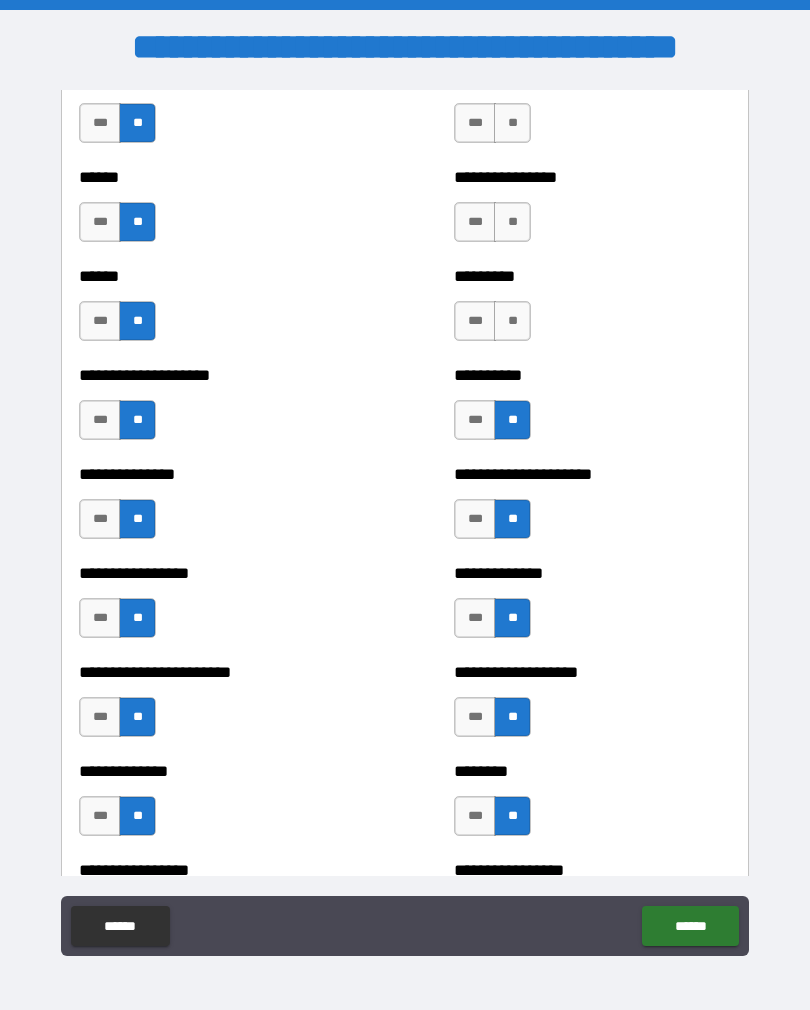 scroll, scrollTop: 3176, scrollLeft: 0, axis: vertical 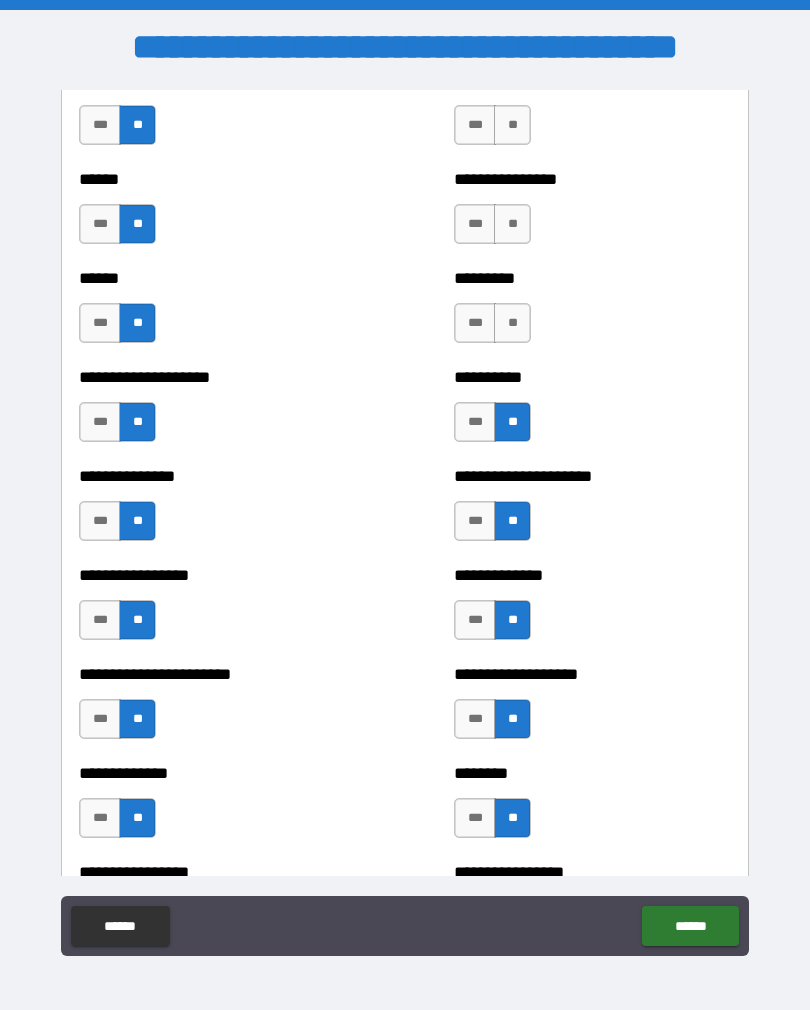 click on "**" at bounding box center (512, 323) 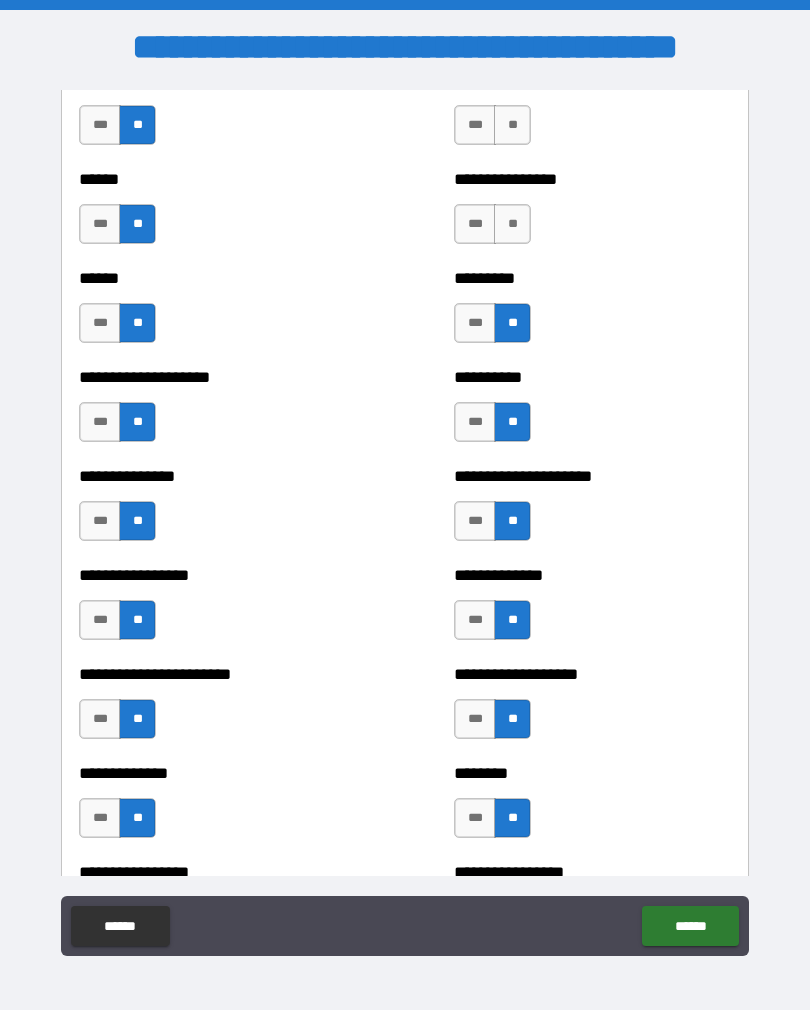 click on "**" at bounding box center (512, 125) 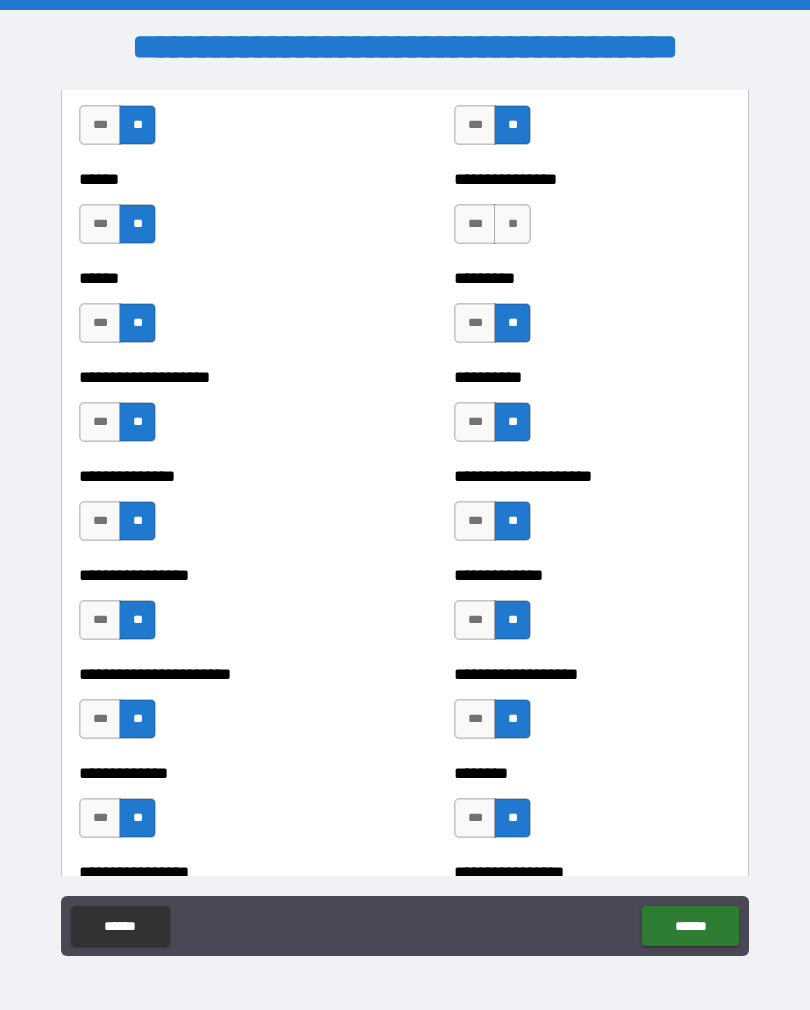 click on "**" at bounding box center (512, 224) 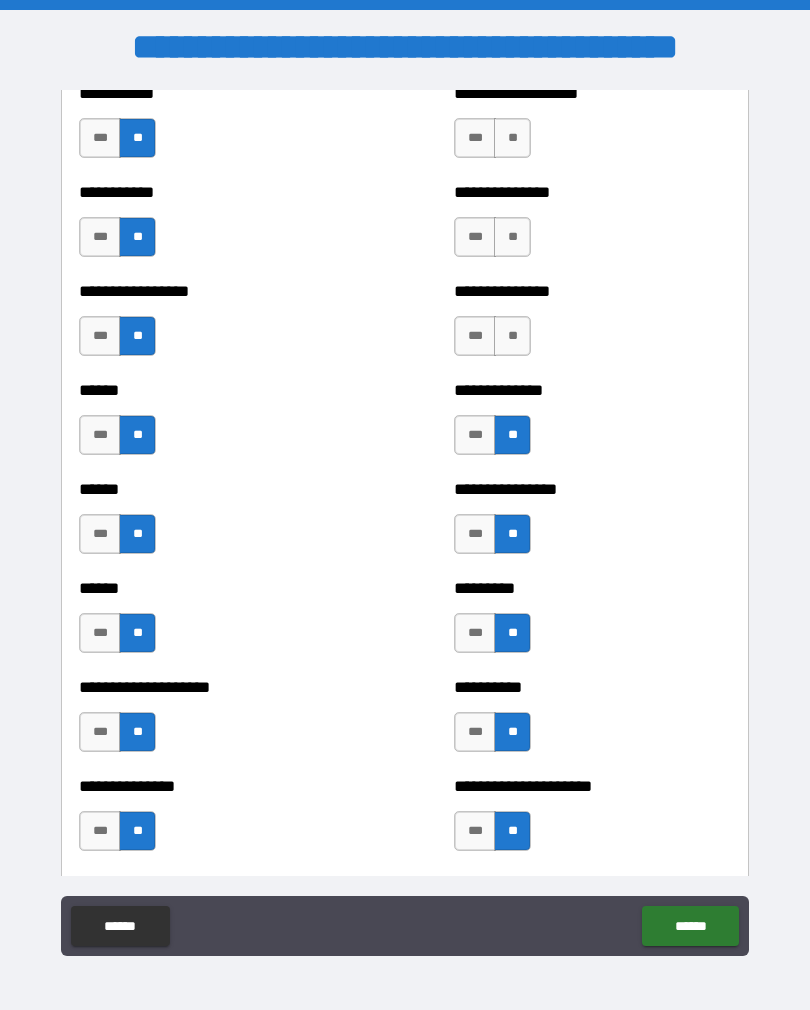 scroll, scrollTop: 2864, scrollLeft: 0, axis: vertical 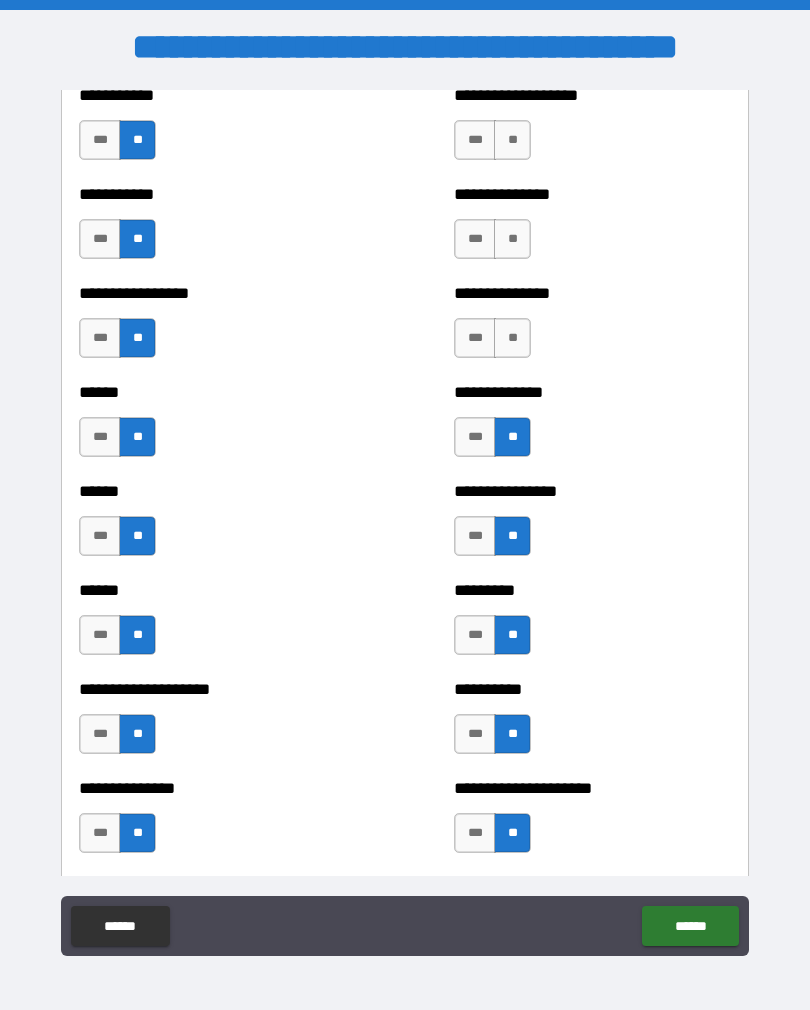 click on "**" at bounding box center [512, 338] 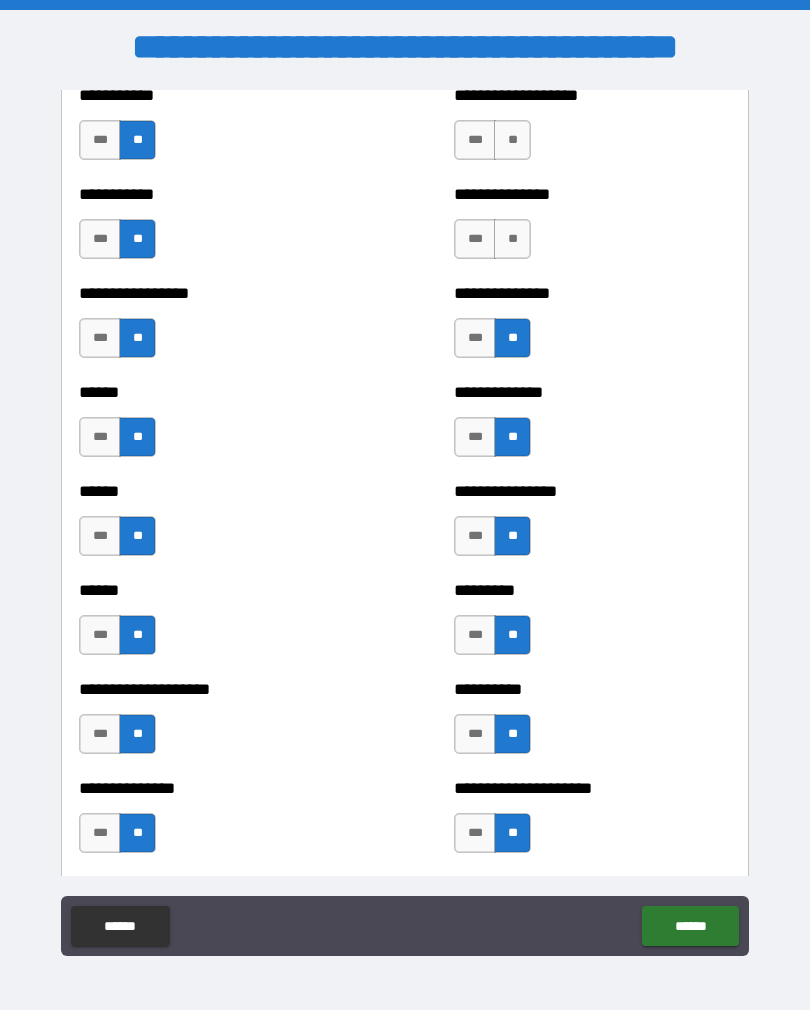 click on "**" at bounding box center (512, 239) 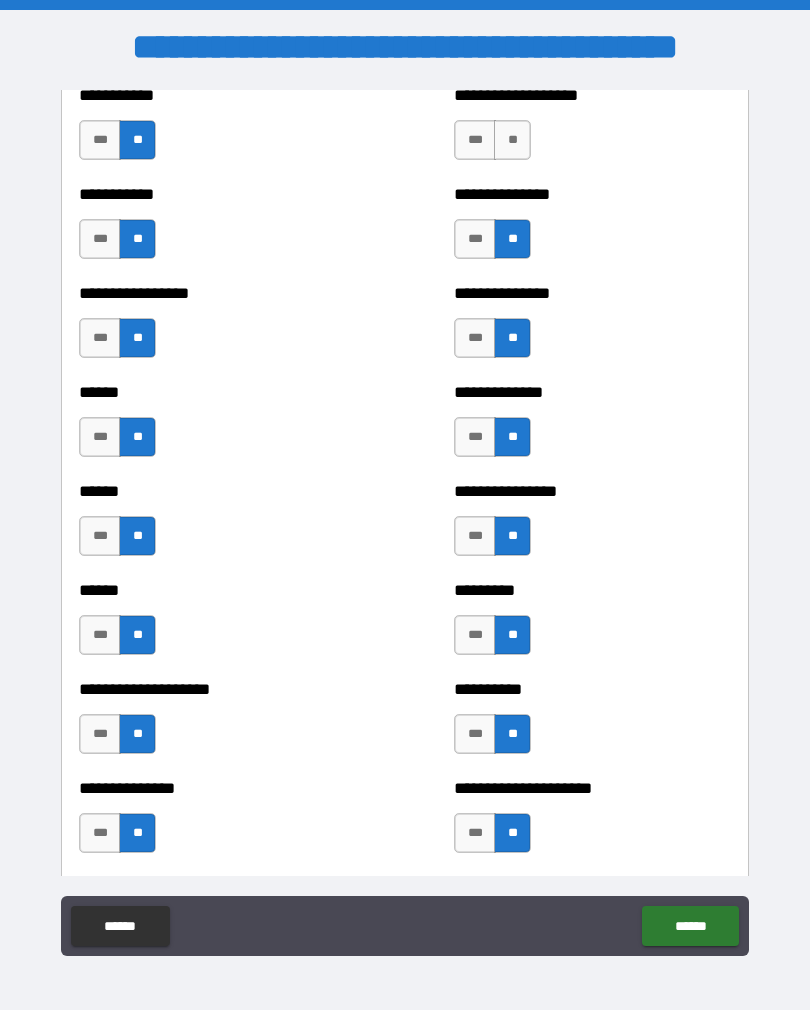 click on "**" at bounding box center (512, 140) 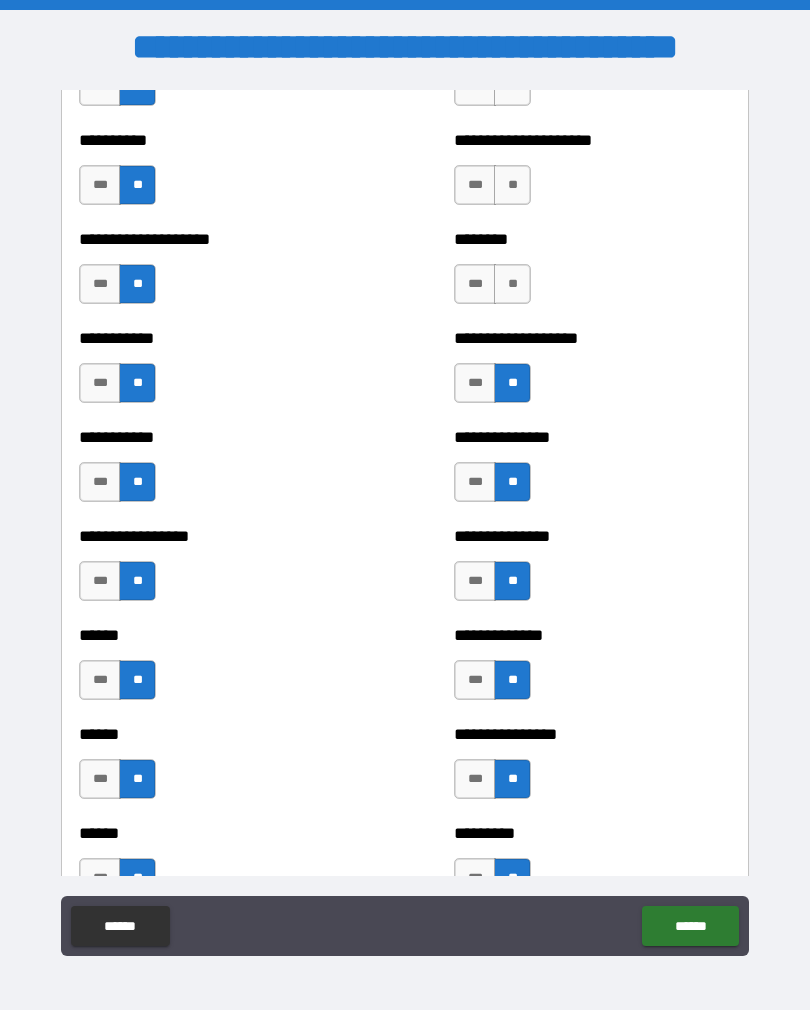 scroll, scrollTop: 2567, scrollLeft: 0, axis: vertical 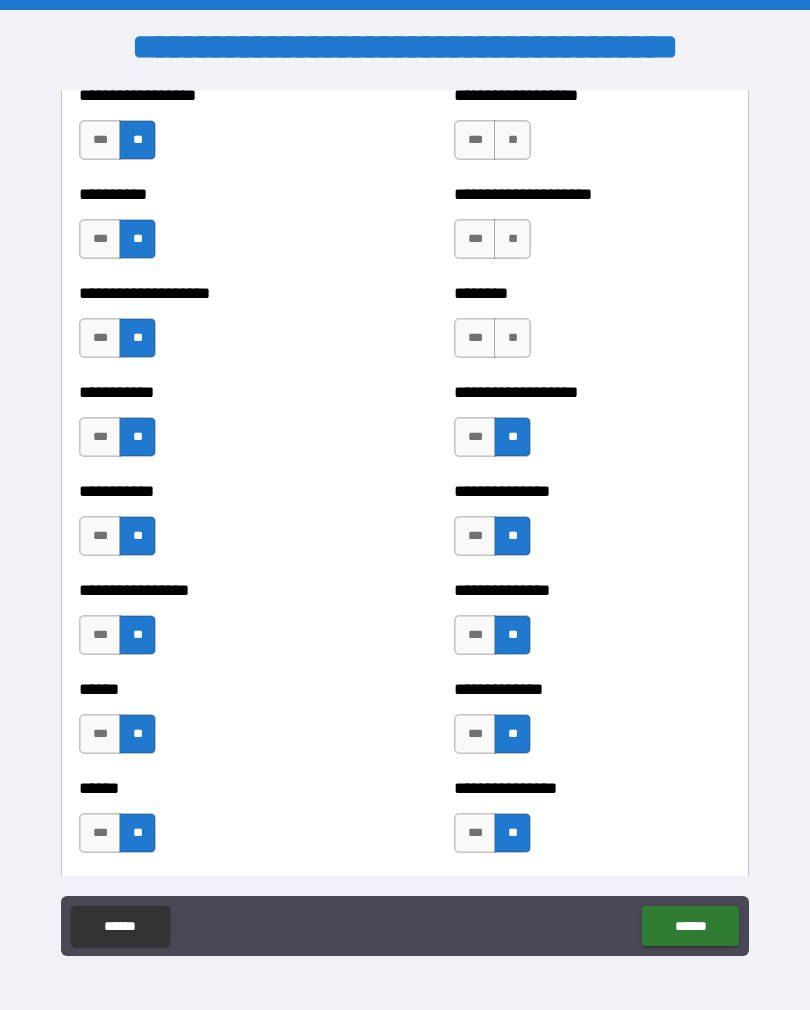 click on "**" at bounding box center [512, 338] 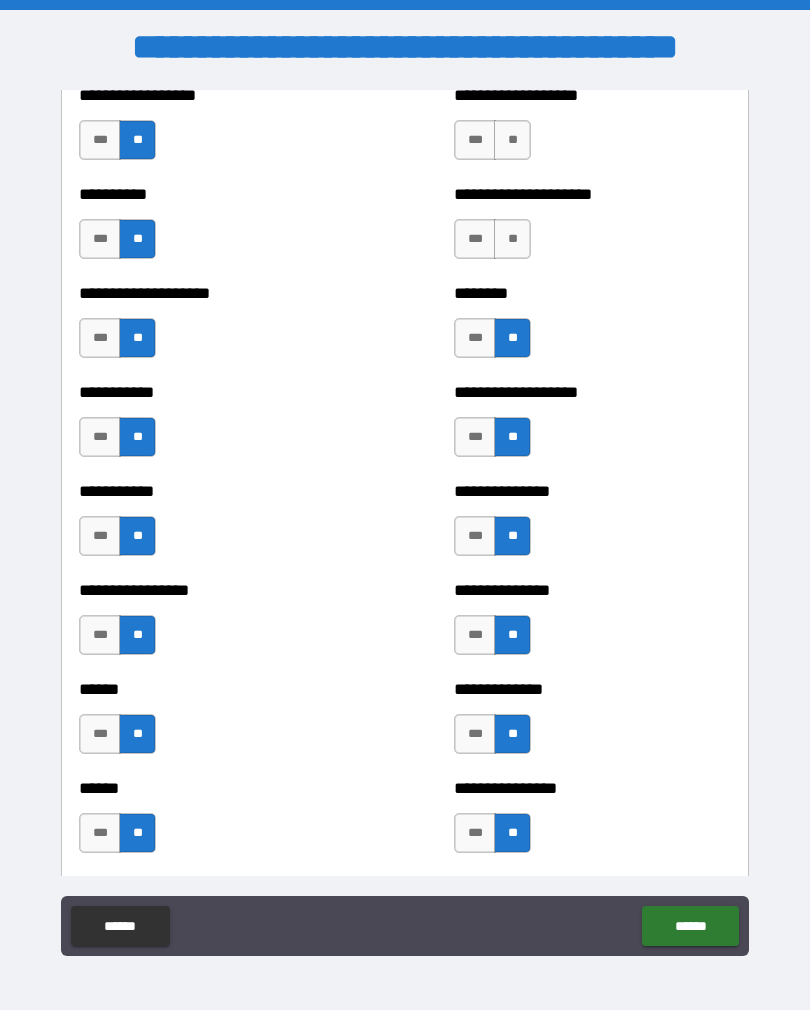 click on "**" at bounding box center (512, 239) 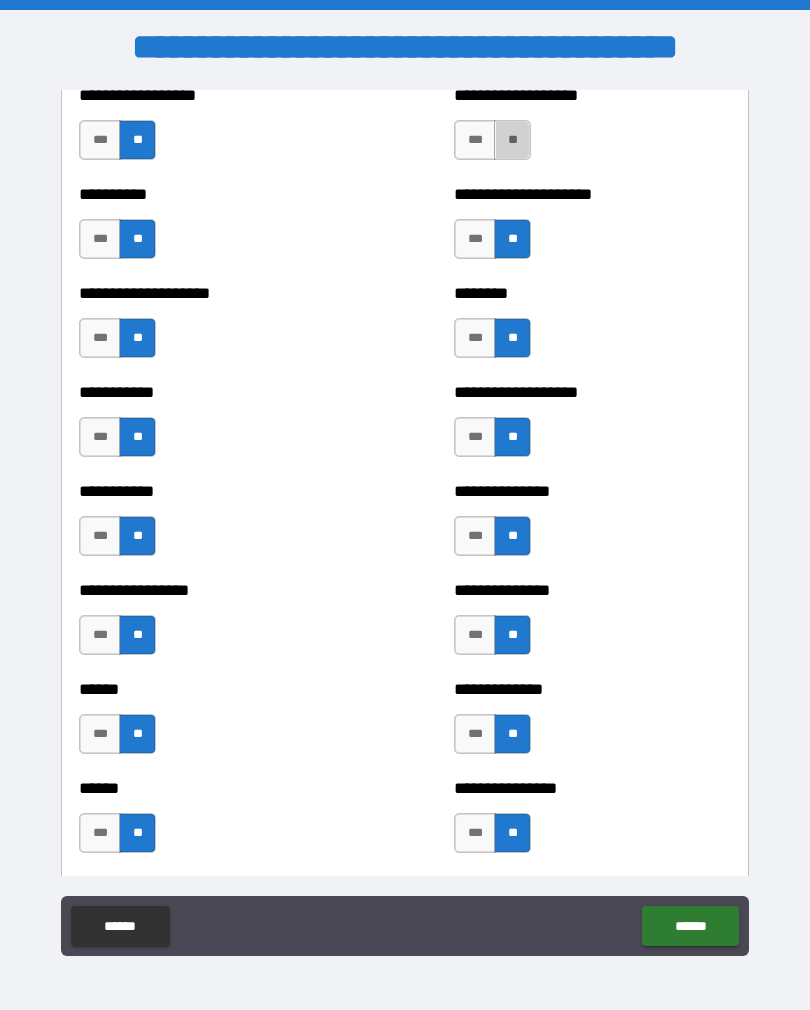 click on "**" at bounding box center (512, 140) 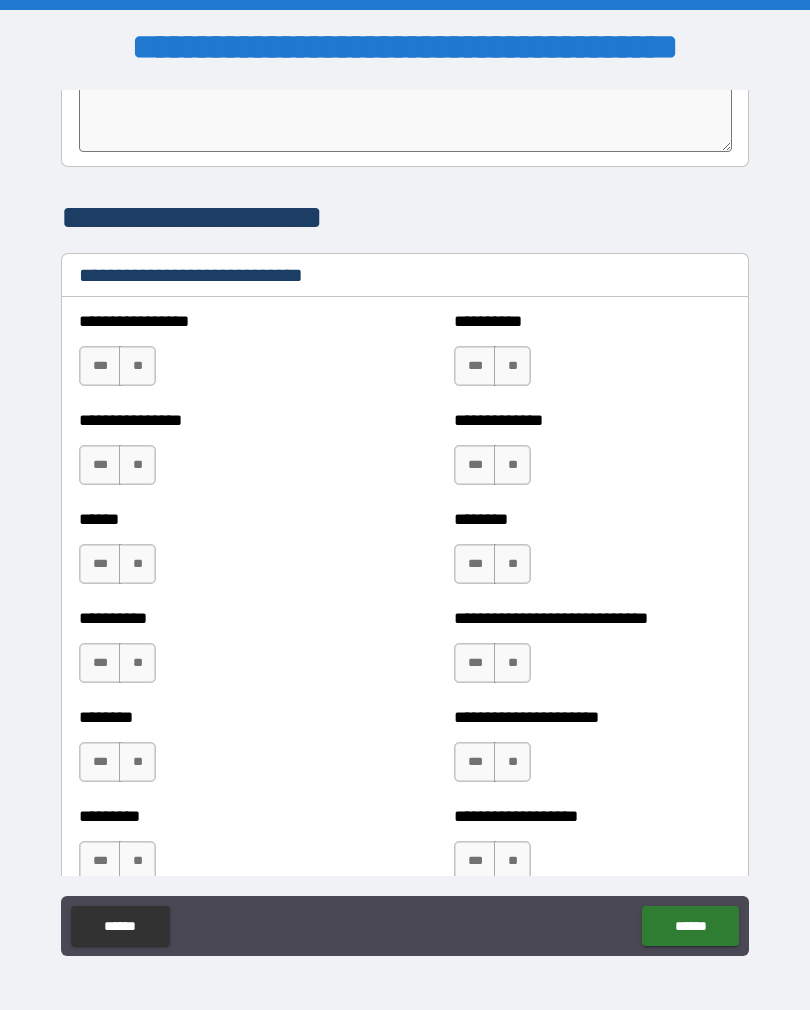 scroll, scrollTop: 6632, scrollLeft: 0, axis: vertical 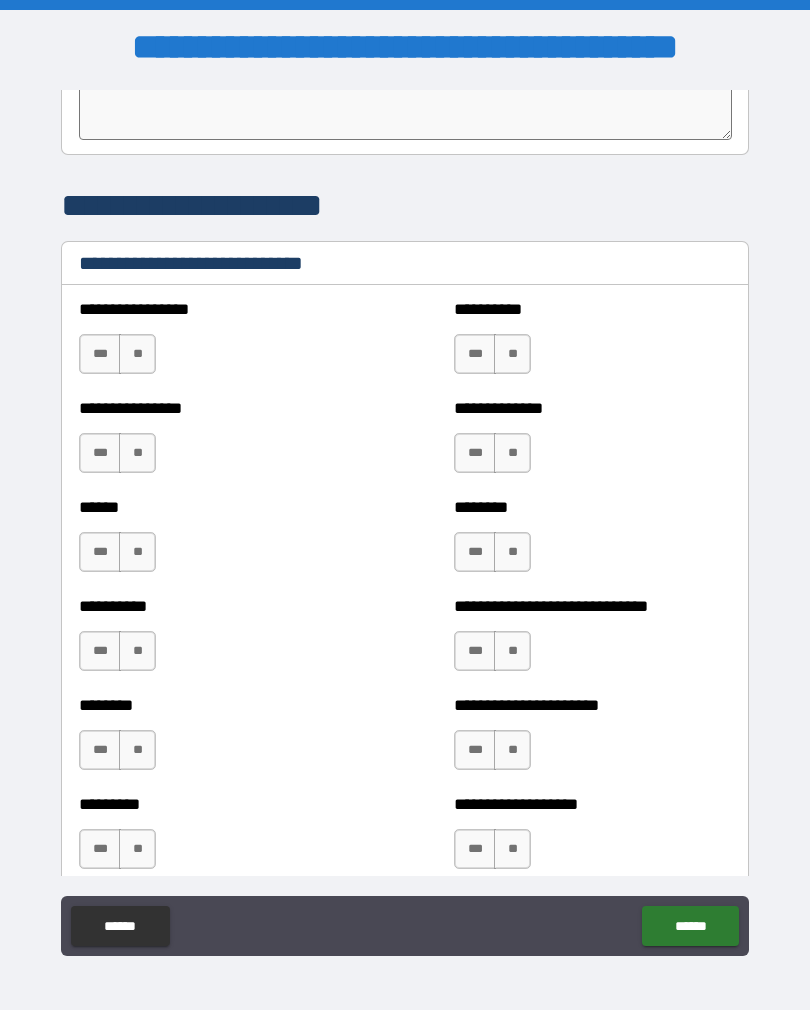 click on "**" at bounding box center [512, 354] 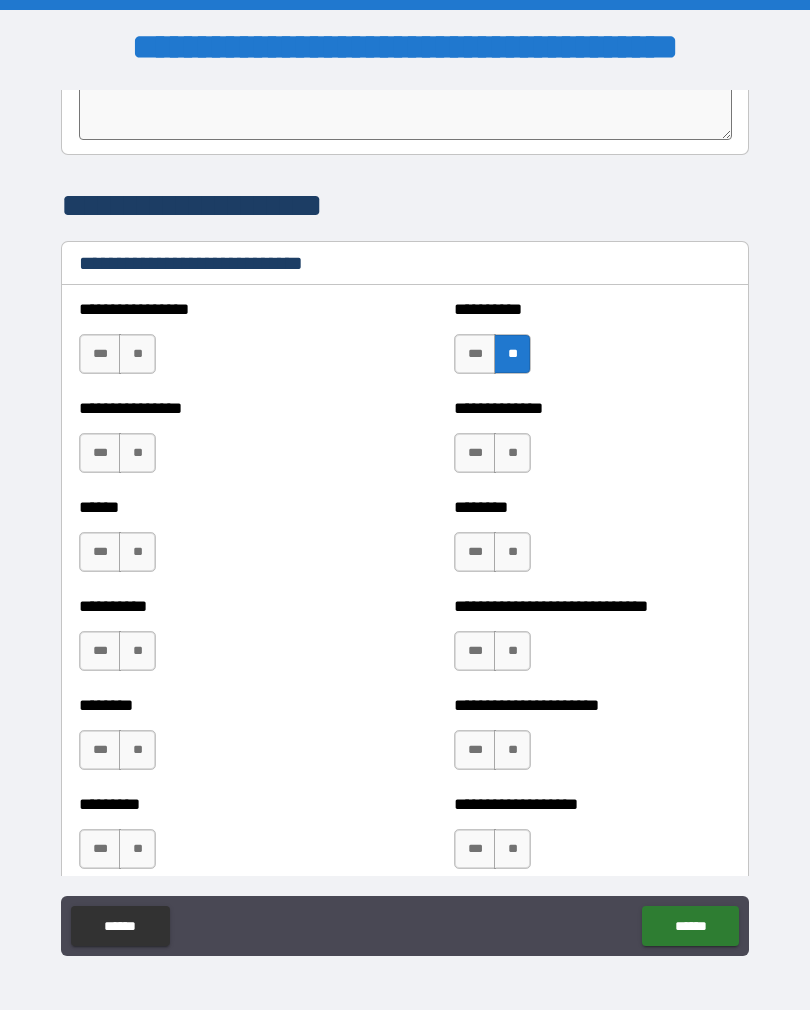 click on "**" at bounding box center [512, 453] 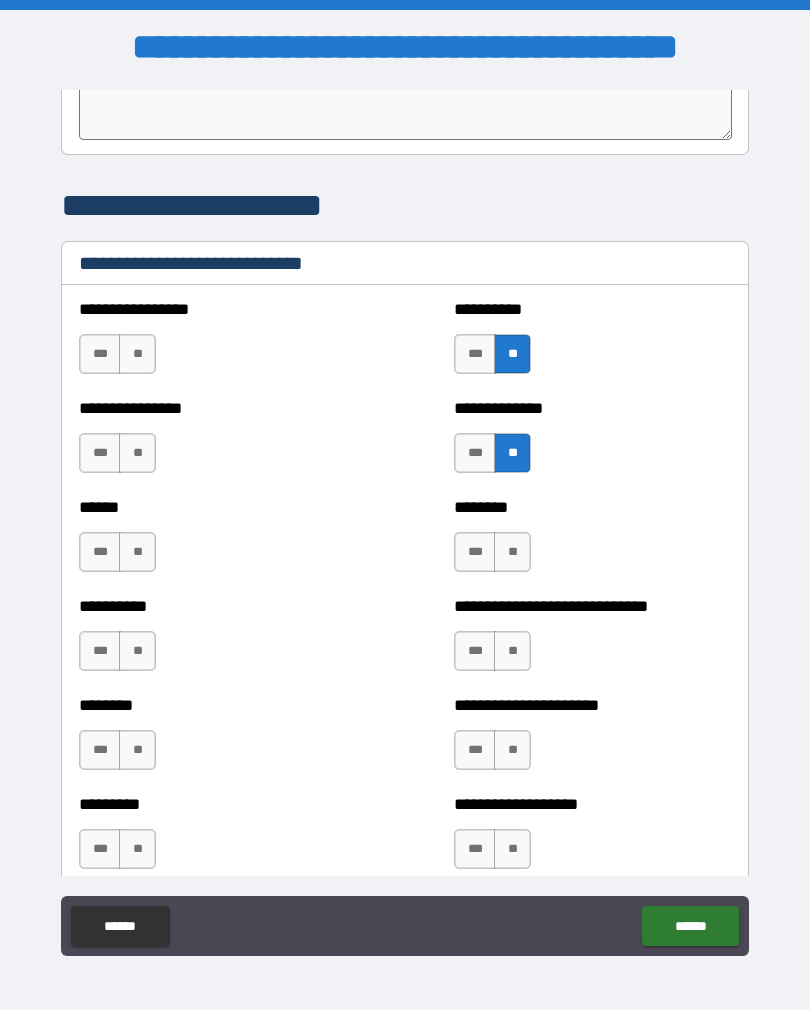 click on "**" at bounding box center (512, 552) 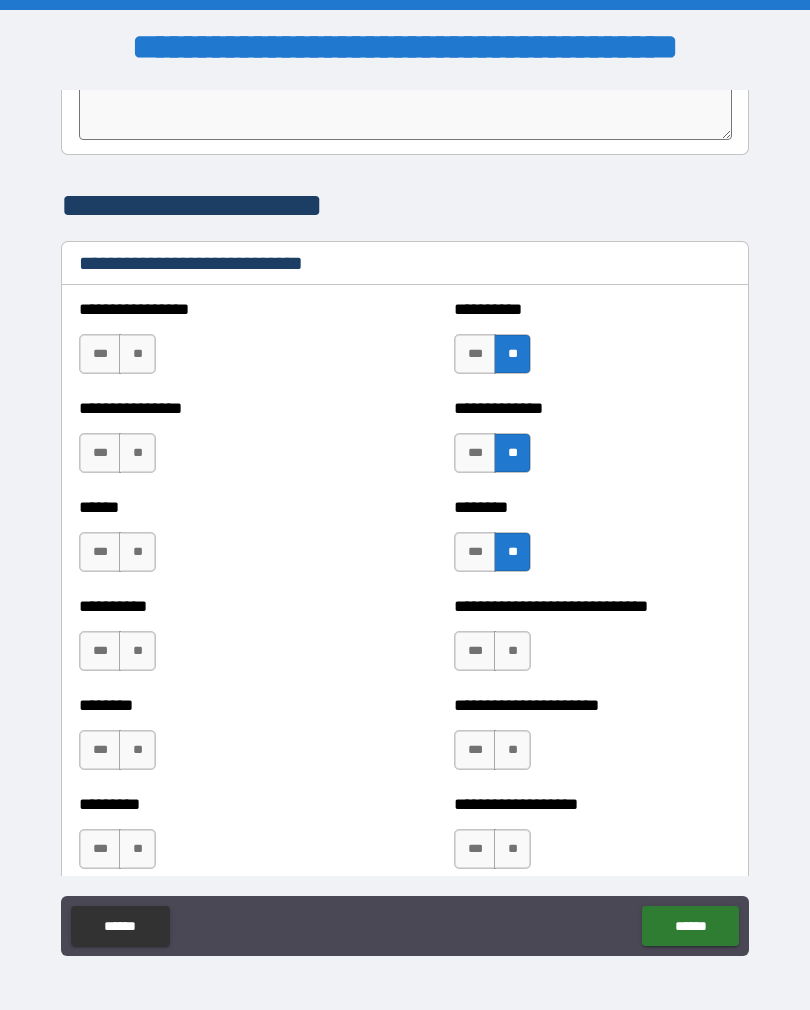 click on "**" at bounding box center [512, 651] 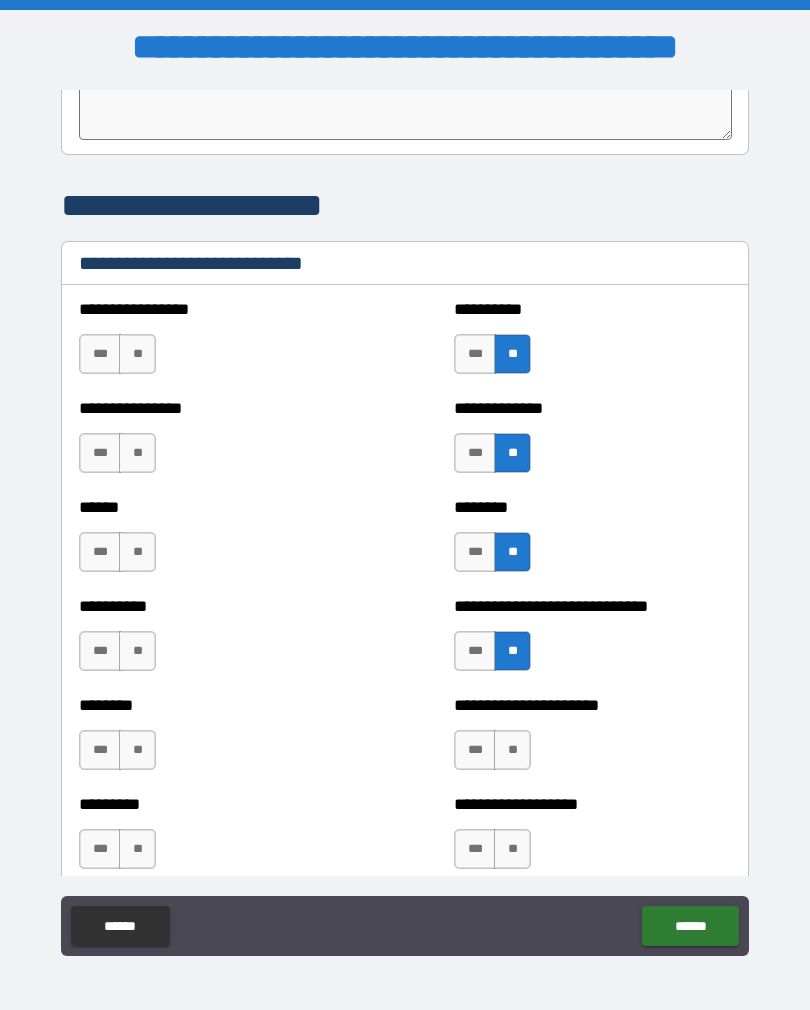 click on "**" at bounding box center [512, 750] 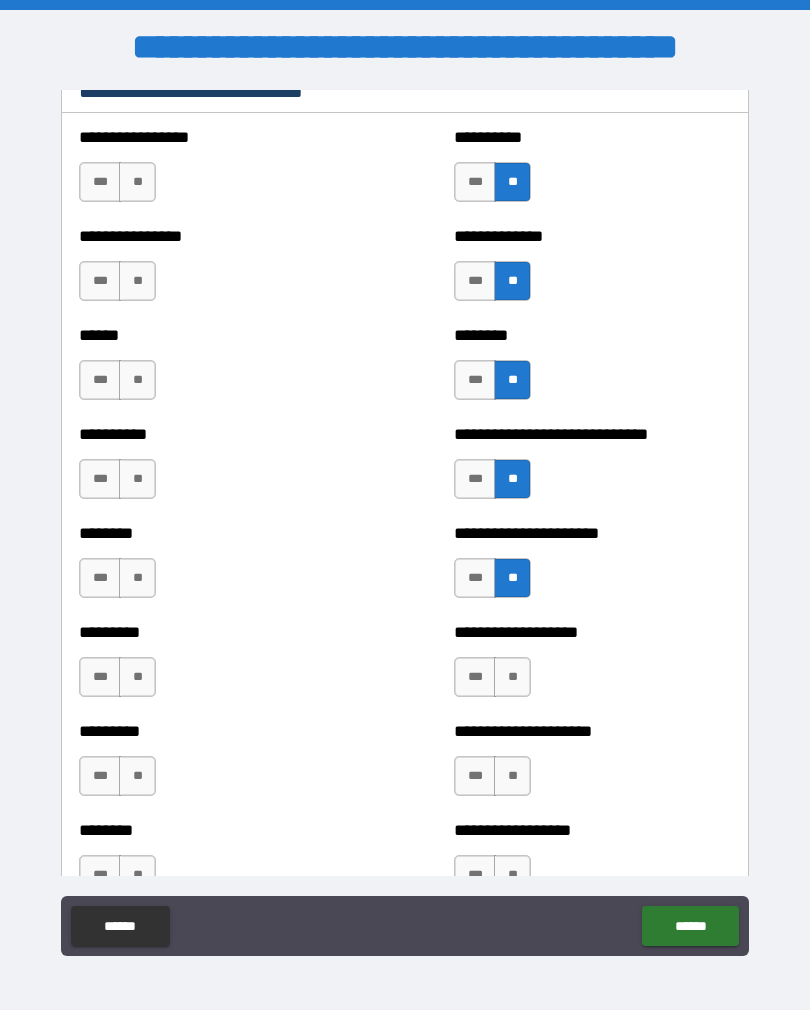 click on "**" at bounding box center [512, 677] 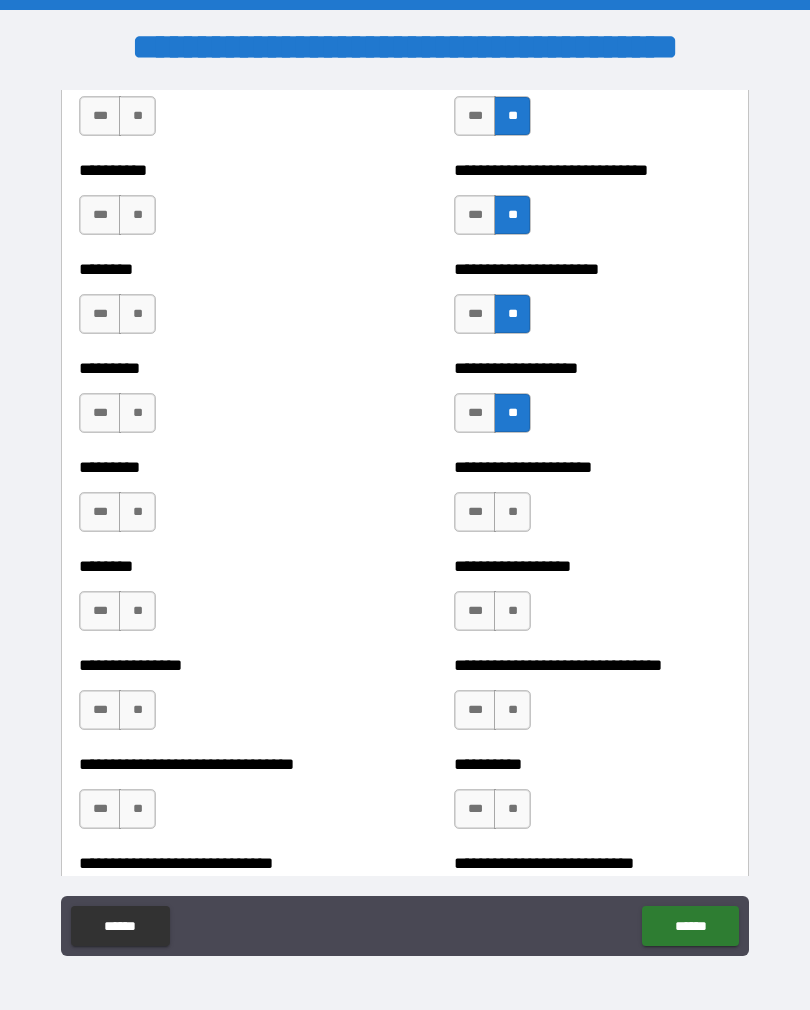 scroll, scrollTop: 7072, scrollLeft: 0, axis: vertical 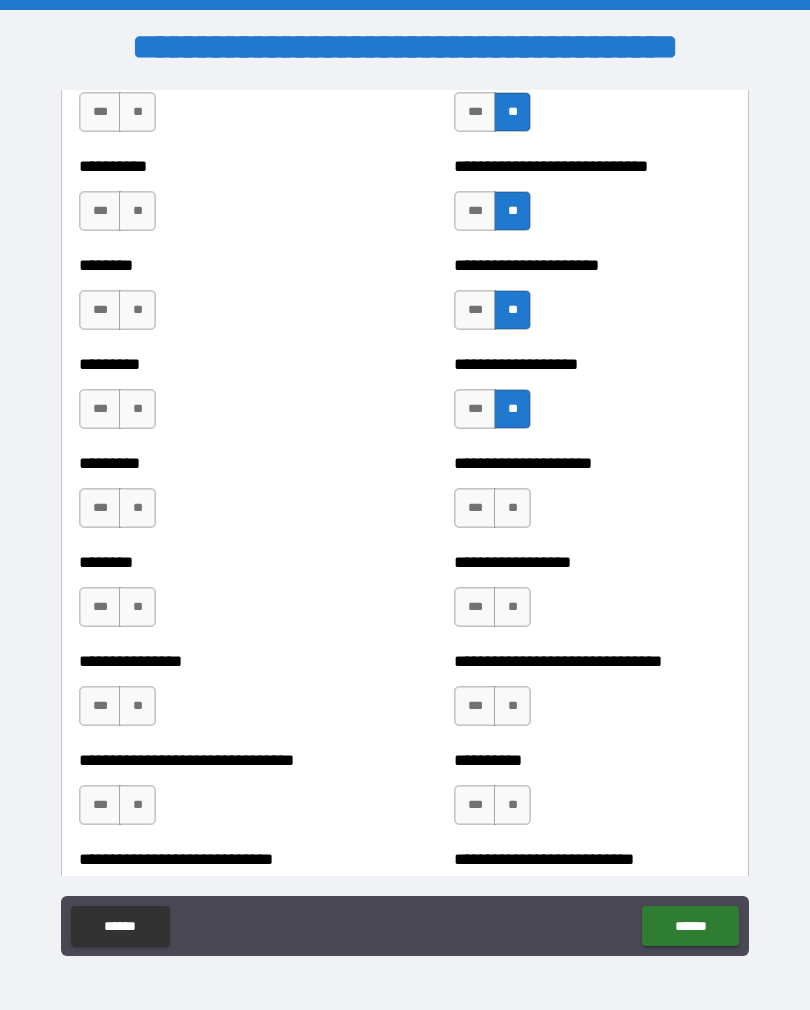 click on "**" at bounding box center (512, 508) 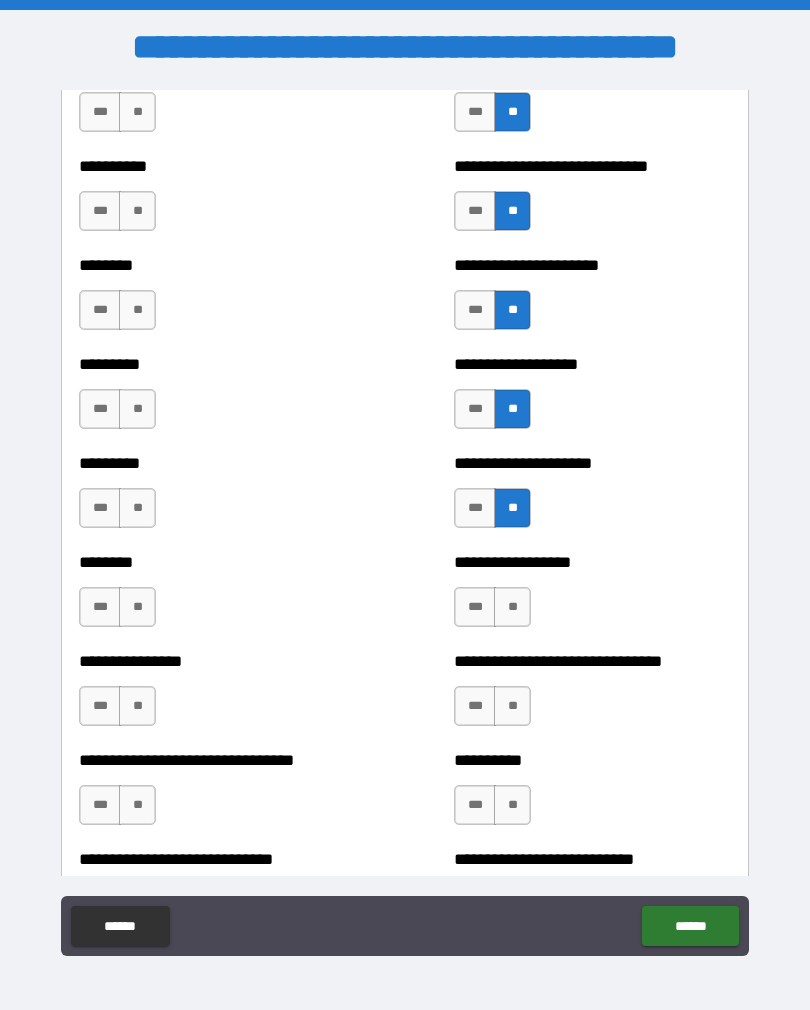 click on "**" at bounding box center (512, 607) 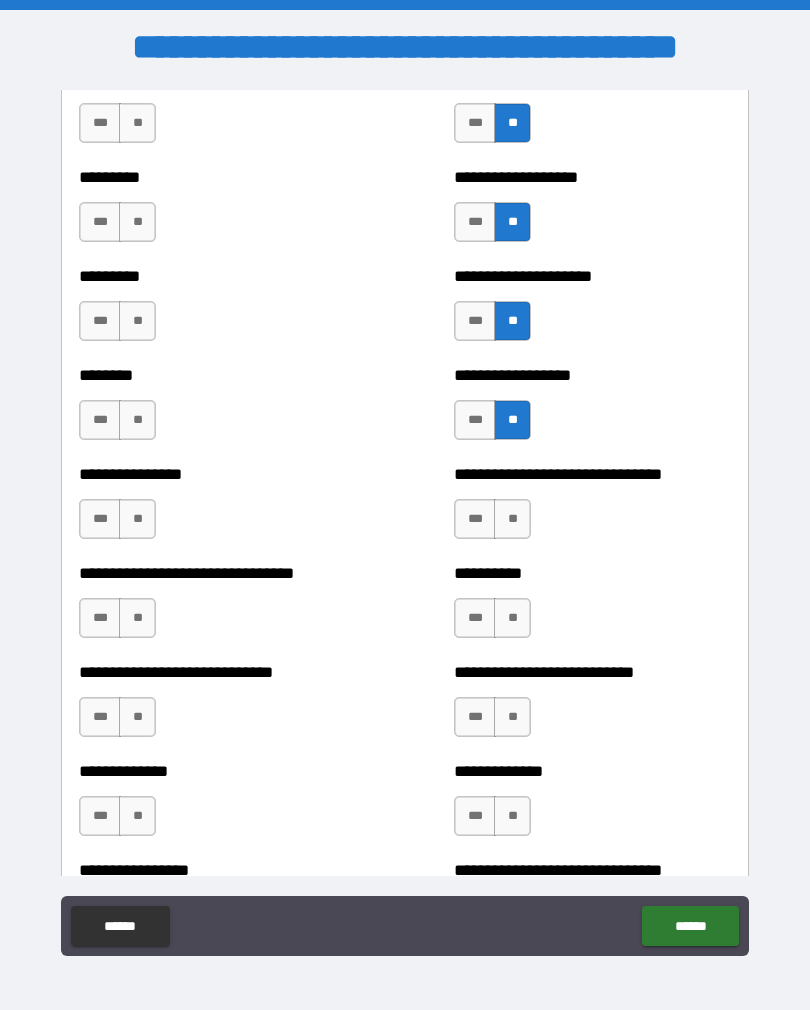 scroll, scrollTop: 7251, scrollLeft: 0, axis: vertical 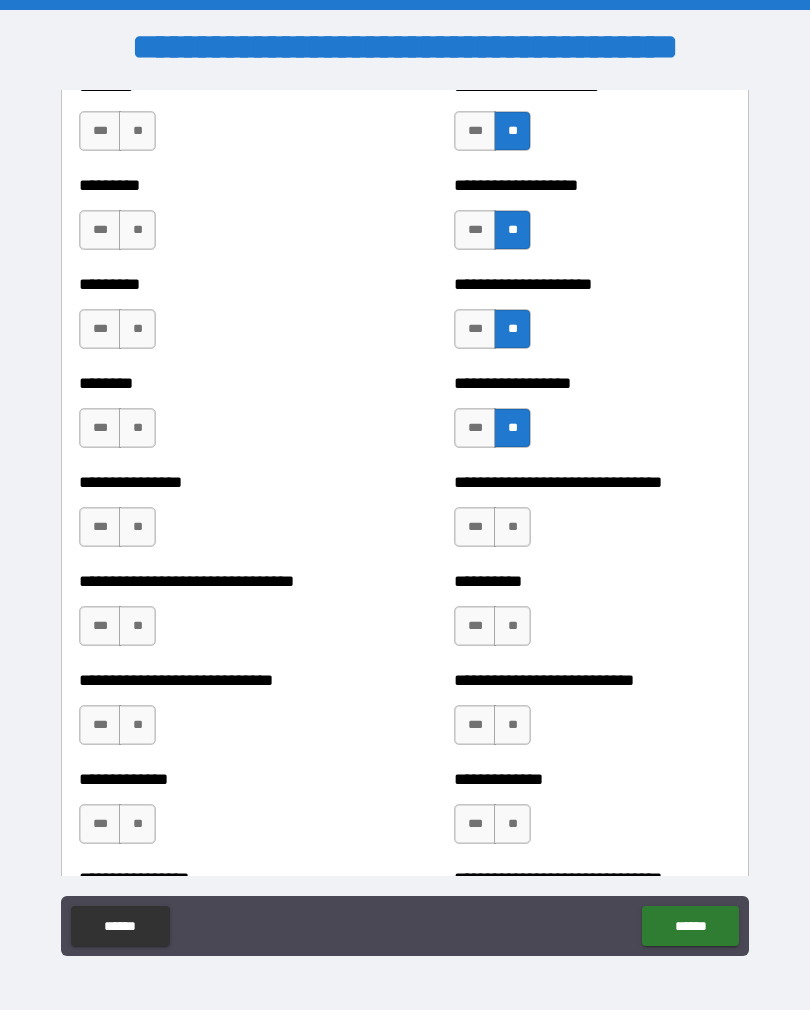 click on "**" at bounding box center [512, 527] 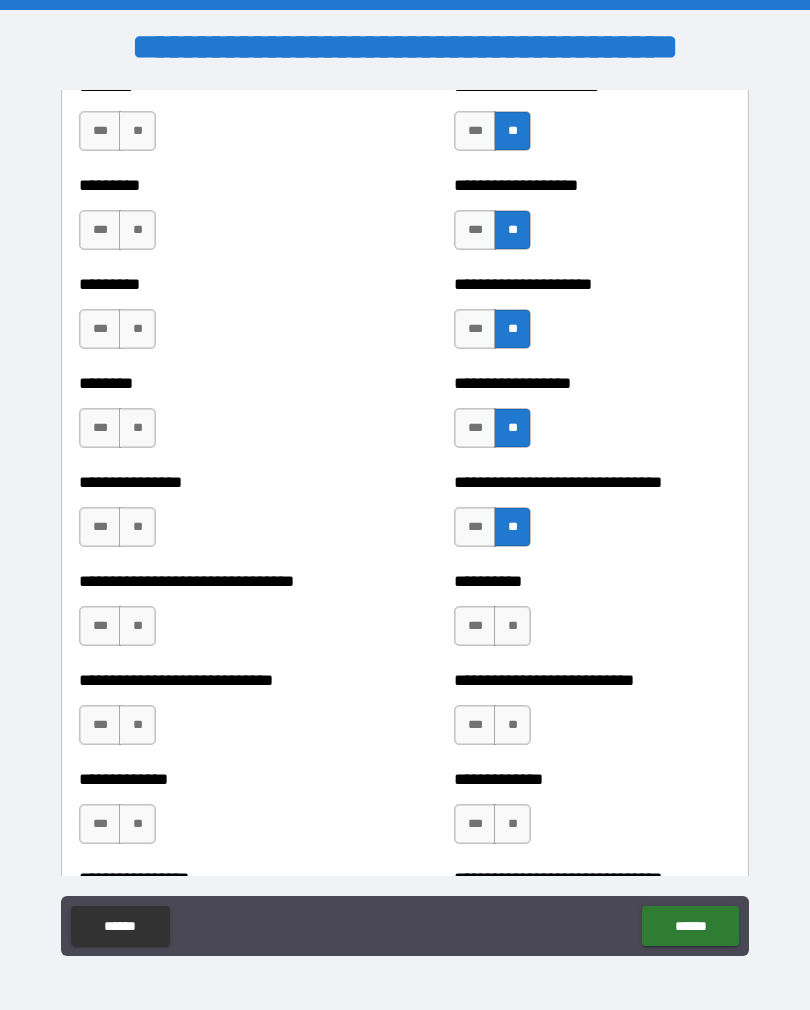 click on "**" at bounding box center (512, 626) 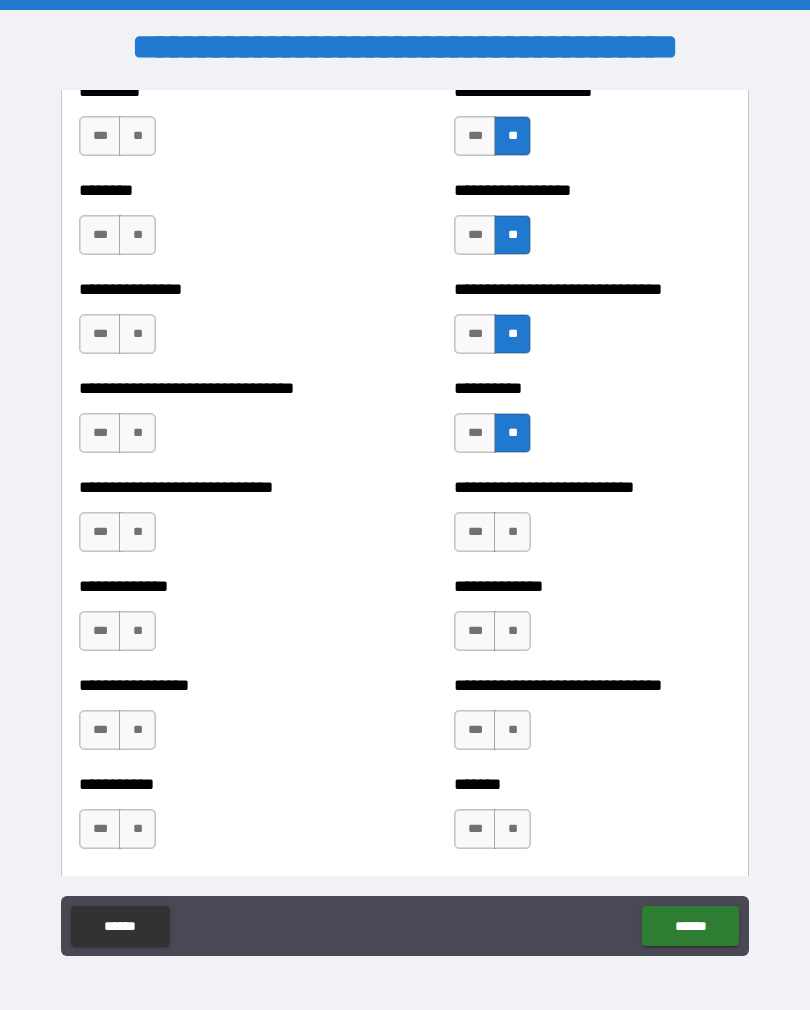 scroll, scrollTop: 7442, scrollLeft: 0, axis: vertical 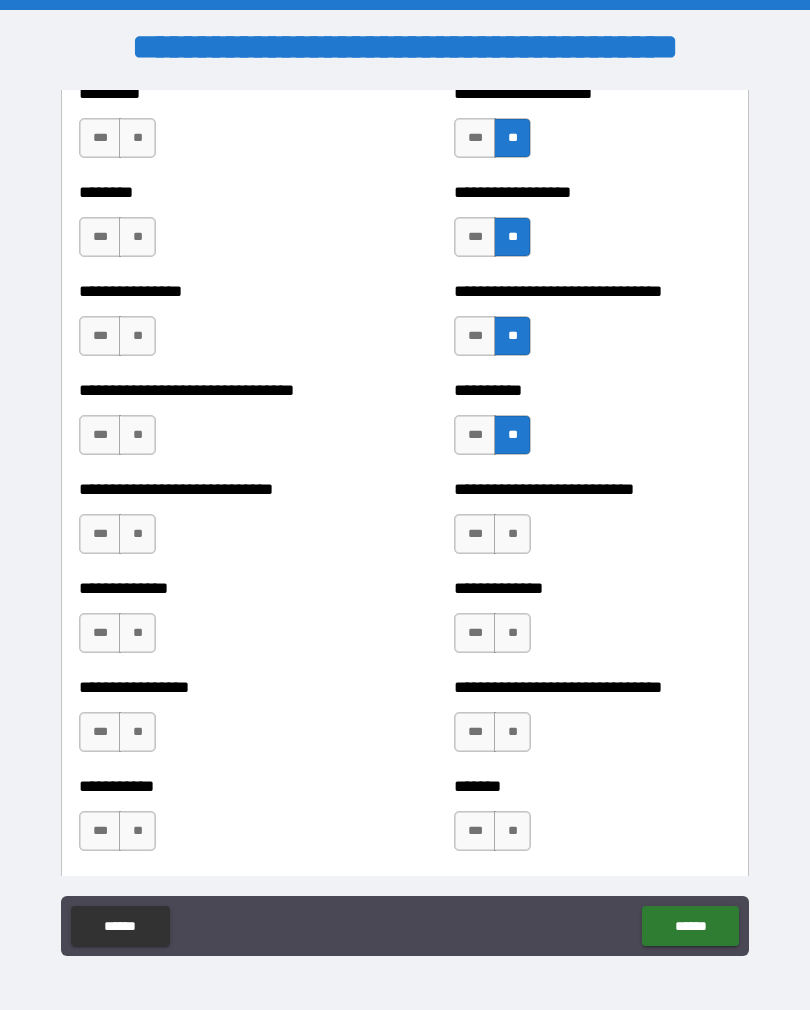 click on "**" at bounding box center (512, 534) 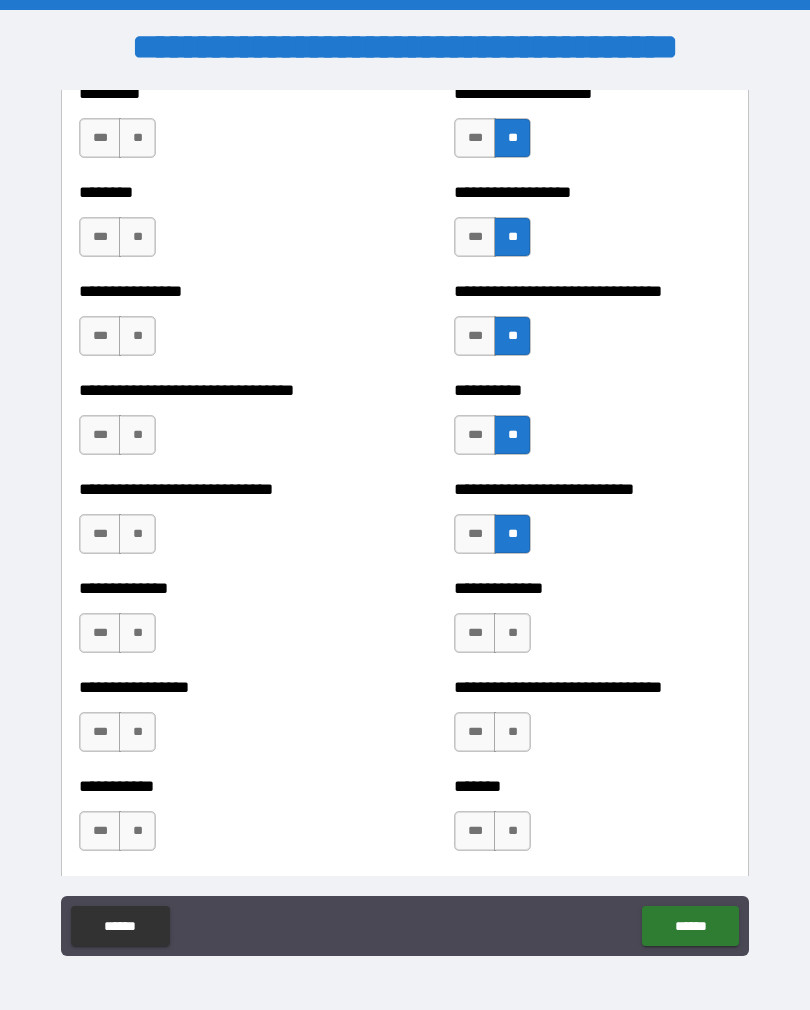 click on "**" at bounding box center (512, 633) 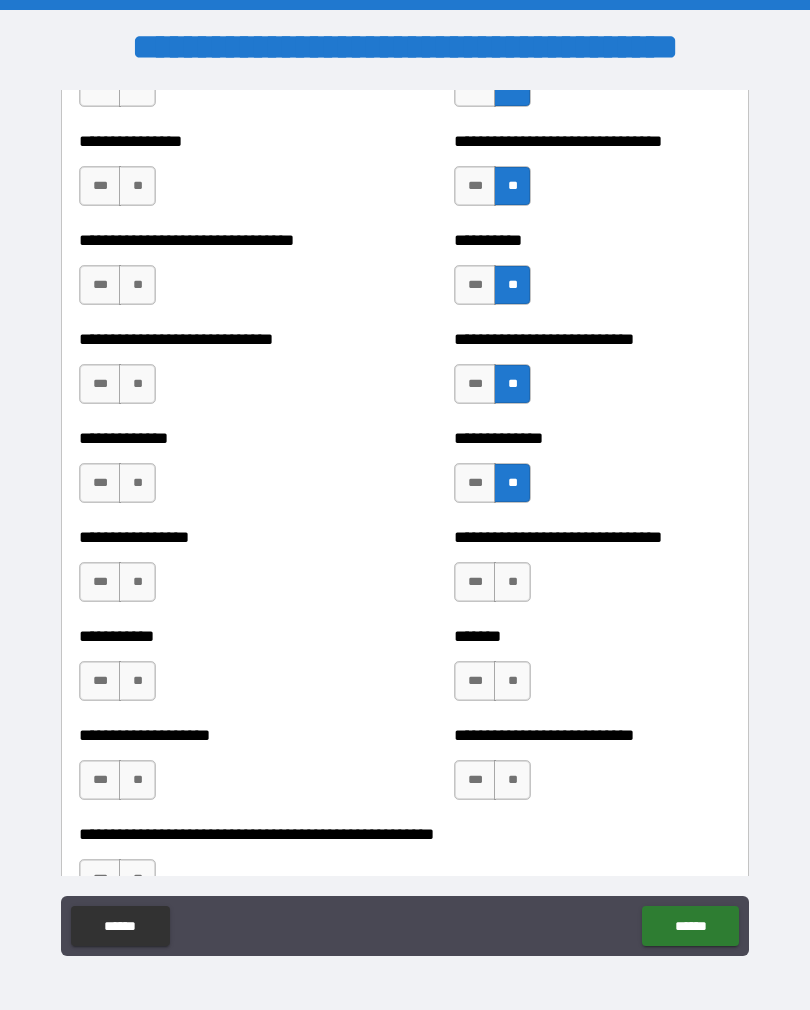 scroll, scrollTop: 7591, scrollLeft: 0, axis: vertical 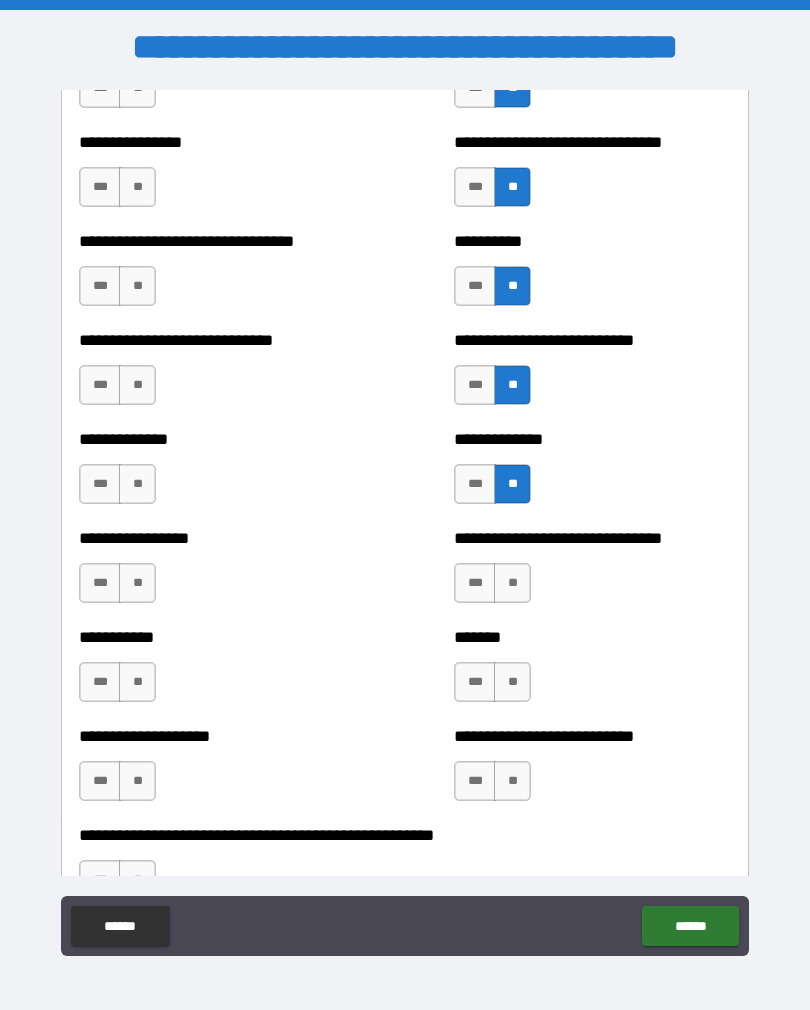 click on "***" at bounding box center (475, 484) 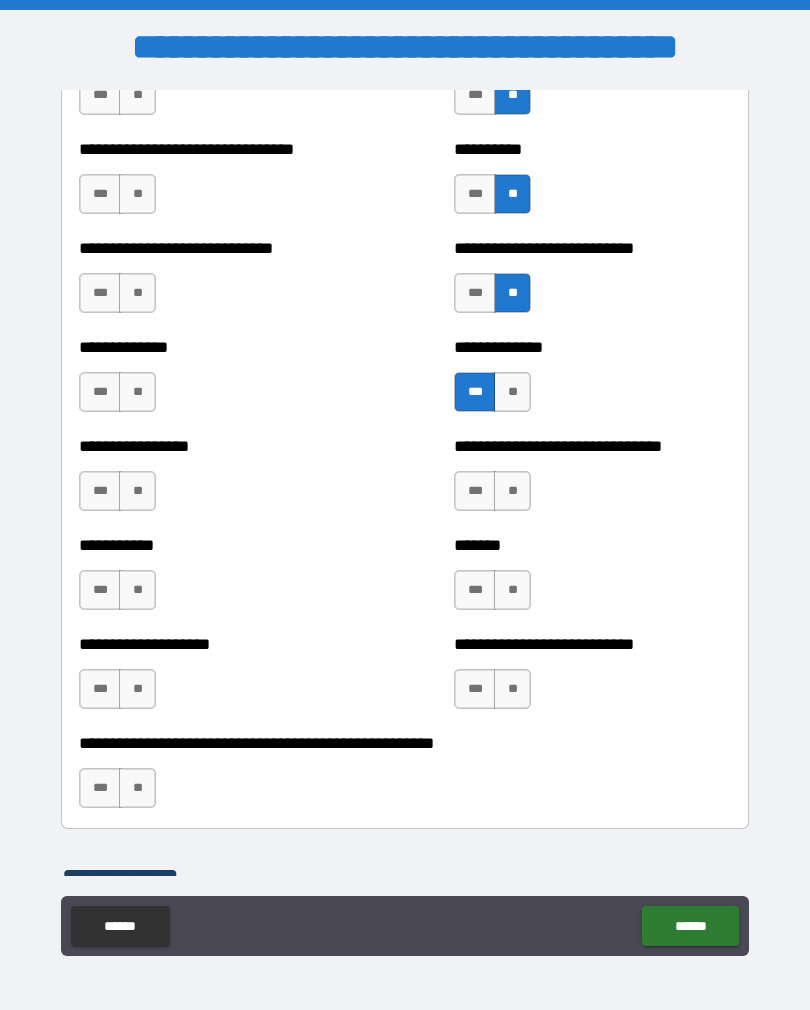 scroll, scrollTop: 7681, scrollLeft: 0, axis: vertical 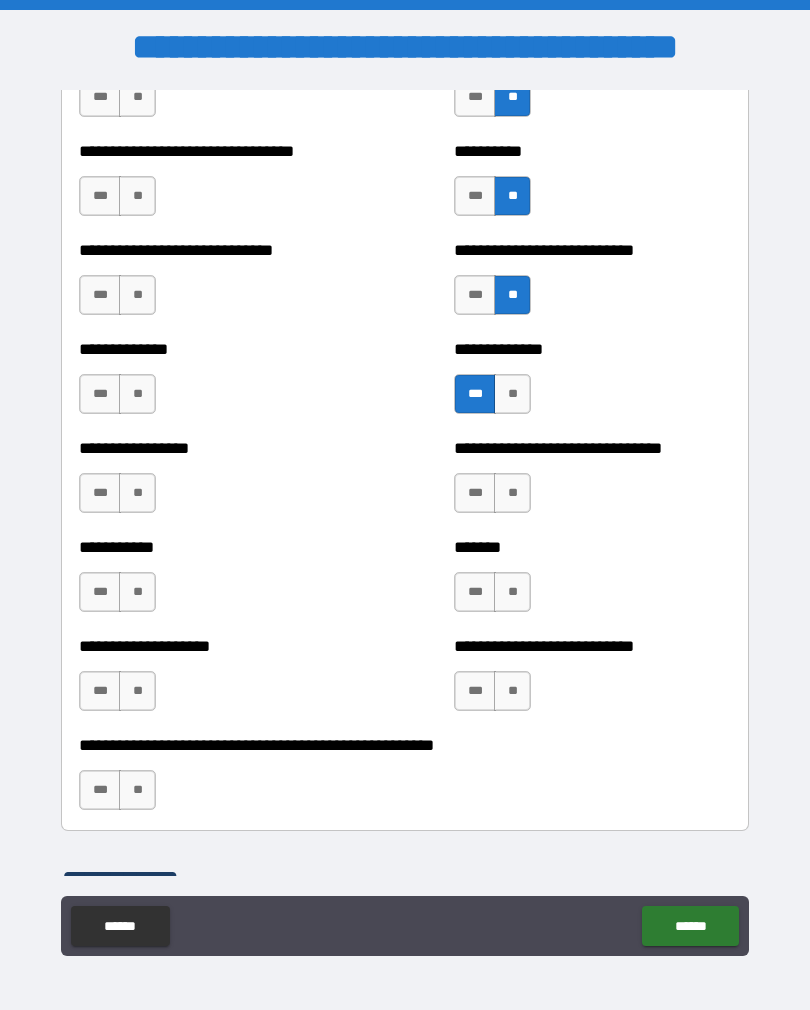 click on "**" at bounding box center [512, 493] 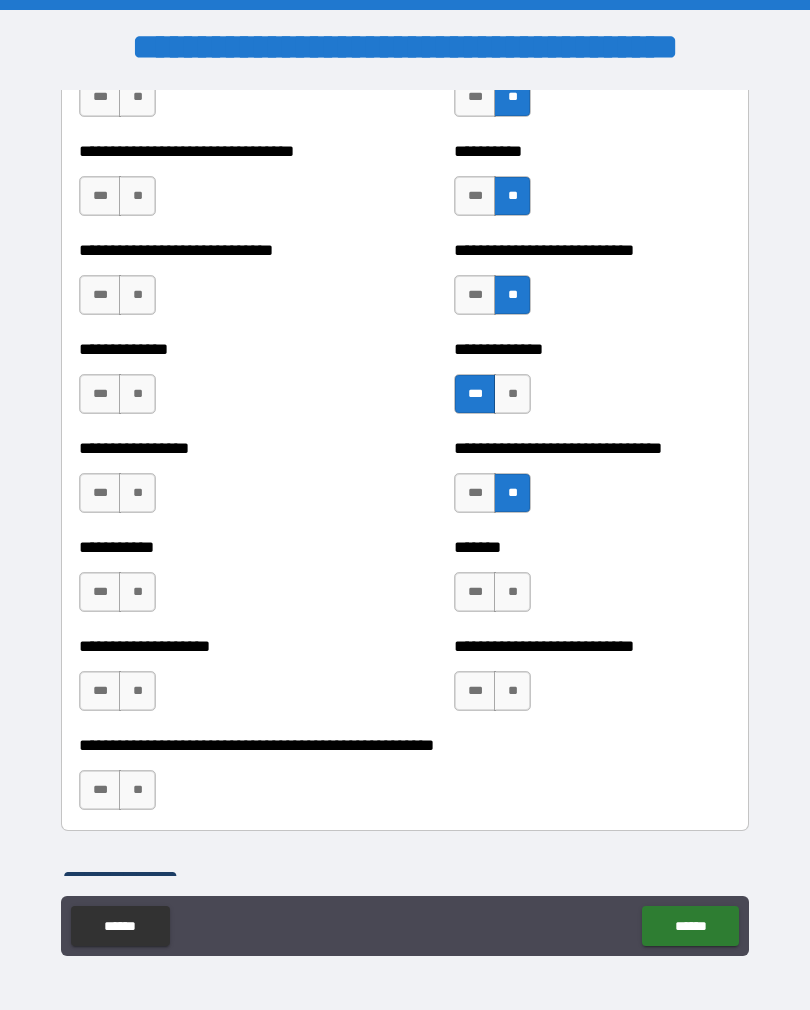 click on "**" at bounding box center [512, 592] 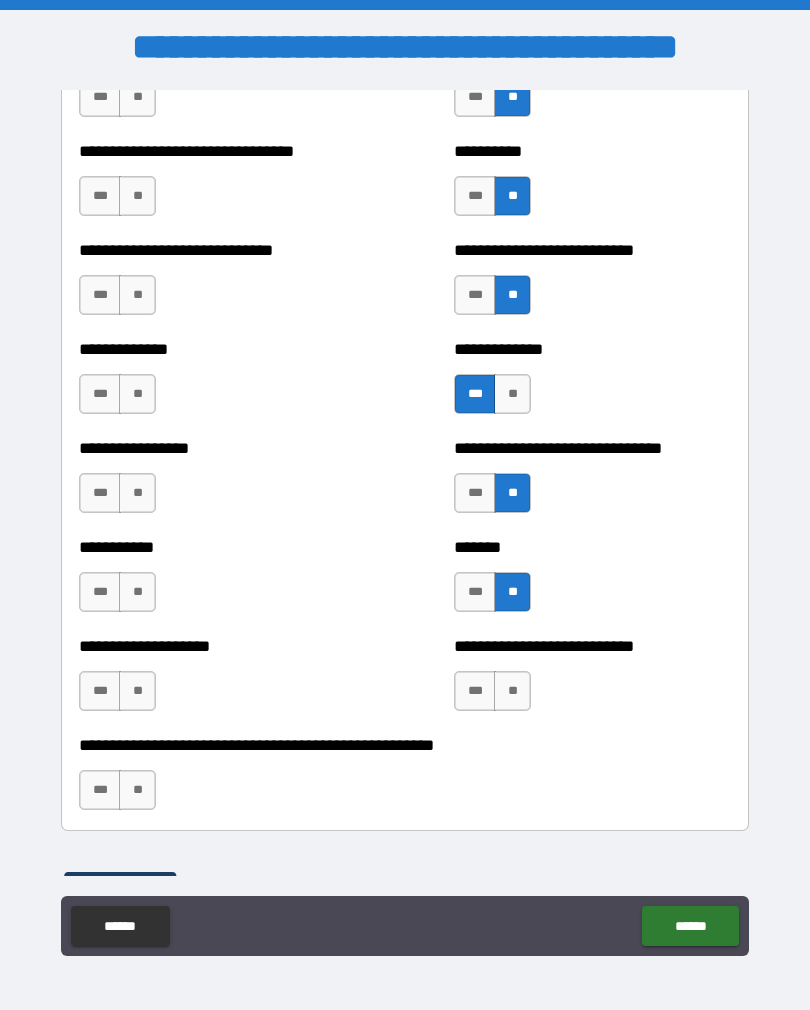 click on "**" at bounding box center (512, 691) 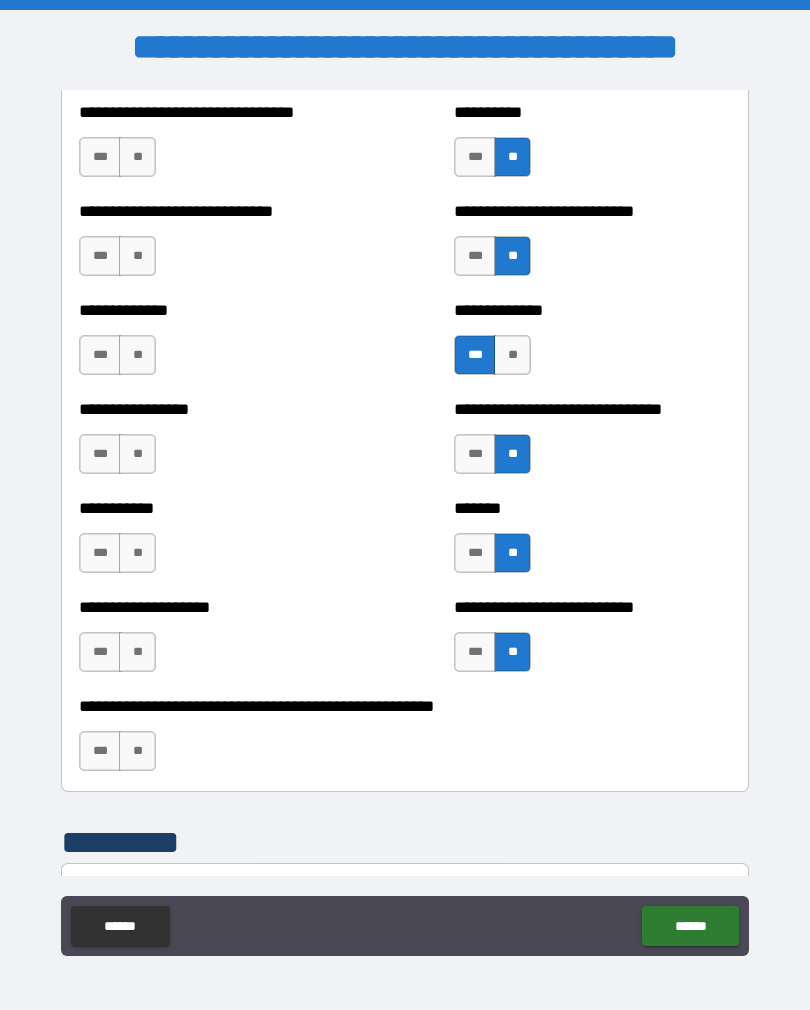 scroll, scrollTop: 7726, scrollLeft: 0, axis: vertical 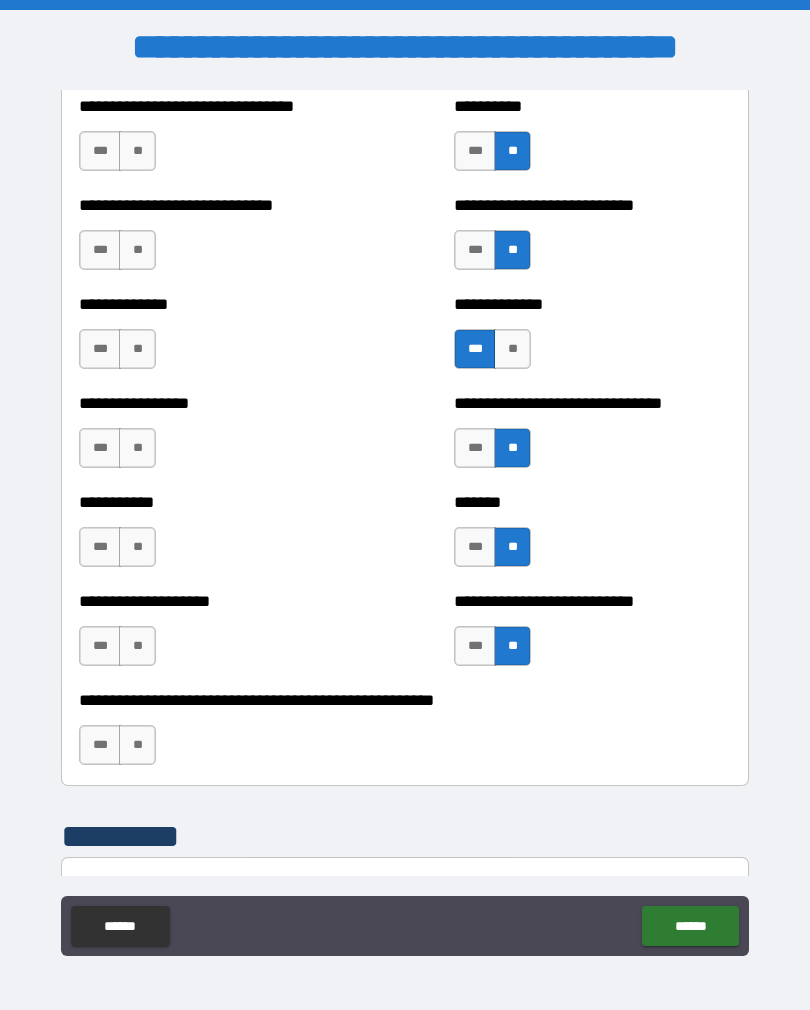 click on "**" at bounding box center (137, 745) 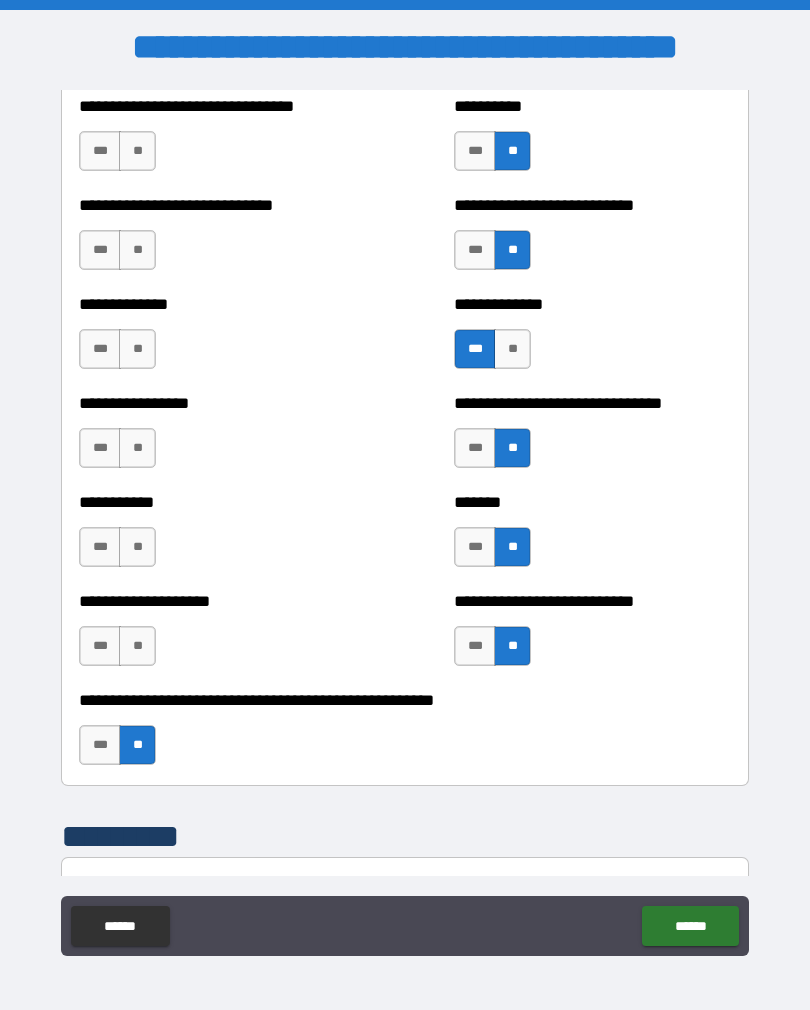 click on "**" at bounding box center (137, 646) 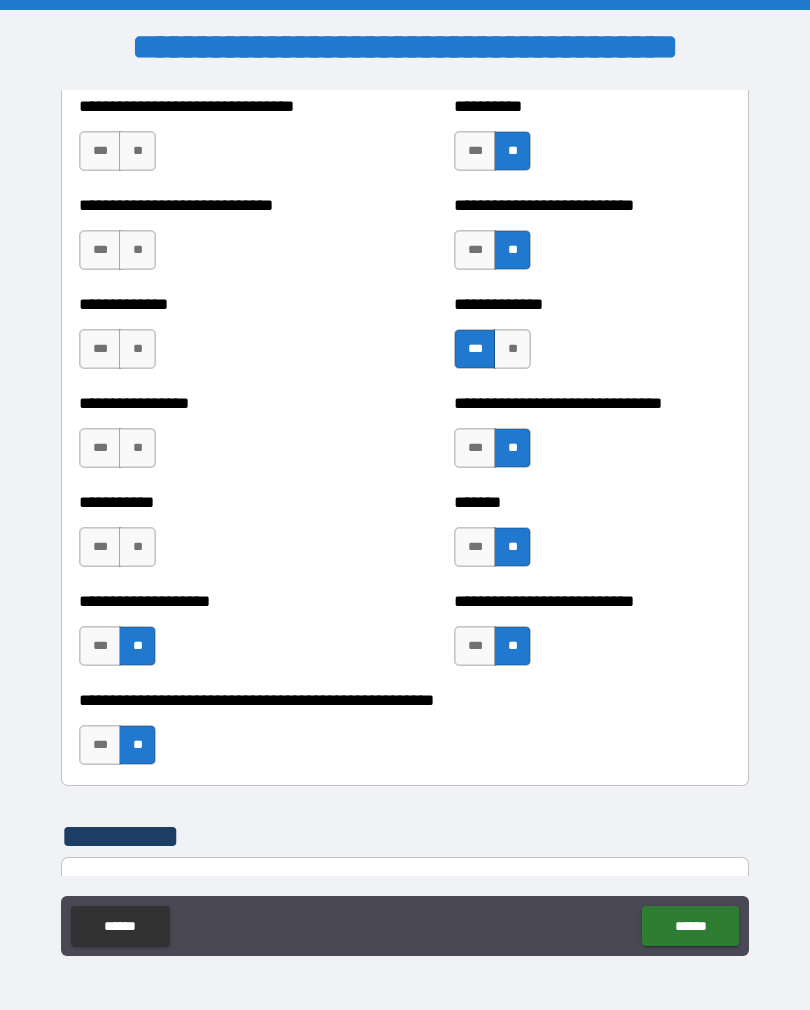 click on "**" at bounding box center [137, 547] 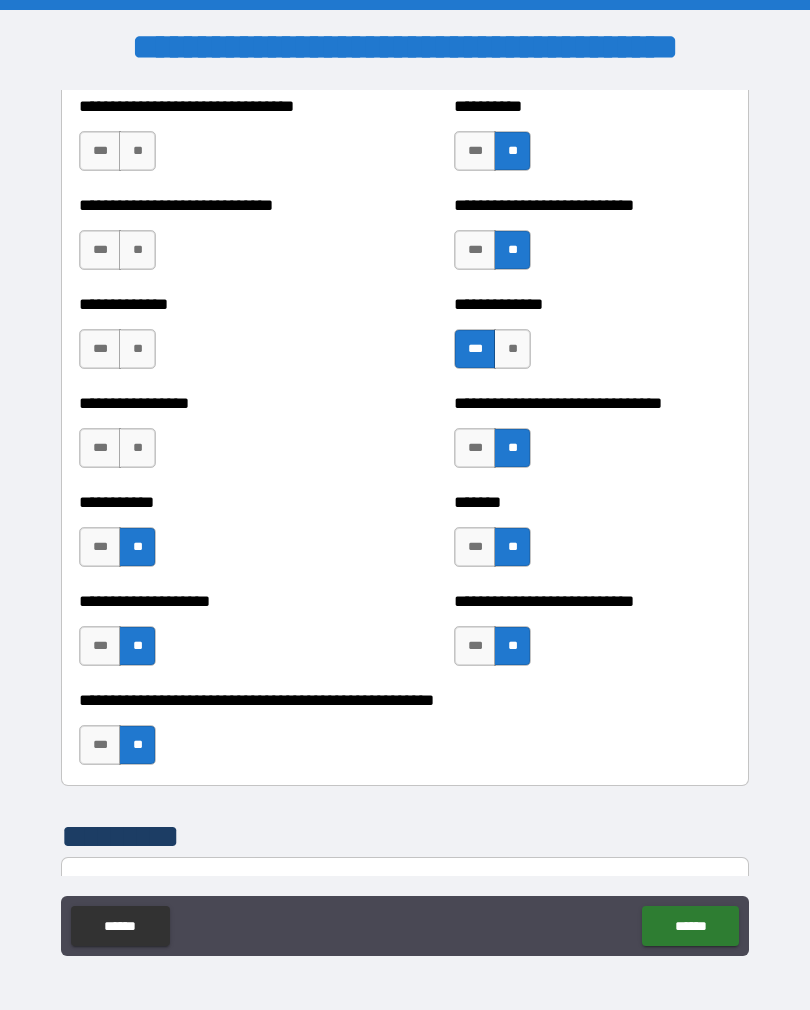 click on "**" at bounding box center [137, 448] 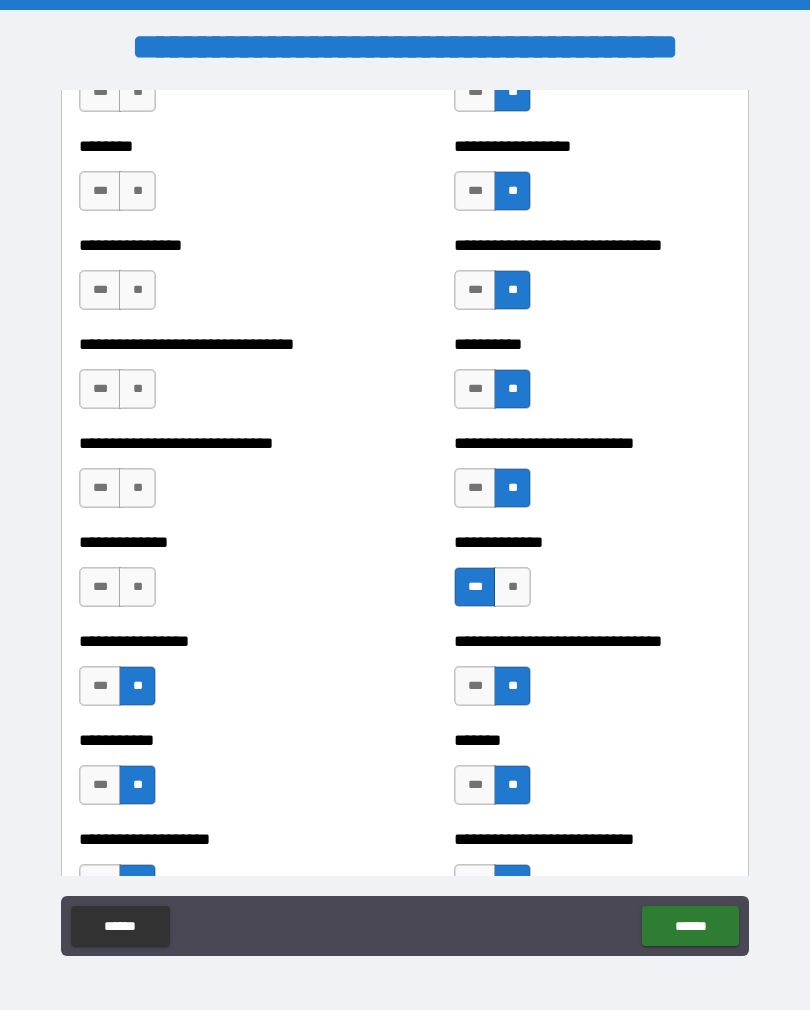 scroll, scrollTop: 7485, scrollLeft: 0, axis: vertical 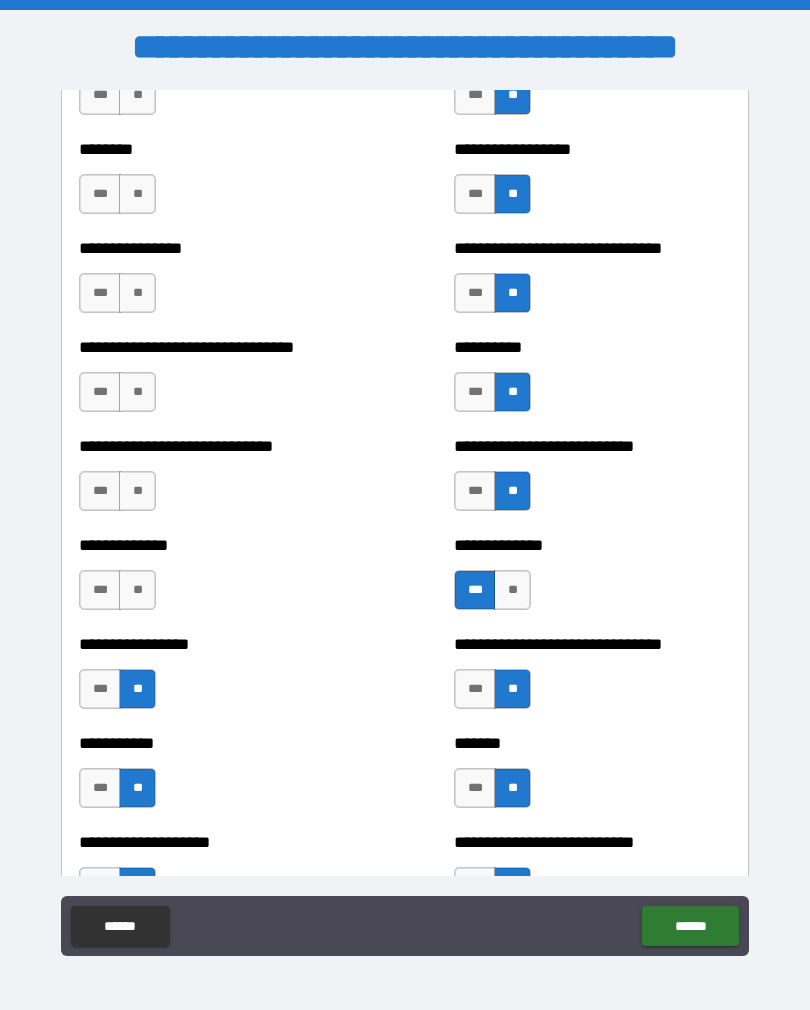 click on "**" at bounding box center [137, 590] 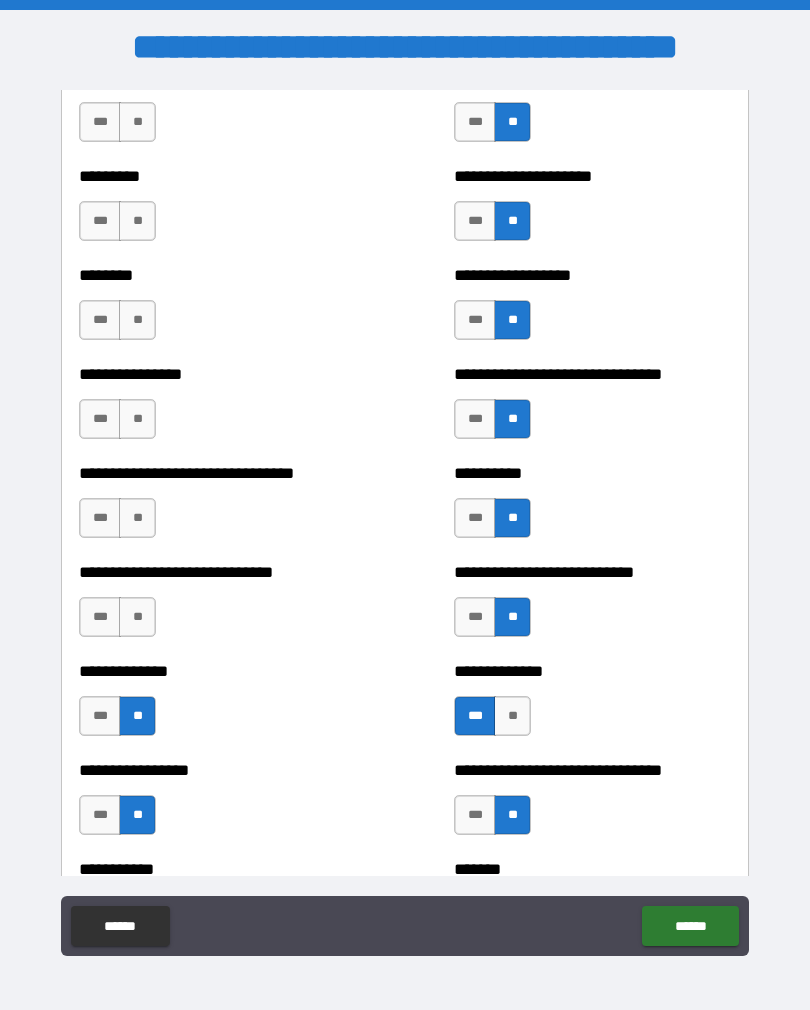 scroll, scrollTop: 7354, scrollLeft: 0, axis: vertical 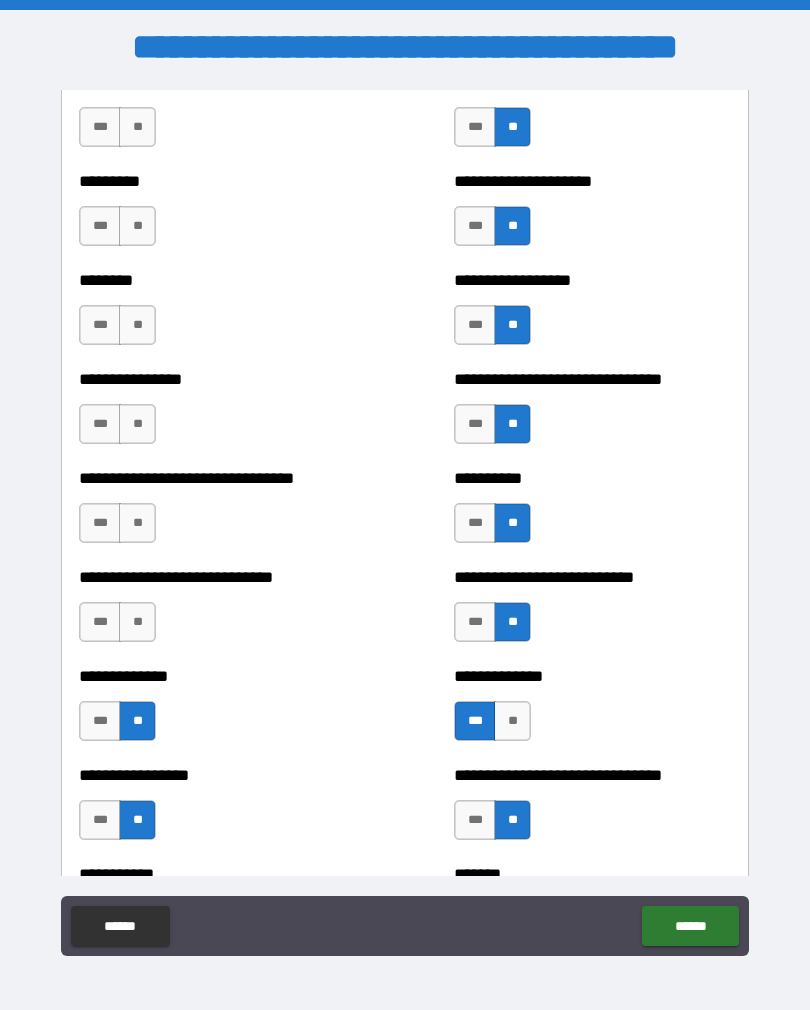 click on "**" at bounding box center [137, 622] 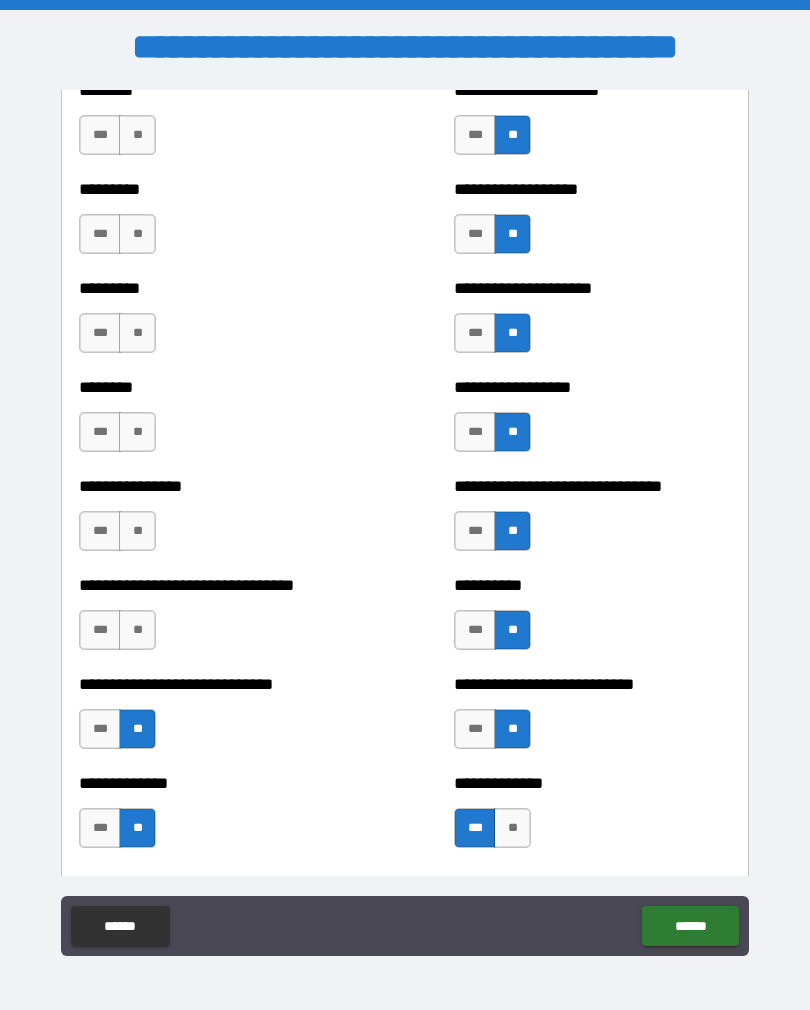 scroll, scrollTop: 7239, scrollLeft: 0, axis: vertical 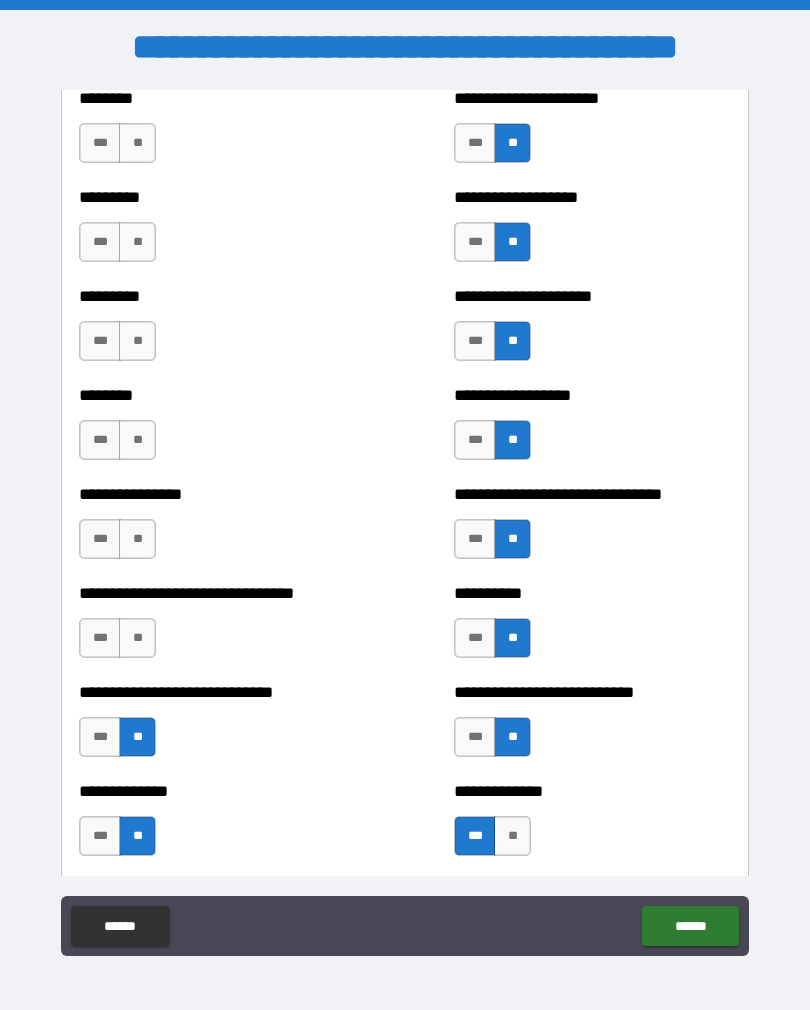click on "**" at bounding box center [137, 638] 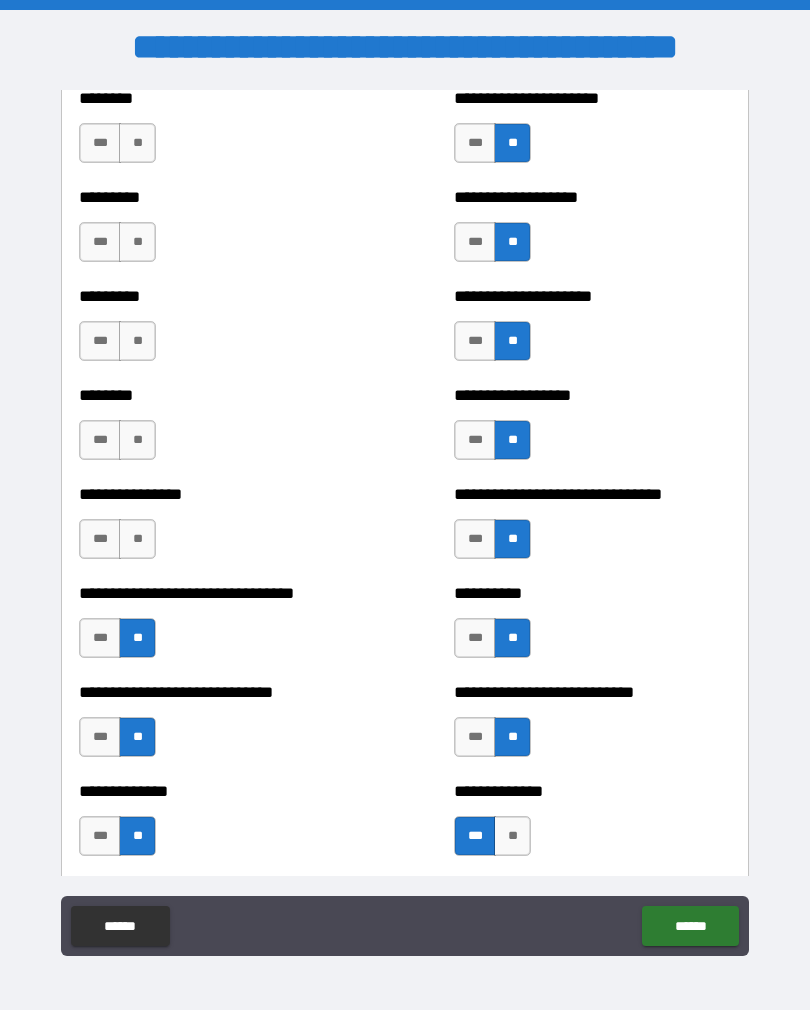 click on "**" at bounding box center (137, 539) 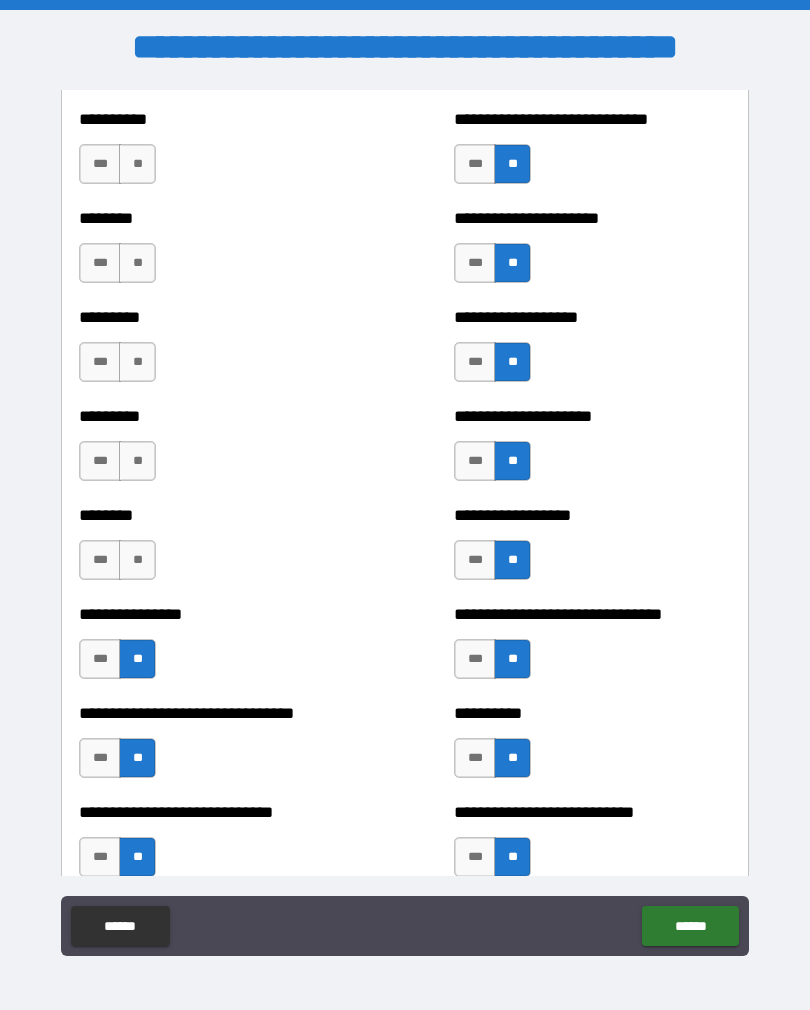 click on "**" at bounding box center (137, 560) 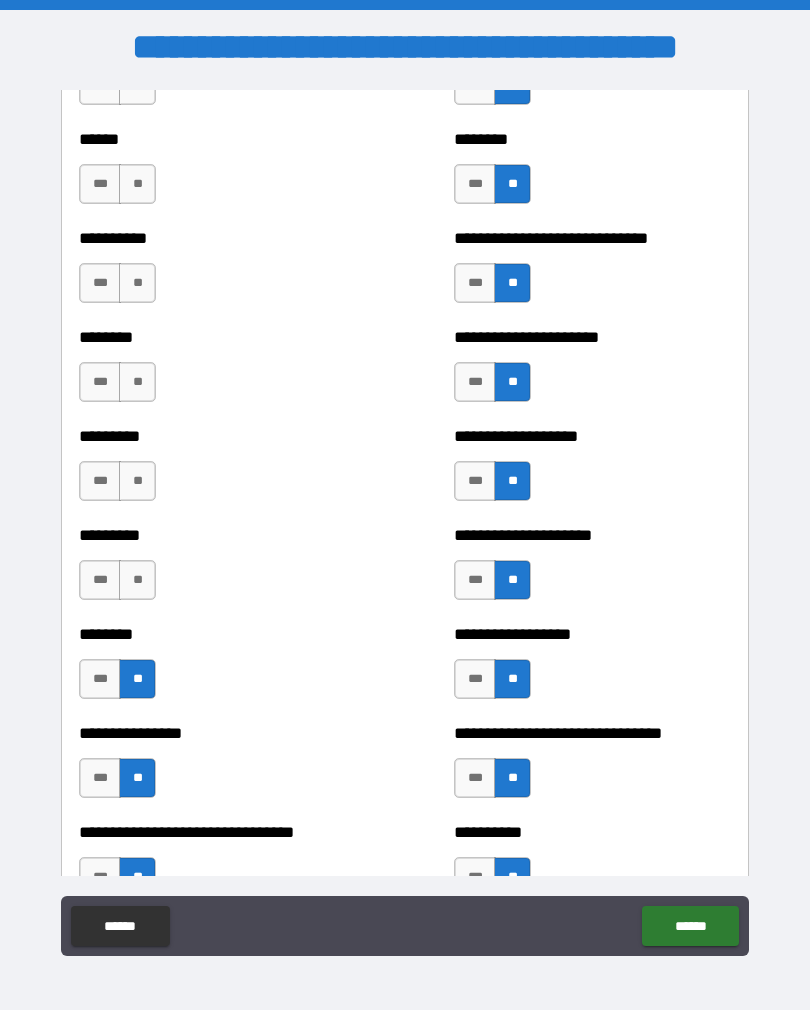 scroll, scrollTop: 6997, scrollLeft: 0, axis: vertical 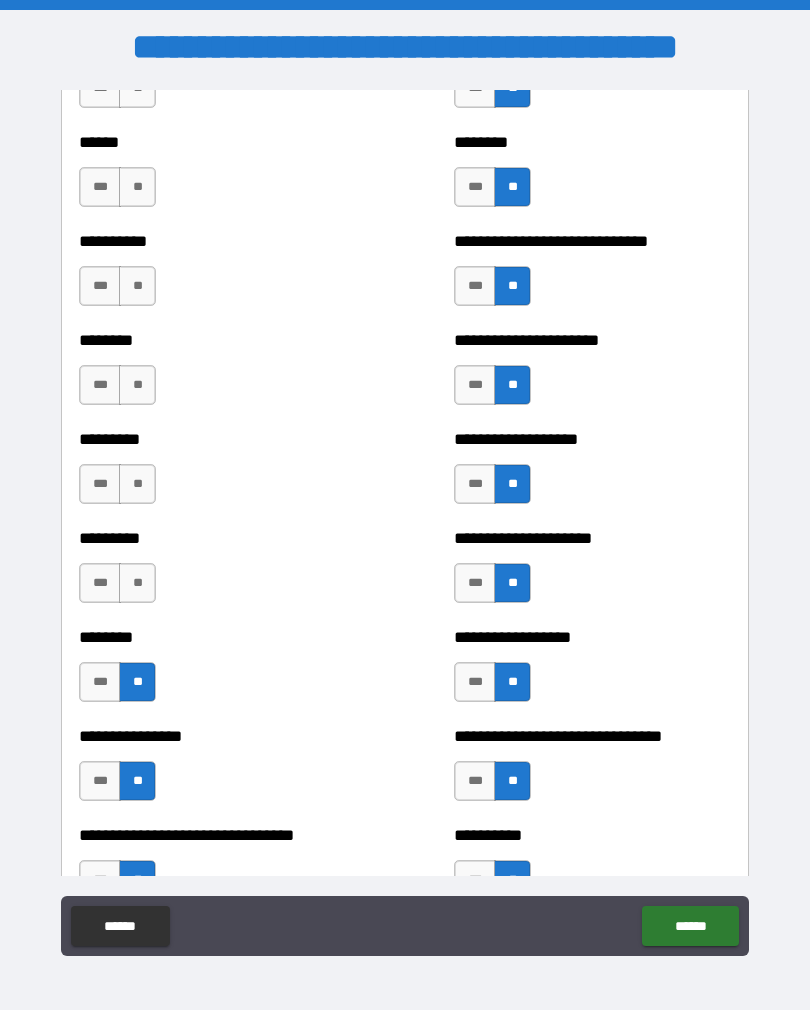 click on "**" at bounding box center (137, 583) 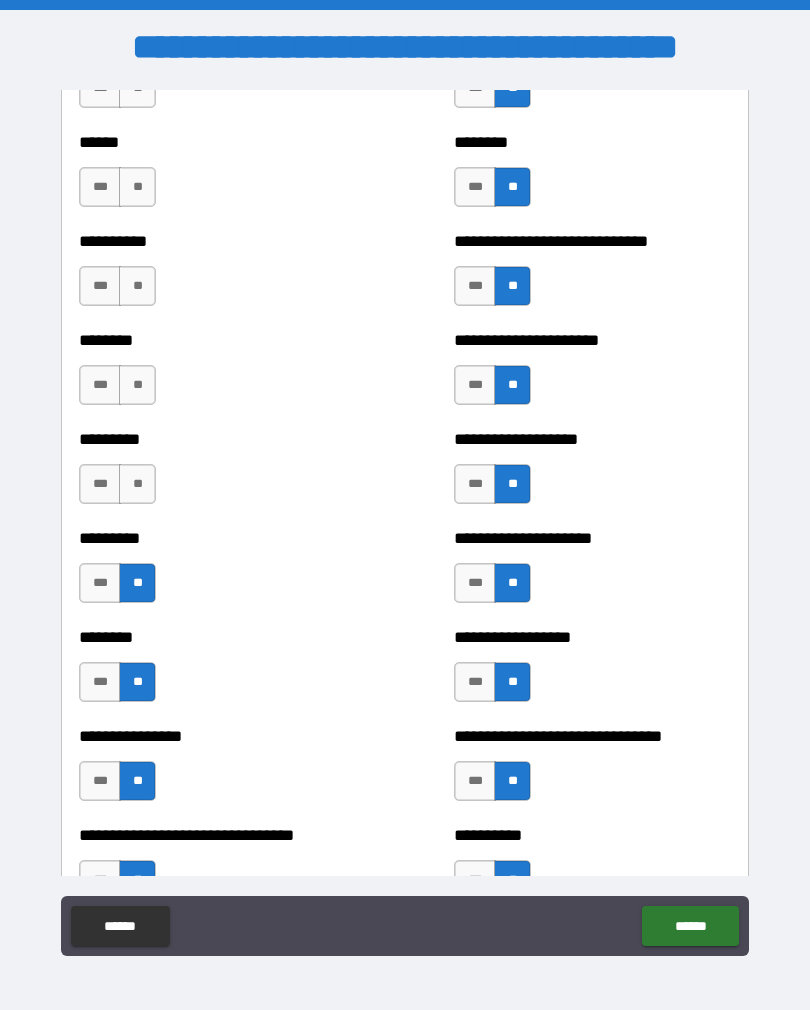 click on "**" at bounding box center [137, 484] 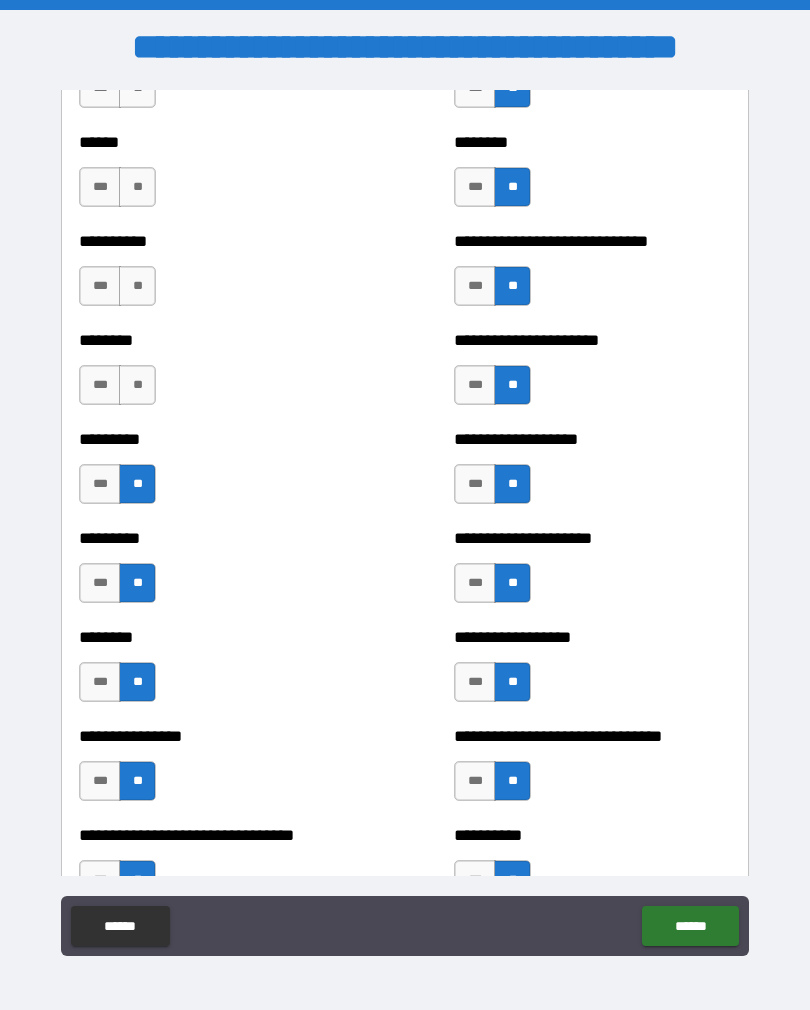 click on "**" at bounding box center [137, 385] 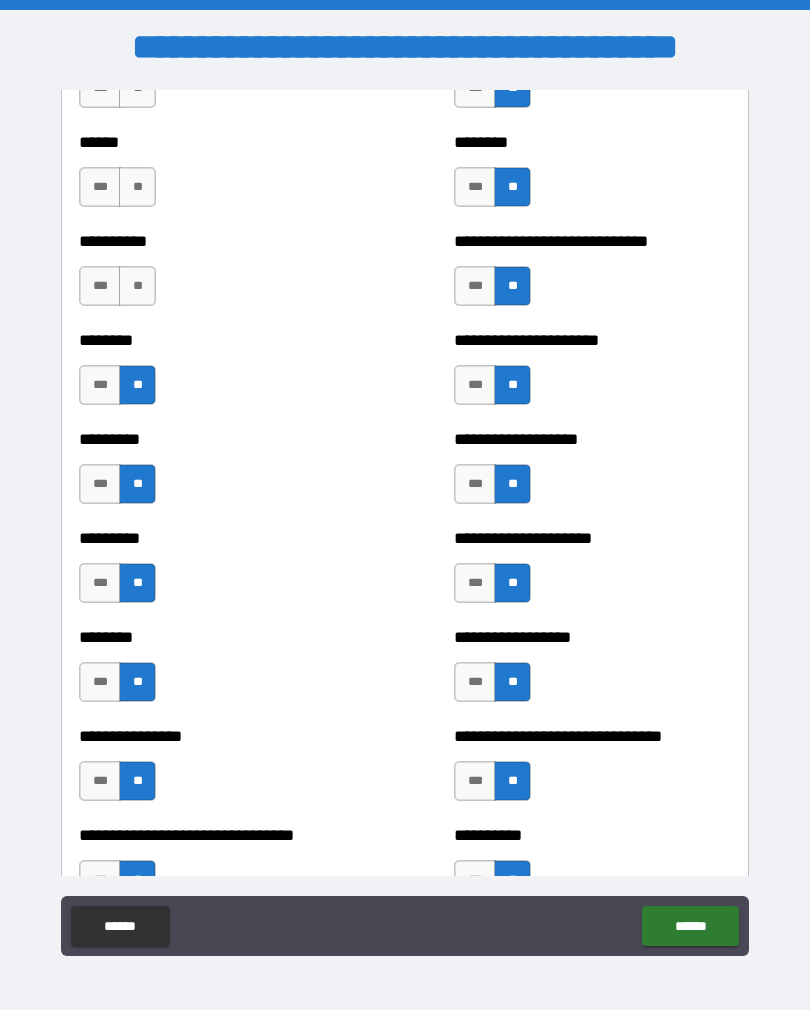 click on "**" at bounding box center (137, 286) 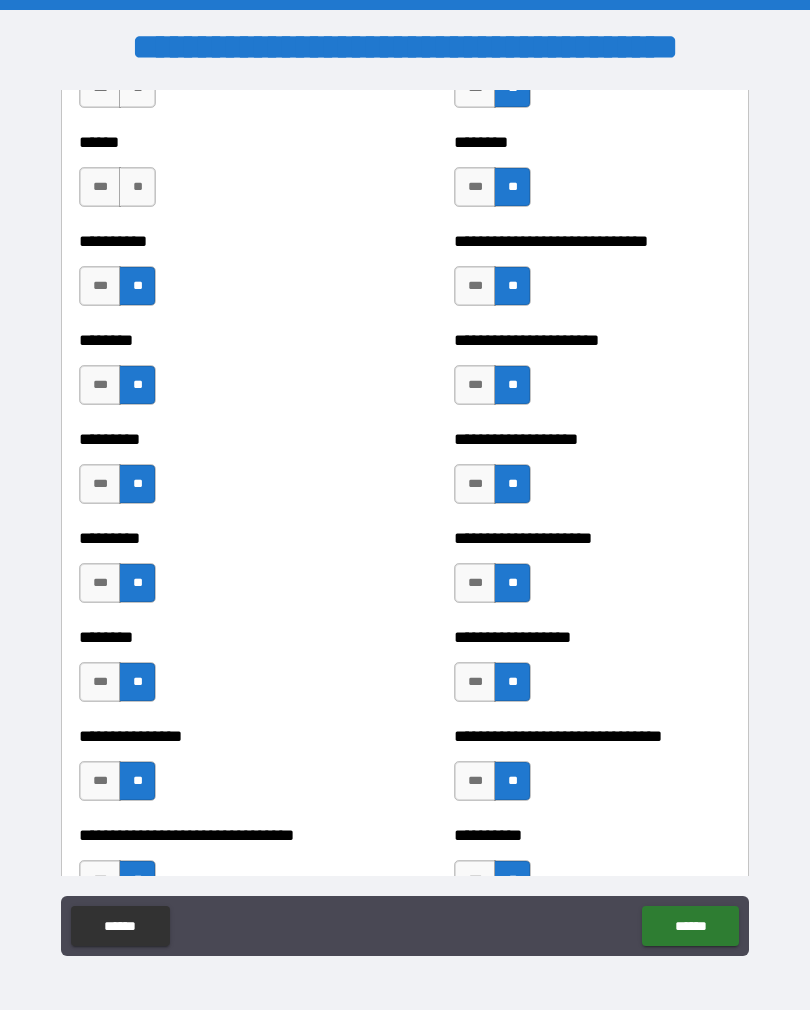 click on "**" at bounding box center (137, 187) 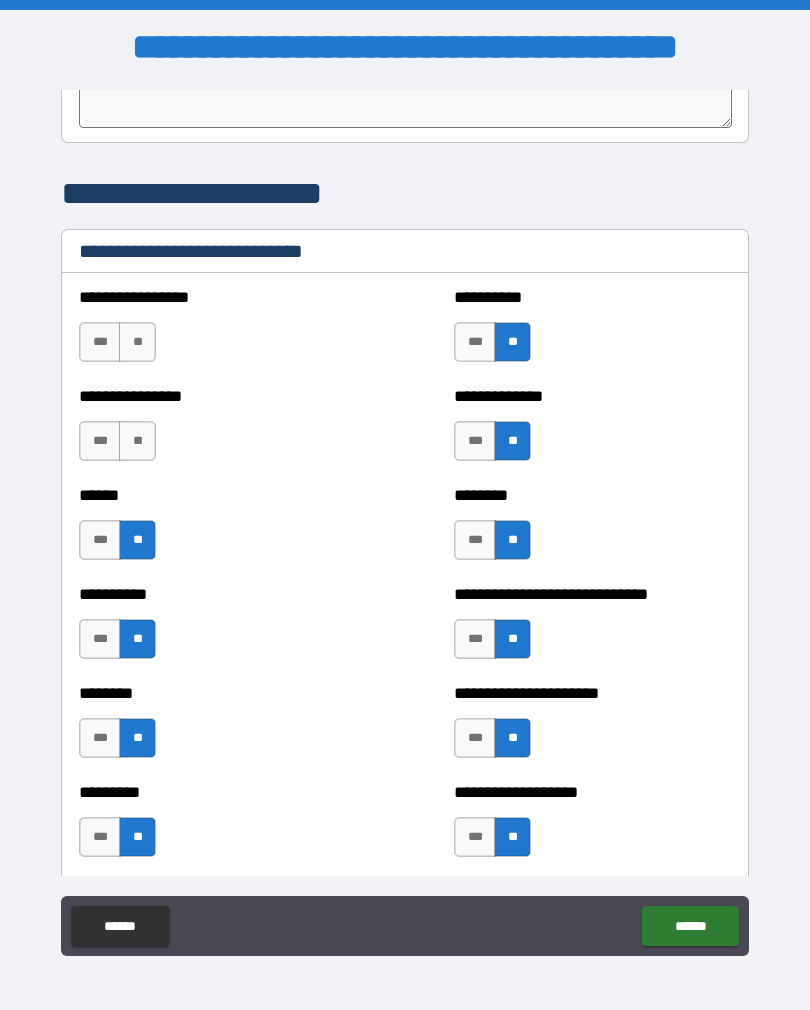 scroll, scrollTop: 6640, scrollLeft: 0, axis: vertical 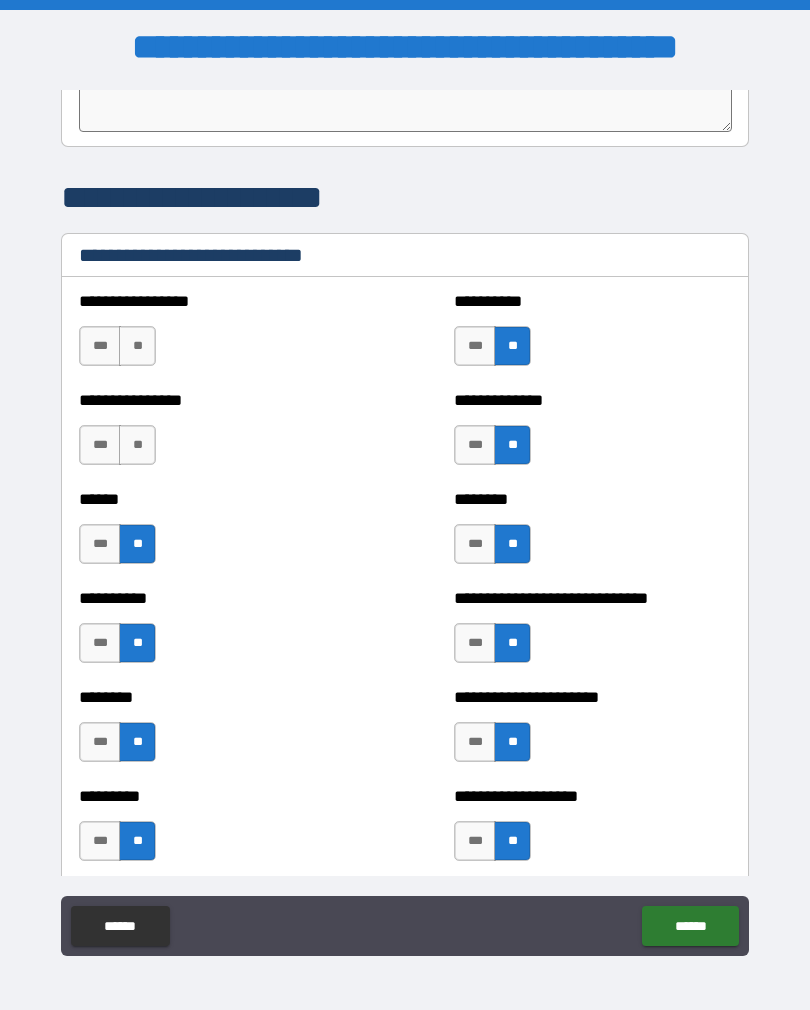 click on "**" at bounding box center [137, 445] 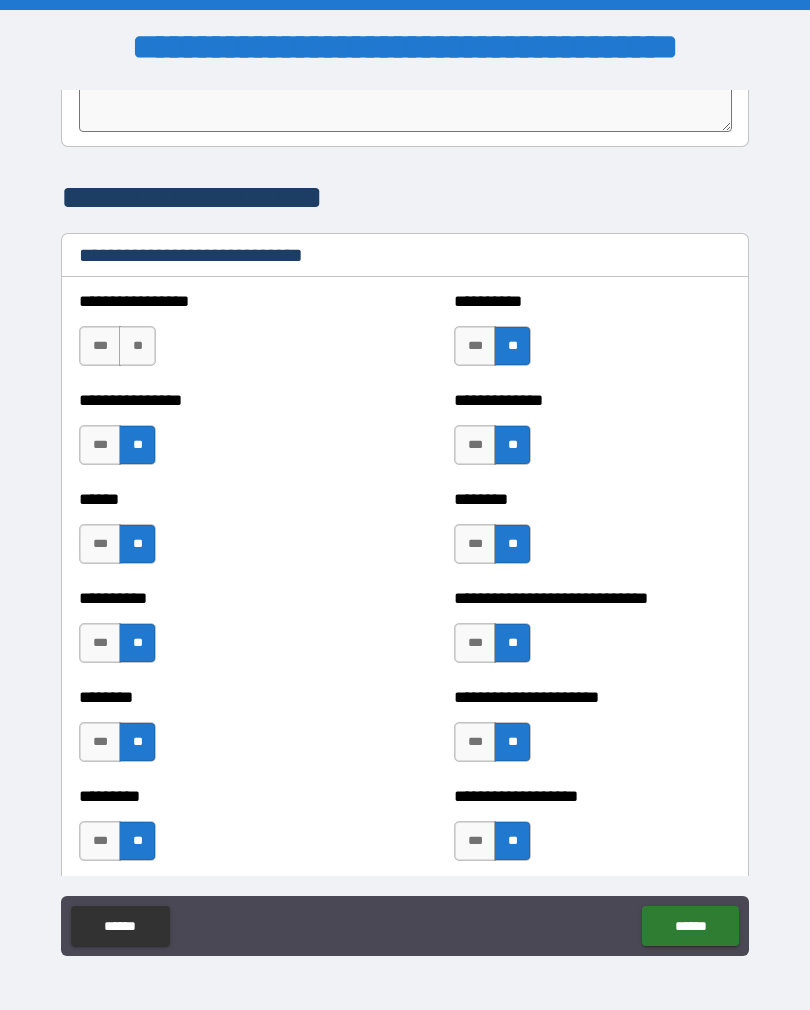click on "**********" at bounding box center [217, 336] 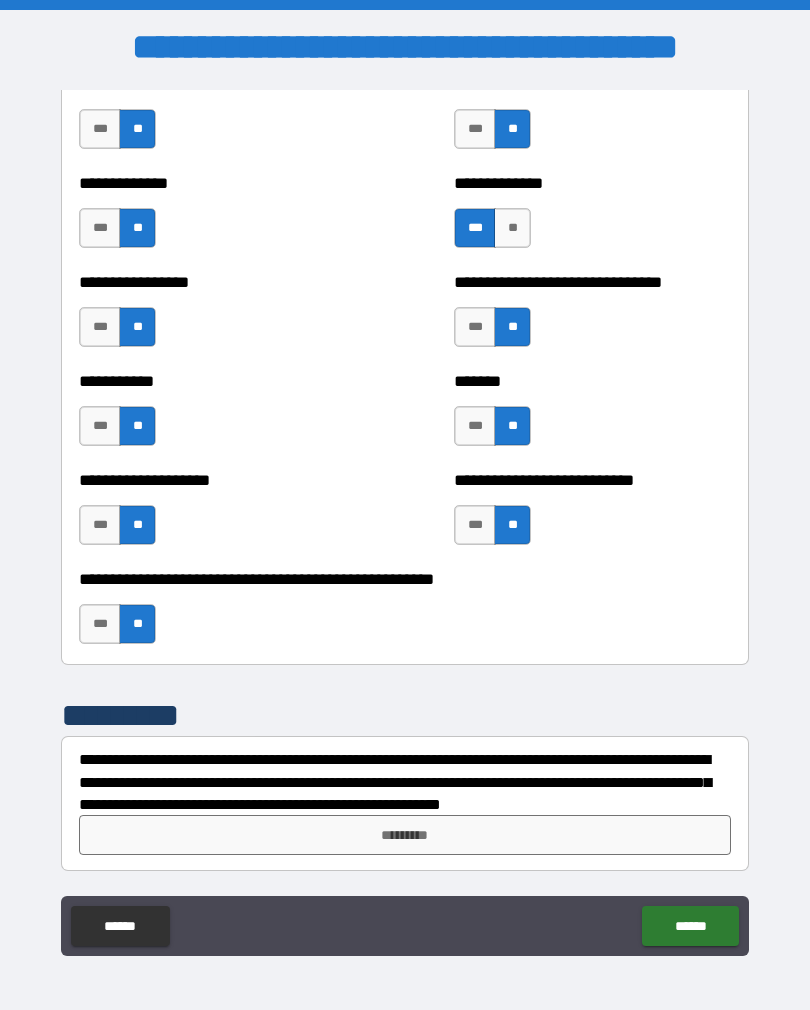 scroll, scrollTop: 7847, scrollLeft: 0, axis: vertical 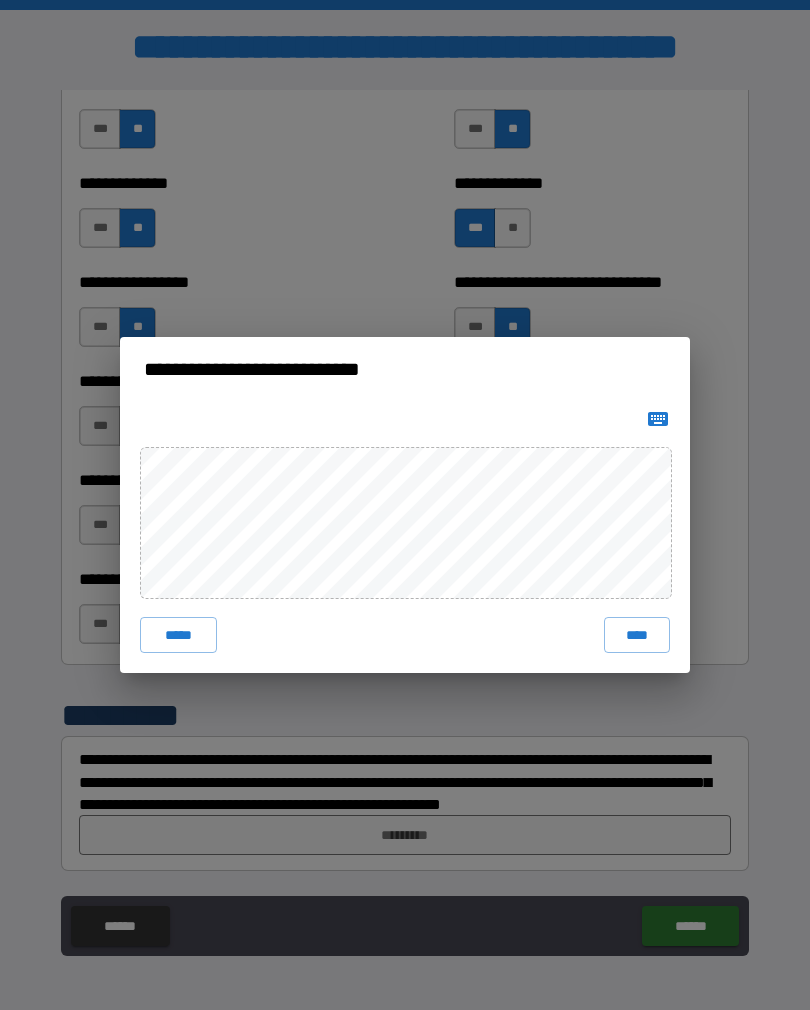 click on "*****" at bounding box center (178, 635) 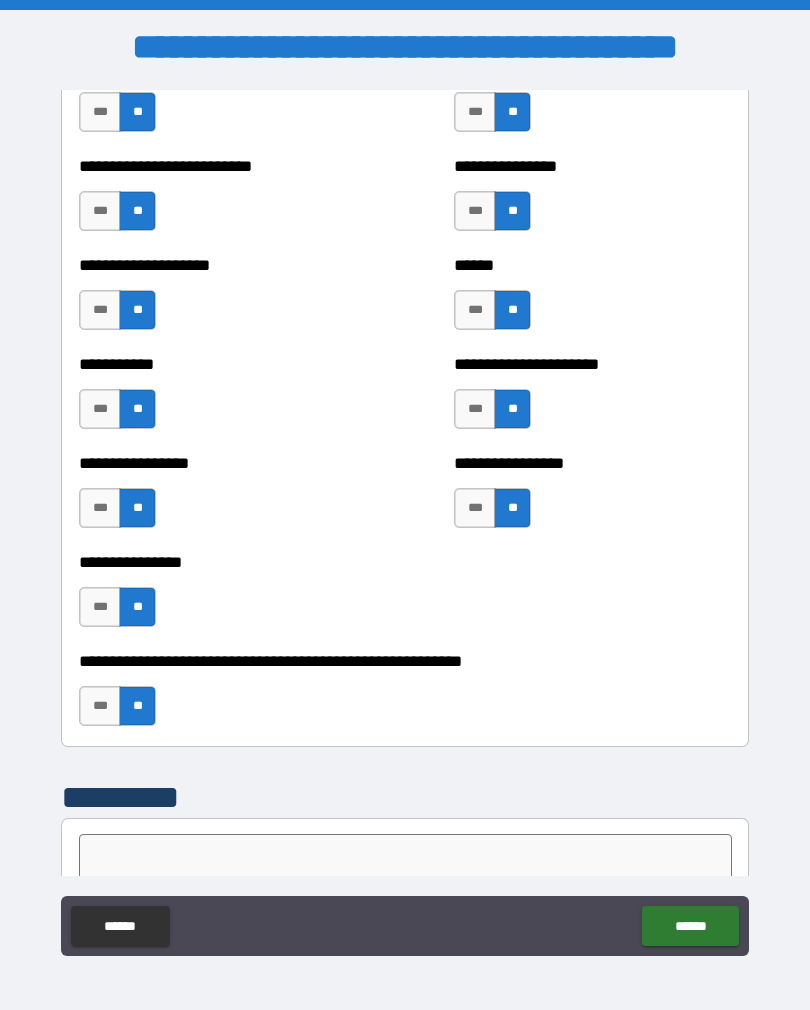 scroll, scrollTop: 5483, scrollLeft: 0, axis: vertical 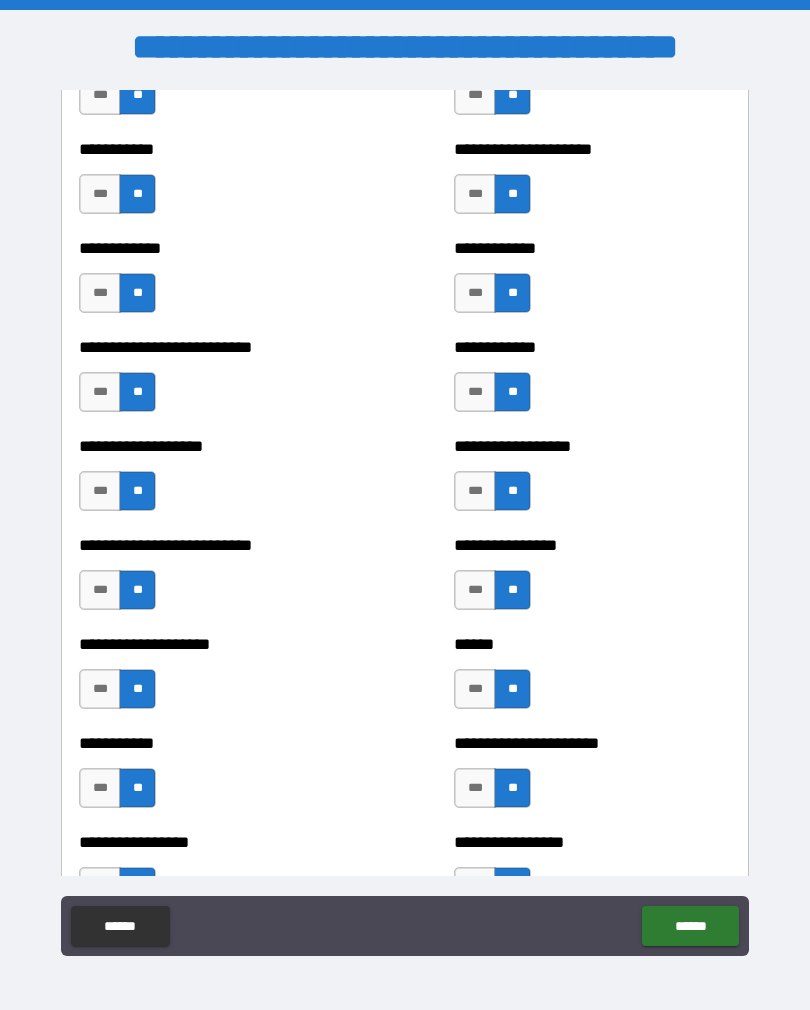 click on "******" at bounding box center (690, 926) 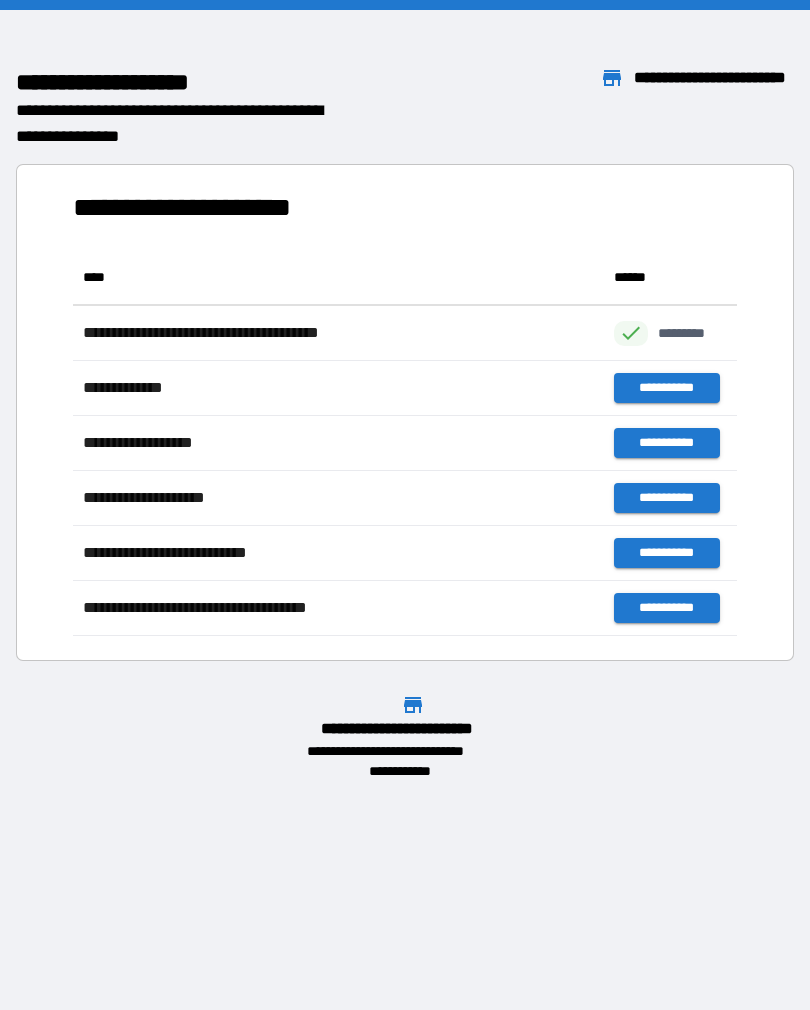 scroll, scrollTop: 1, scrollLeft: 1, axis: both 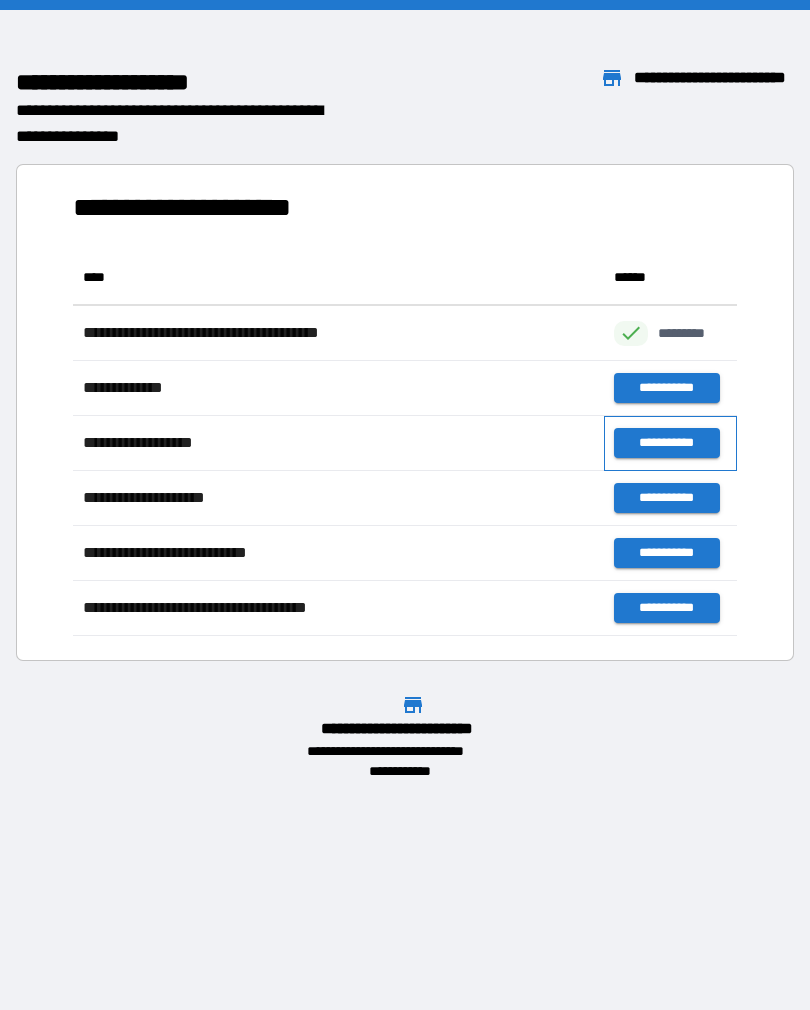 click on "**********" at bounding box center (670, 443) 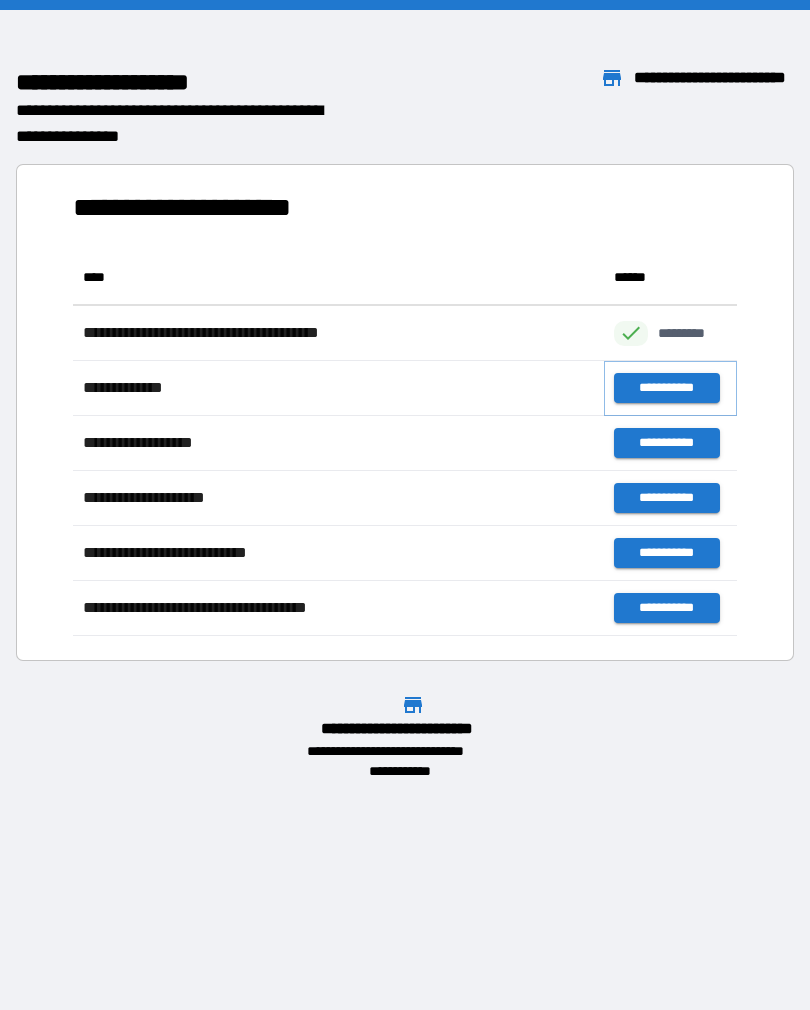 click on "**********" at bounding box center [666, 388] 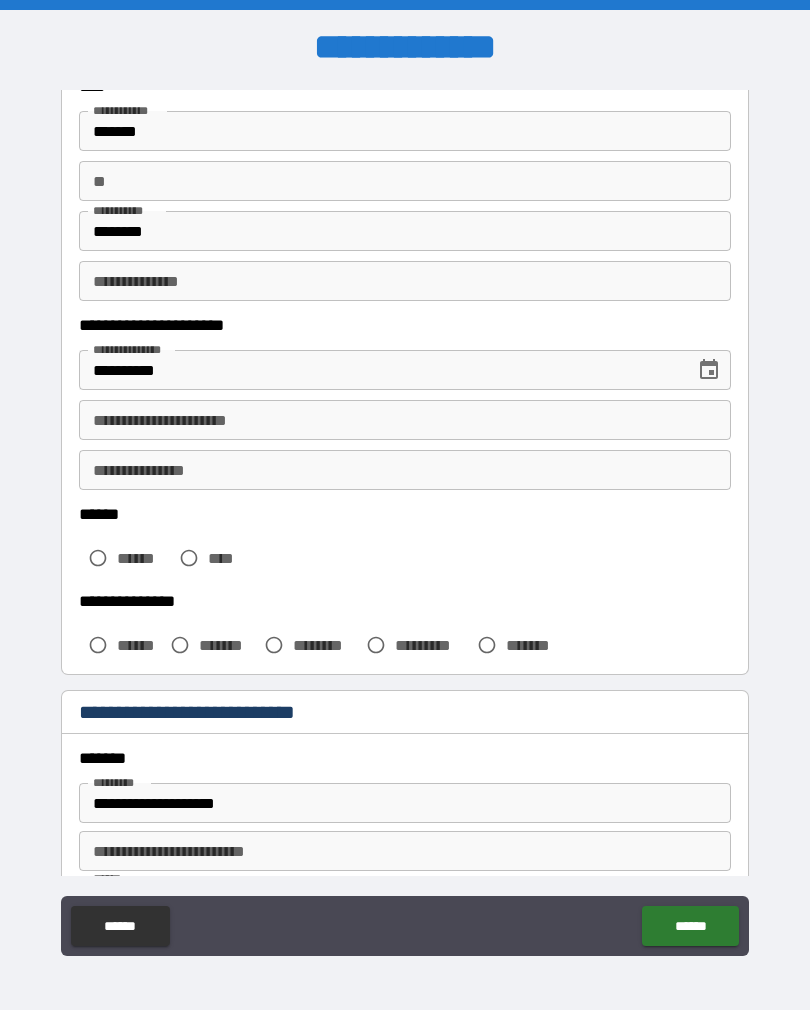 scroll, scrollTop: 129, scrollLeft: 0, axis: vertical 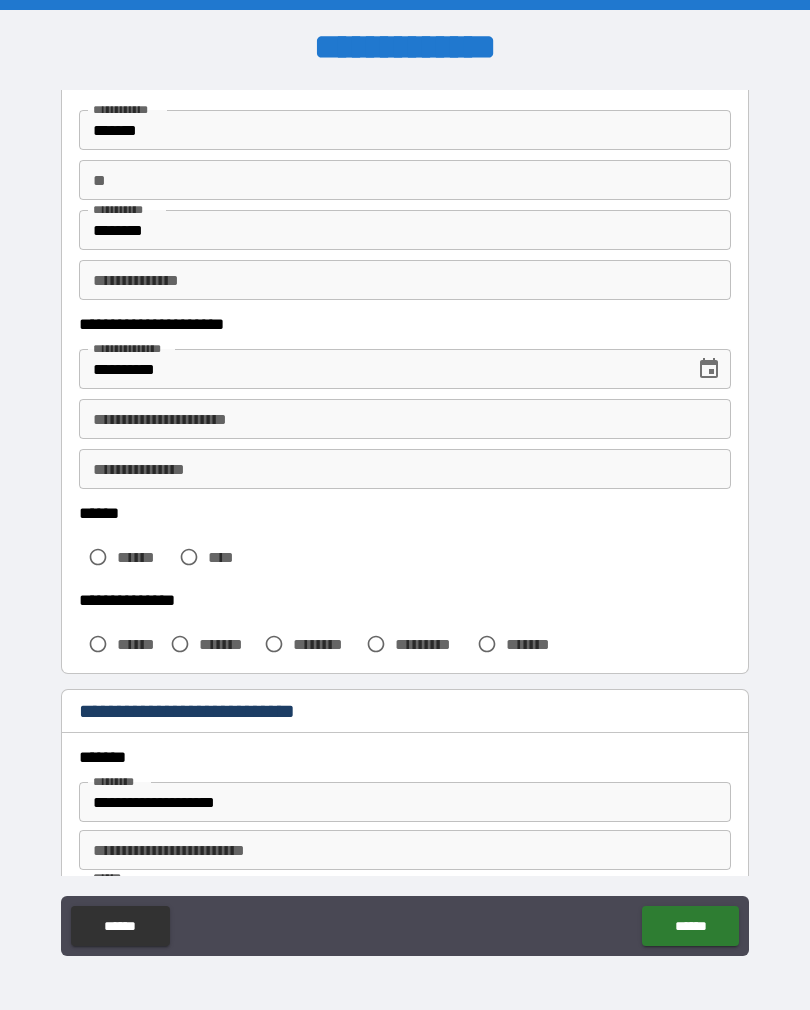 click on "****" at bounding box center [207, 557] 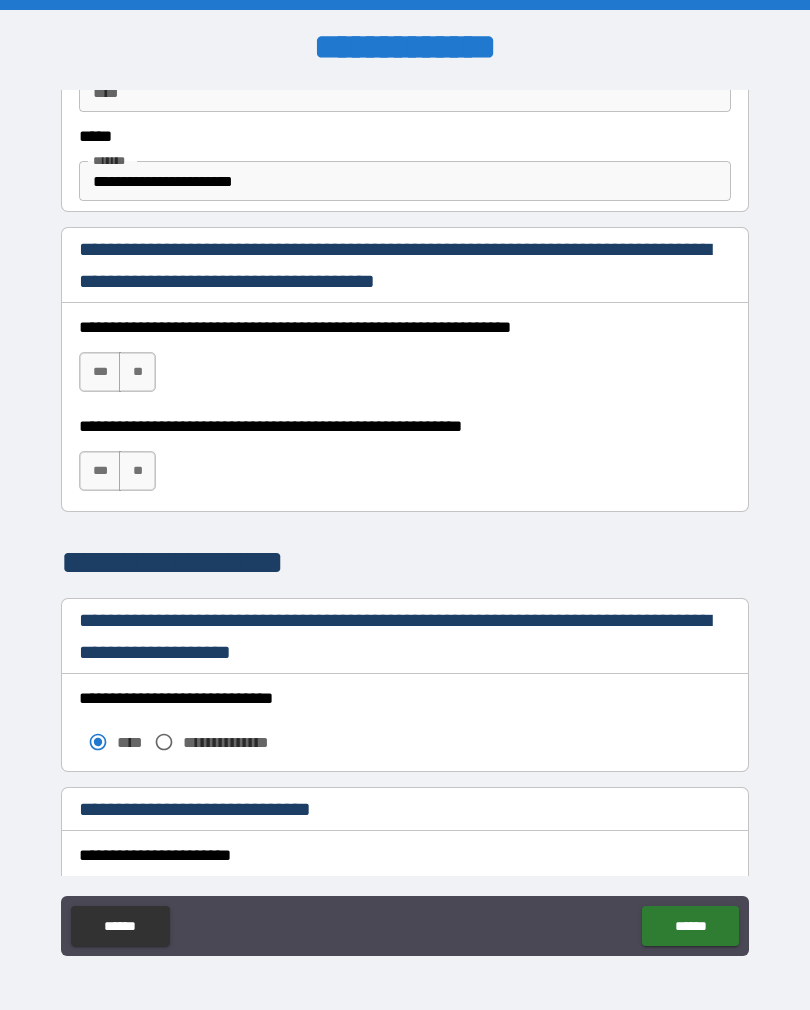 scroll, scrollTop: 1221, scrollLeft: 0, axis: vertical 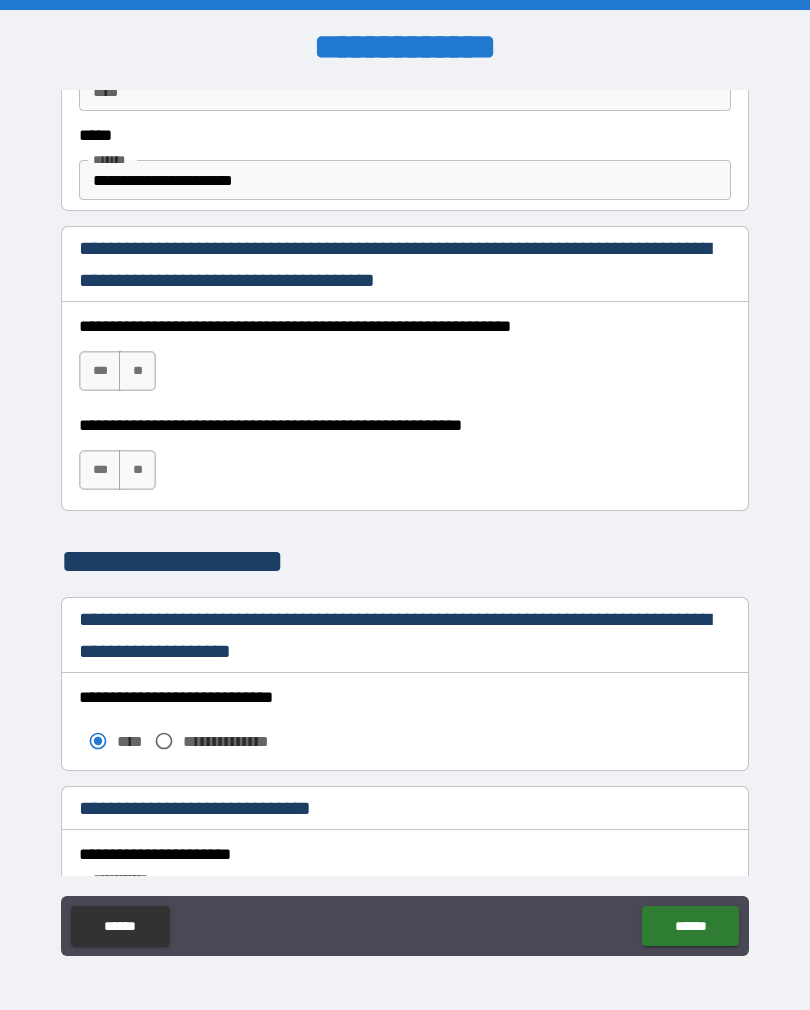 click on "***" at bounding box center [100, 371] 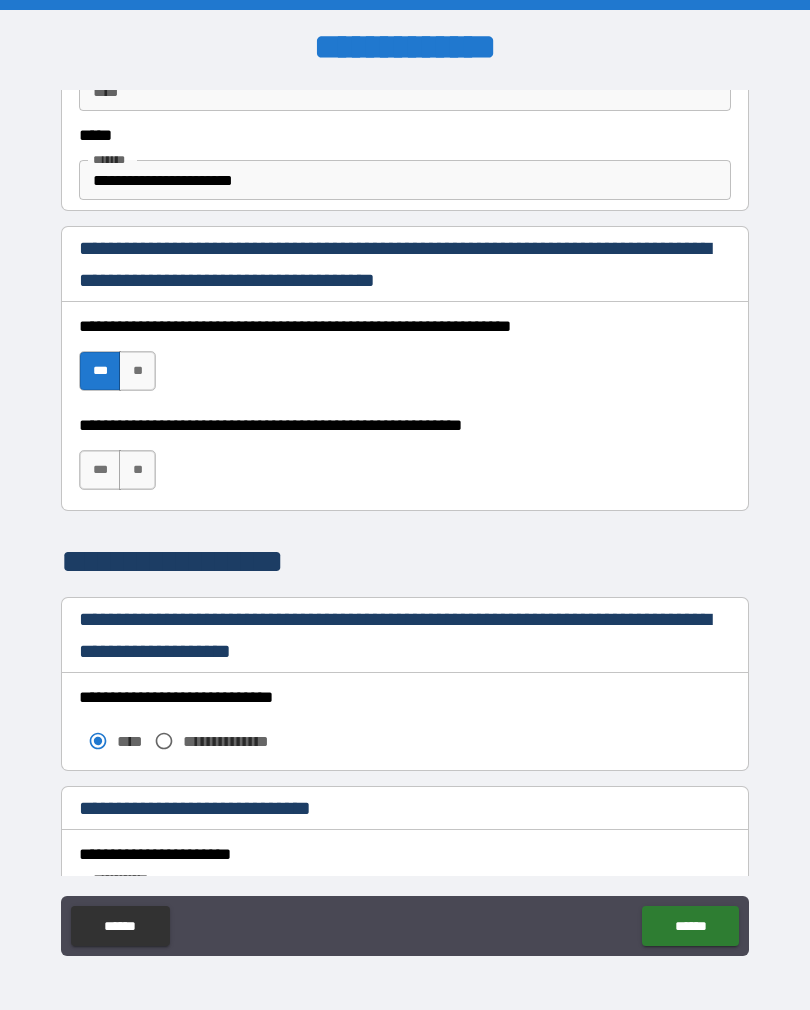 click on "***" at bounding box center (100, 470) 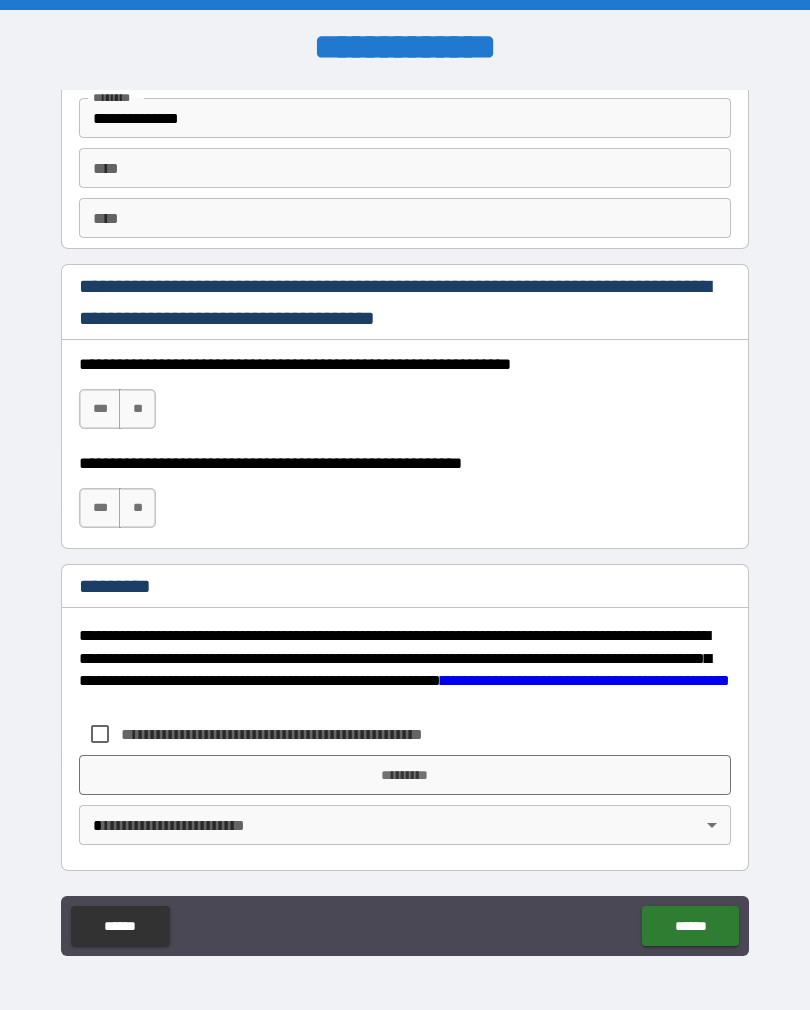 scroll, scrollTop: 2813, scrollLeft: 0, axis: vertical 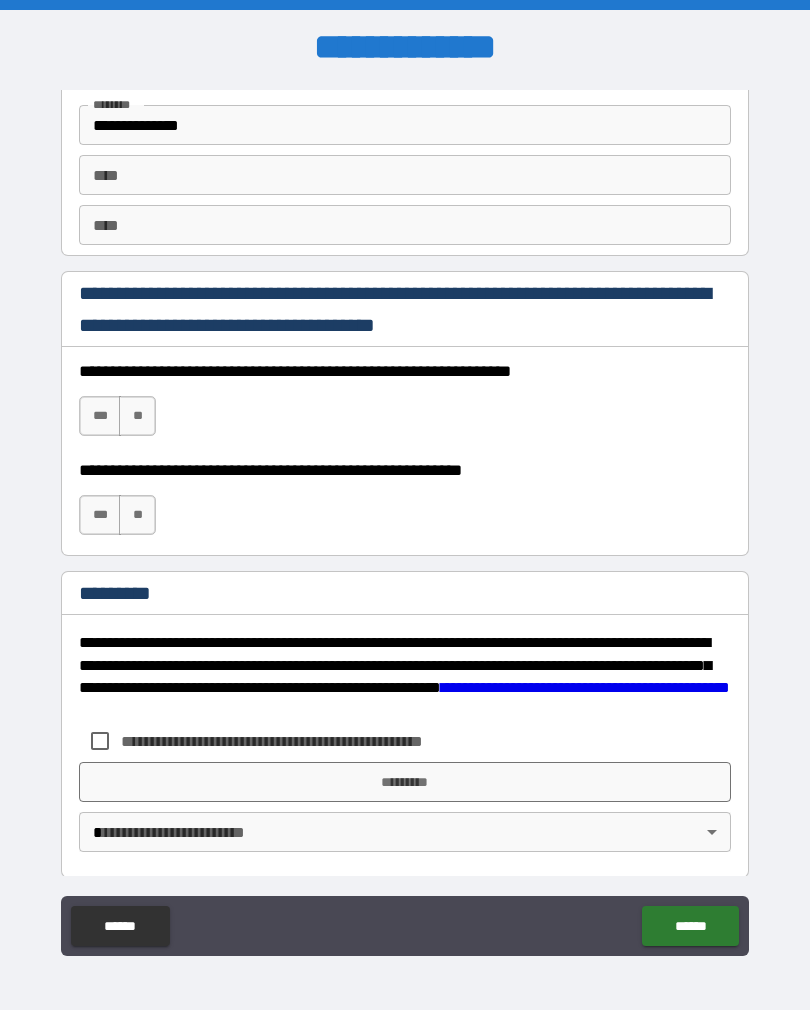 click on "**" at bounding box center (137, 416) 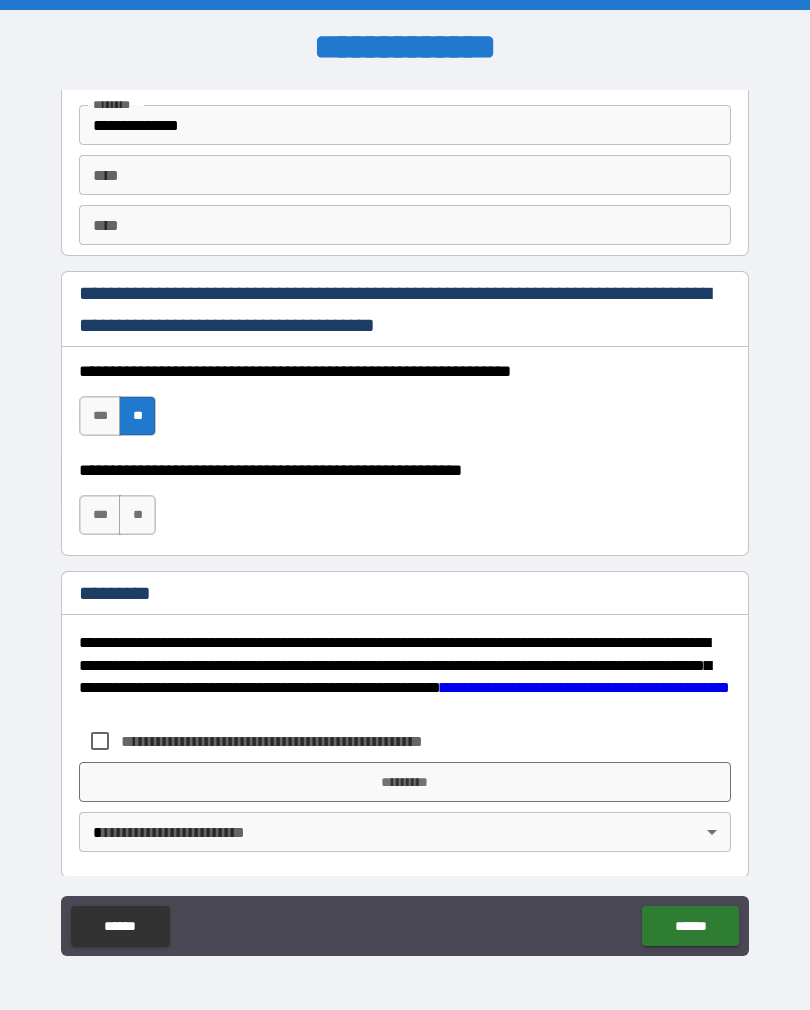 click on "**" at bounding box center (137, 515) 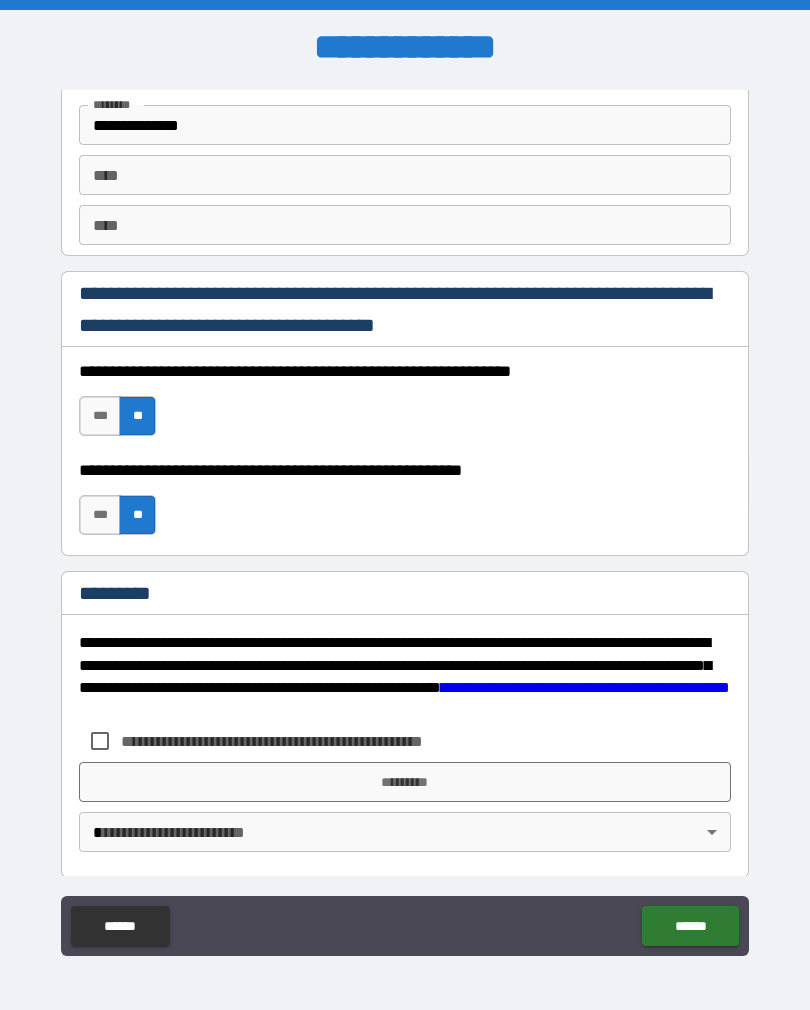 click on "***" at bounding box center [100, 515] 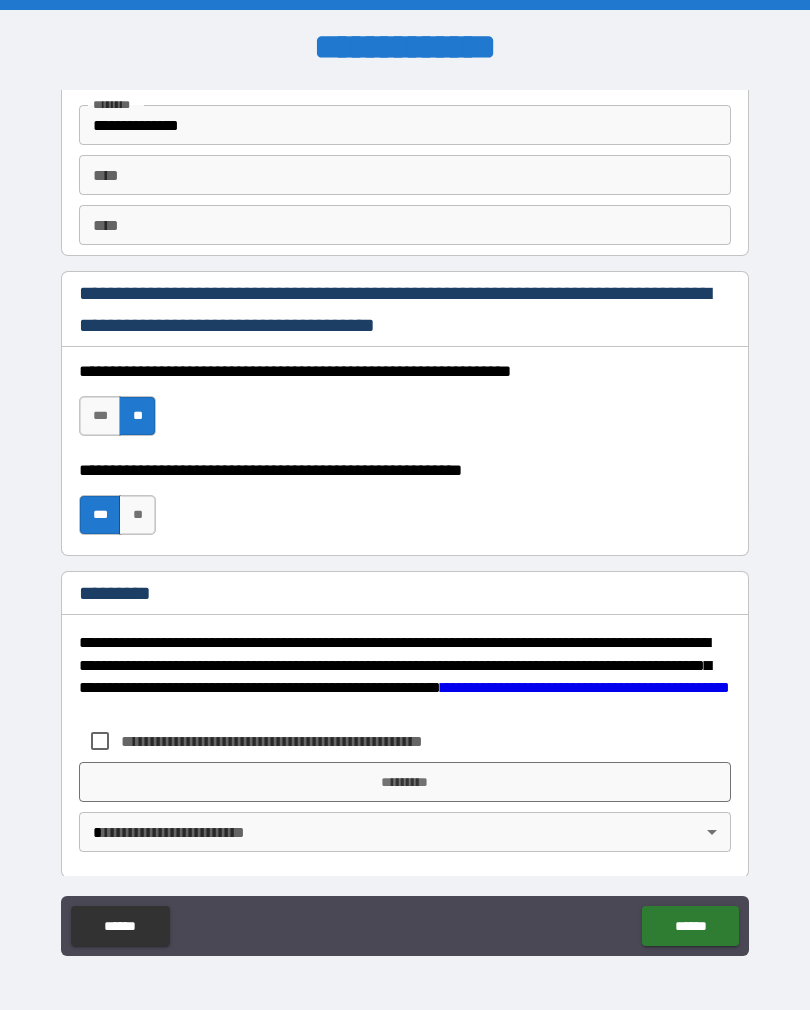 click on "***" at bounding box center (100, 416) 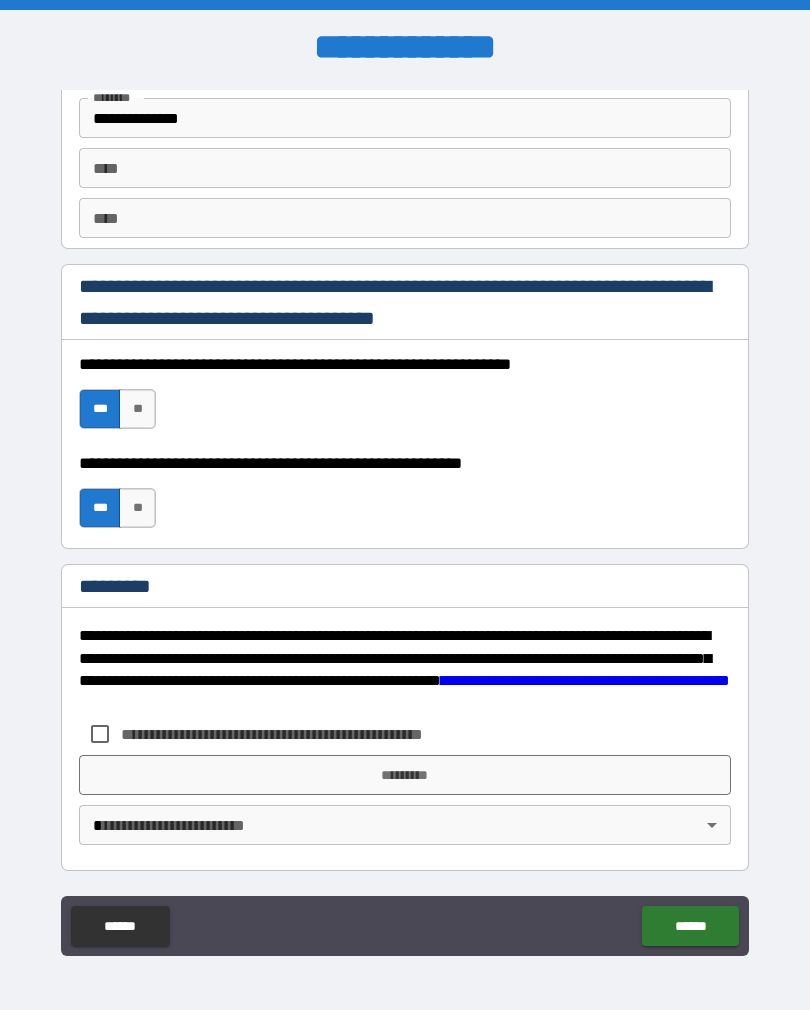 scroll, scrollTop: 2820, scrollLeft: 0, axis: vertical 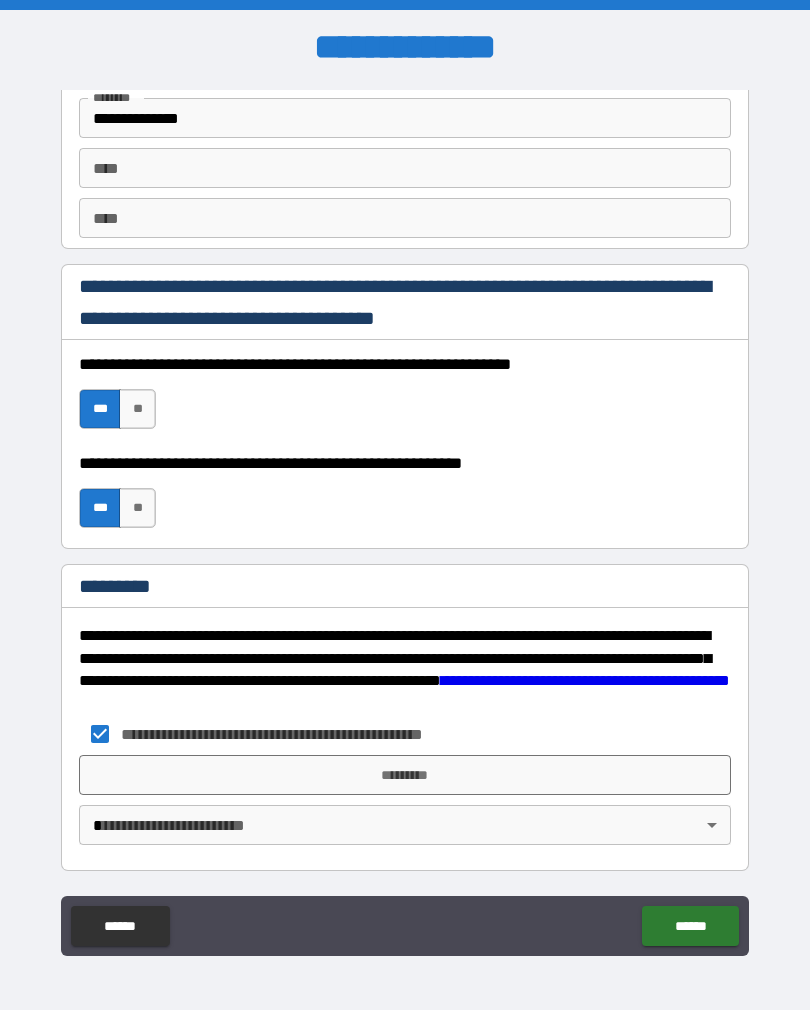 click on "*********" at bounding box center [405, 775] 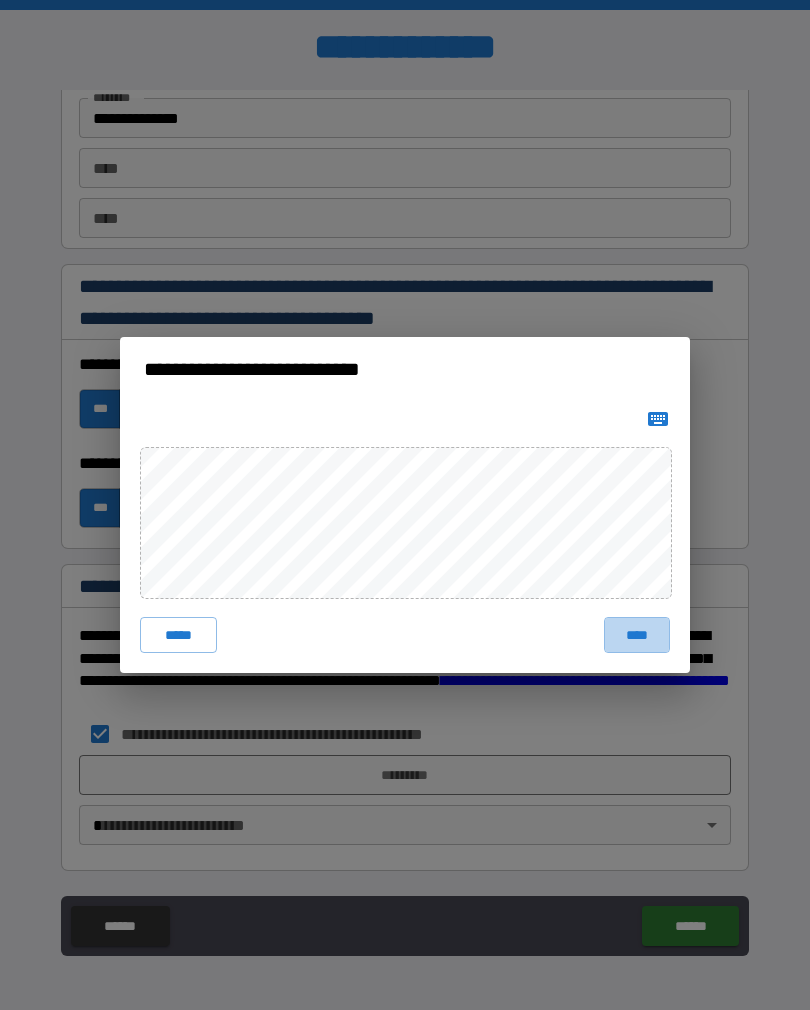 click on "****" at bounding box center [637, 635] 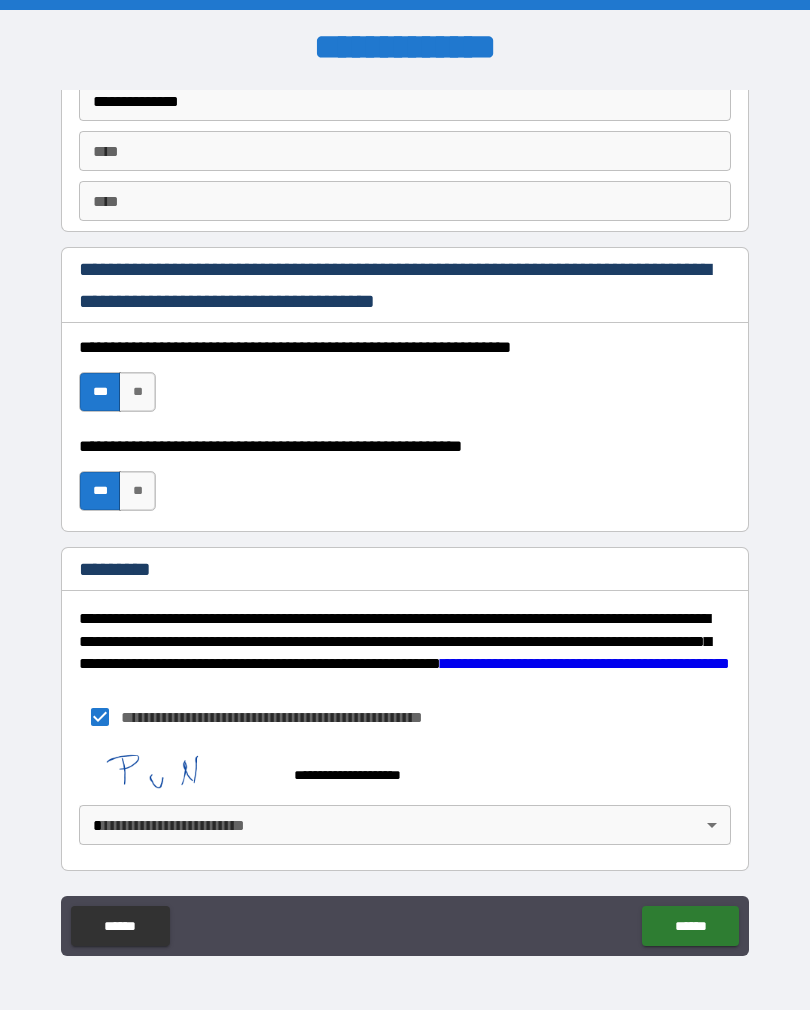scroll, scrollTop: 2837, scrollLeft: 0, axis: vertical 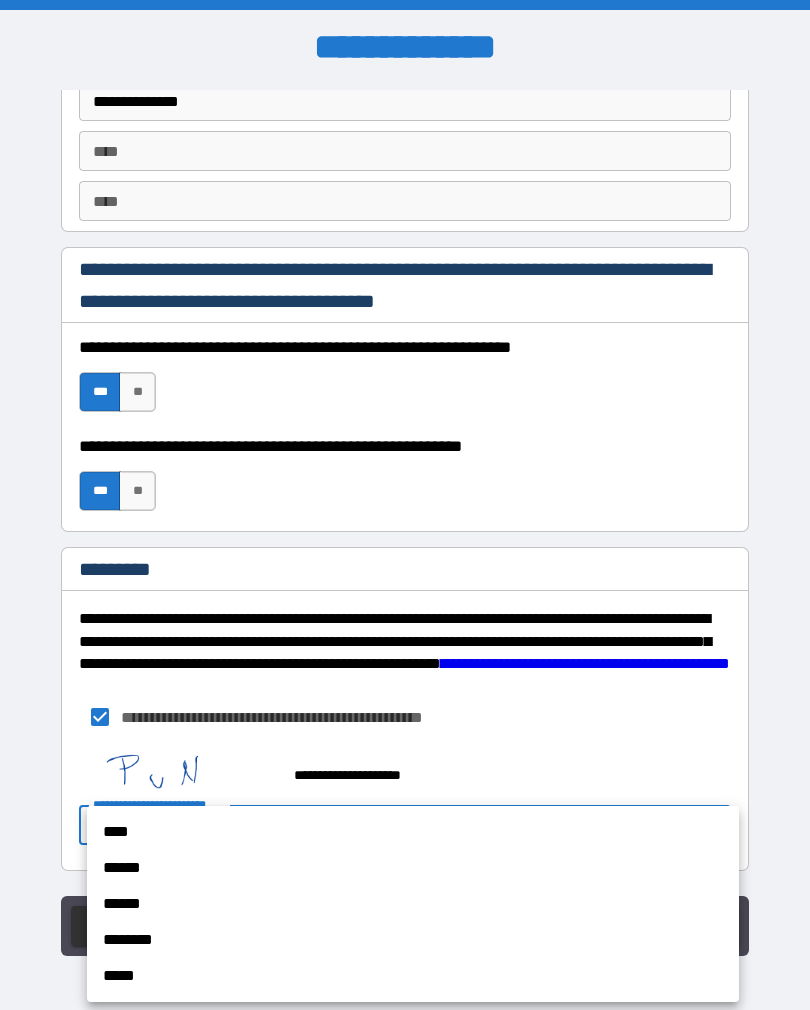 click on "******" at bounding box center [413, 868] 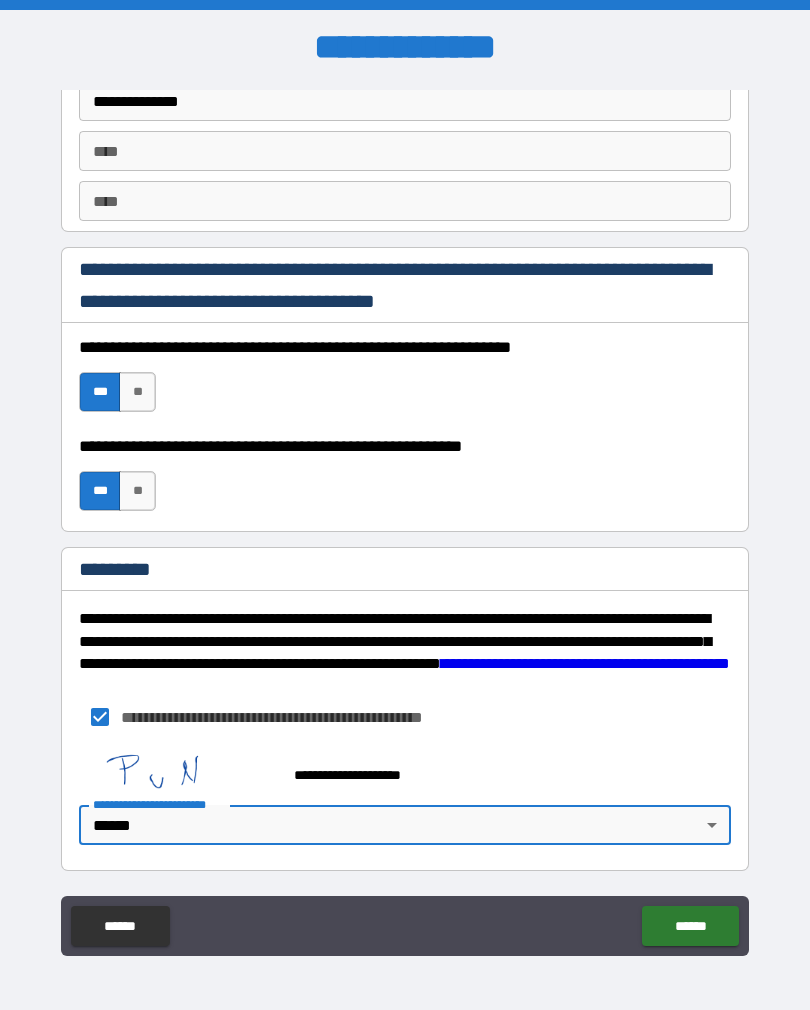 click on "******" at bounding box center (413, 862) 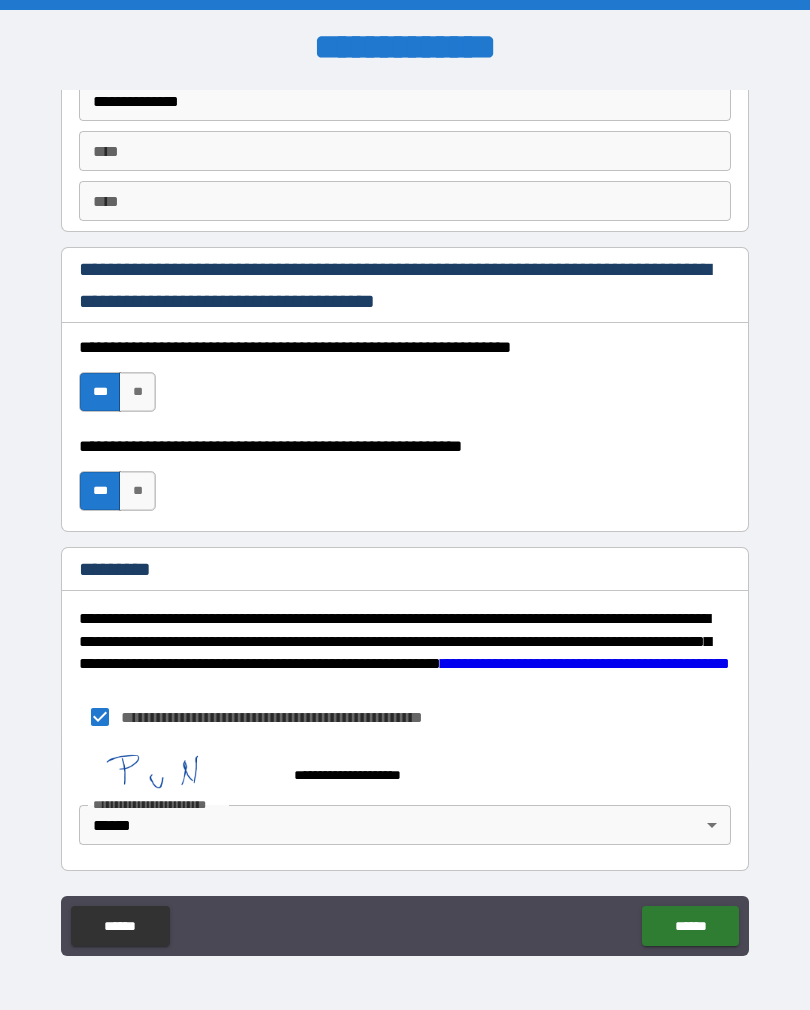 click on "**********" at bounding box center [405, 520] 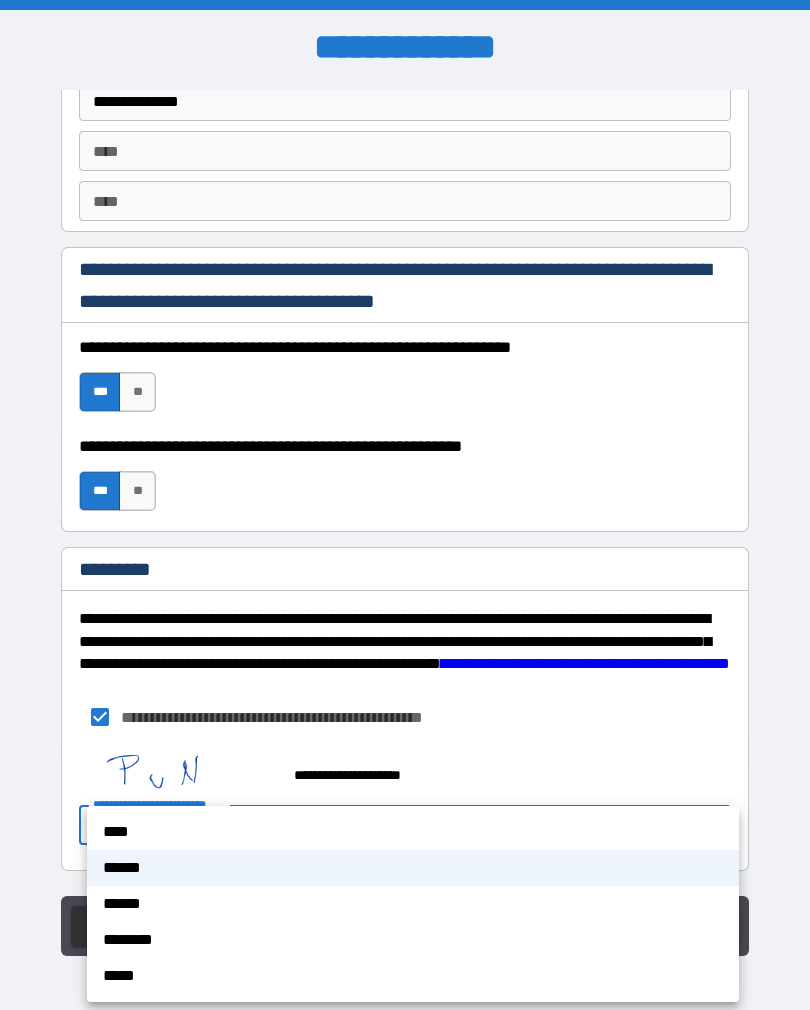 click on "****" at bounding box center (413, 832) 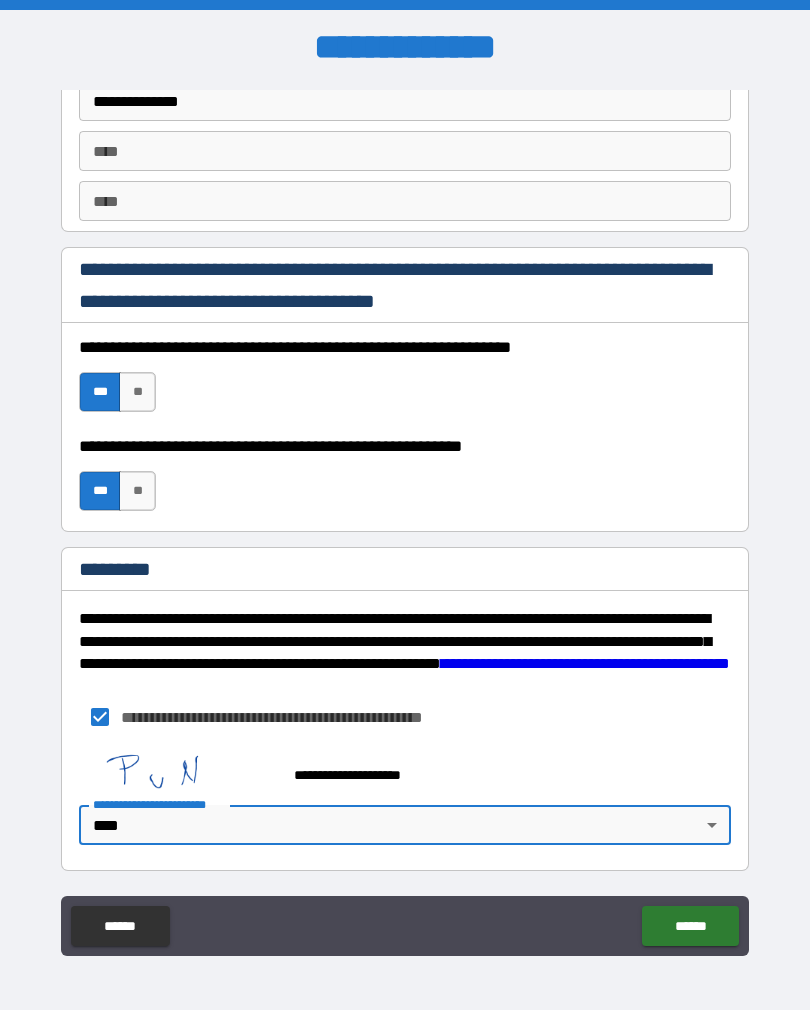 click on "******" at bounding box center (690, 926) 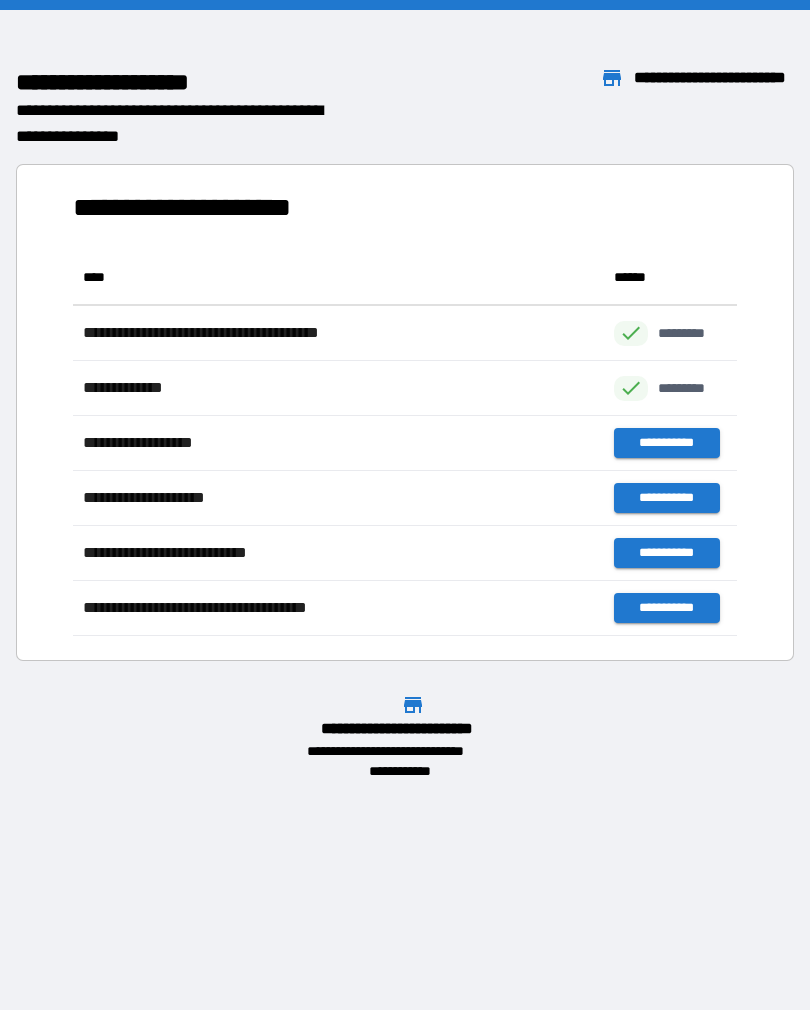 scroll, scrollTop: 1, scrollLeft: 1, axis: both 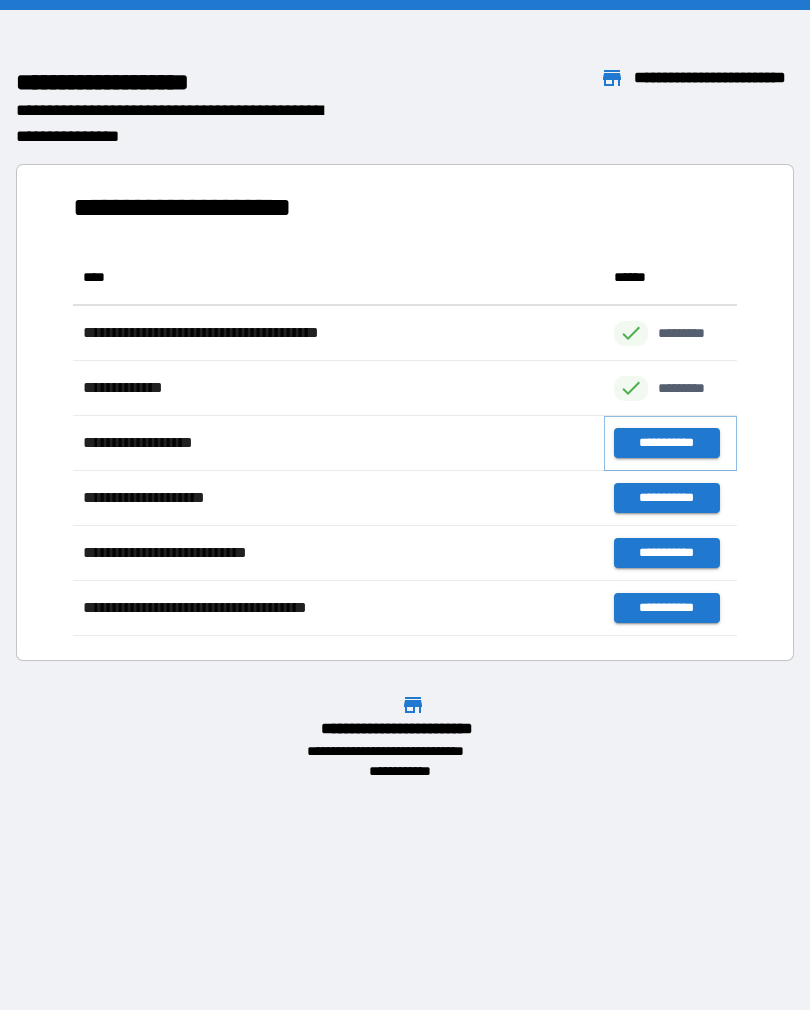 click on "**********" at bounding box center (666, 443) 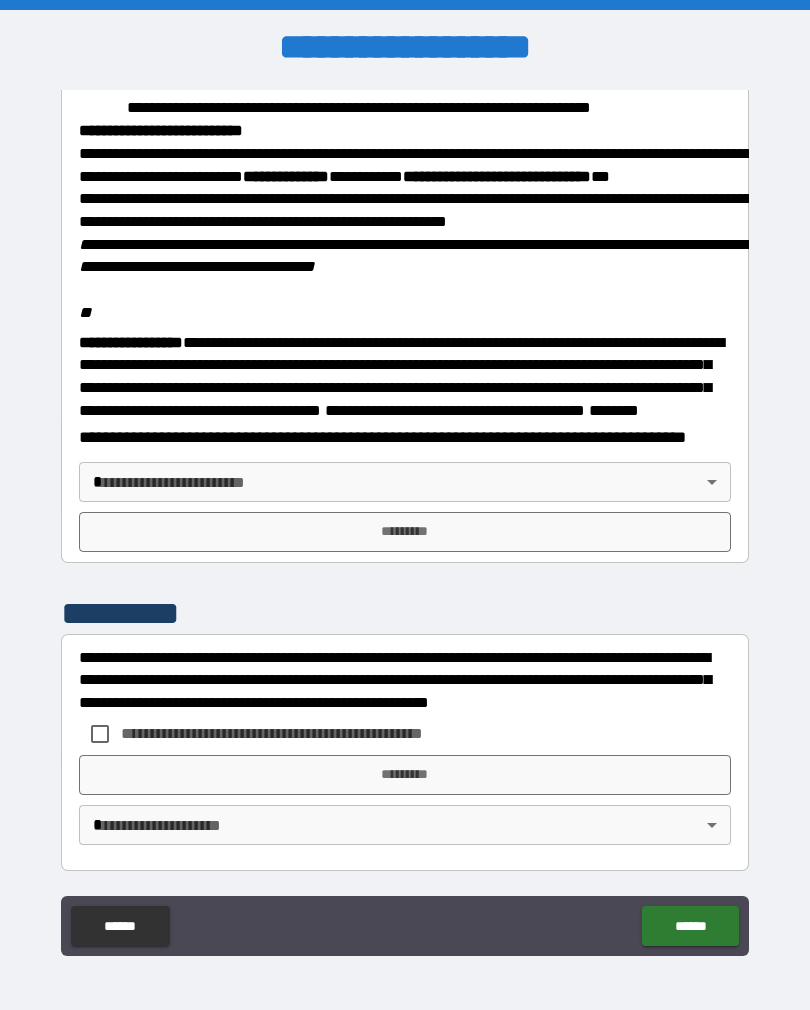 scroll, scrollTop: 2345, scrollLeft: 0, axis: vertical 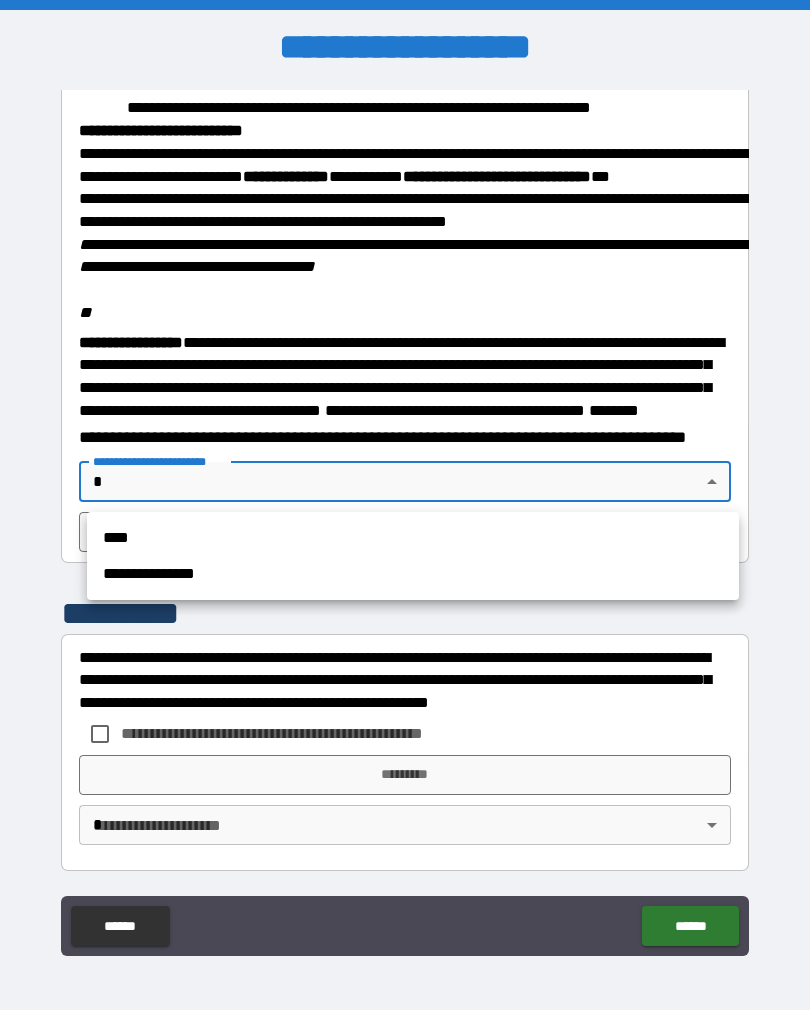 click on "****" at bounding box center (413, 538) 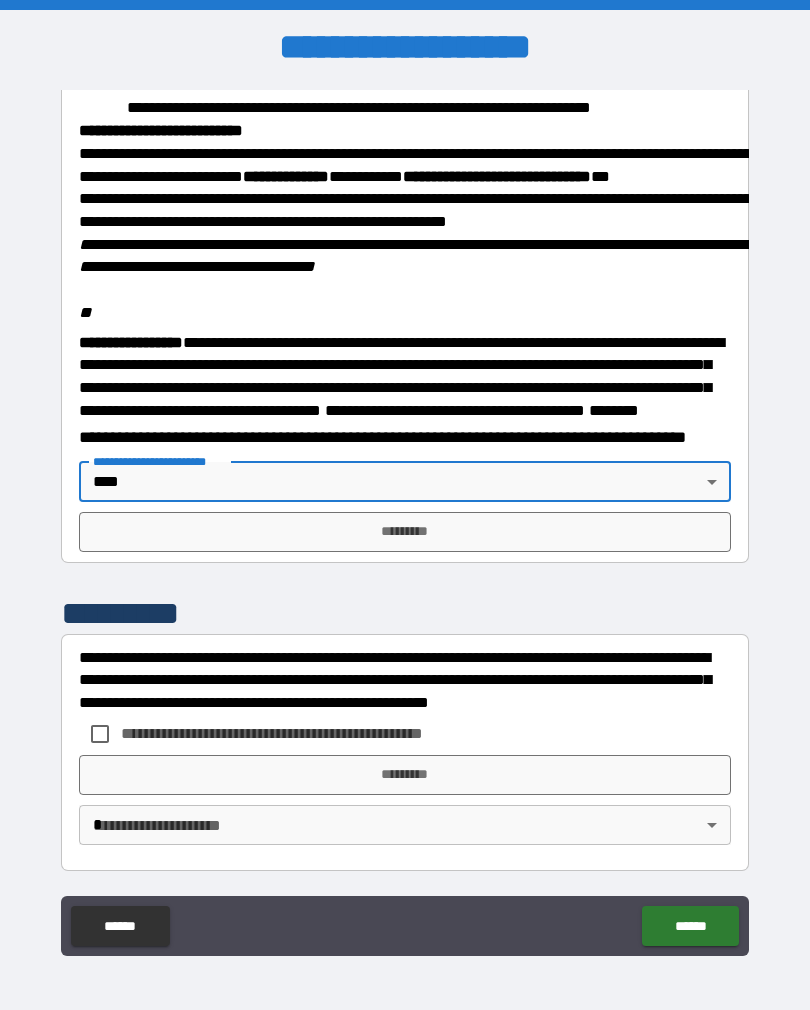 click on "*********" at bounding box center [405, 532] 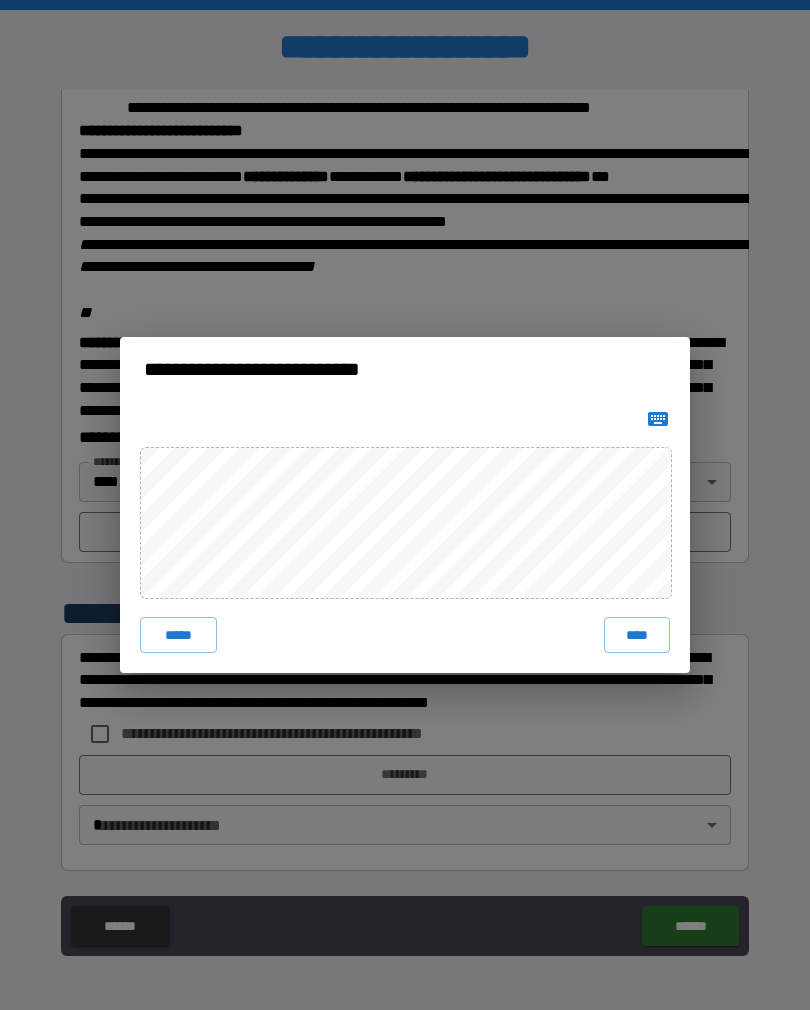 click on "****" at bounding box center [637, 635] 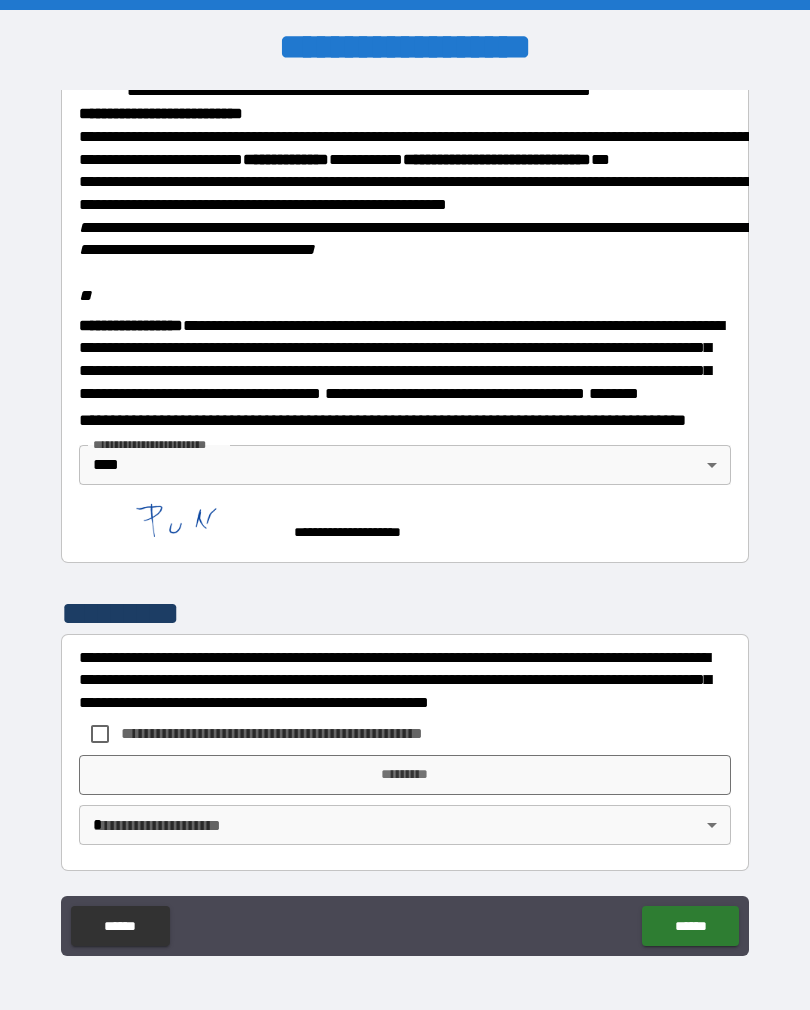 scroll, scrollTop: 2362, scrollLeft: 0, axis: vertical 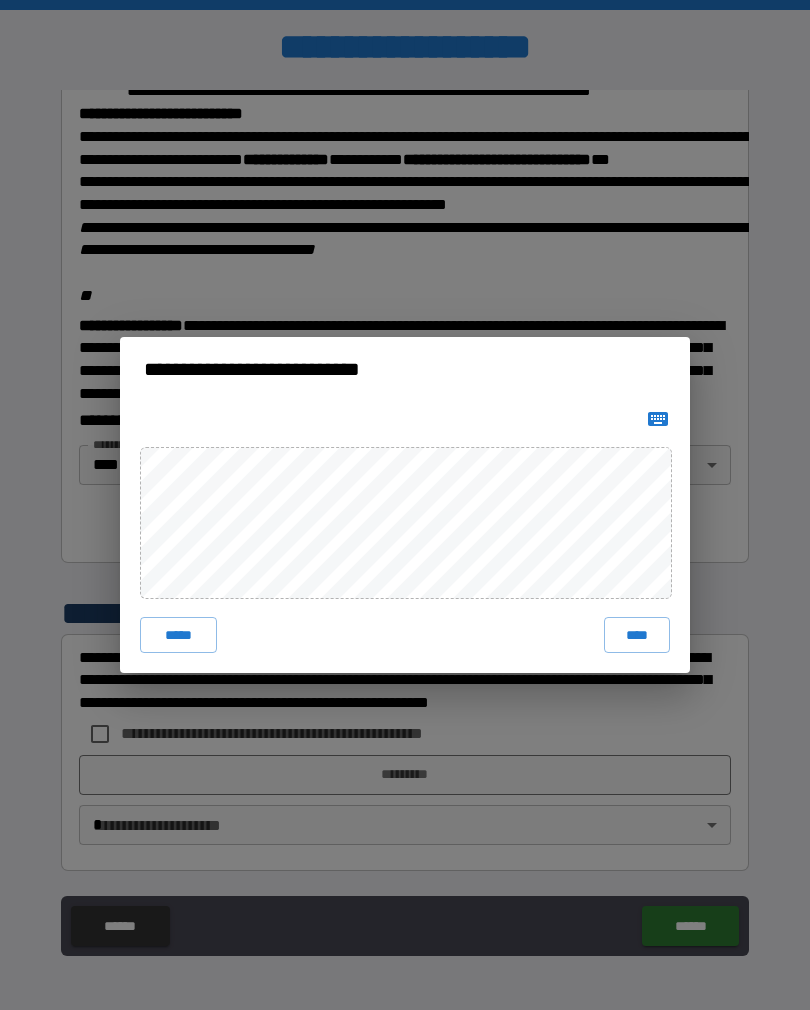click on "*****" at bounding box center [178, 635] 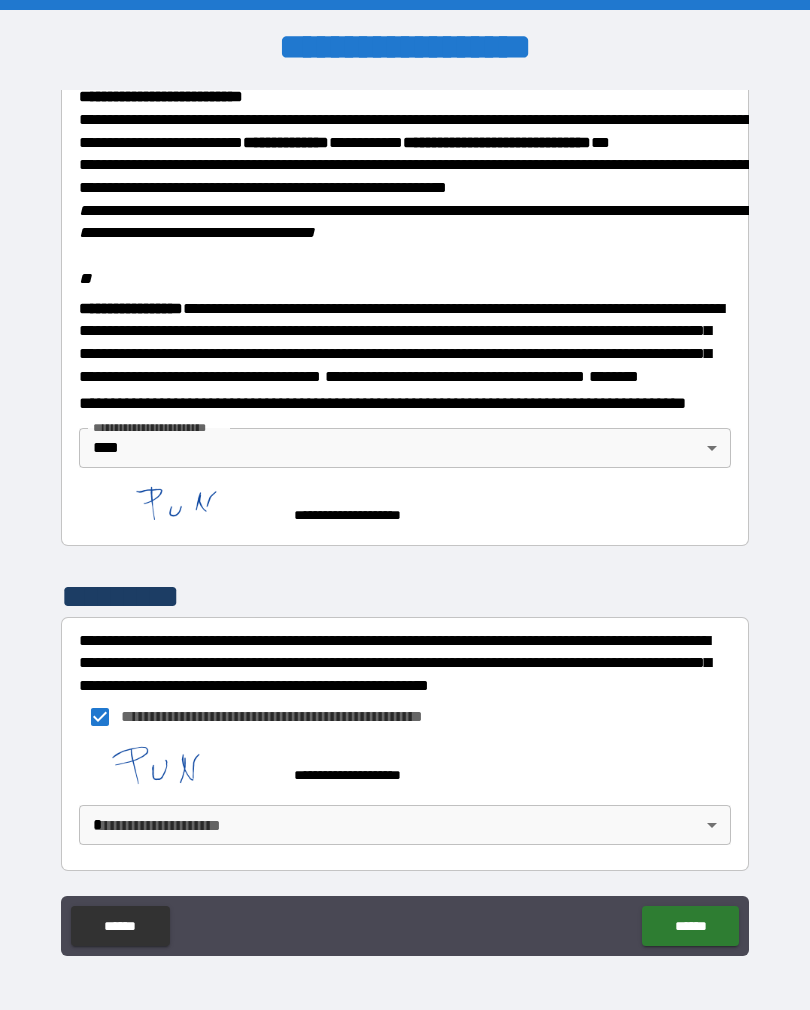scroll, scrollTop: 2379, scrollLeft: 0, axis: vertical 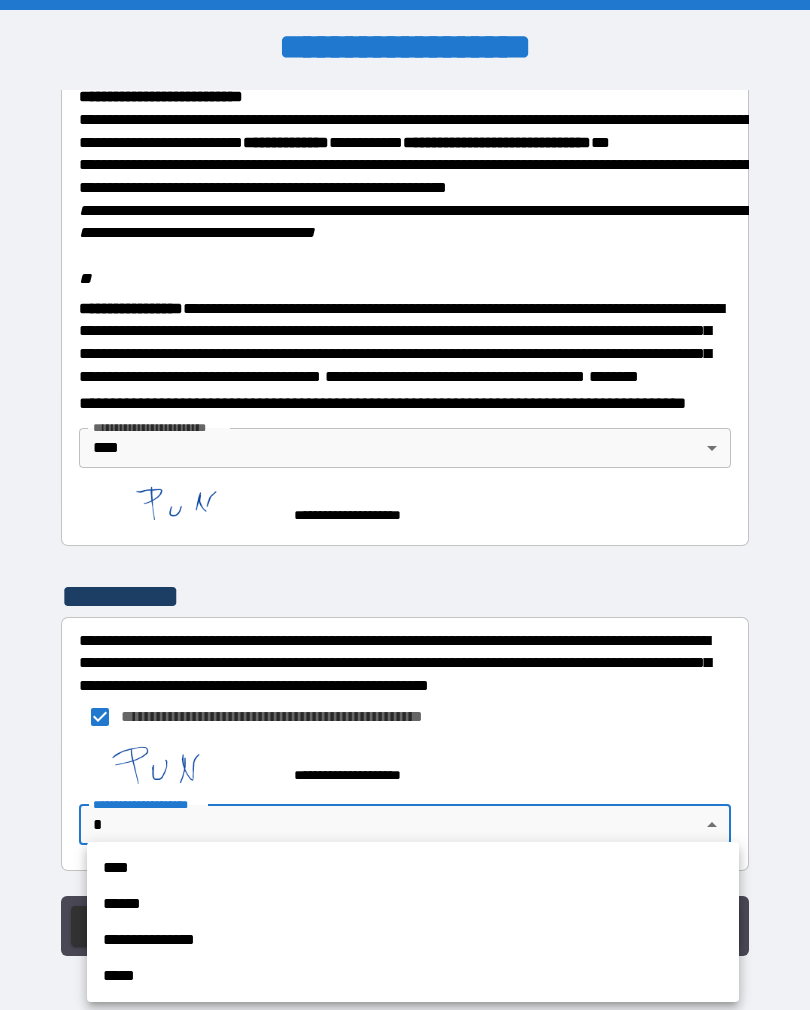 click on "****" at bounding box center (413, 868) 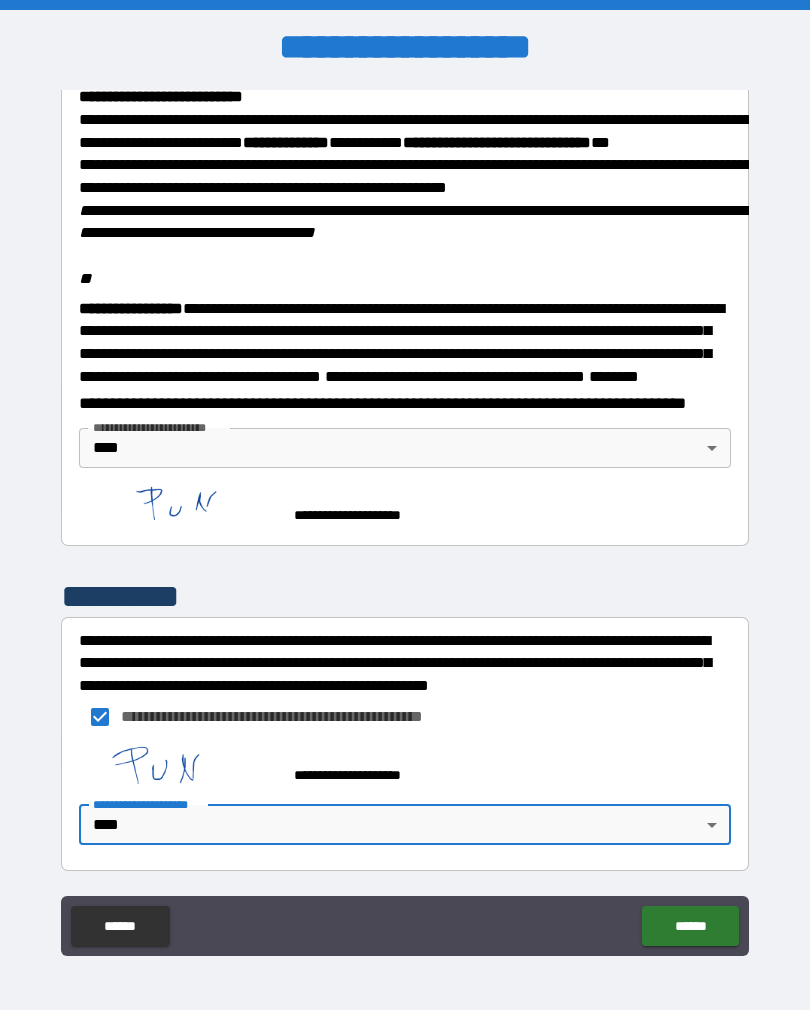 click on "******" at bounding box center [690, 926] 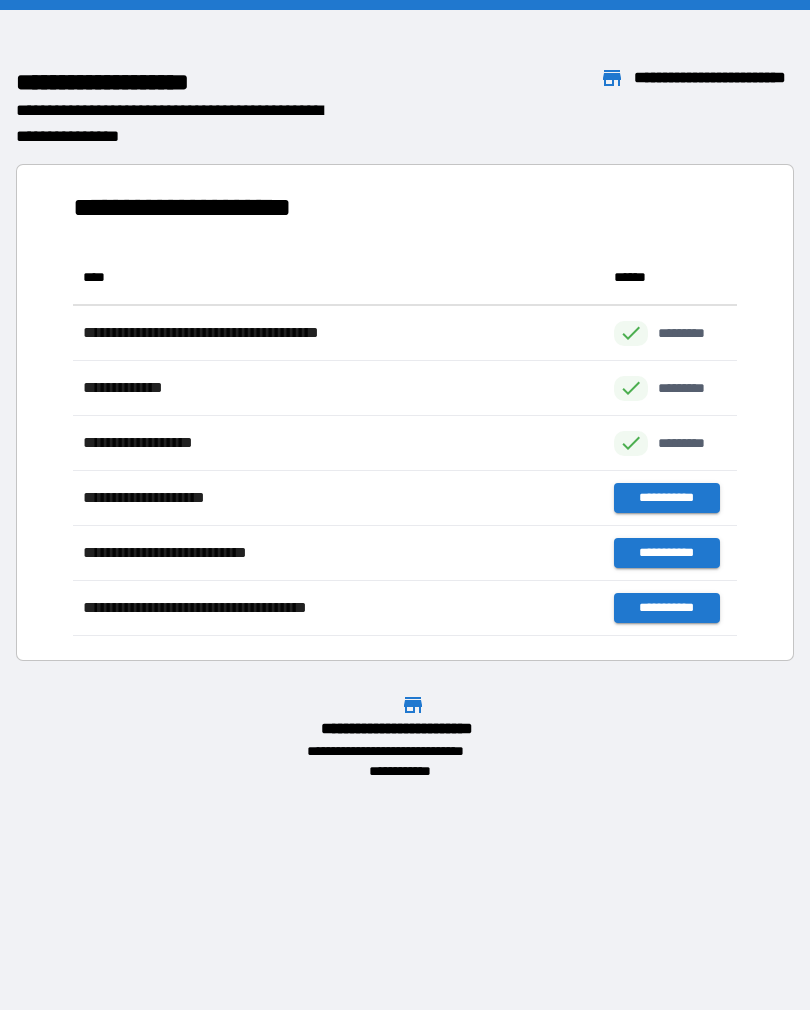 scroll, scrollTop: 1, scrollLeft: 1, axis: both 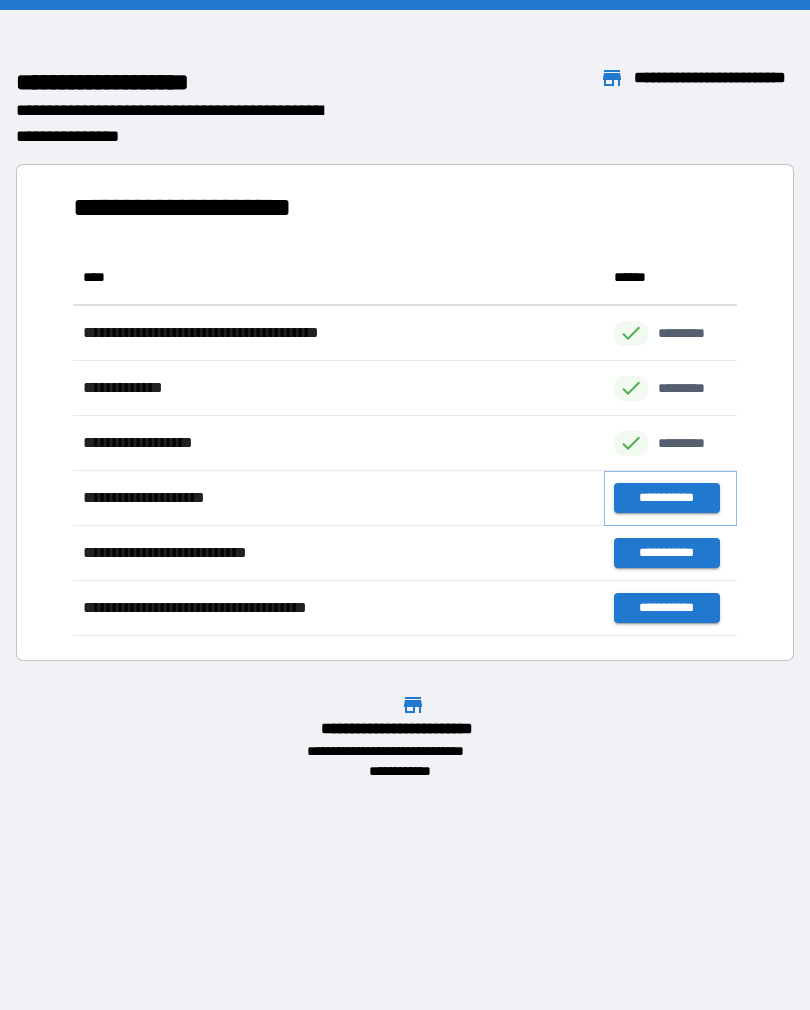 click on "**********" at bounding box center [666, 498] 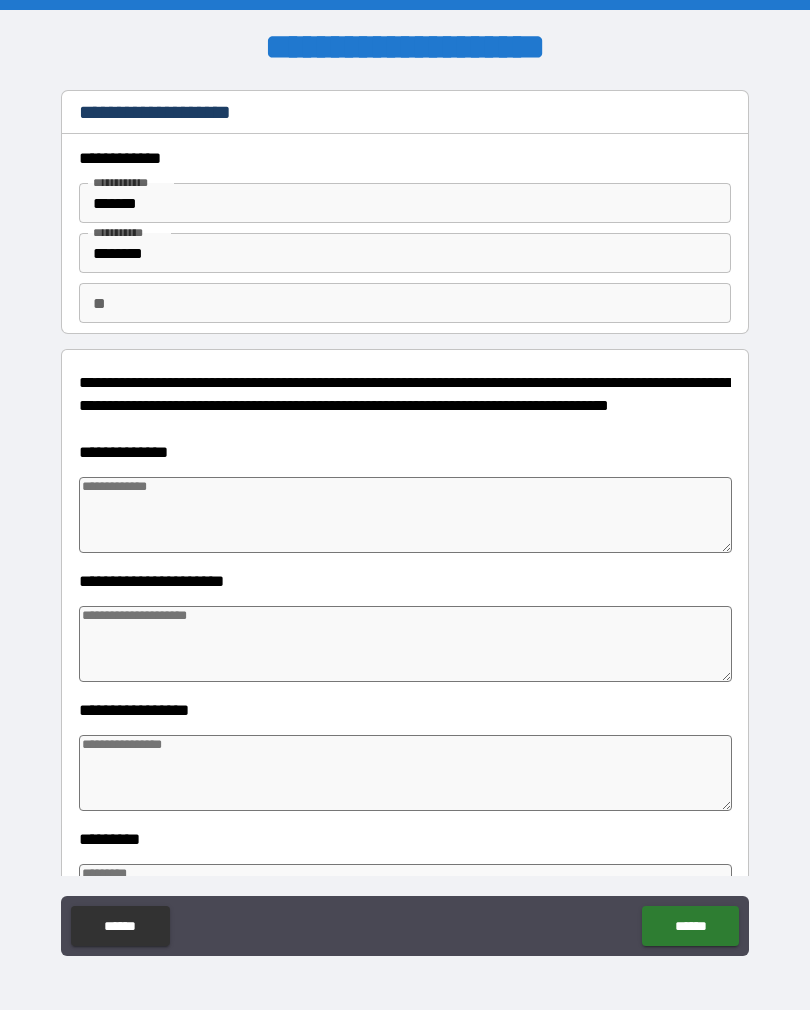 type on "*" 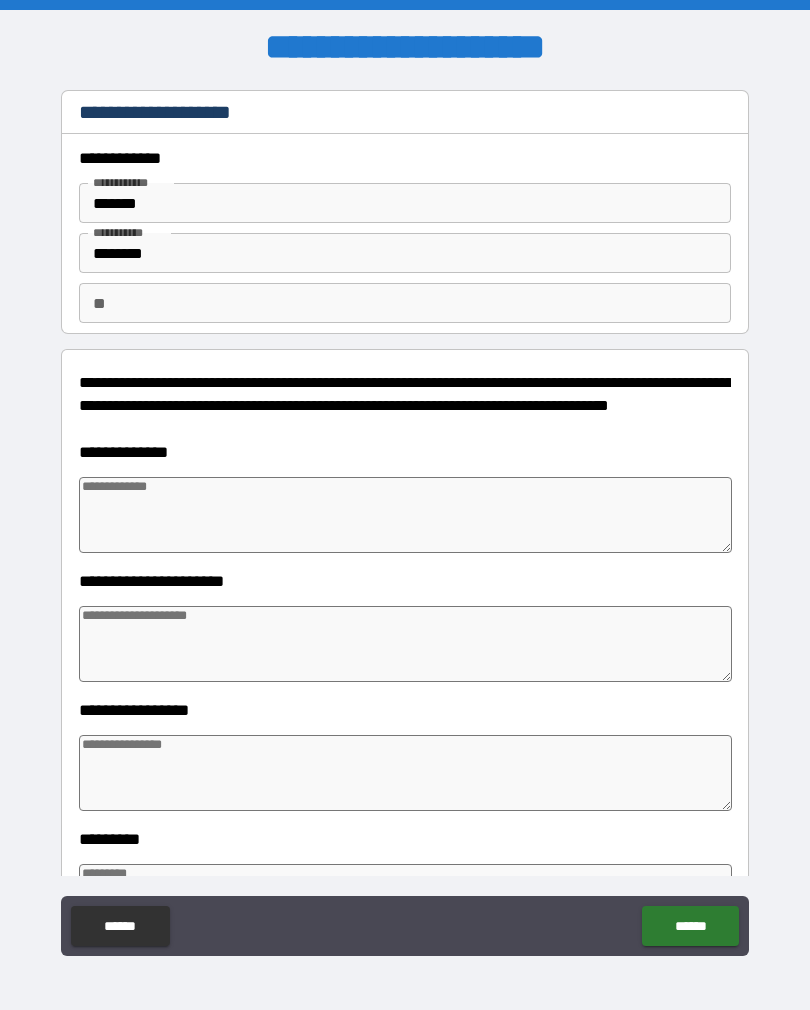 type on "*" 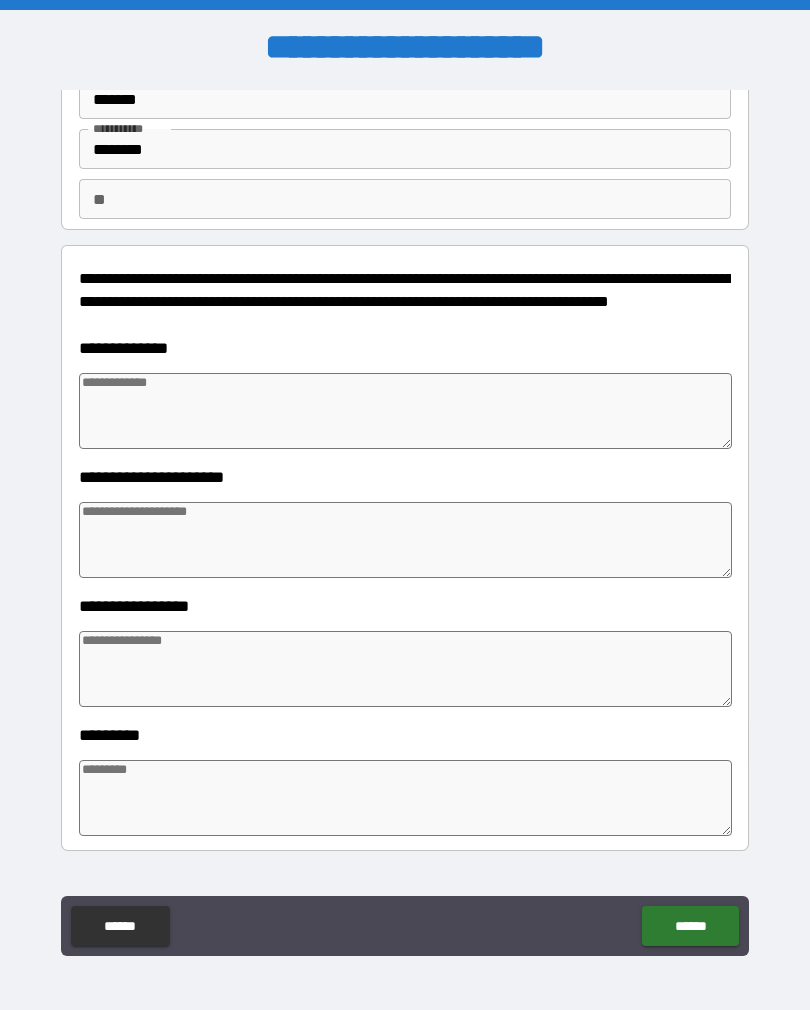 scroll, scrollTop: 96, scrollLeft: 0, axis: vertical 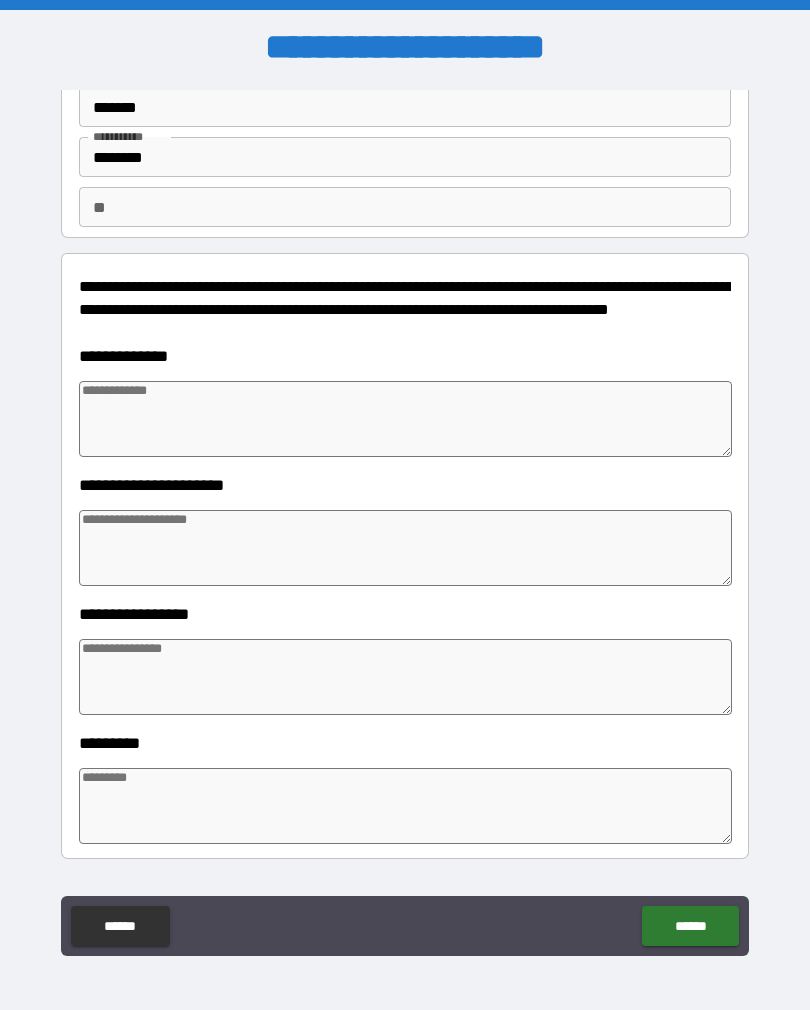 click at bounding box center (405, 419) 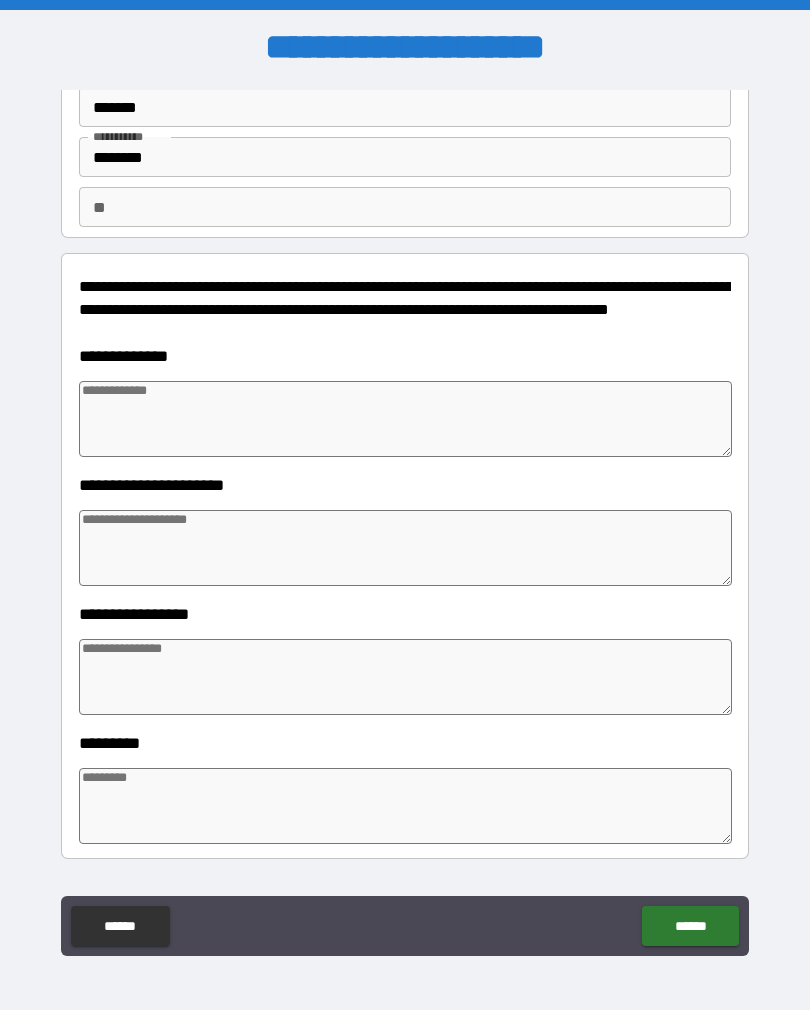 type on "*" 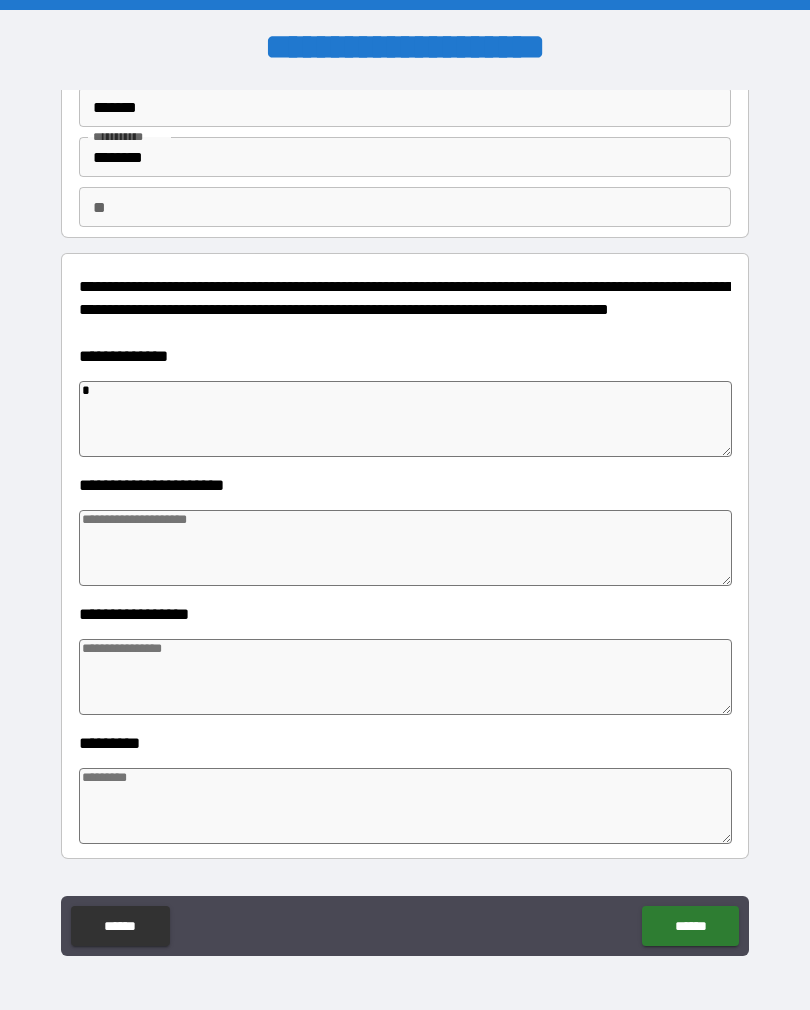 type on "*" 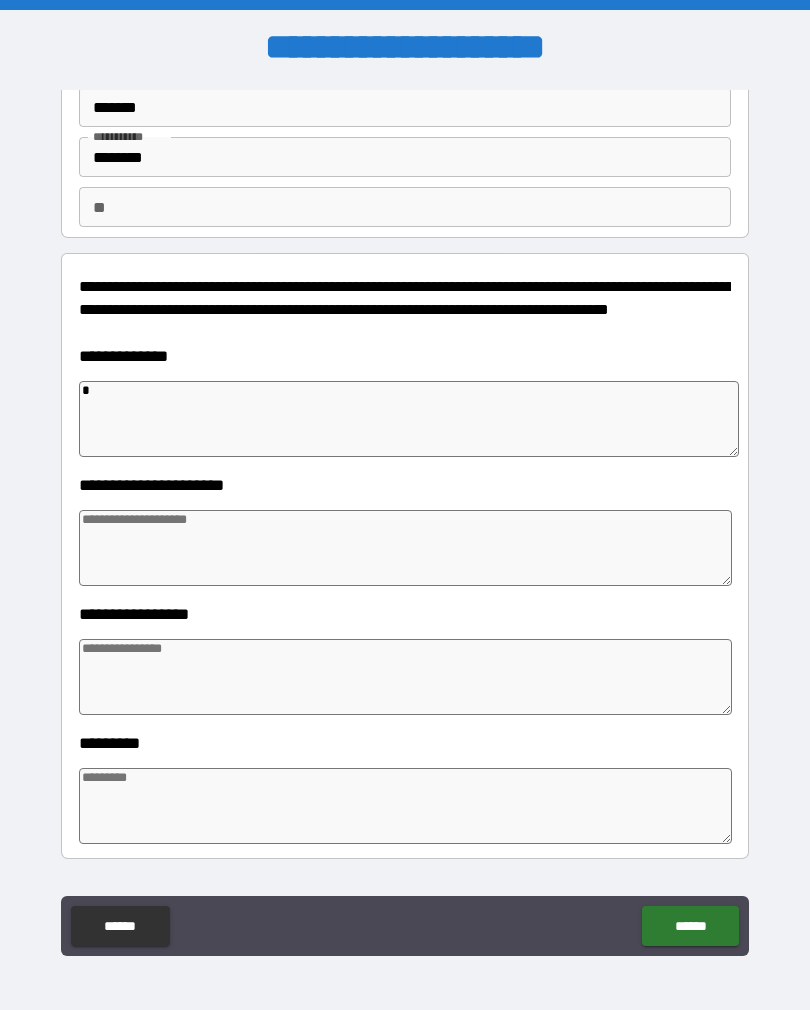 type on "*" 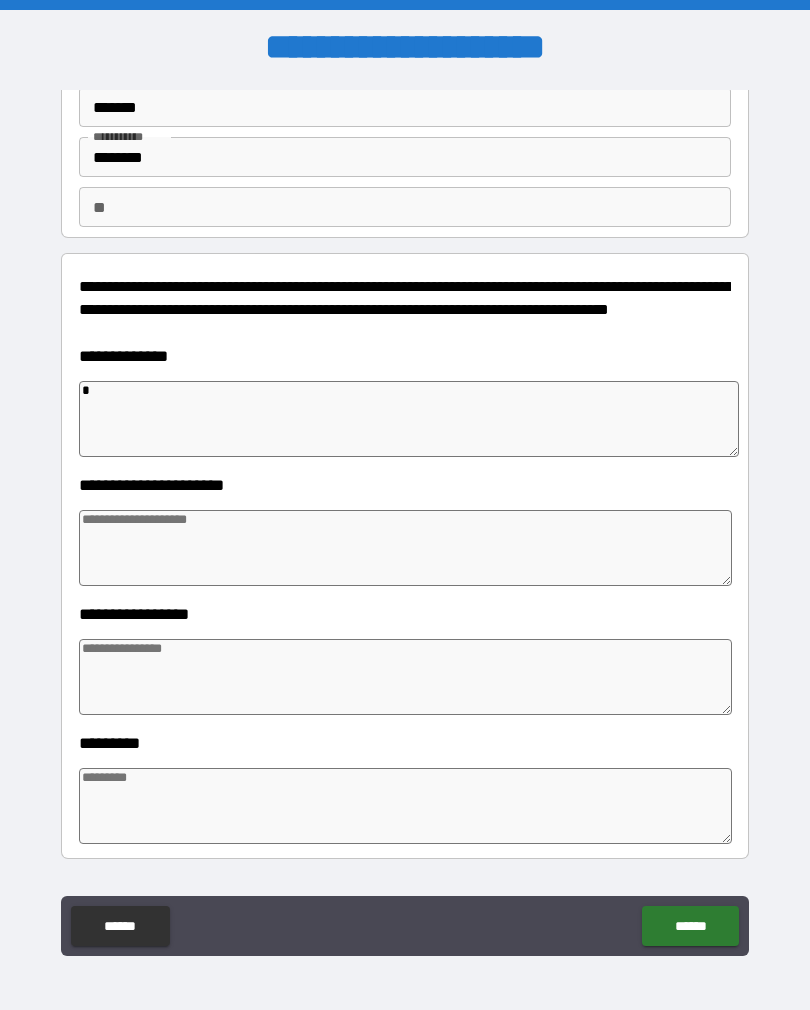 type on "*" 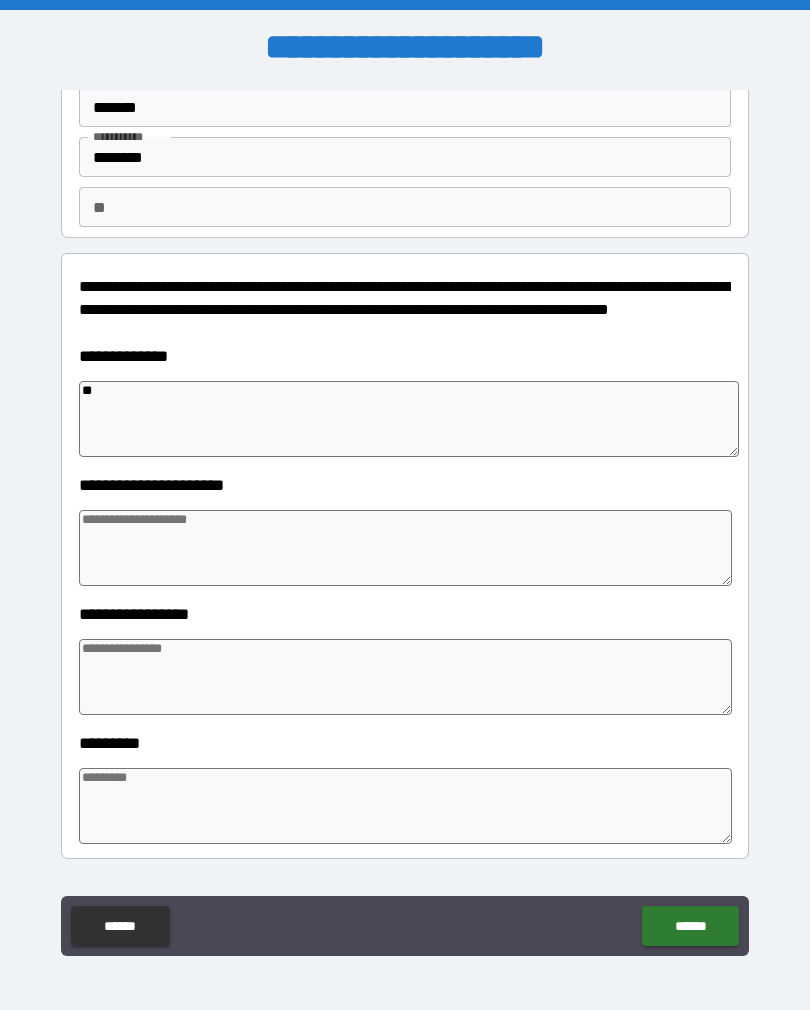 type on "*" 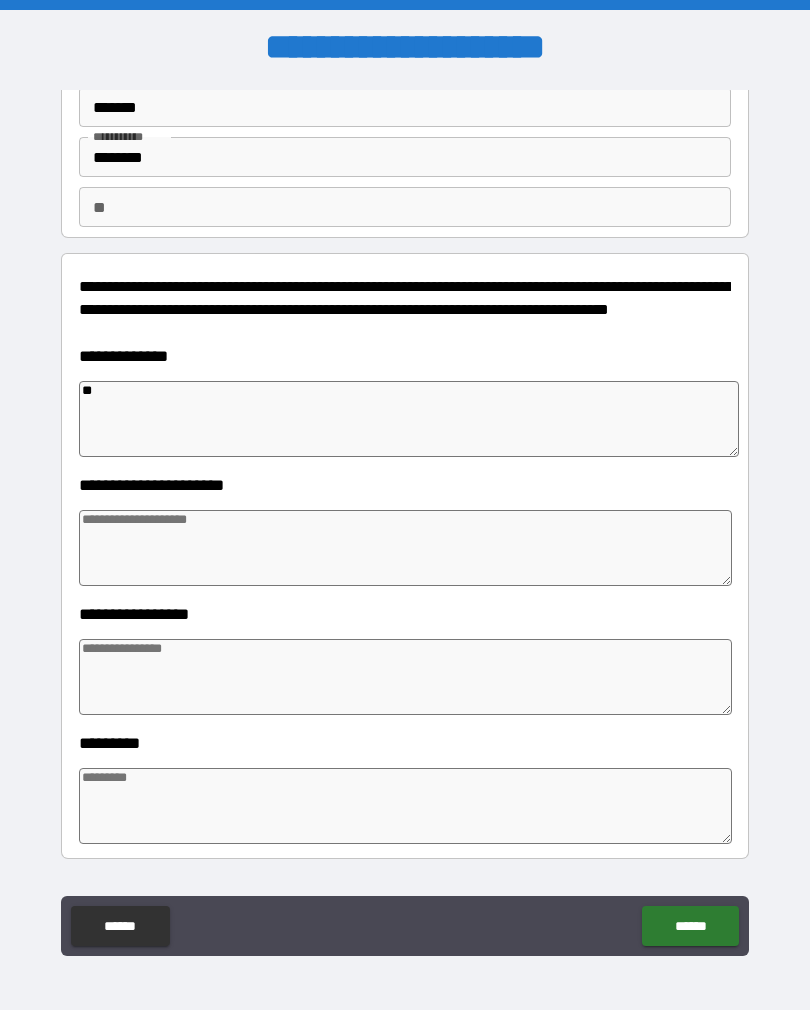 type on "***" 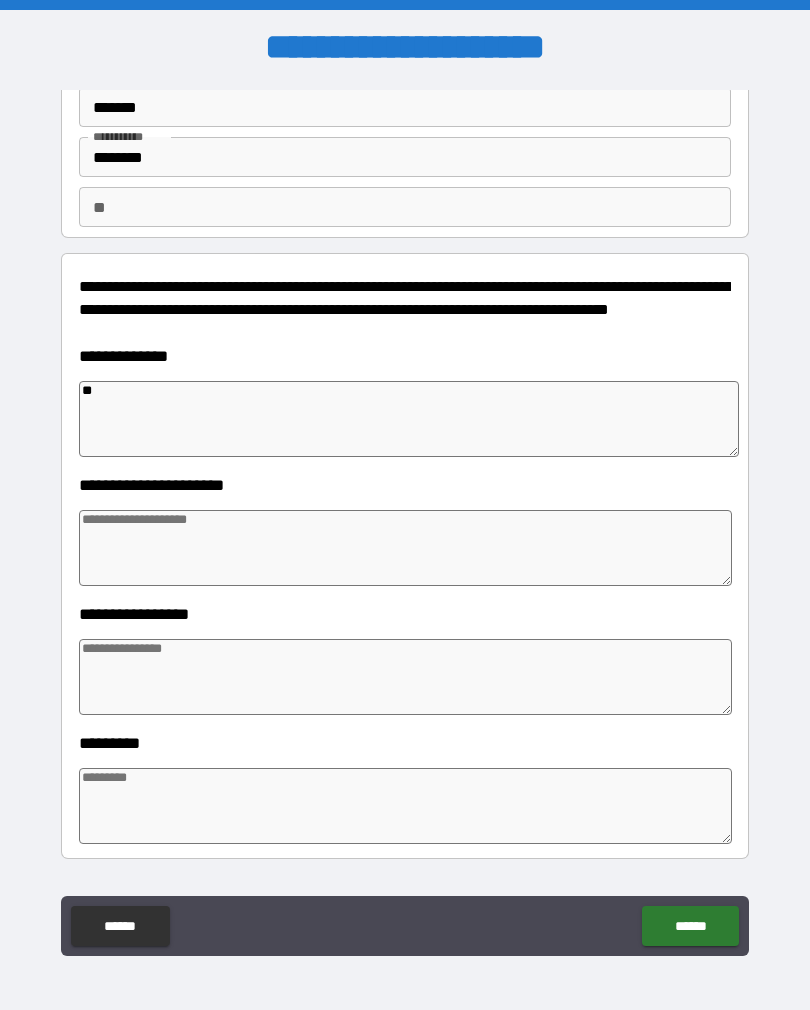 type on "*" 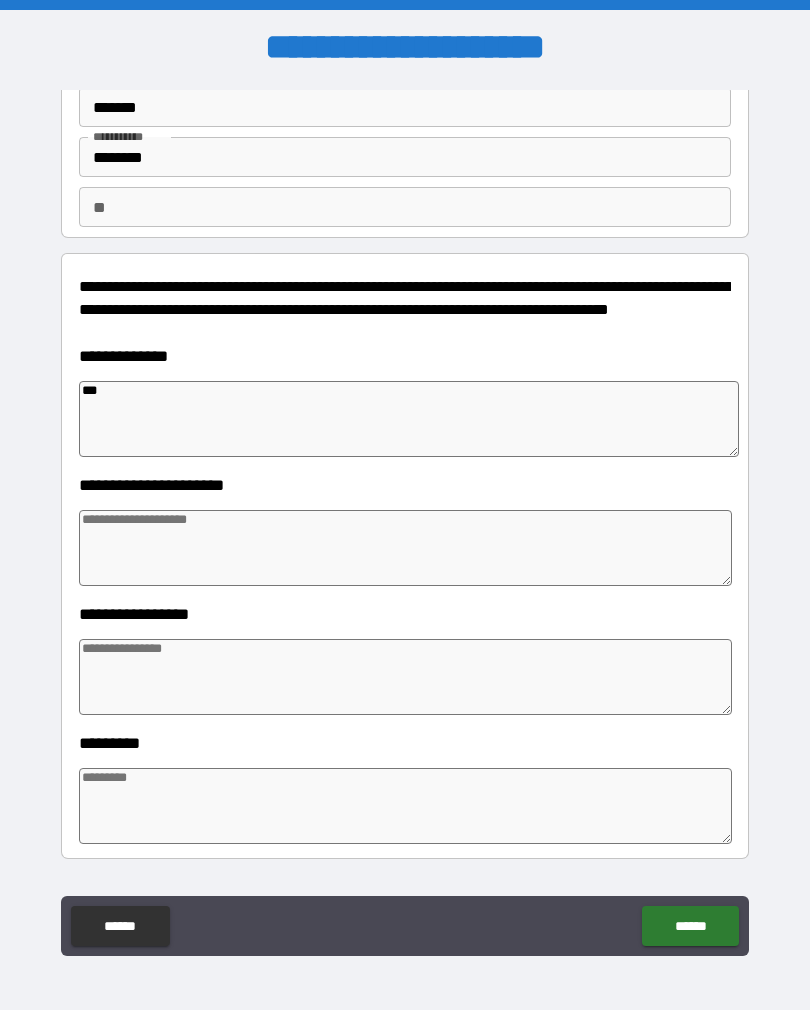 type on "*" 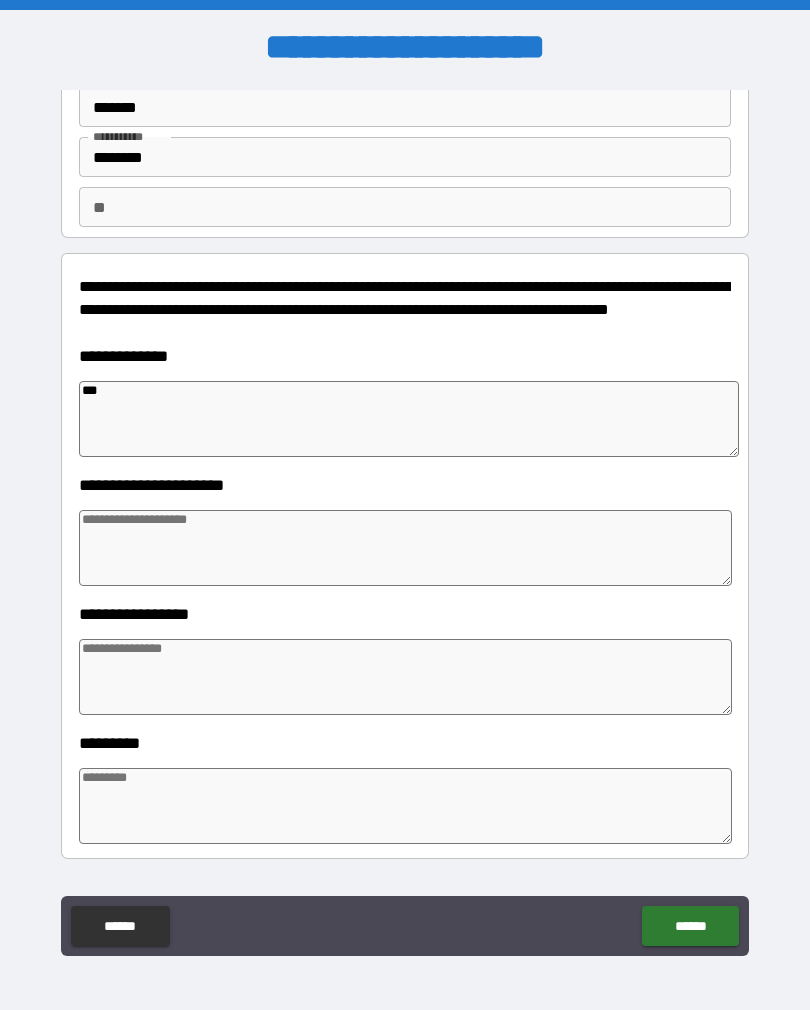 type on "****" 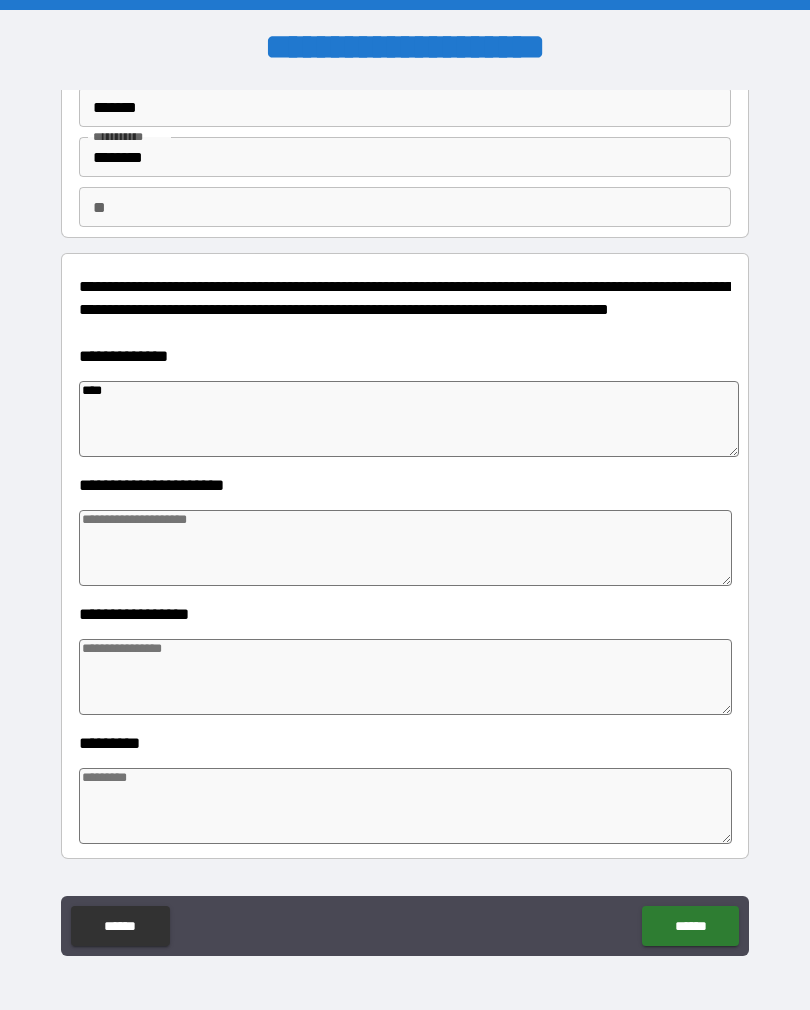 type on "*" 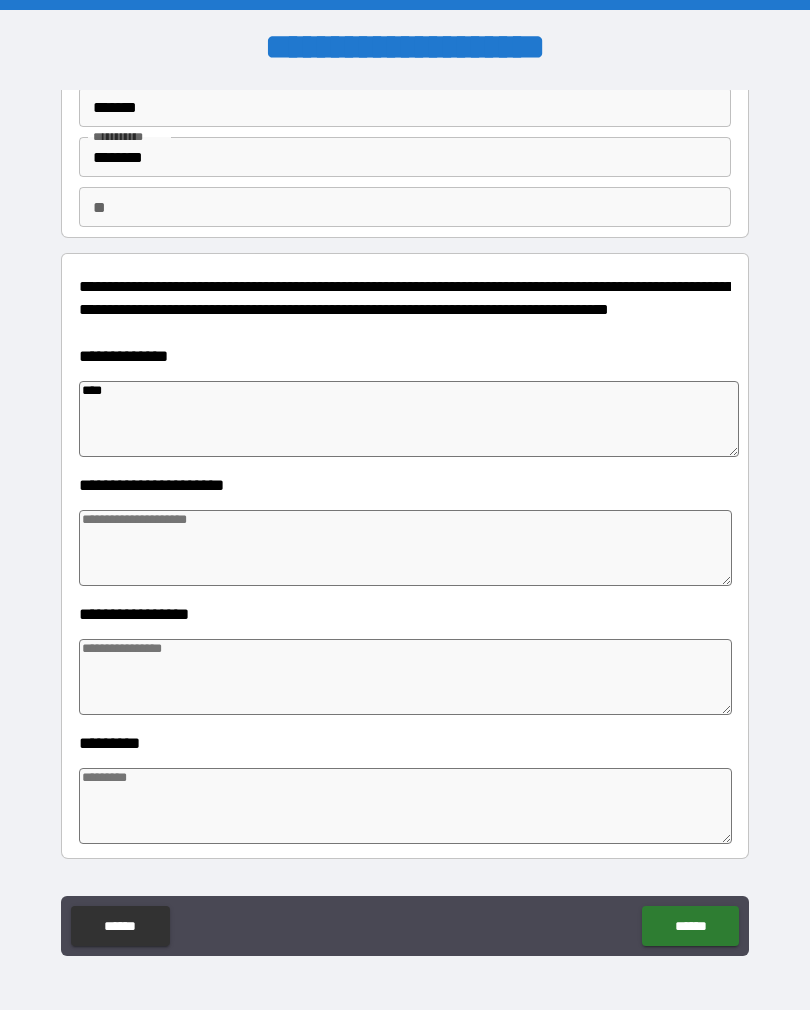 type on "*****" 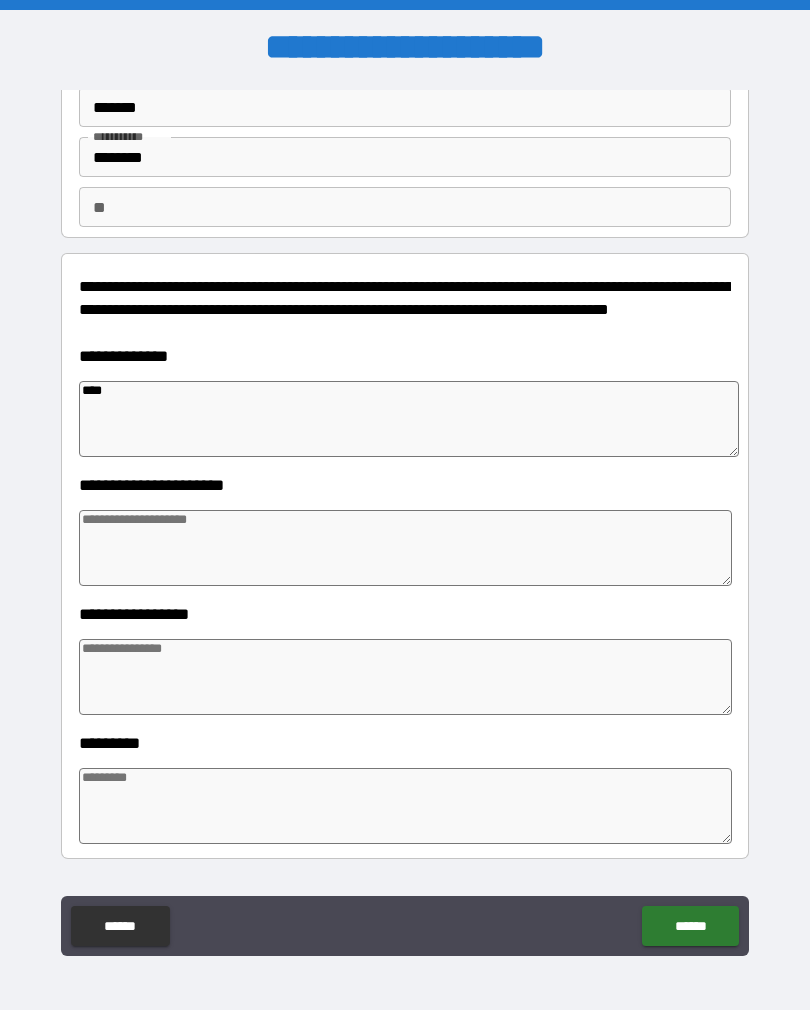 type on "*" 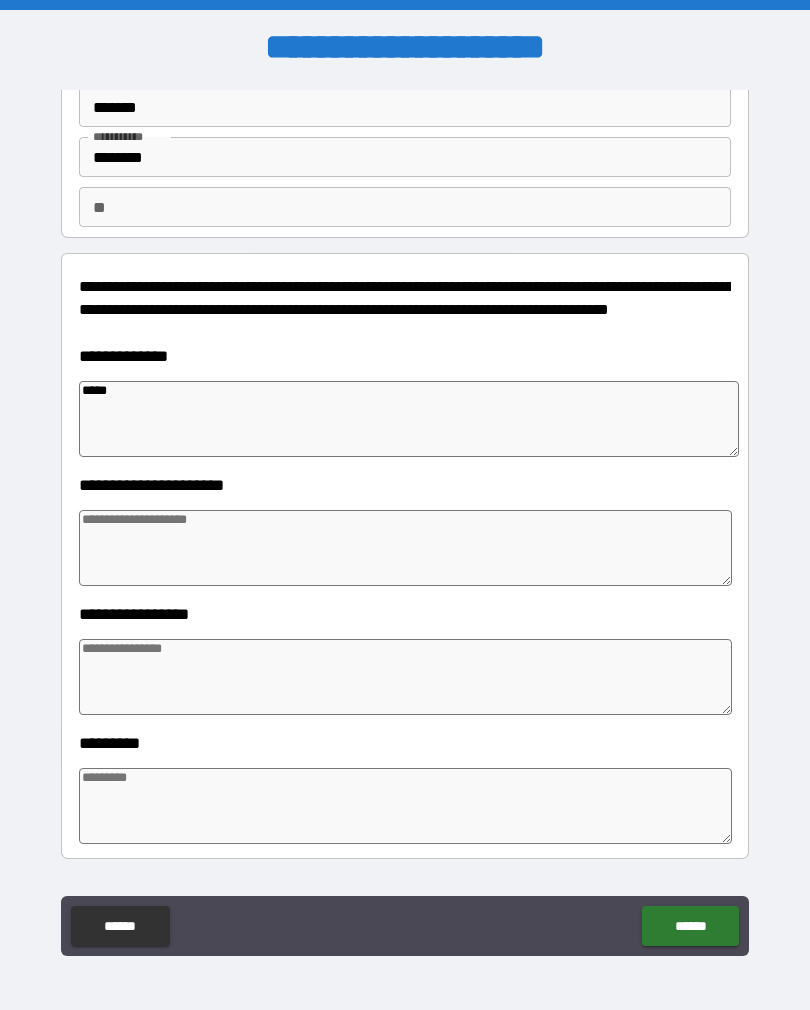 type on "*" 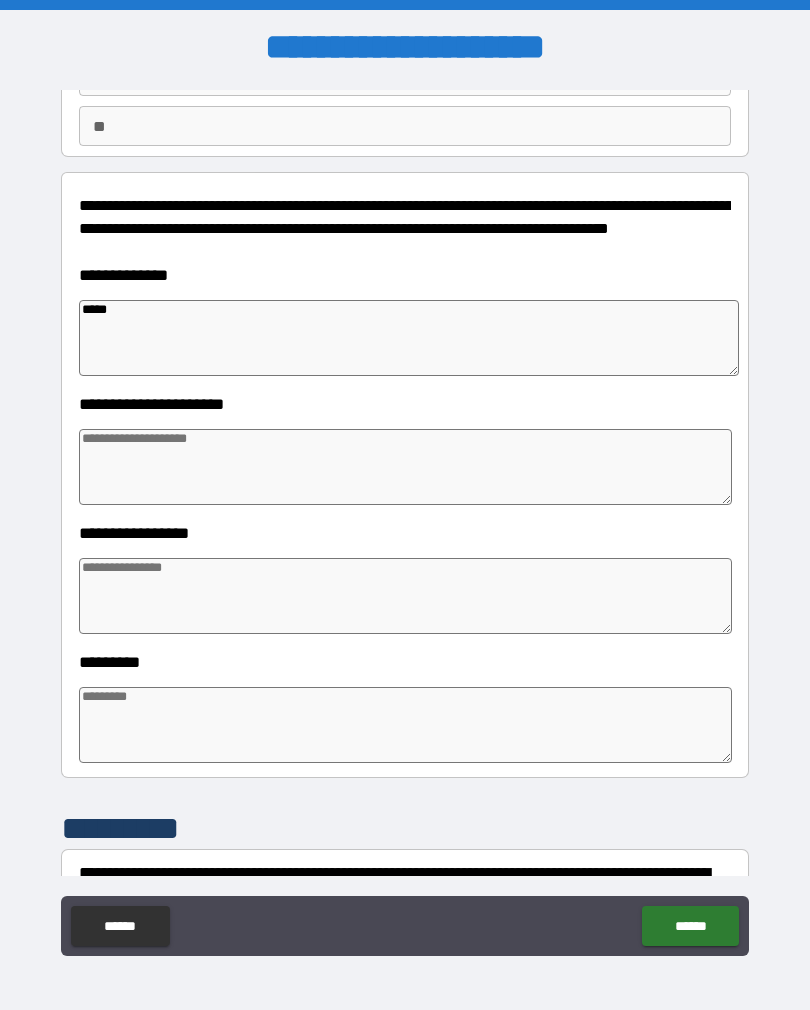 scroll, scrollTop: 175, scrollLeft: 0, axis: vertical 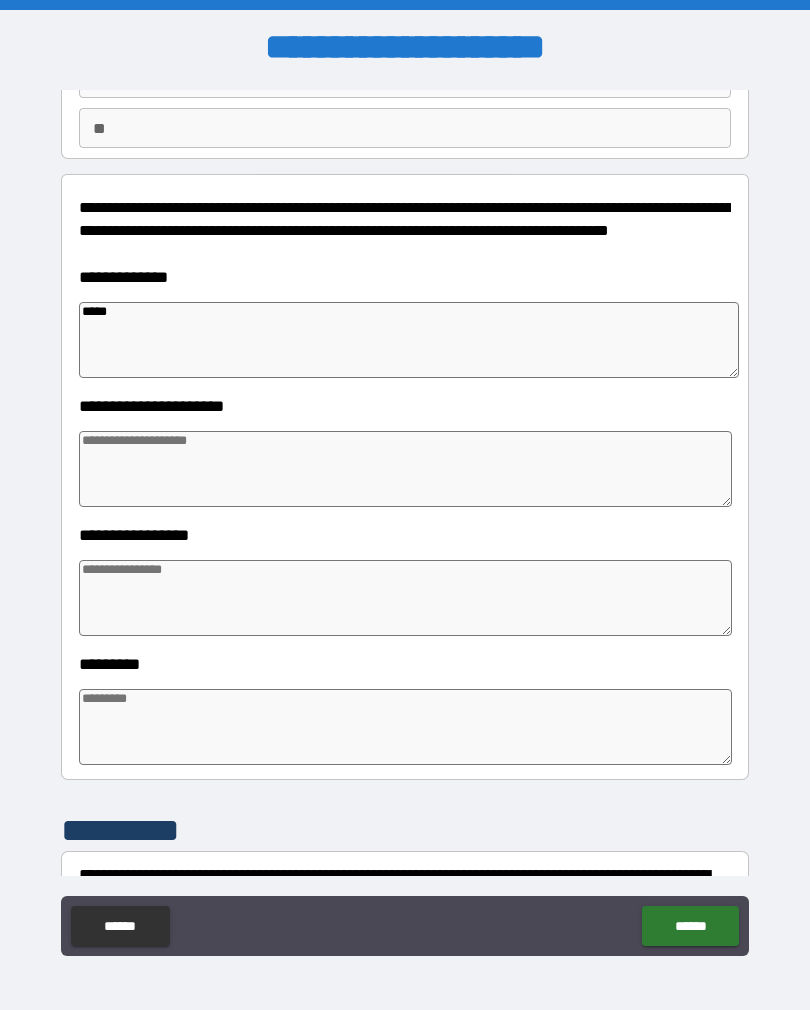 click at bounding box center (405, 598) 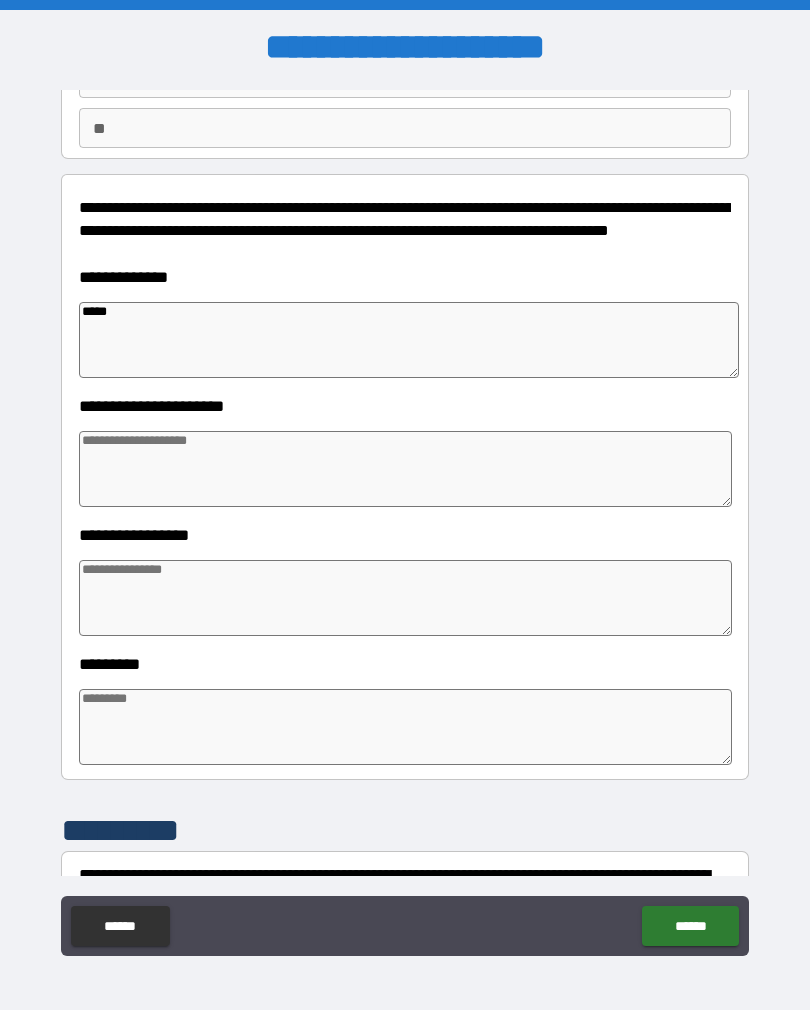 type on "*" 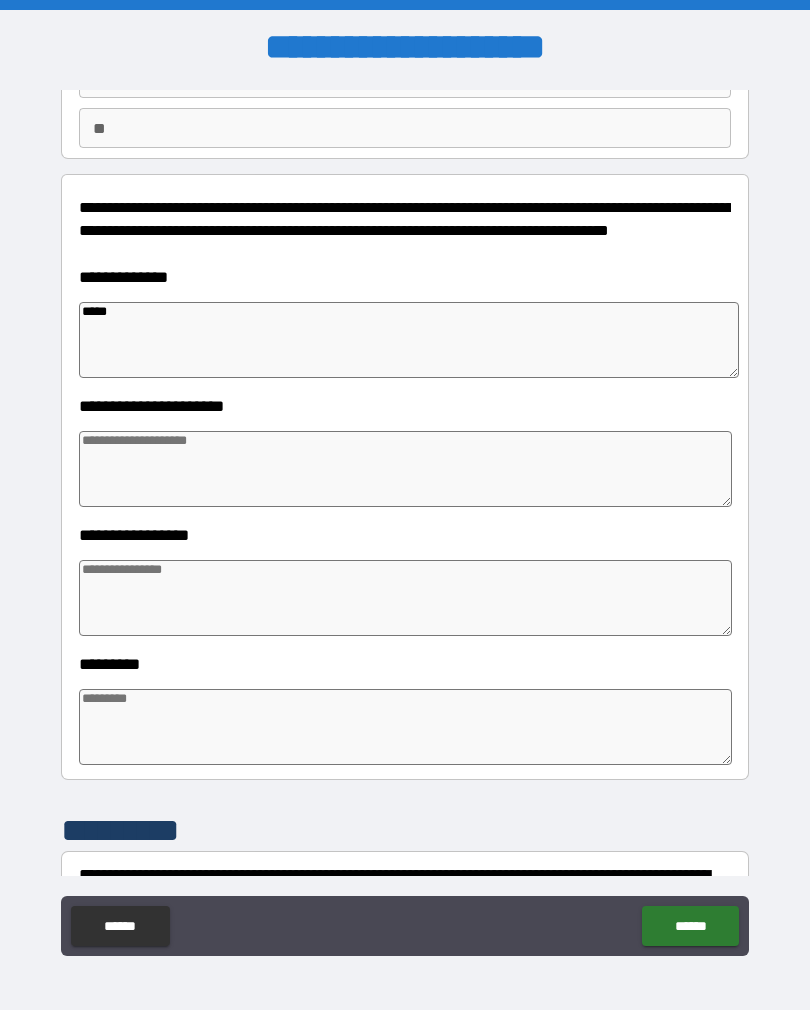 type on "*" 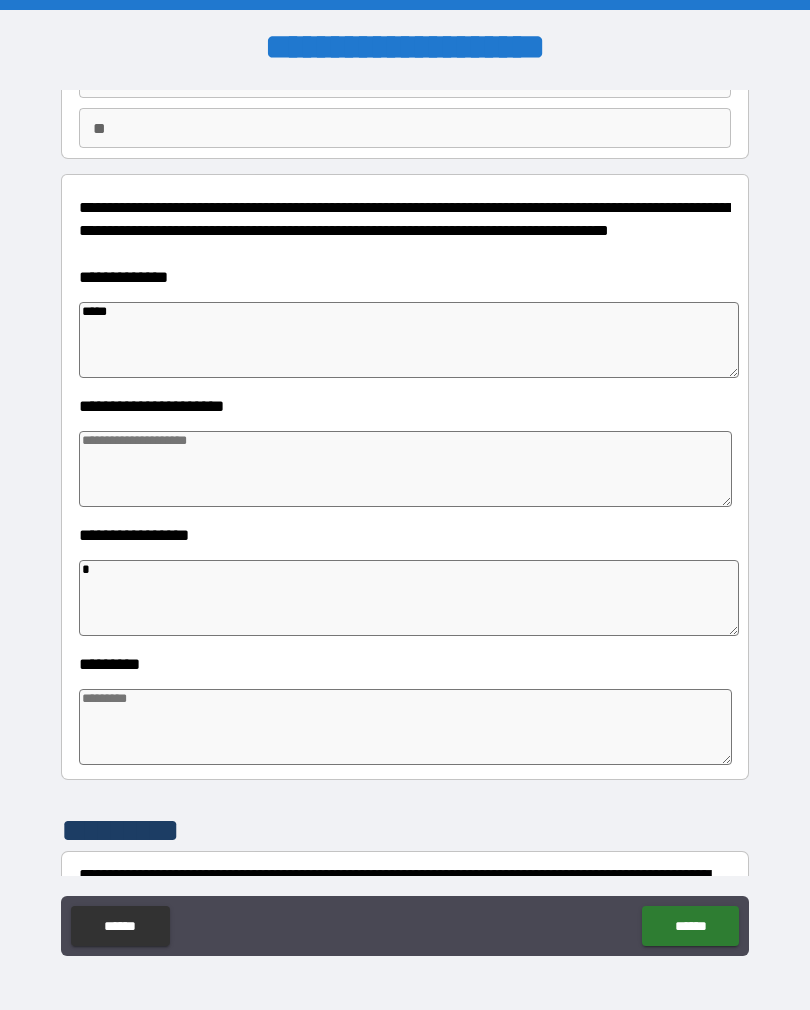 type on "*" 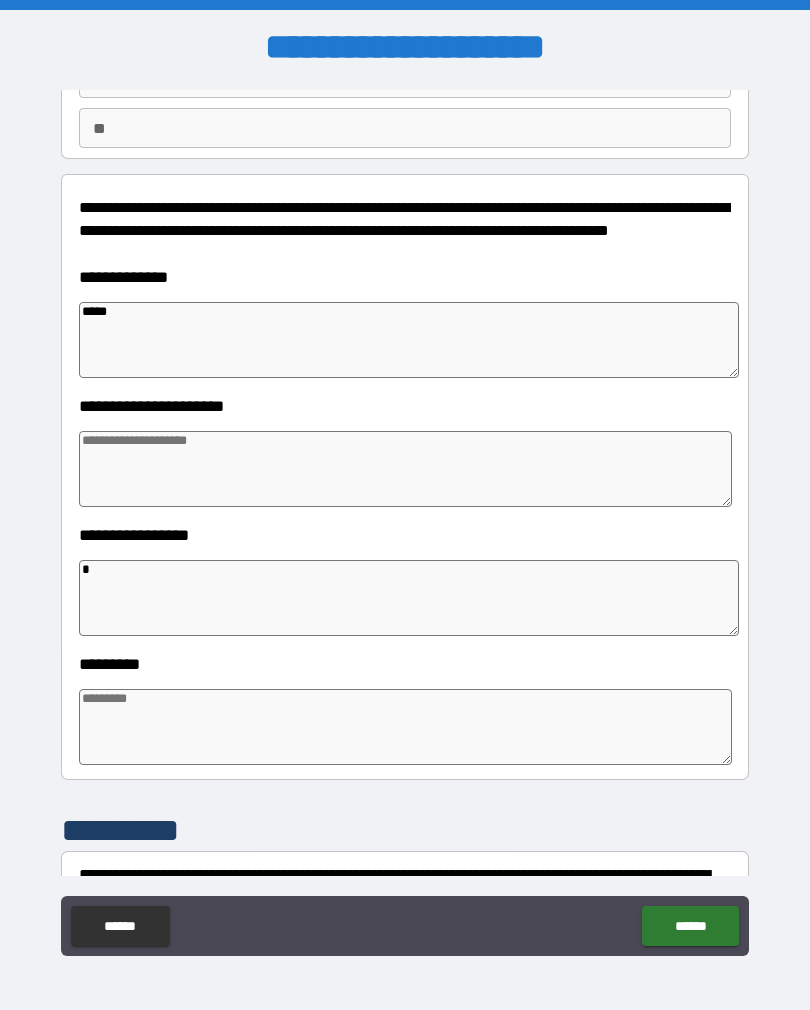 type on "*" 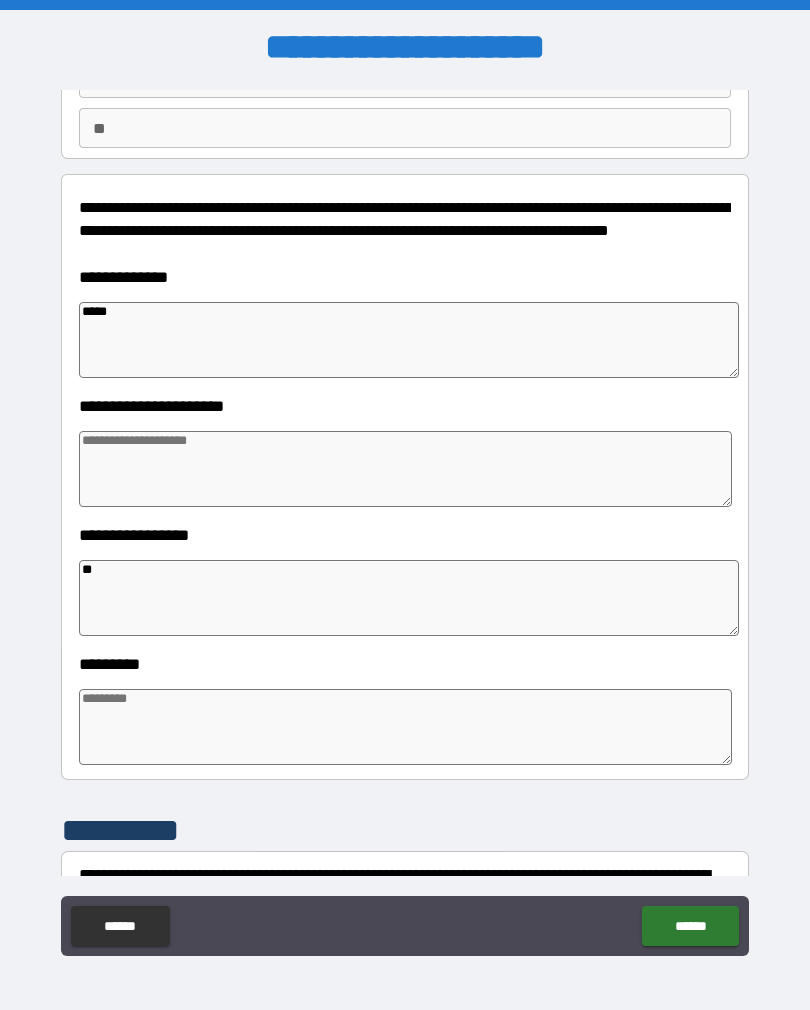 type on "*" 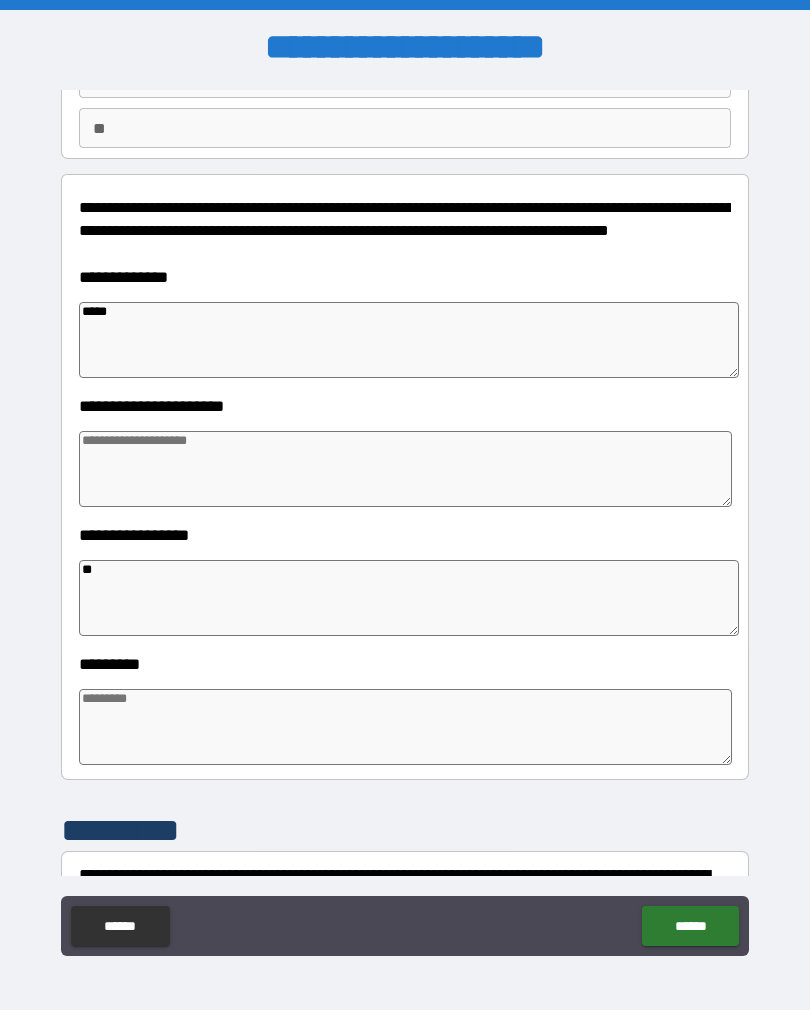 type on "*" 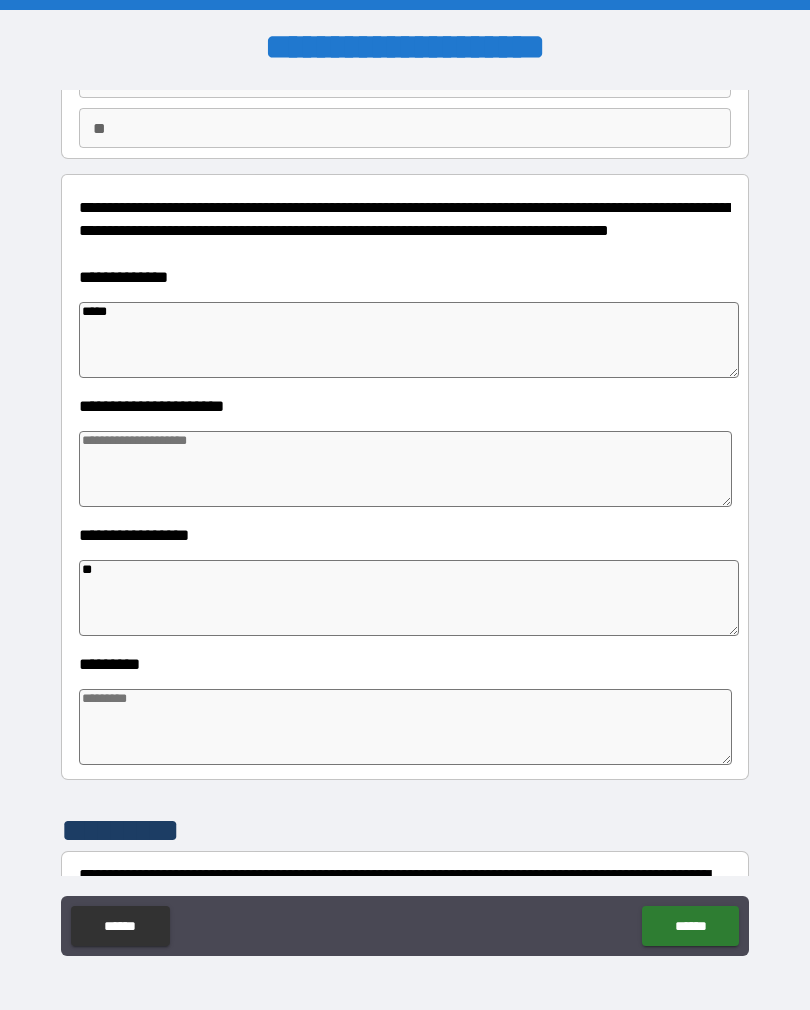 type on "*" 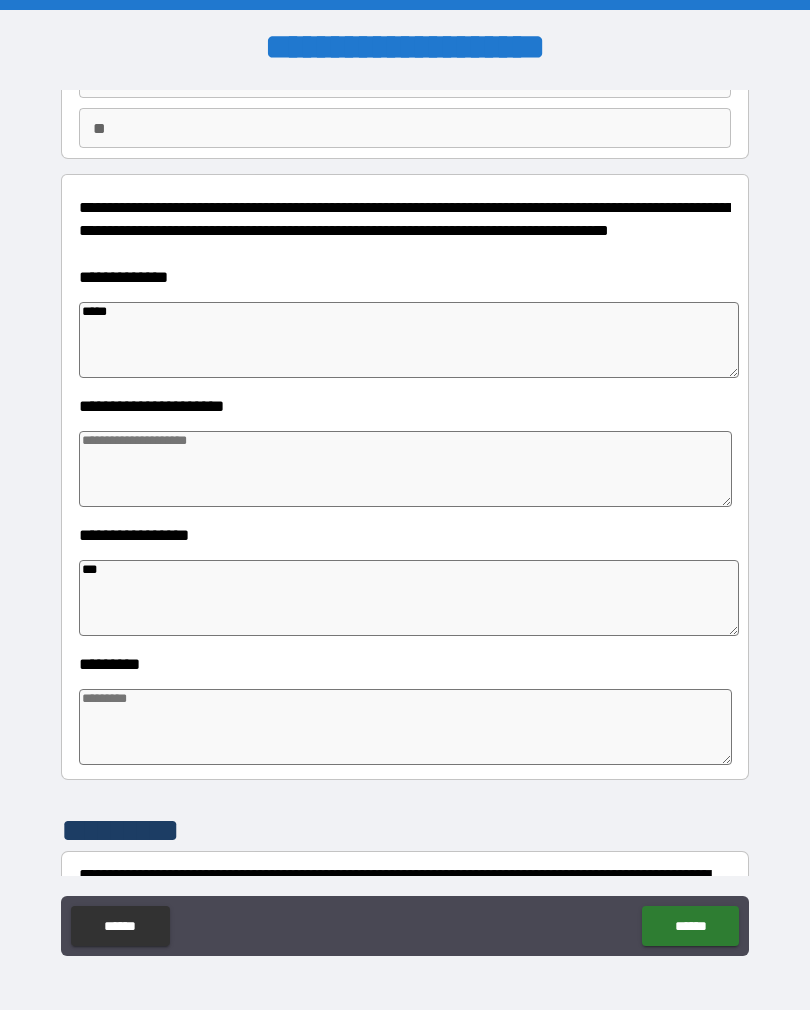 type on "*" 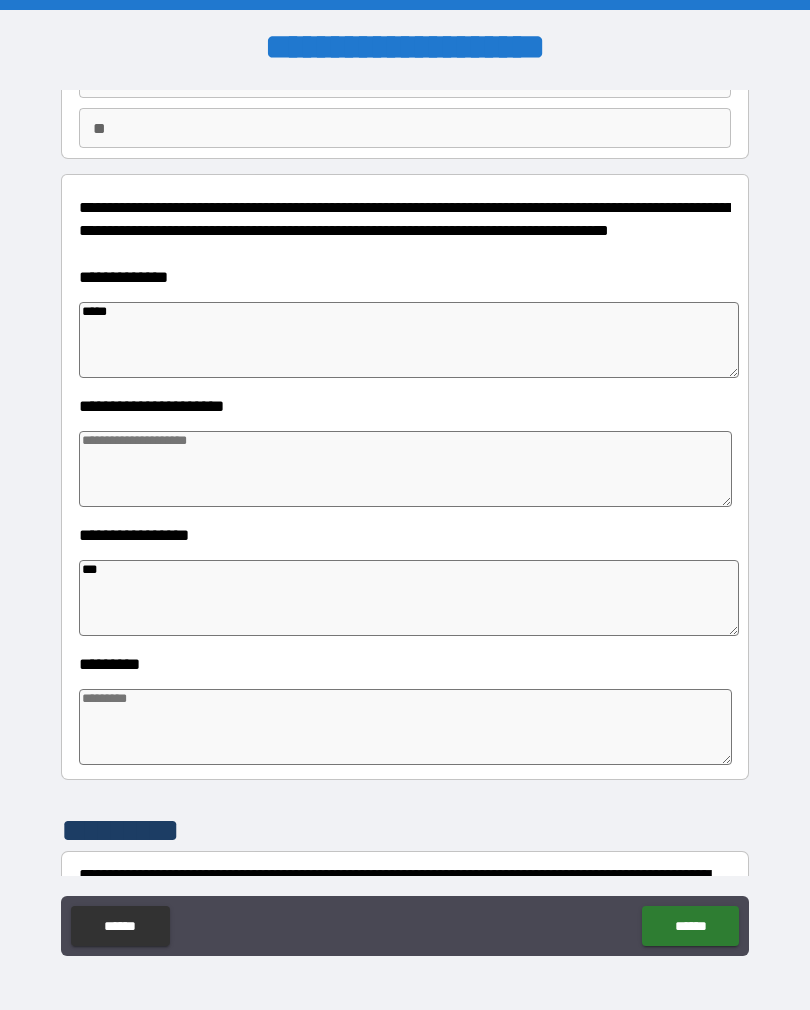 type on "****" 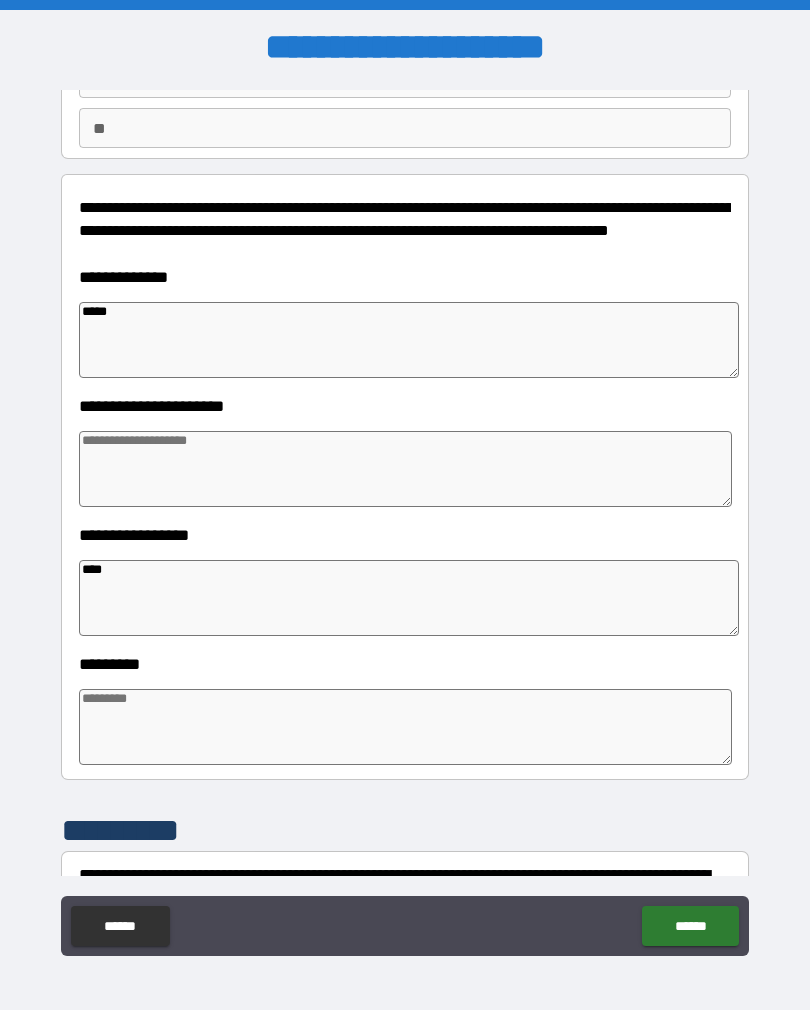 type on "*" 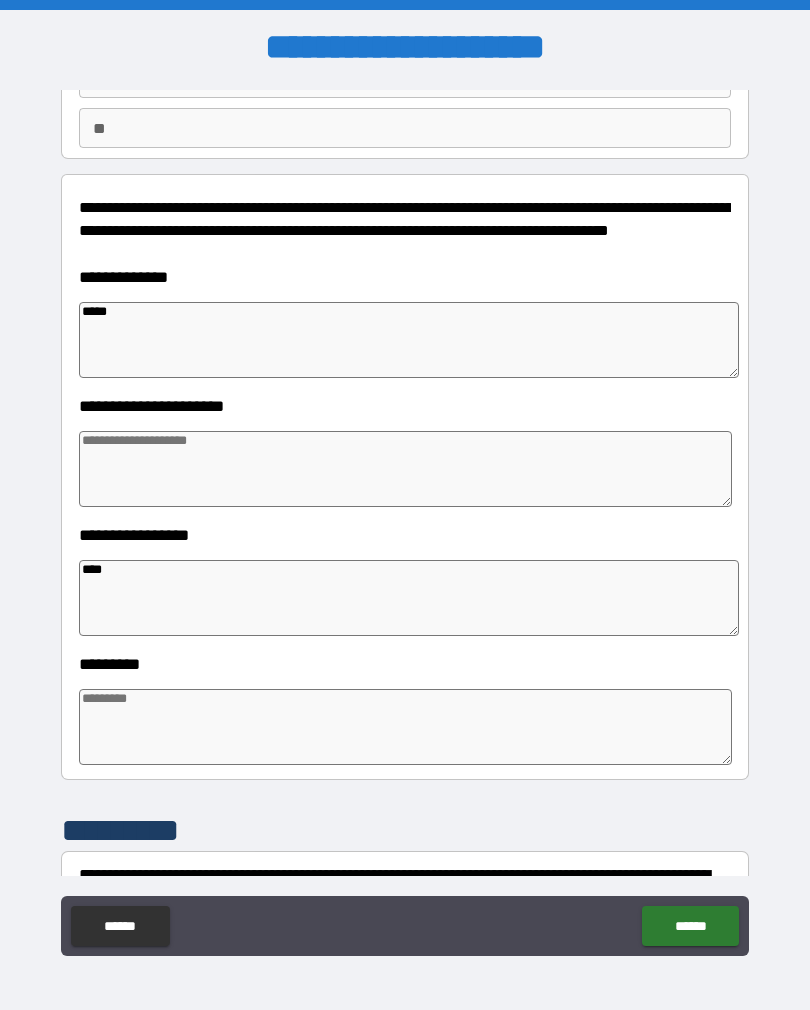 type on "*" 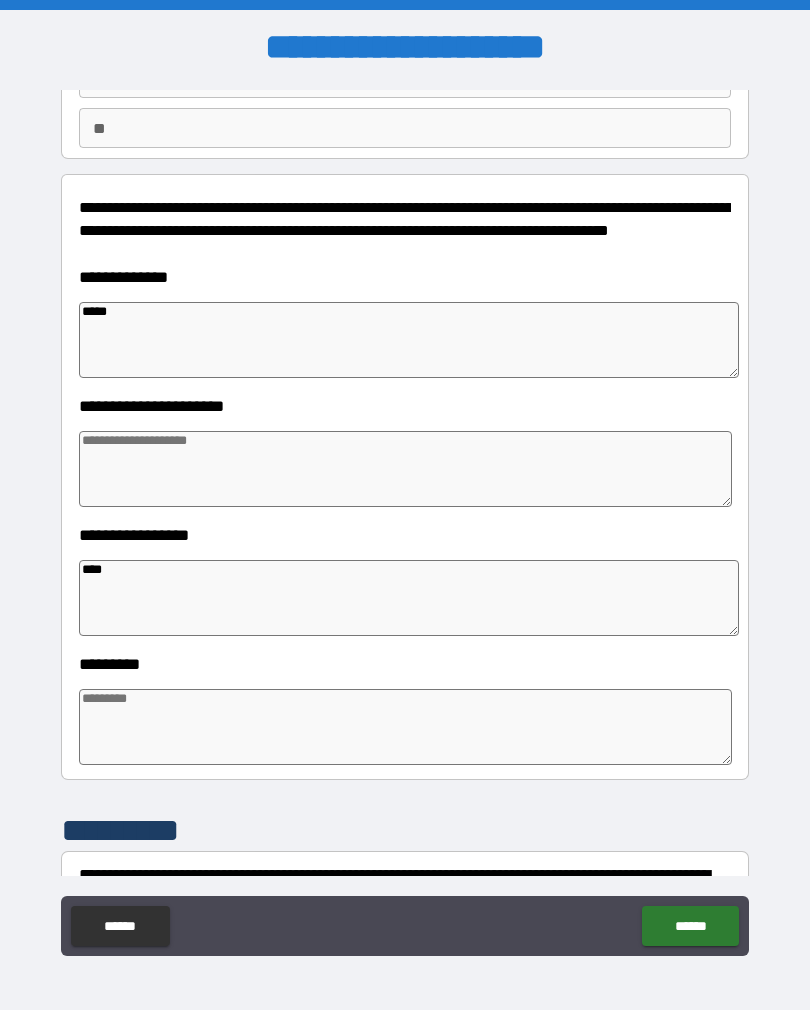type on "*" 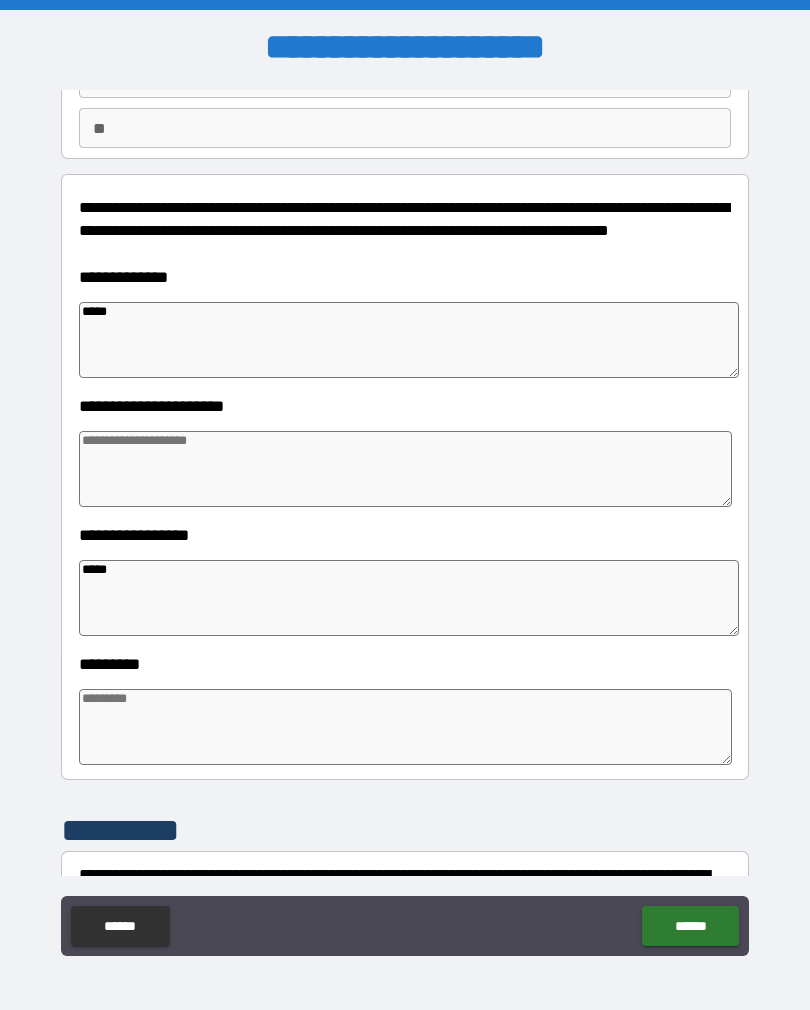 type on "*" 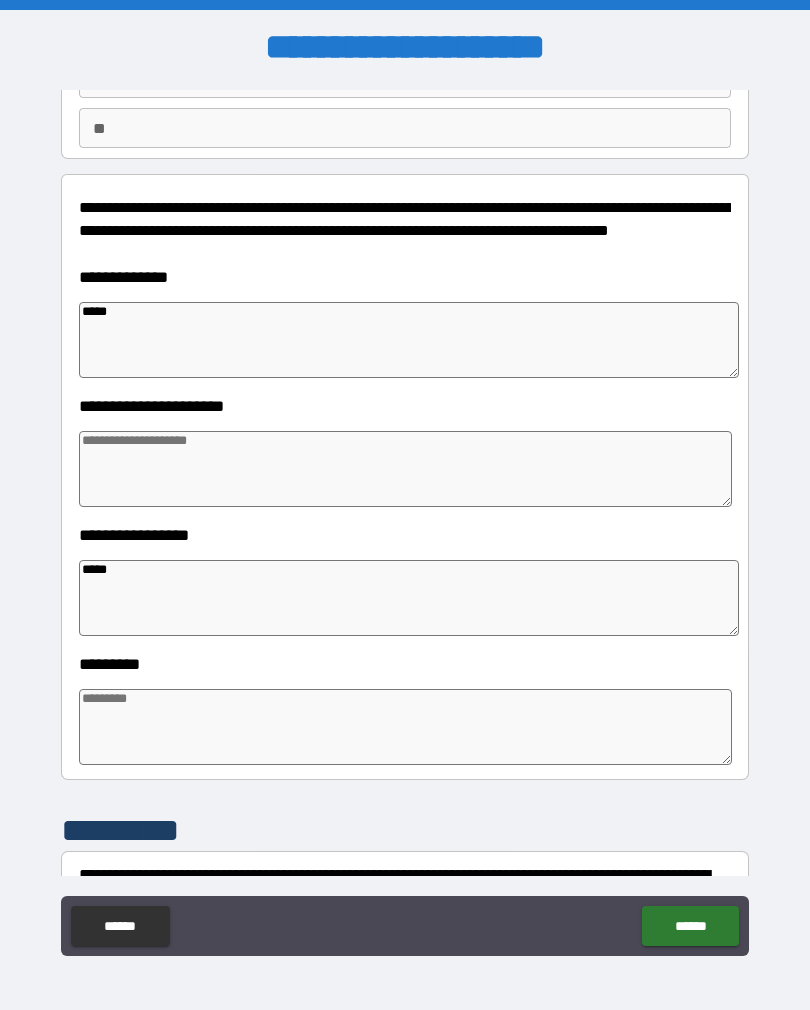 type on "*" 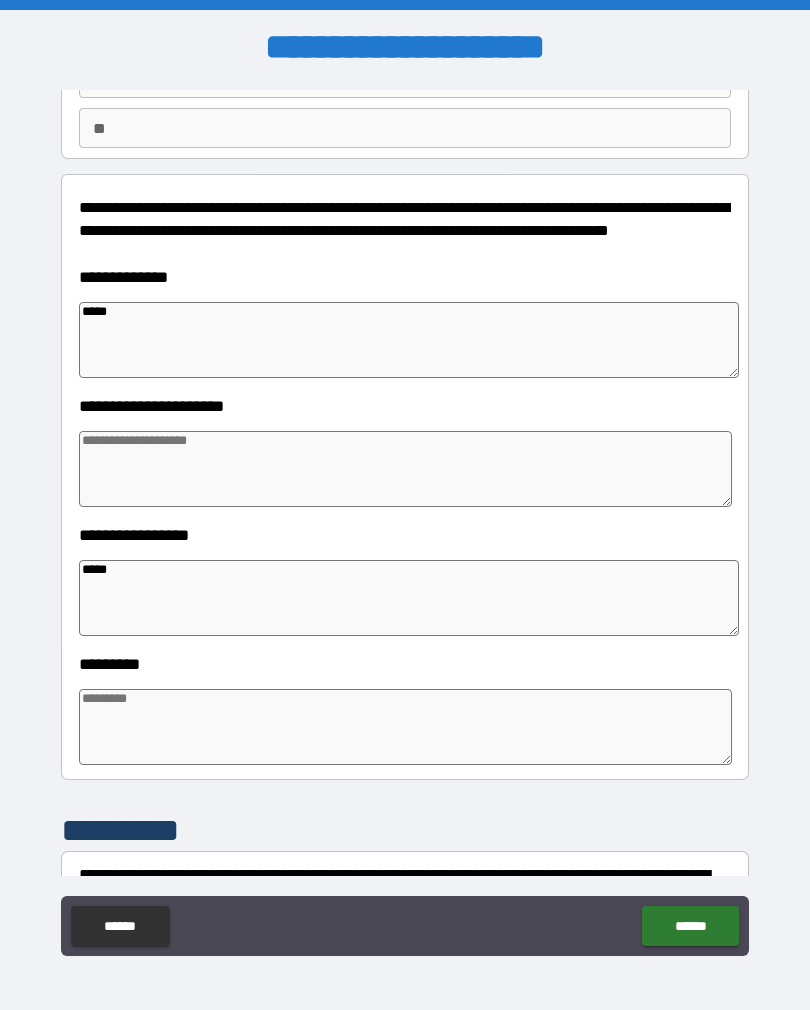 type on "*" 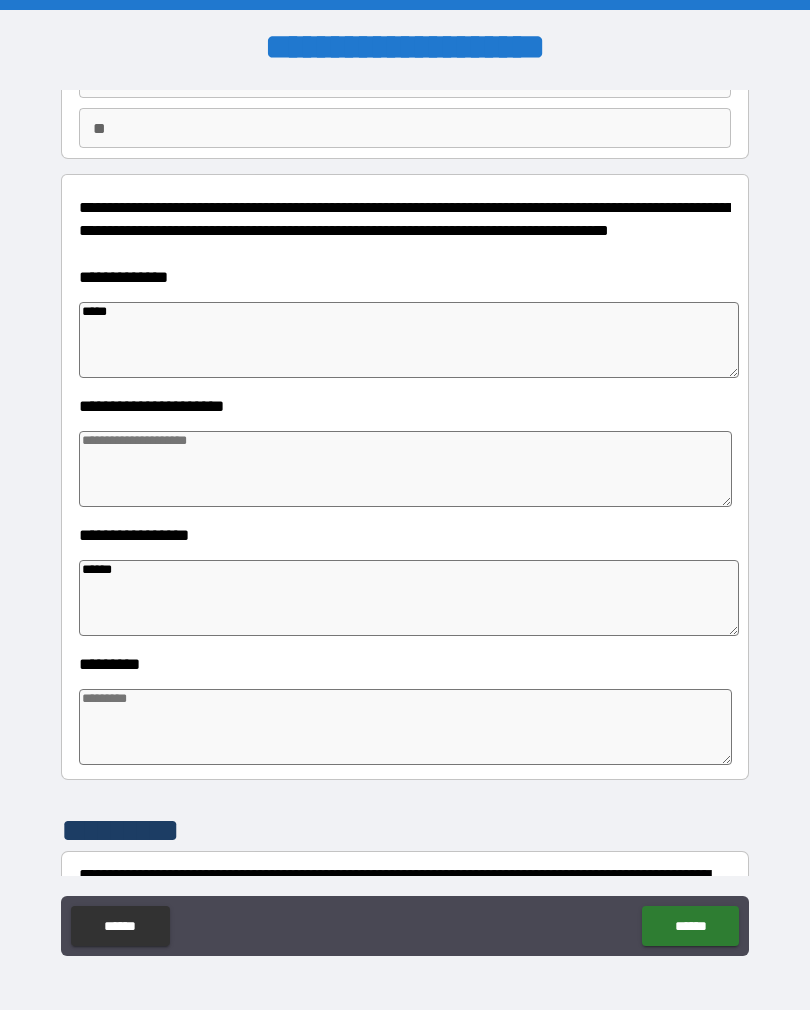 type on "*" 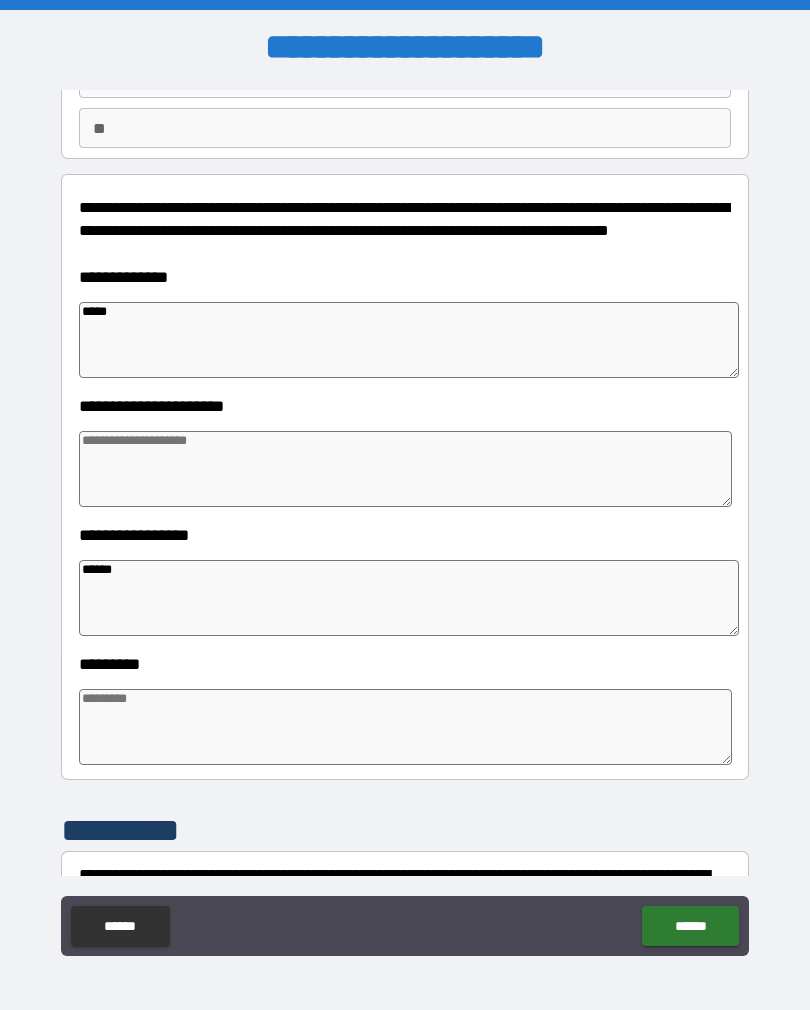 type on "*" 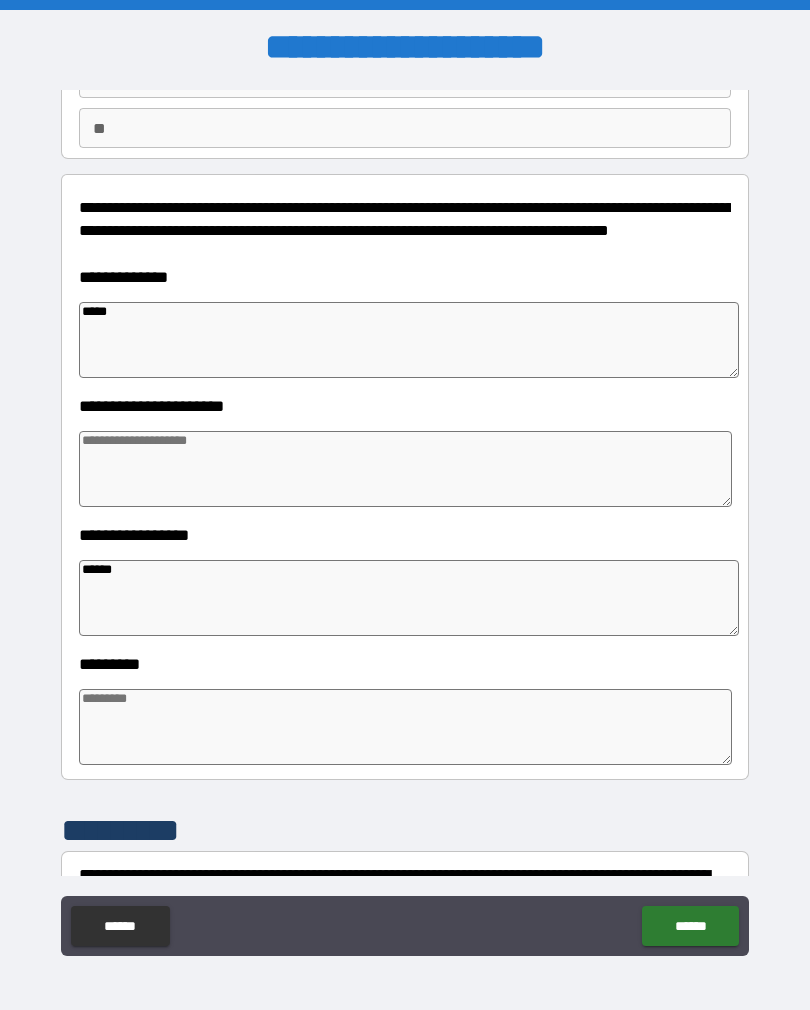 type on "*" 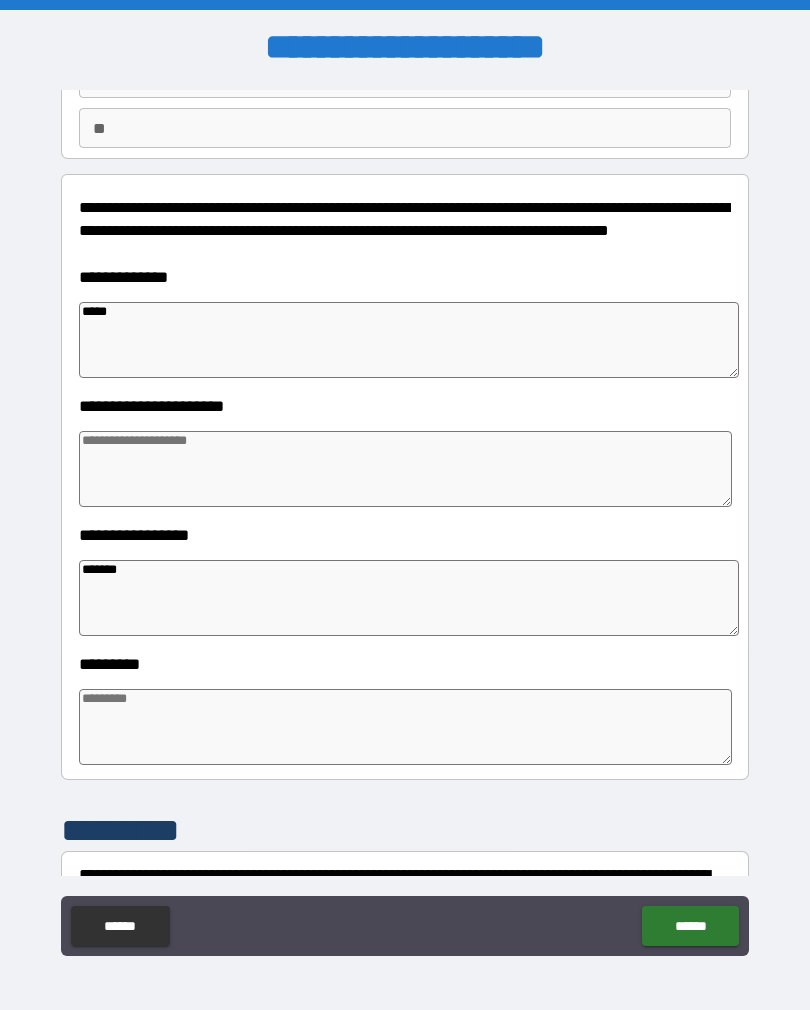 type on "*" 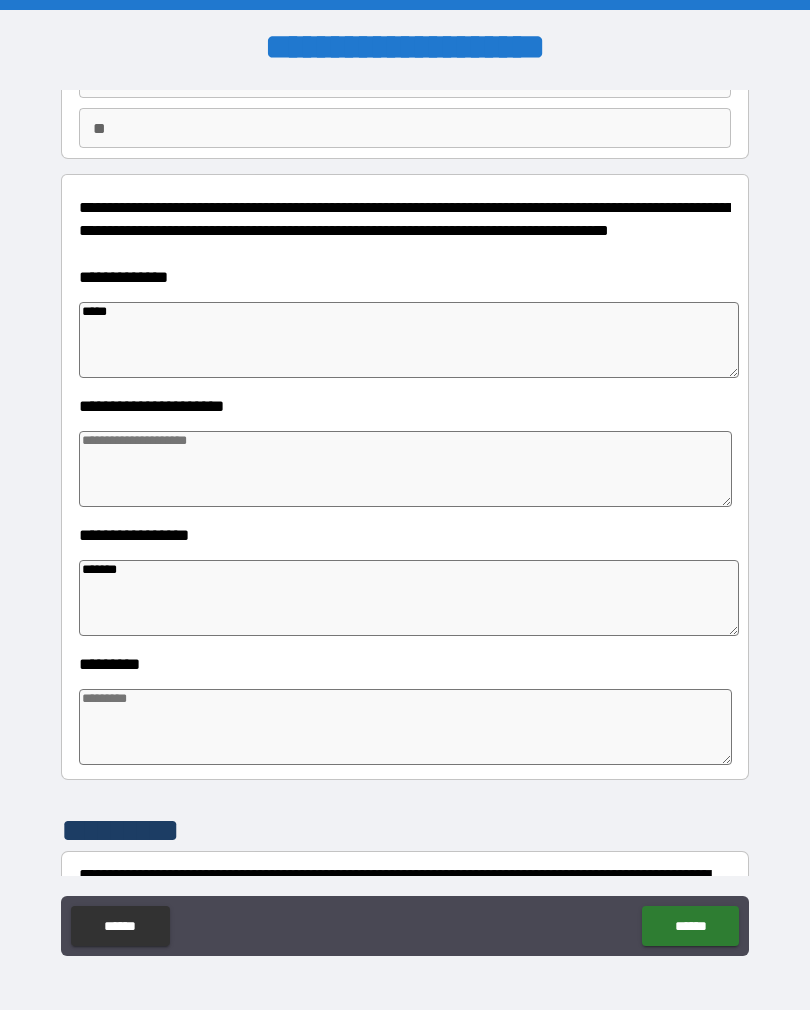 type on "*" 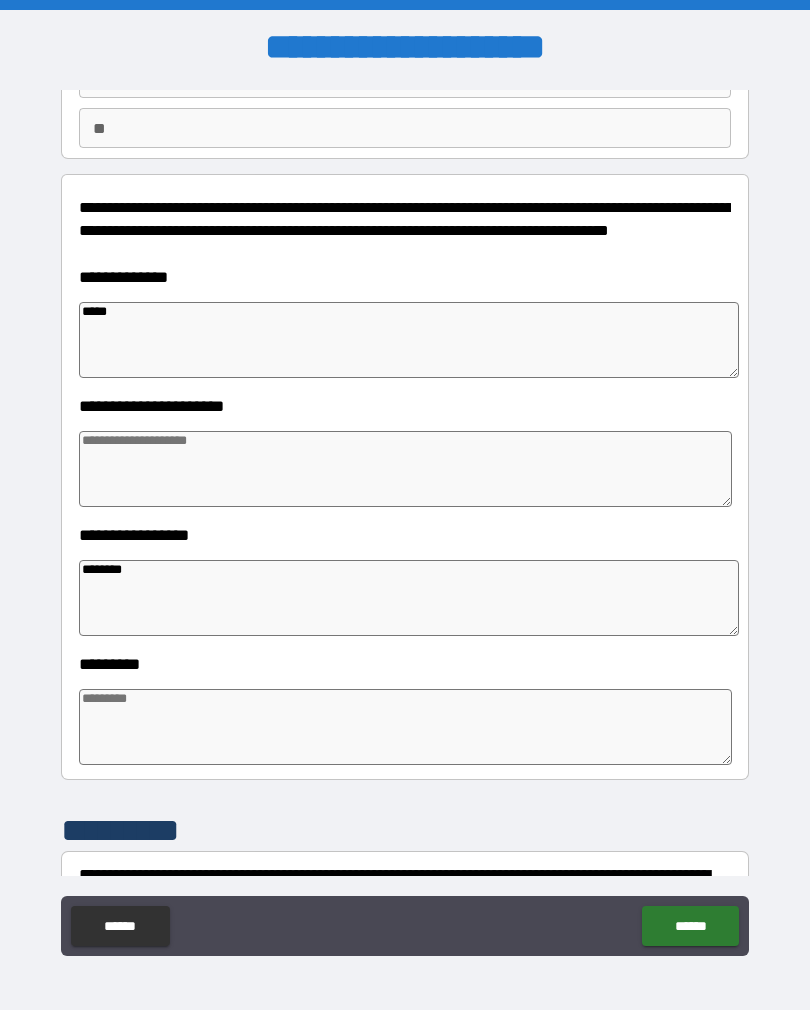 type on "*" 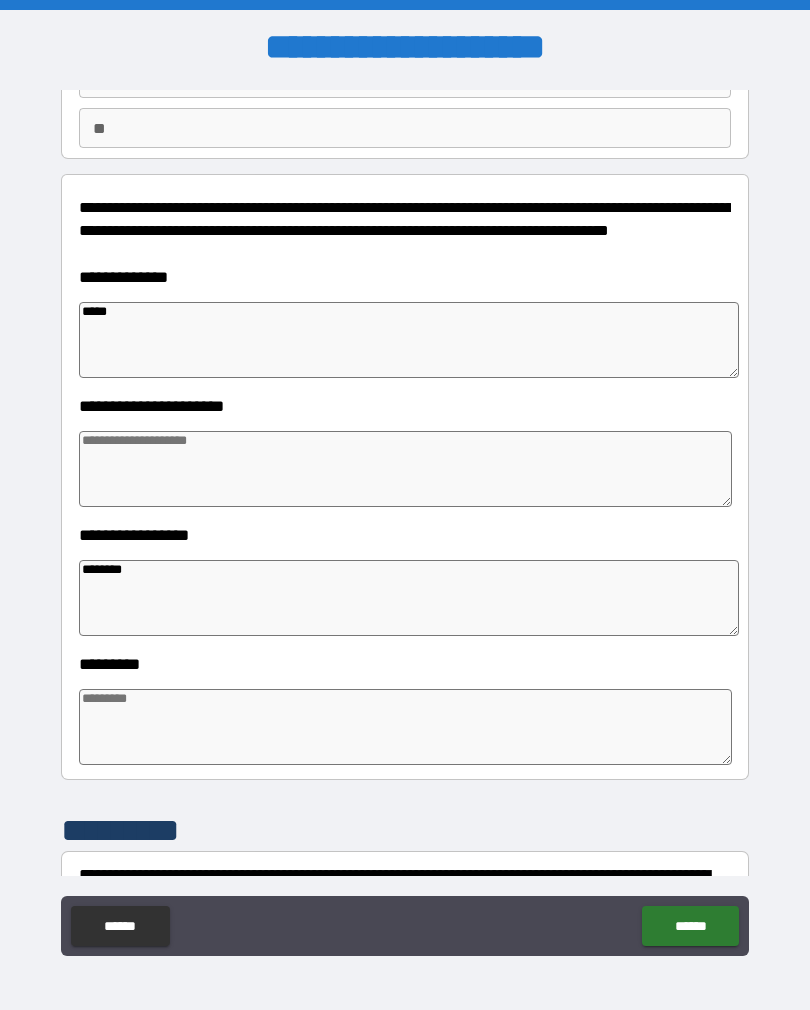 type on "*" 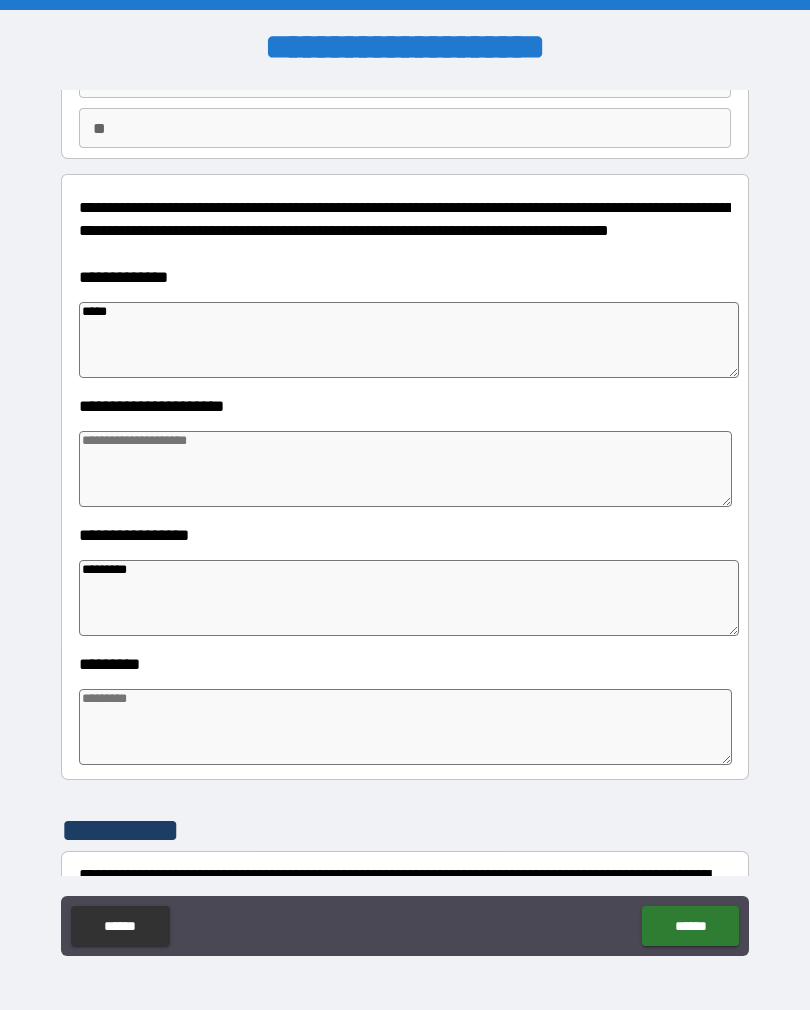 type on "*" 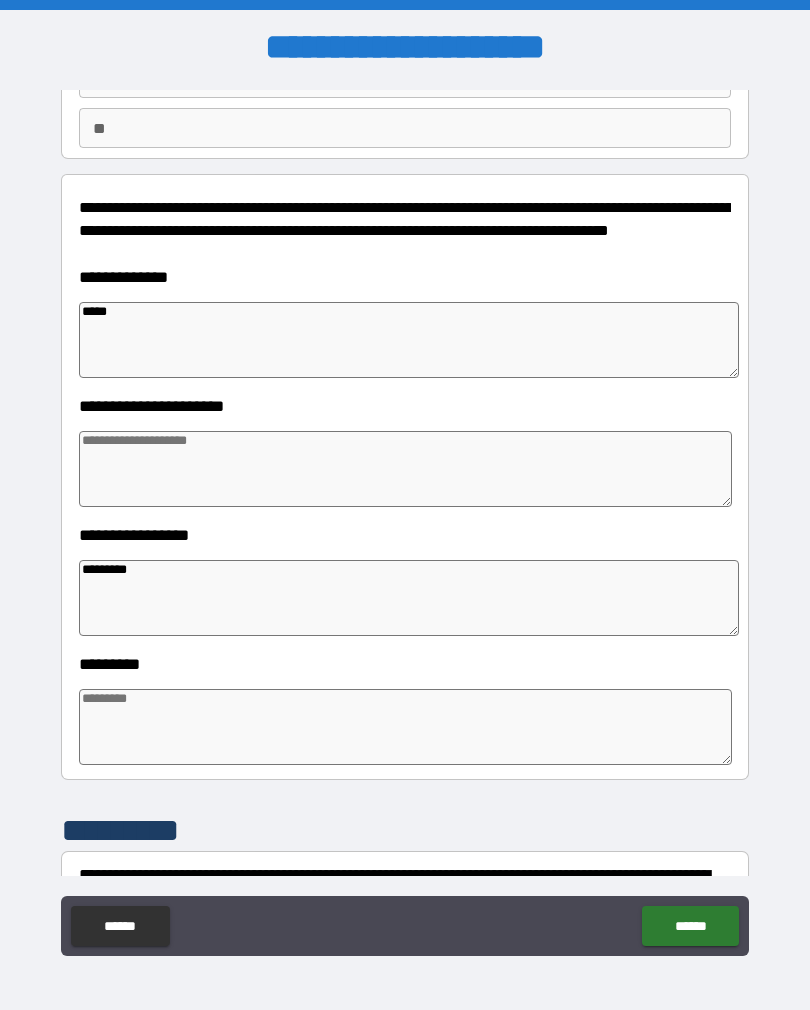 type on "*" 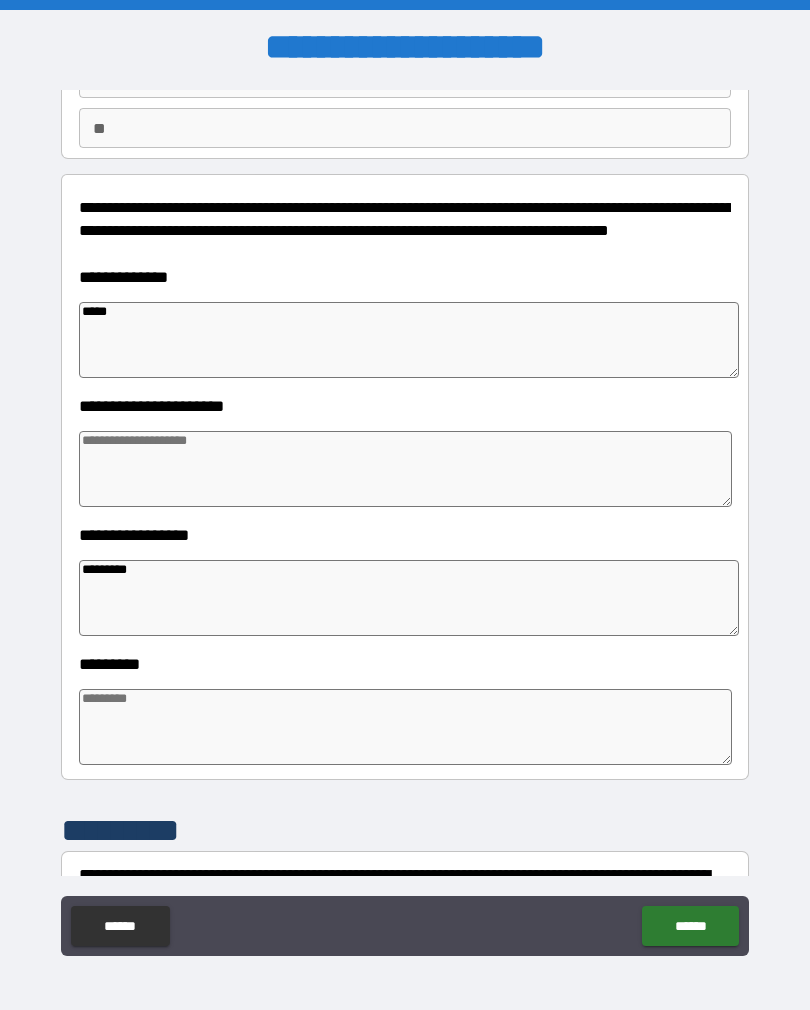 type on "*" 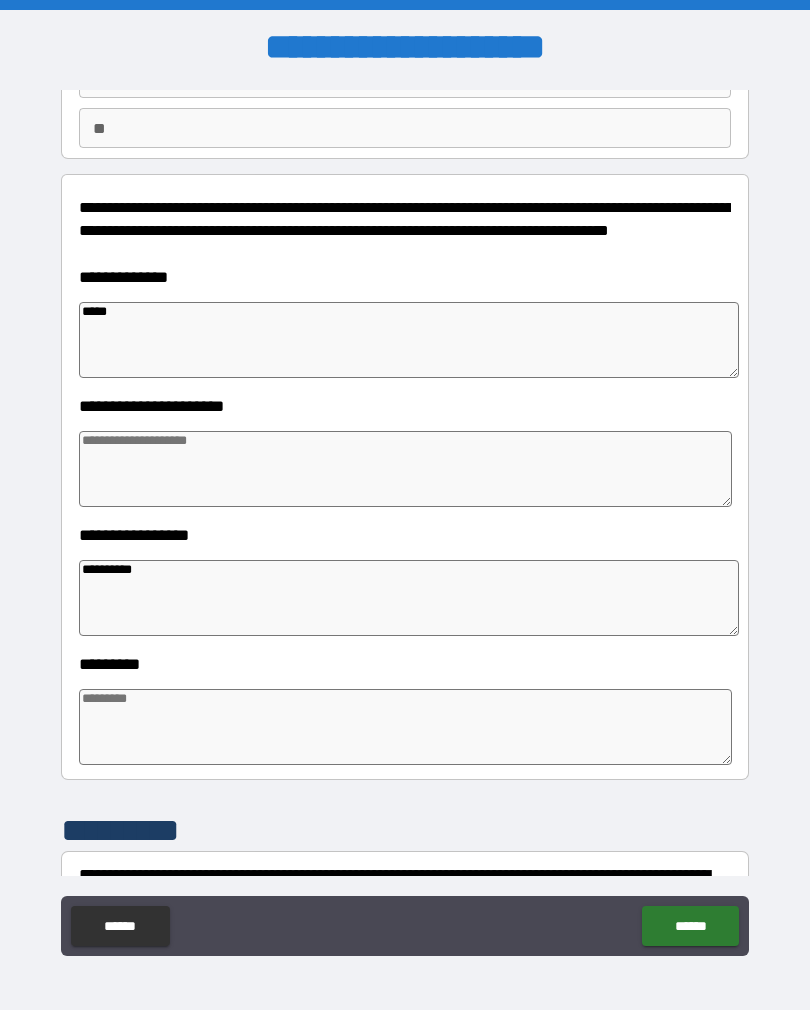 type on "*" 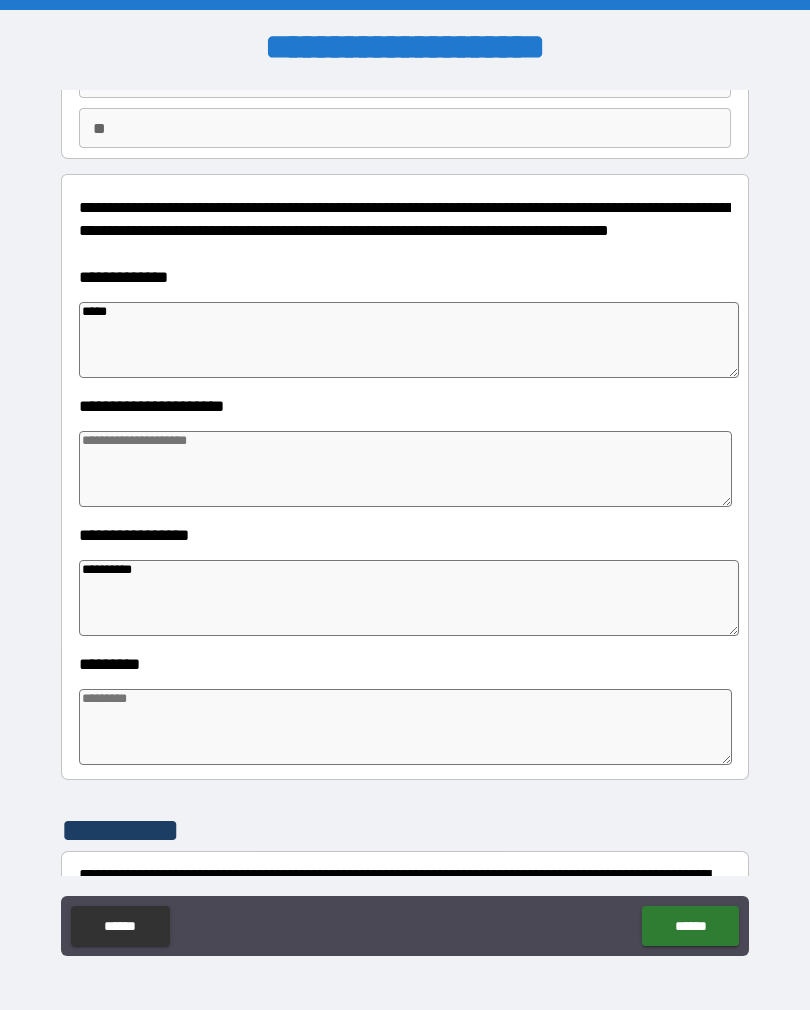 type on "*" 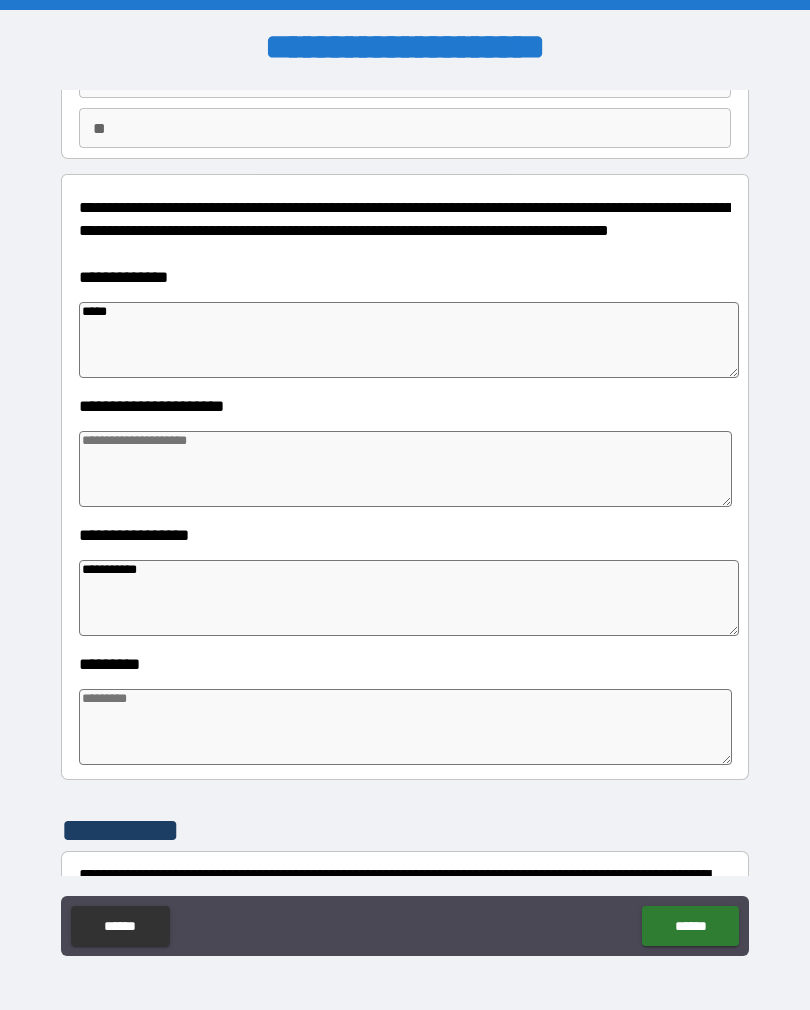 type on "*" 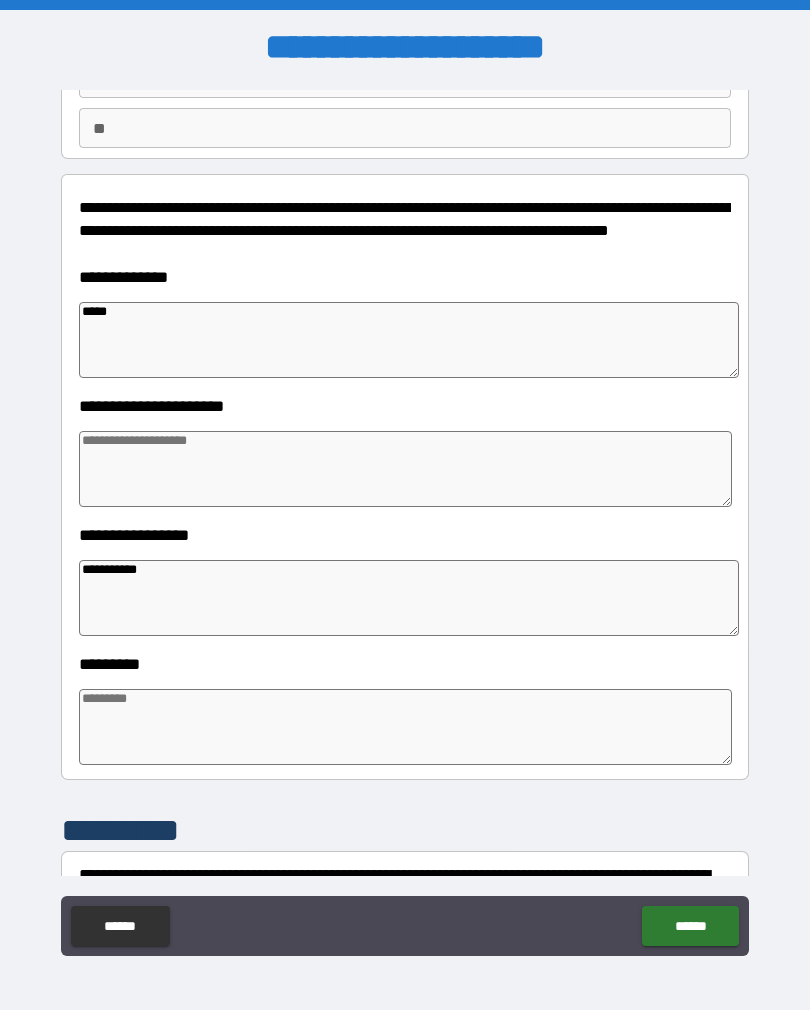 type on "*" 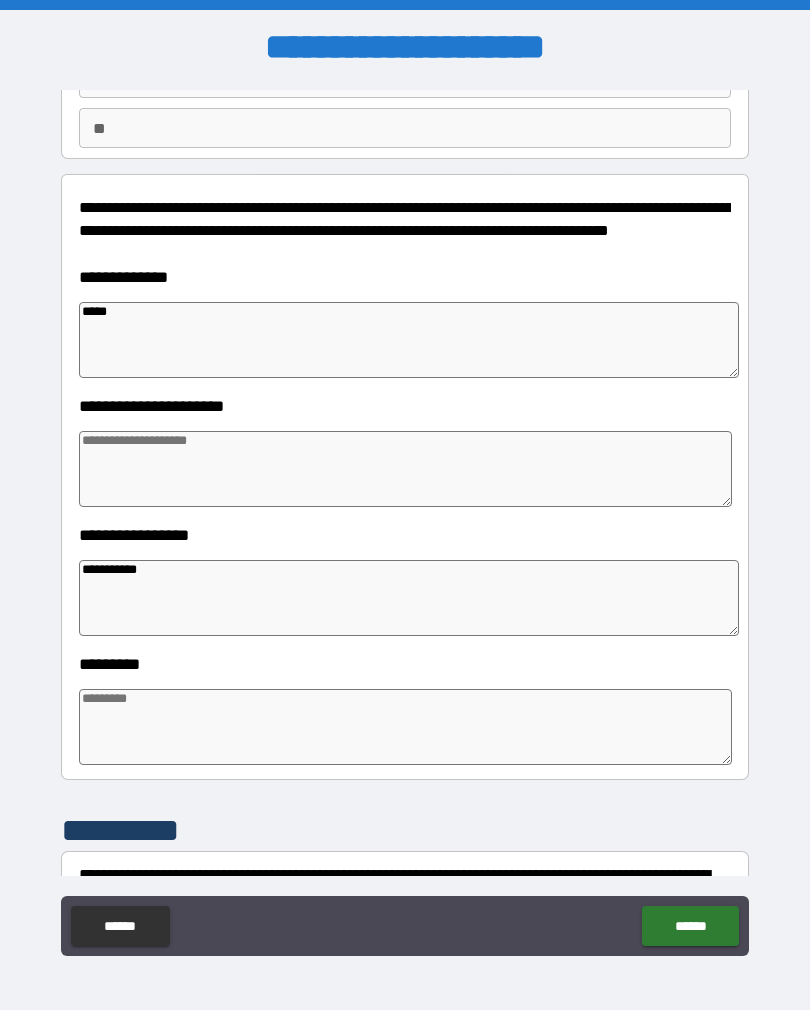 type on "*" 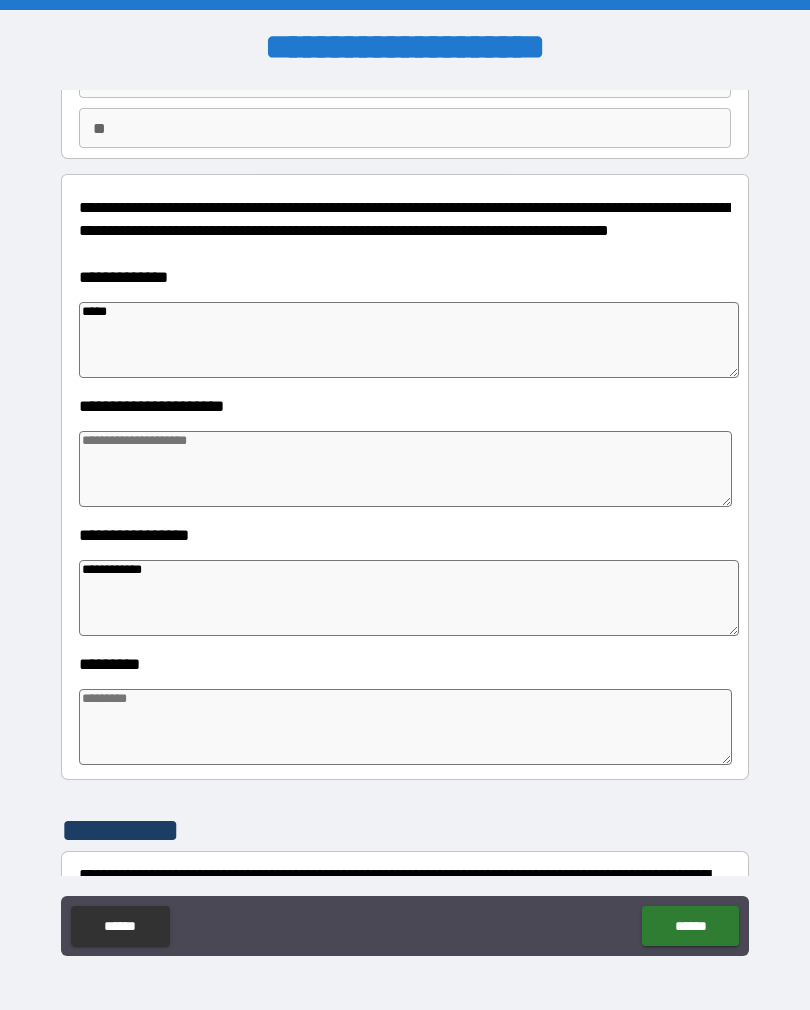 type on "*" 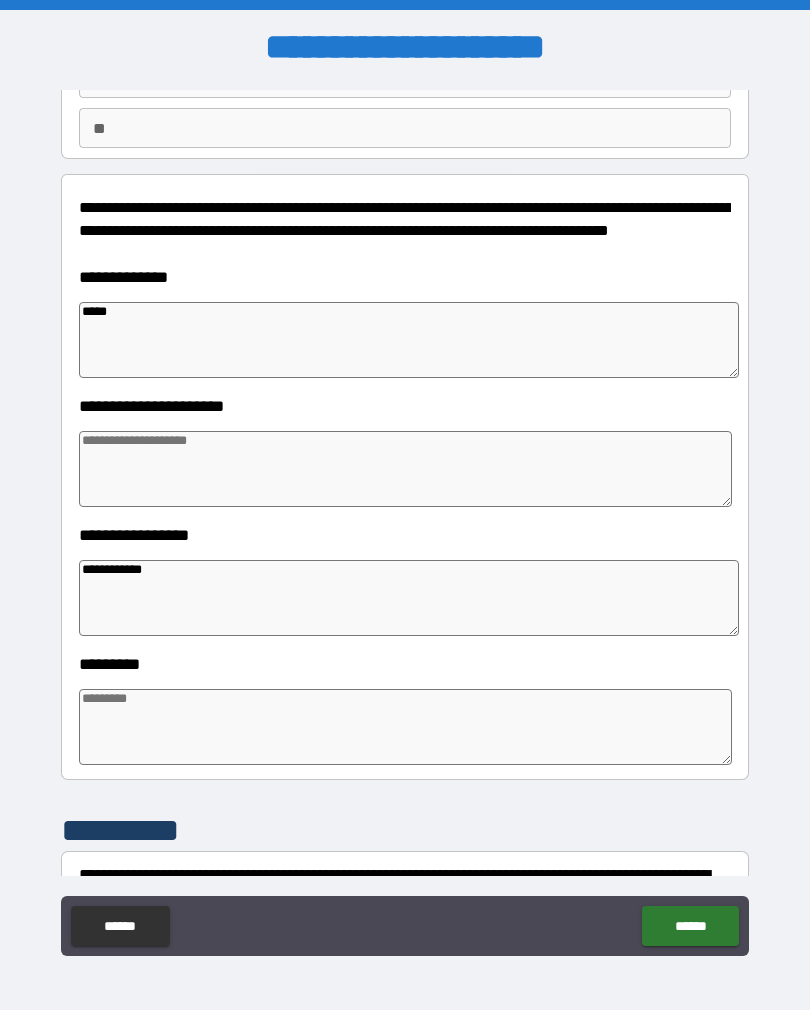 type on "**********" 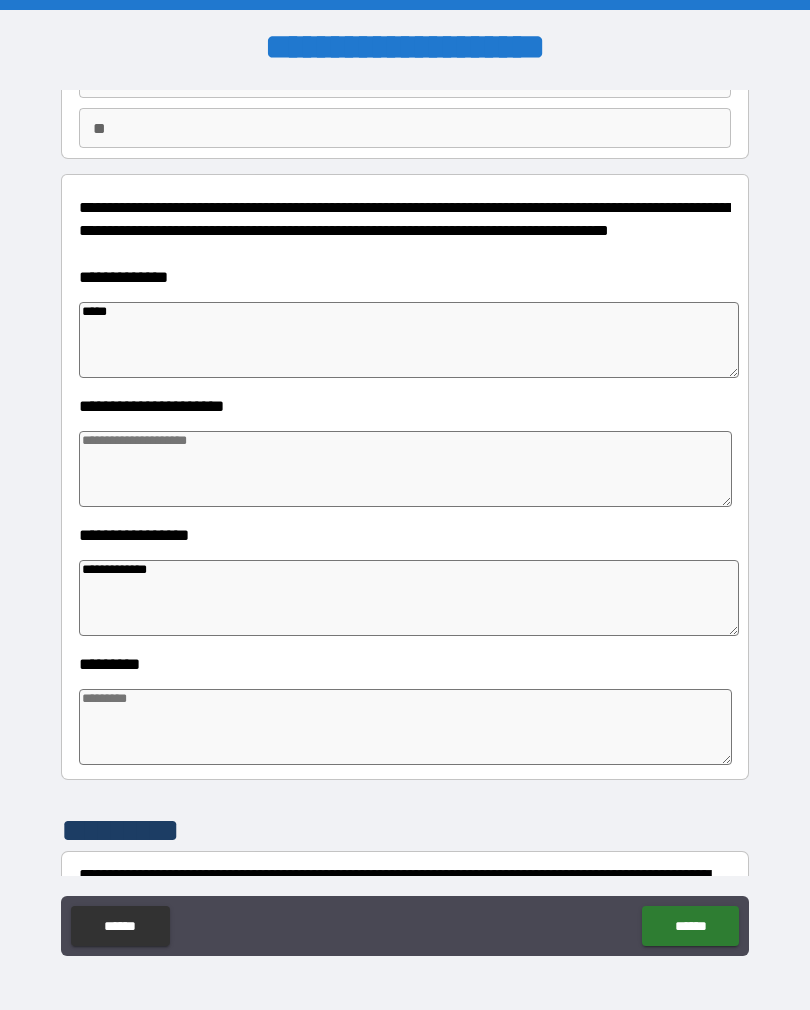 type on "*" 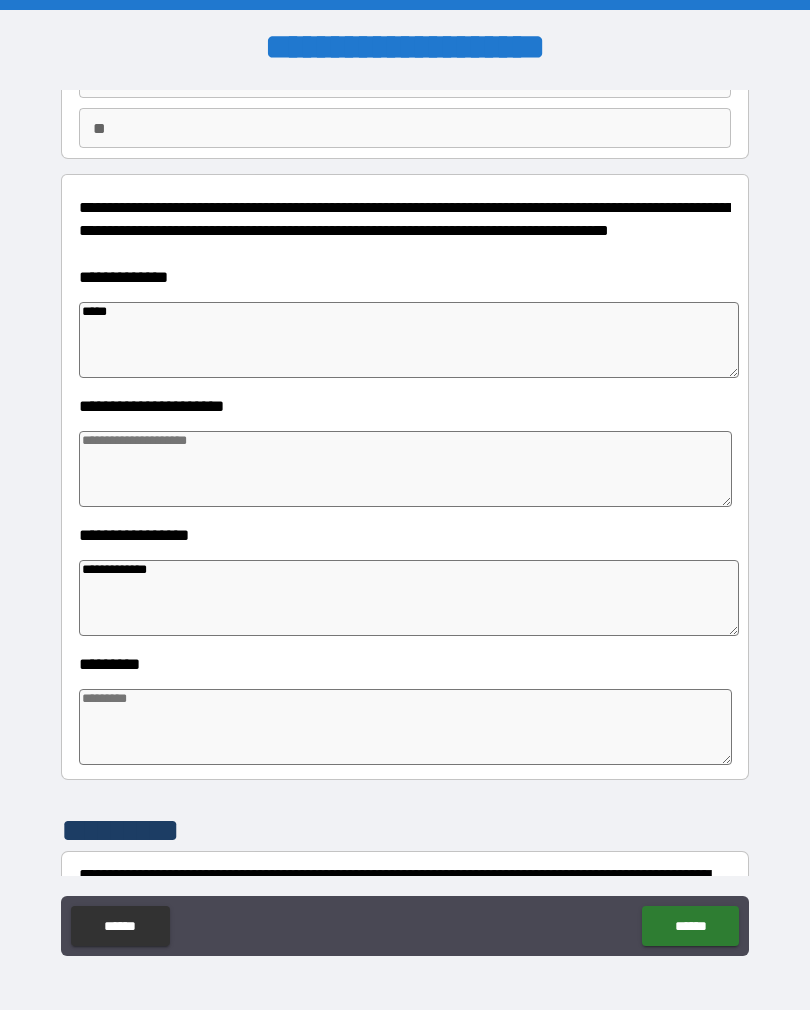 type on "**********" 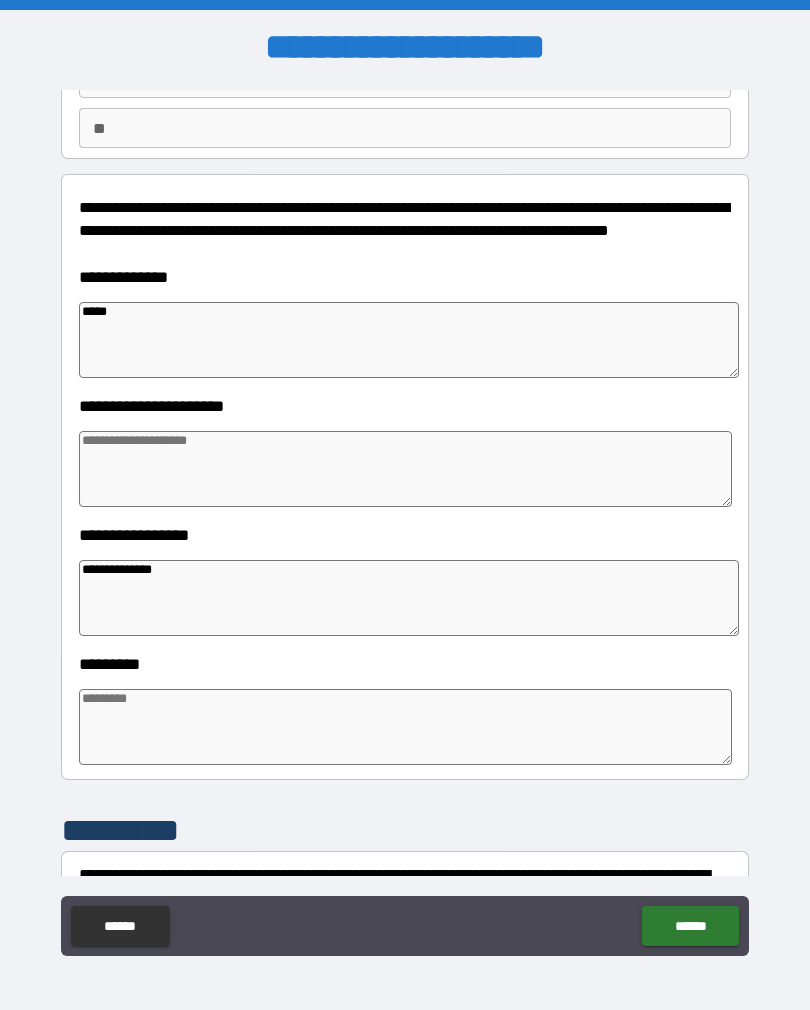type on "*" 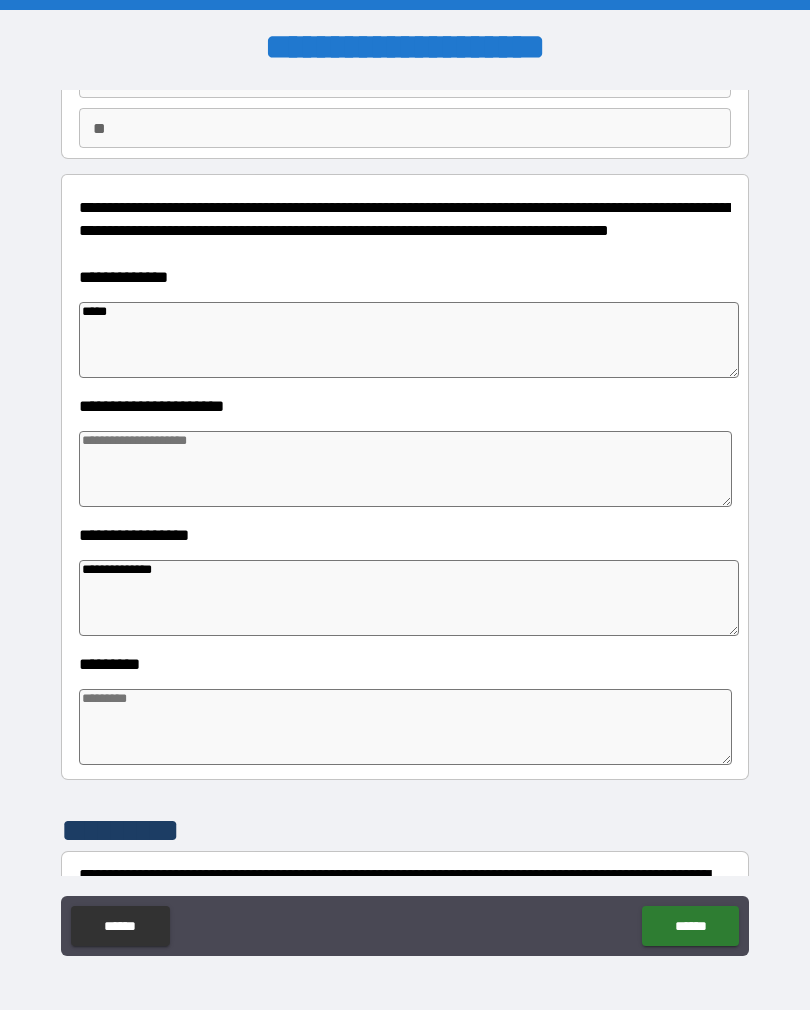 type on "*" 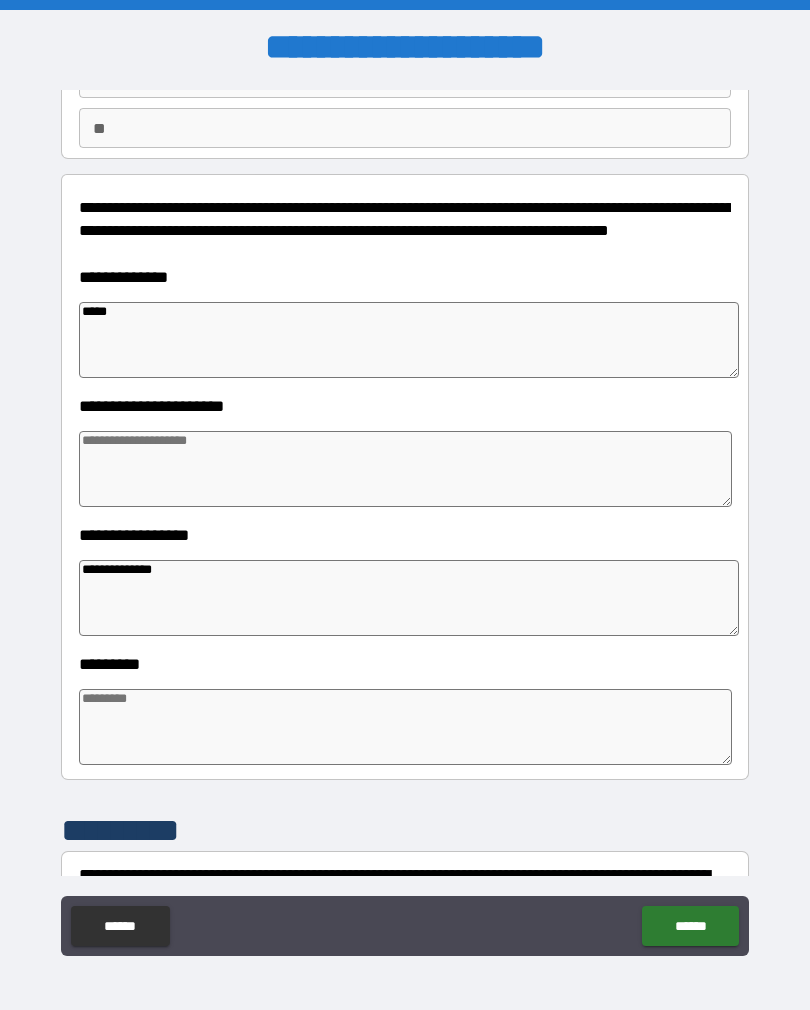 type on "*" 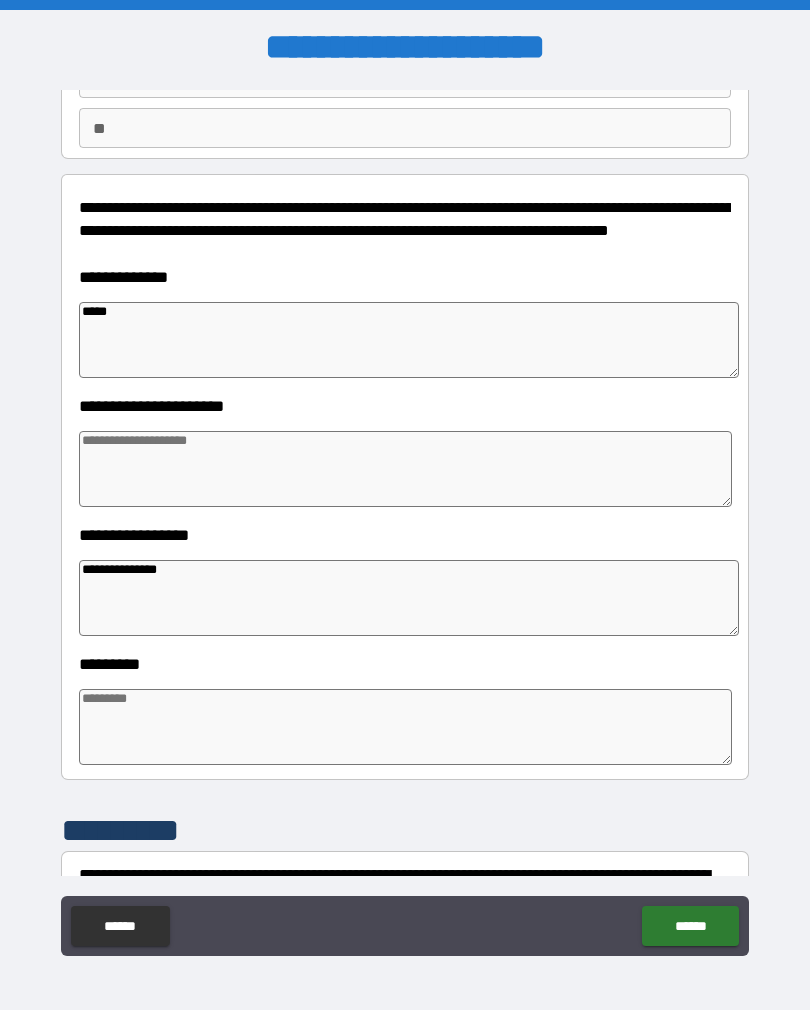 type on "*" 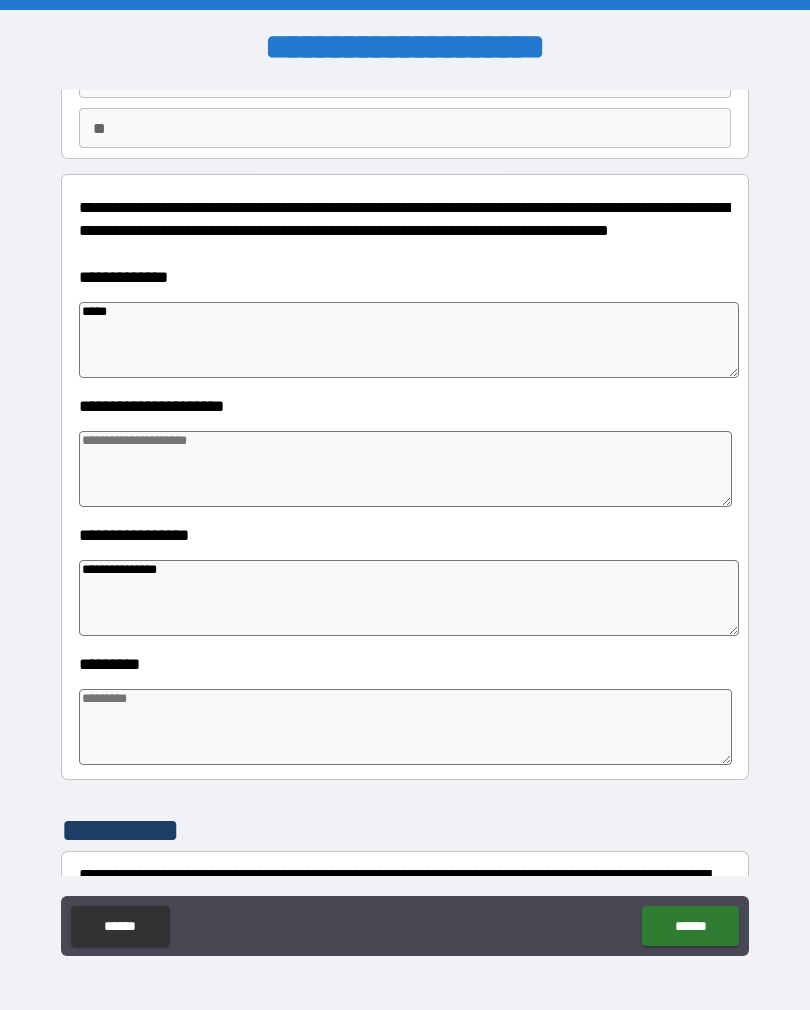 type on "*" 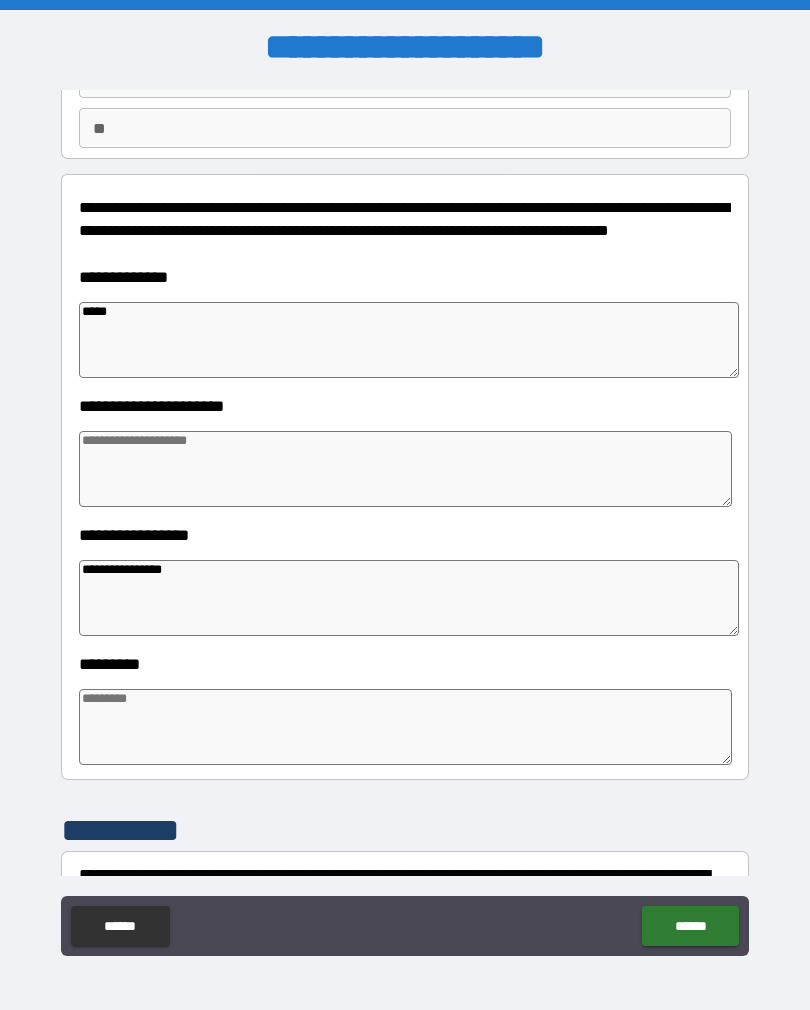 type on "*" 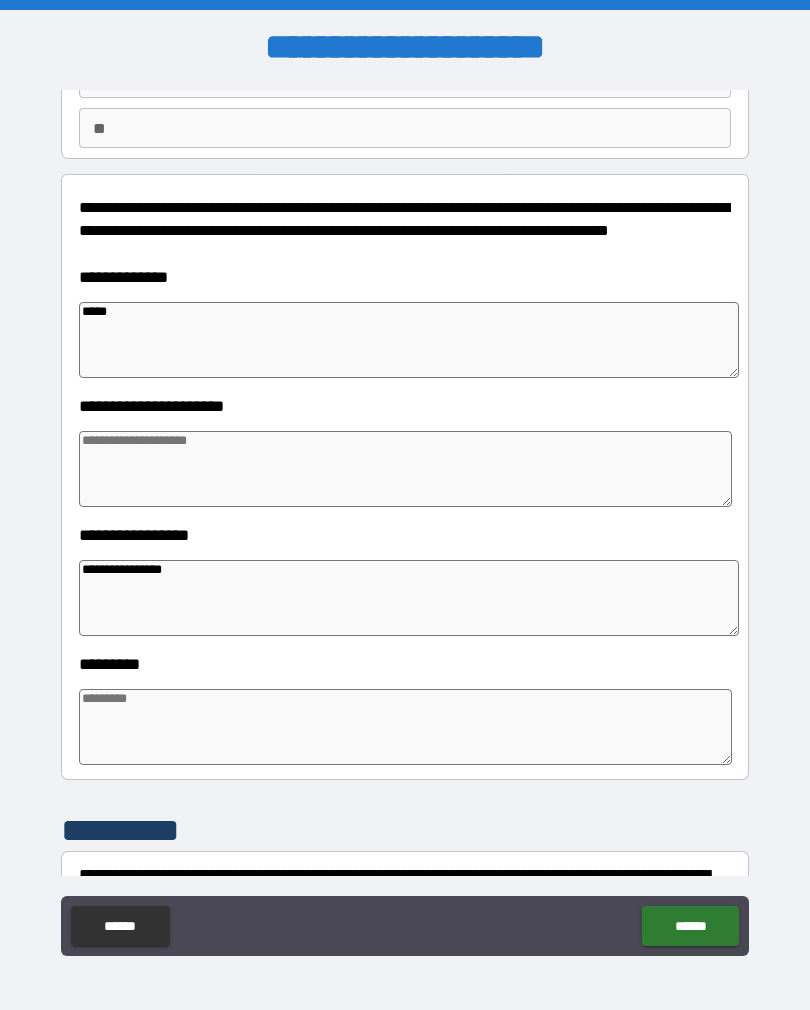 type on "**********" 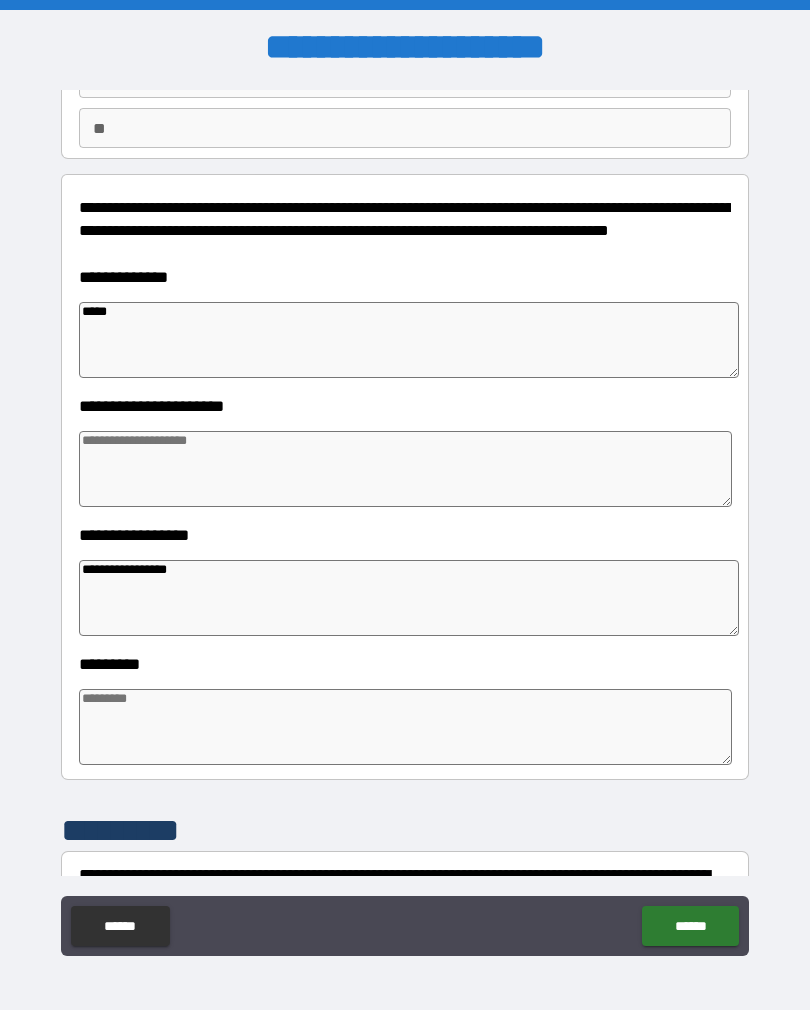 type on "*" 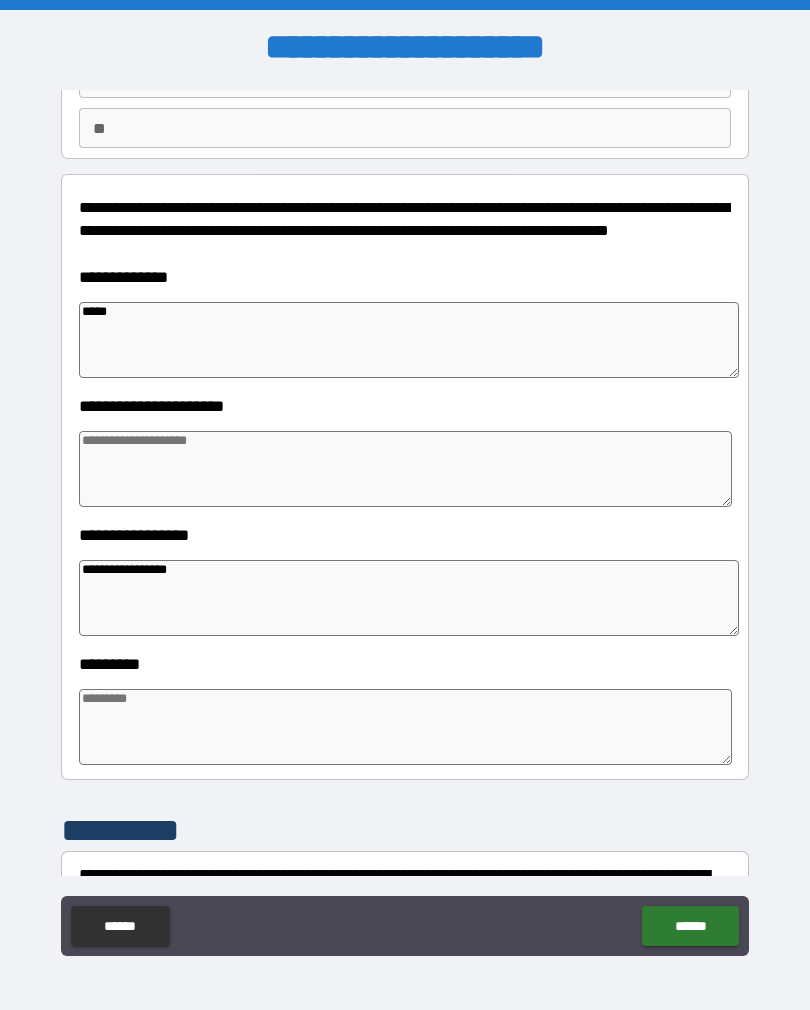 type on "*" 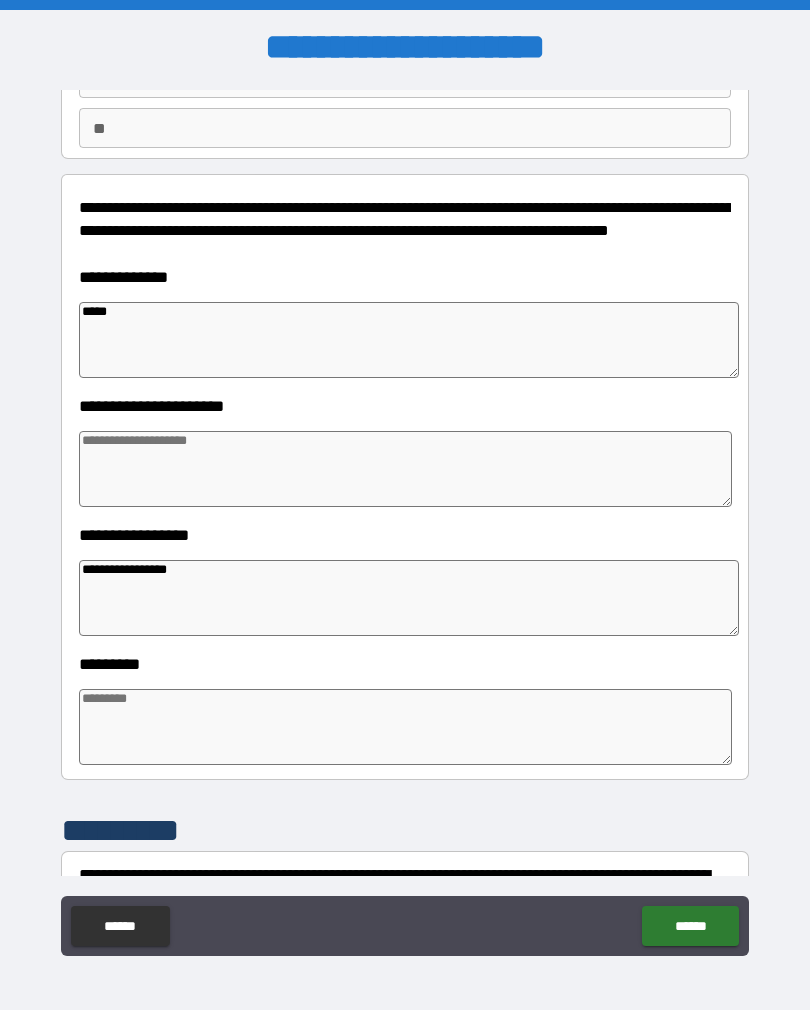 type on "*" 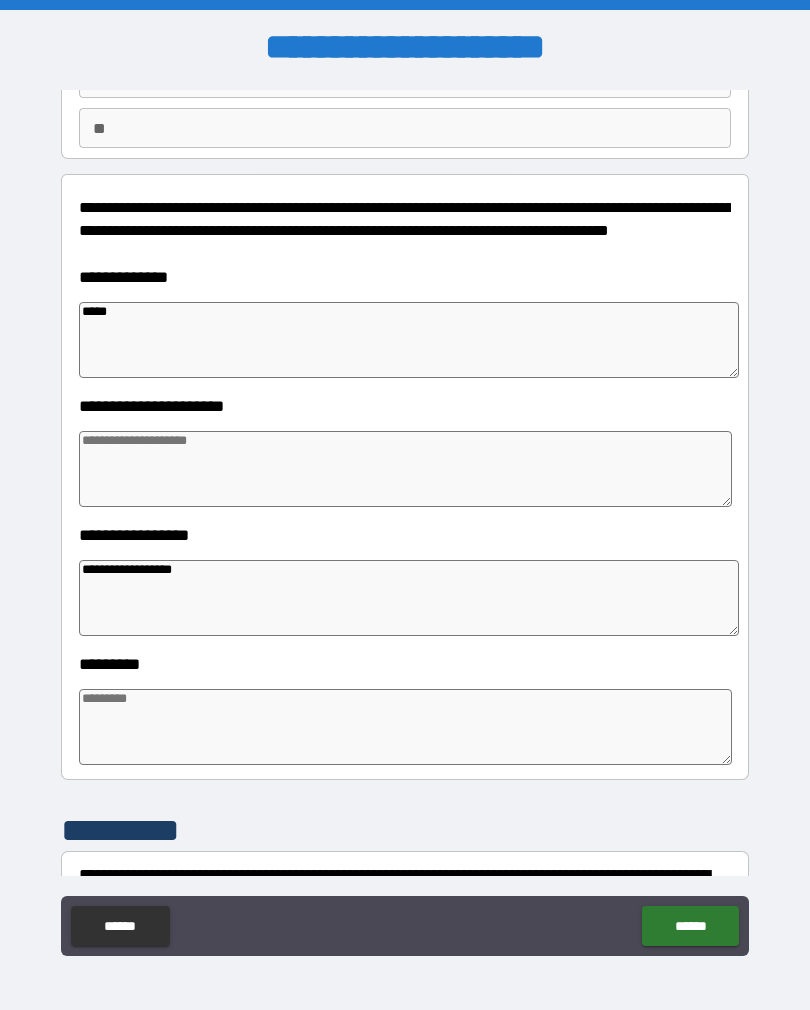 type on "**********" 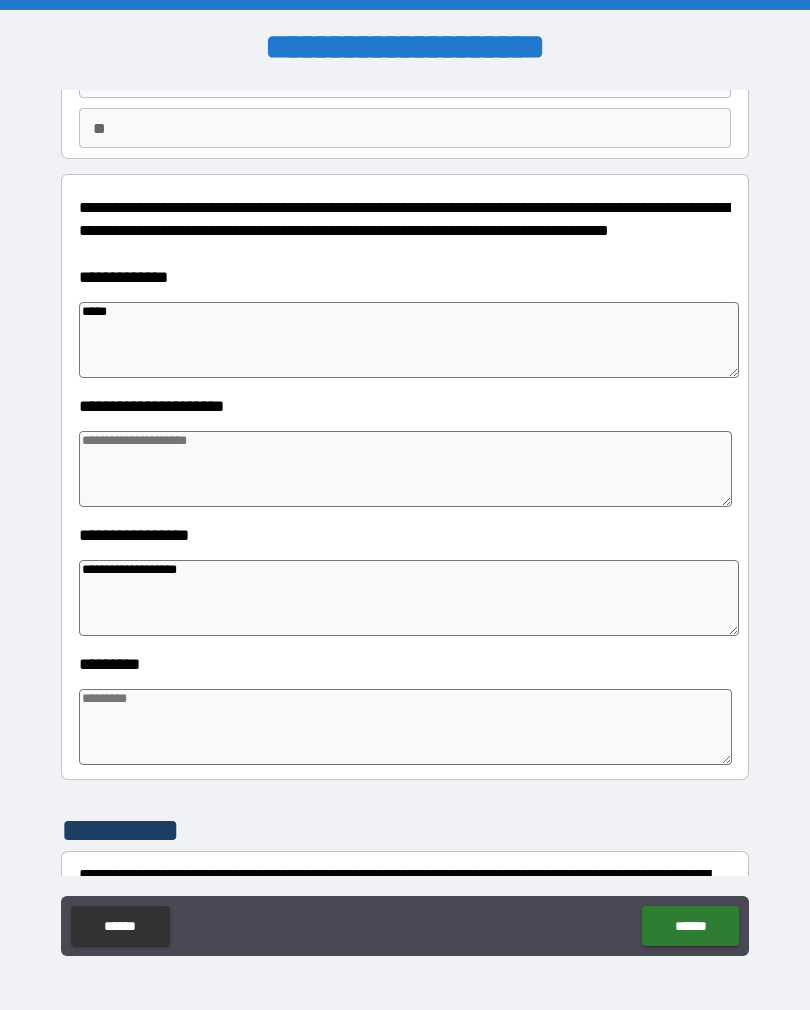 type on "*" 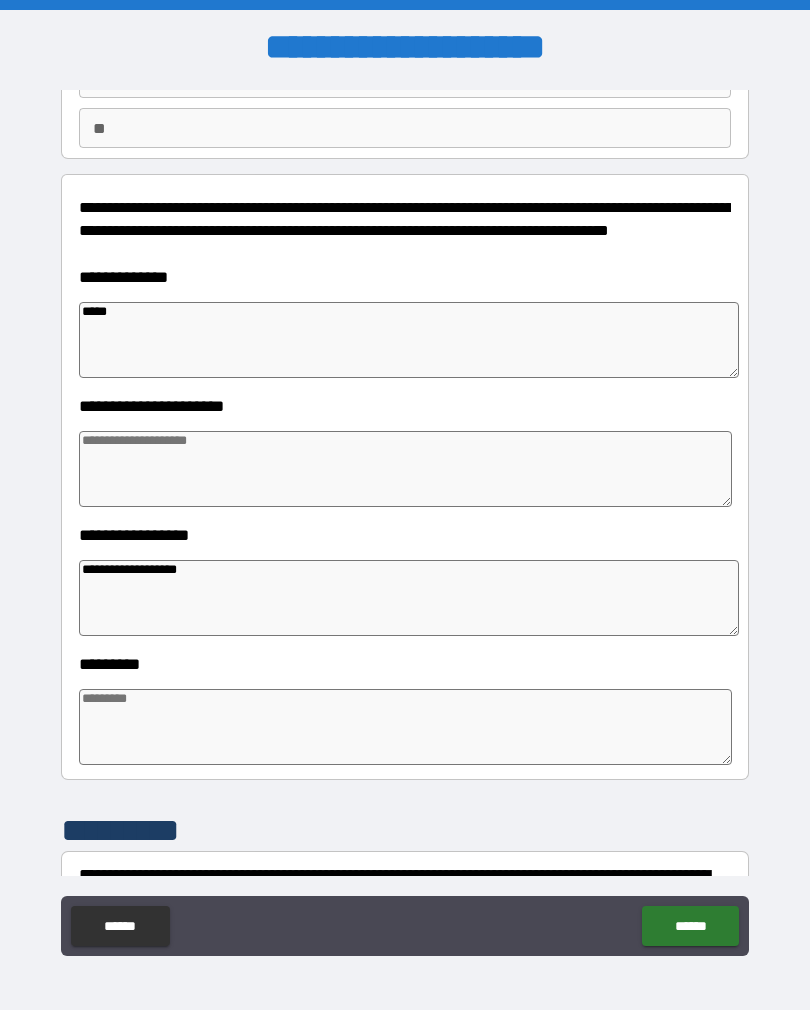 type on "*" 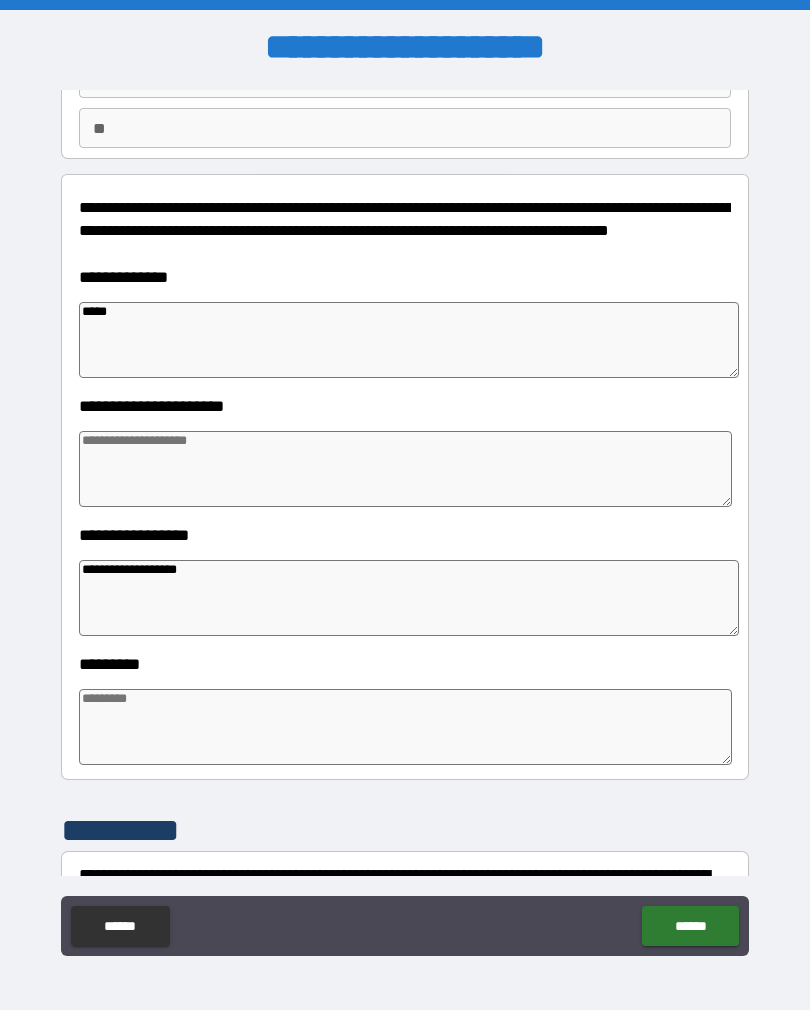 type on "*" 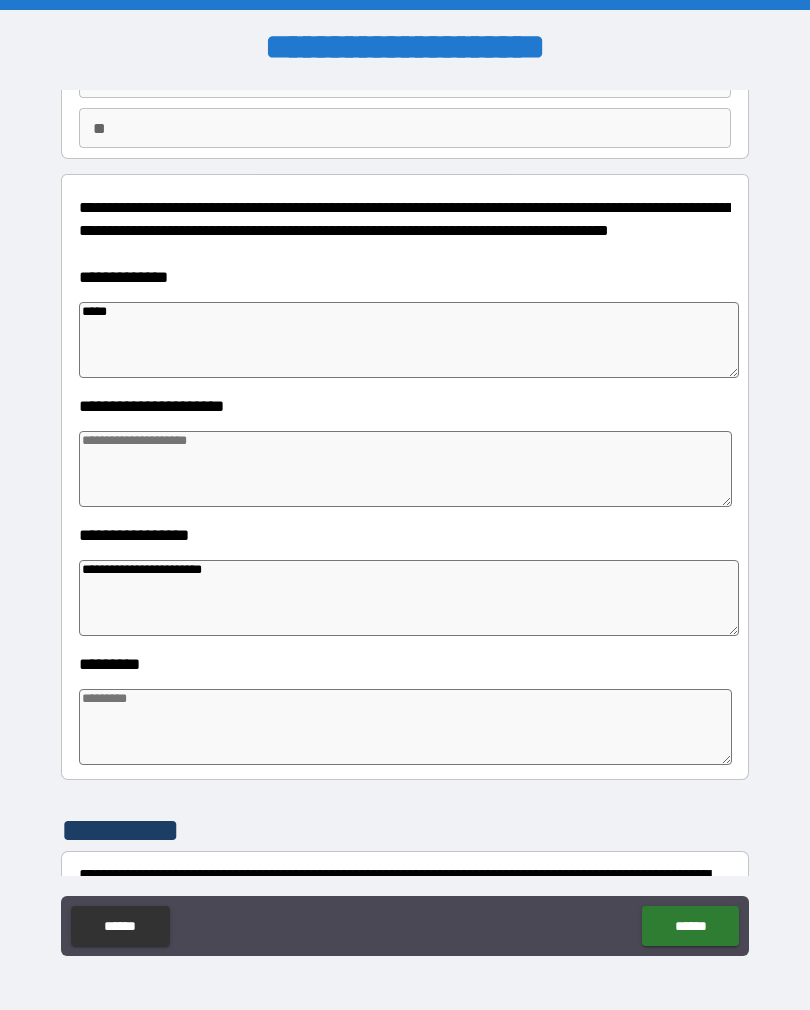 click at bounding box center [405, 469] 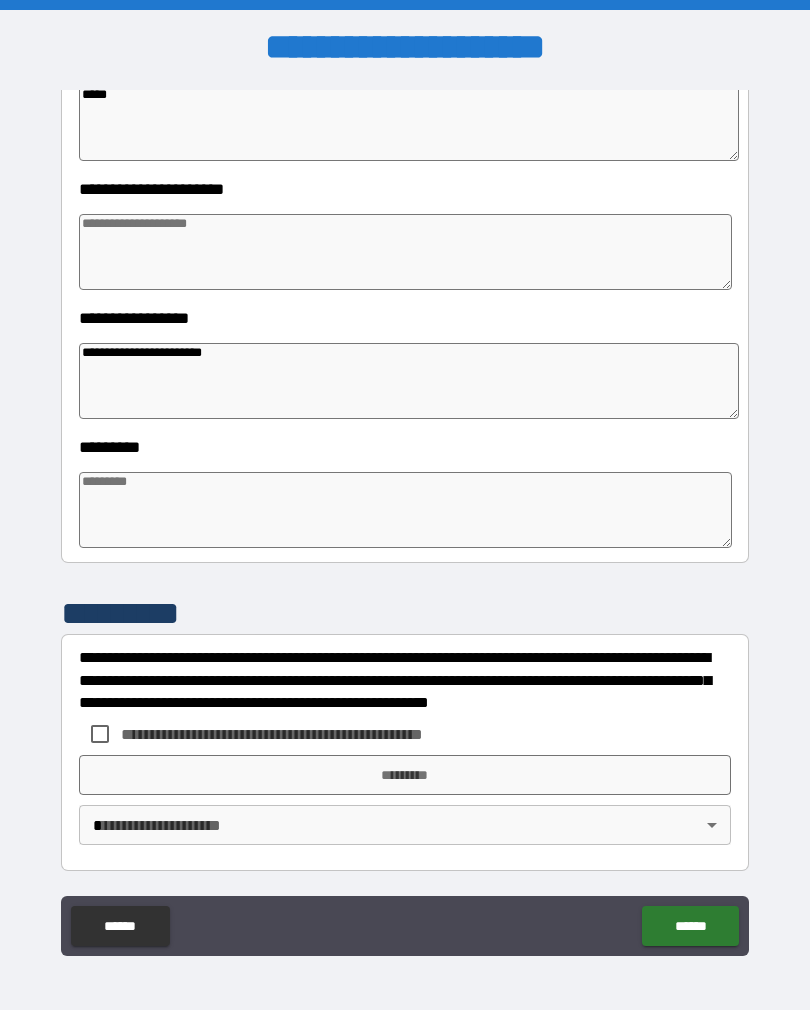scroll, scrollTop: 392, scrollLeft: 0, axis: vertical 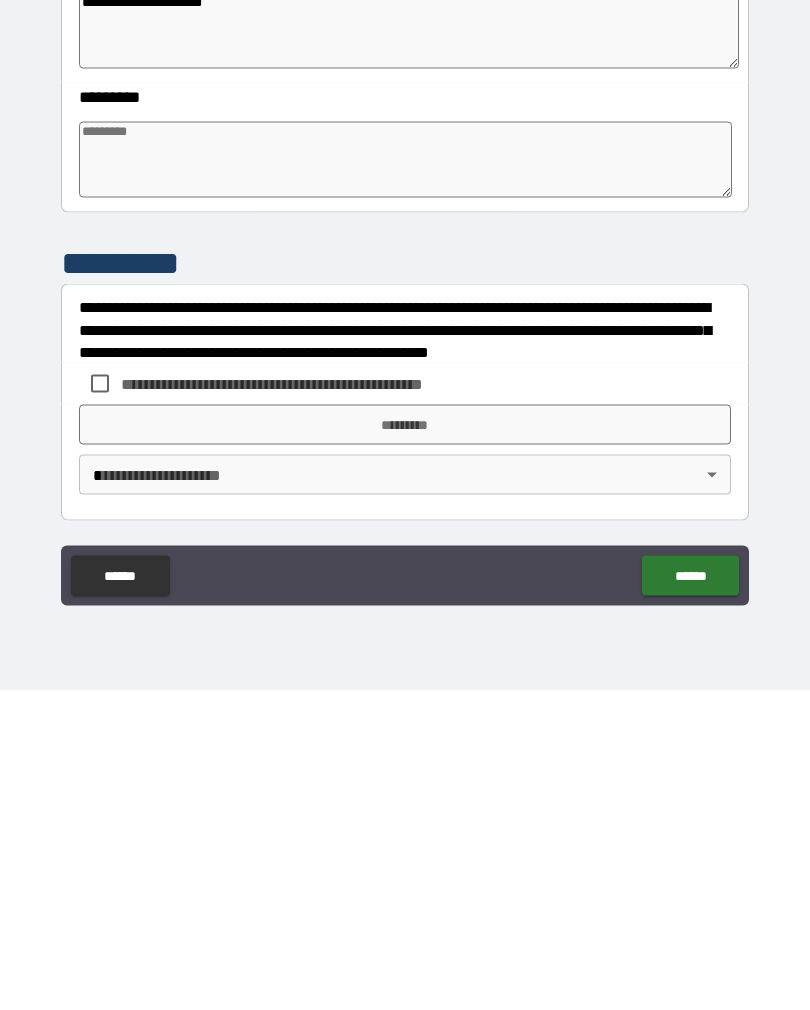 click on "*********" at bounding box center [405, 744] 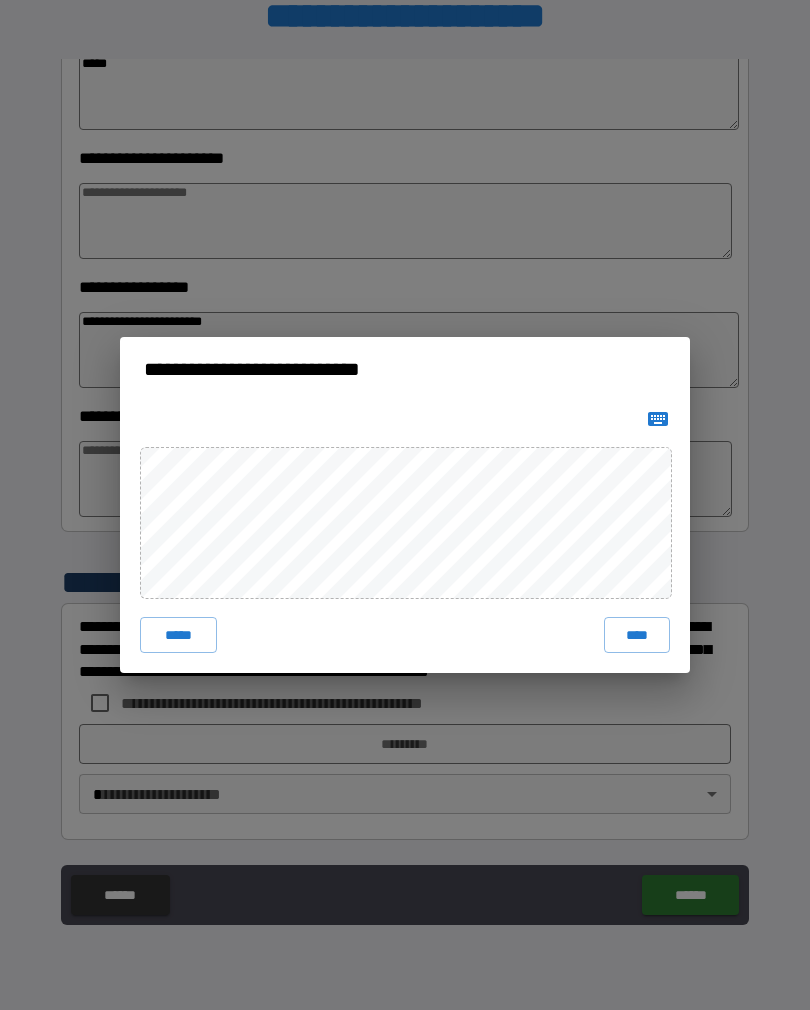 click on "****" at bounding box center (637, 635) 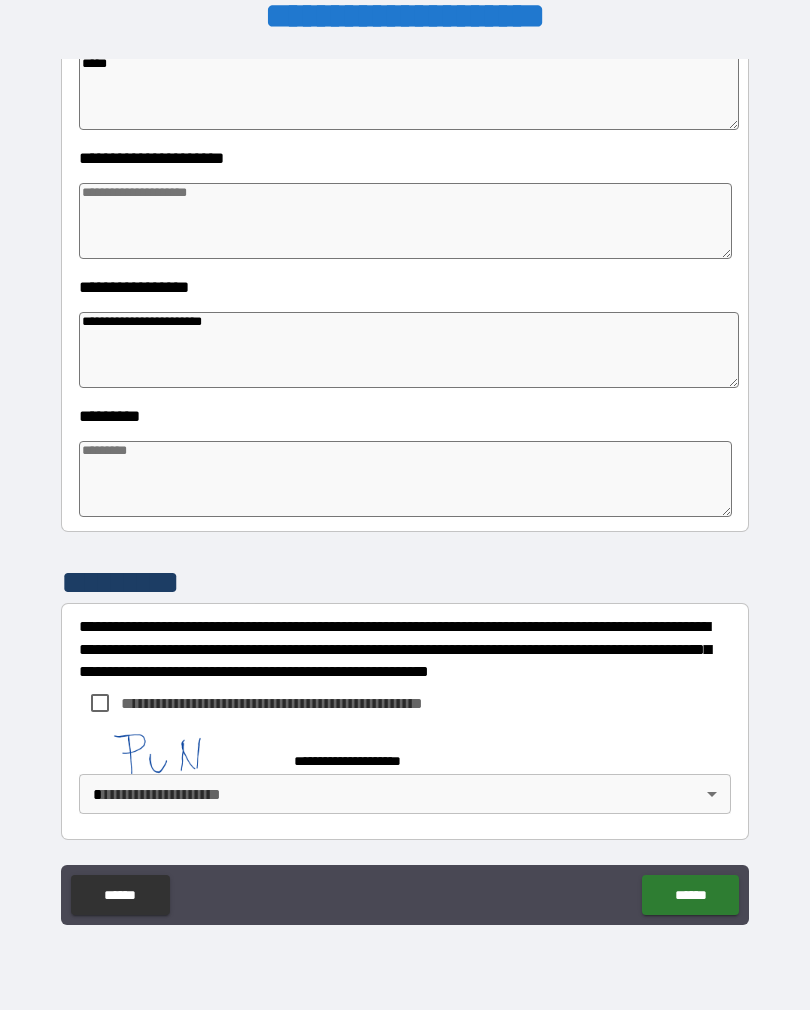 scroll, scrollTop: 382, scrollLeft: 0, axis: vertical 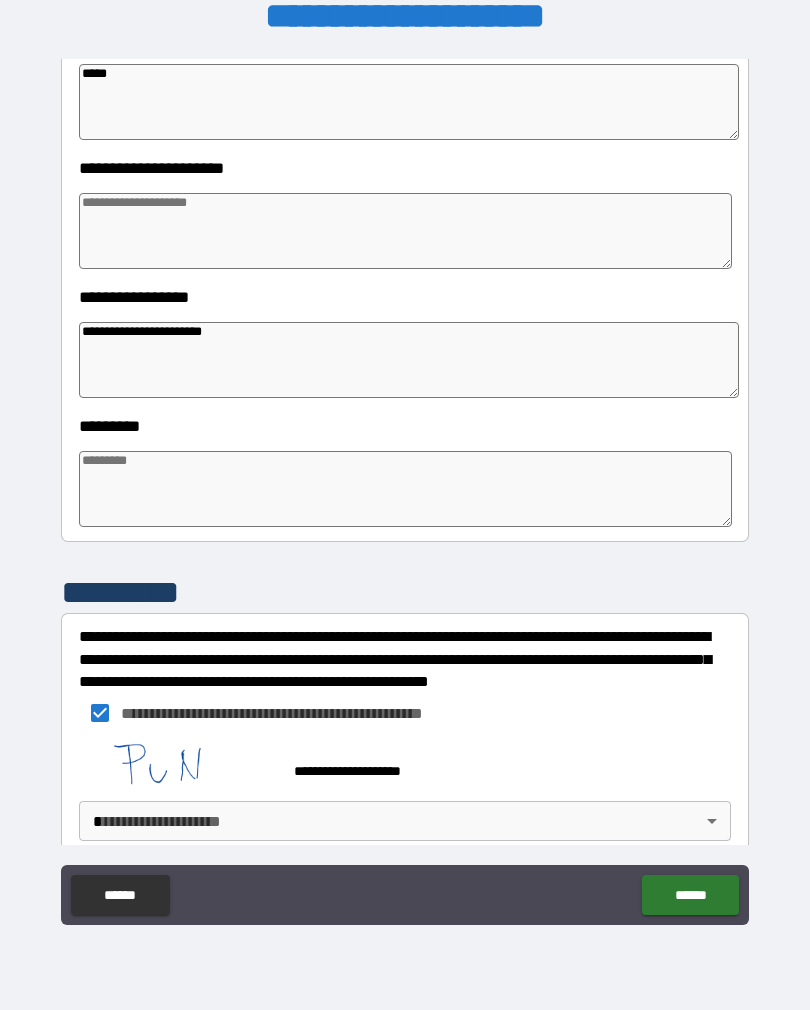 click at bounding box center [405, 231] 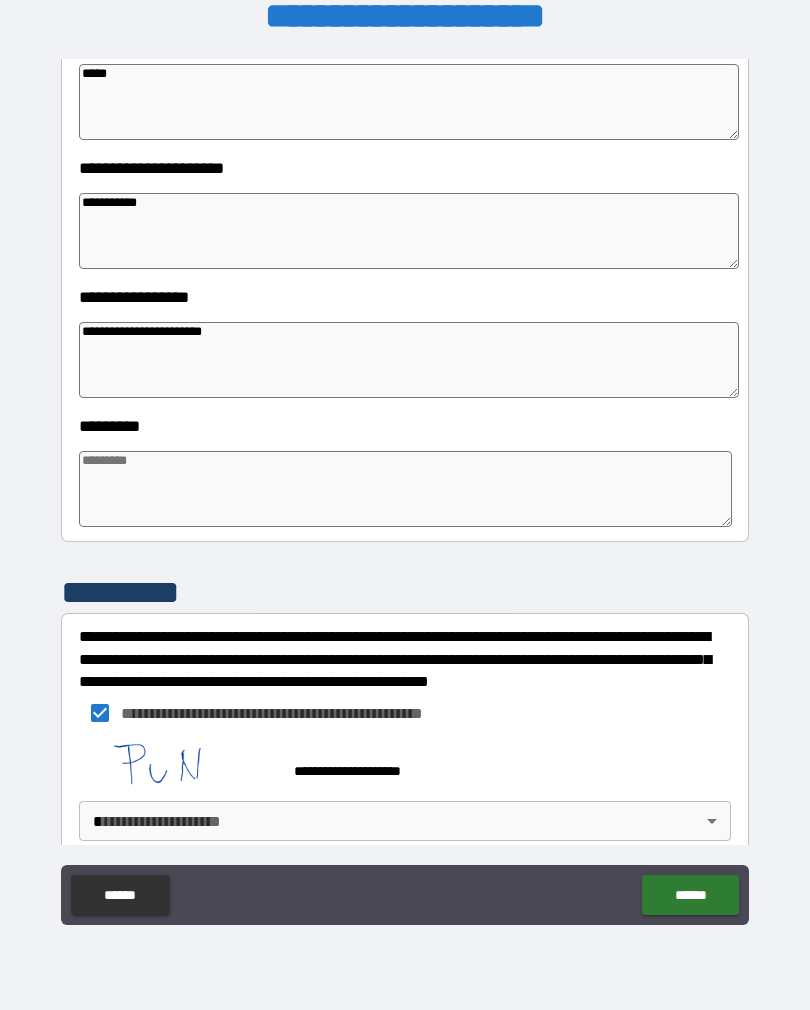 click on "**********" at bounding box center [405, 452] 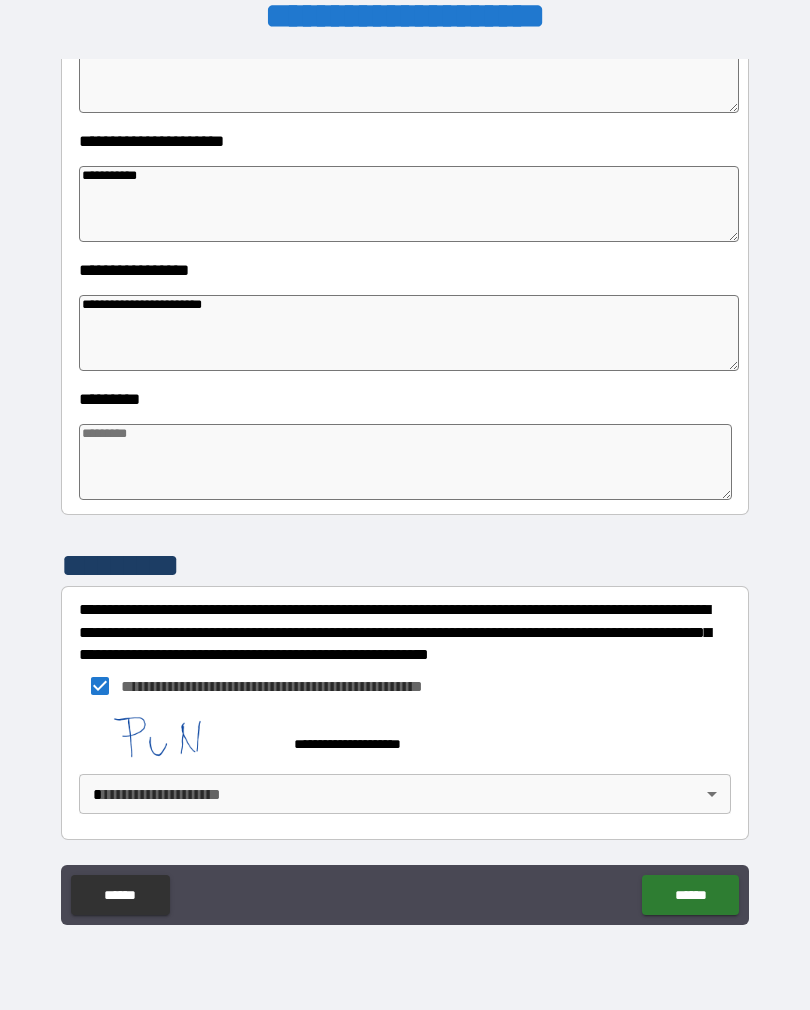 click on "******" at bounding box center [690, 895] 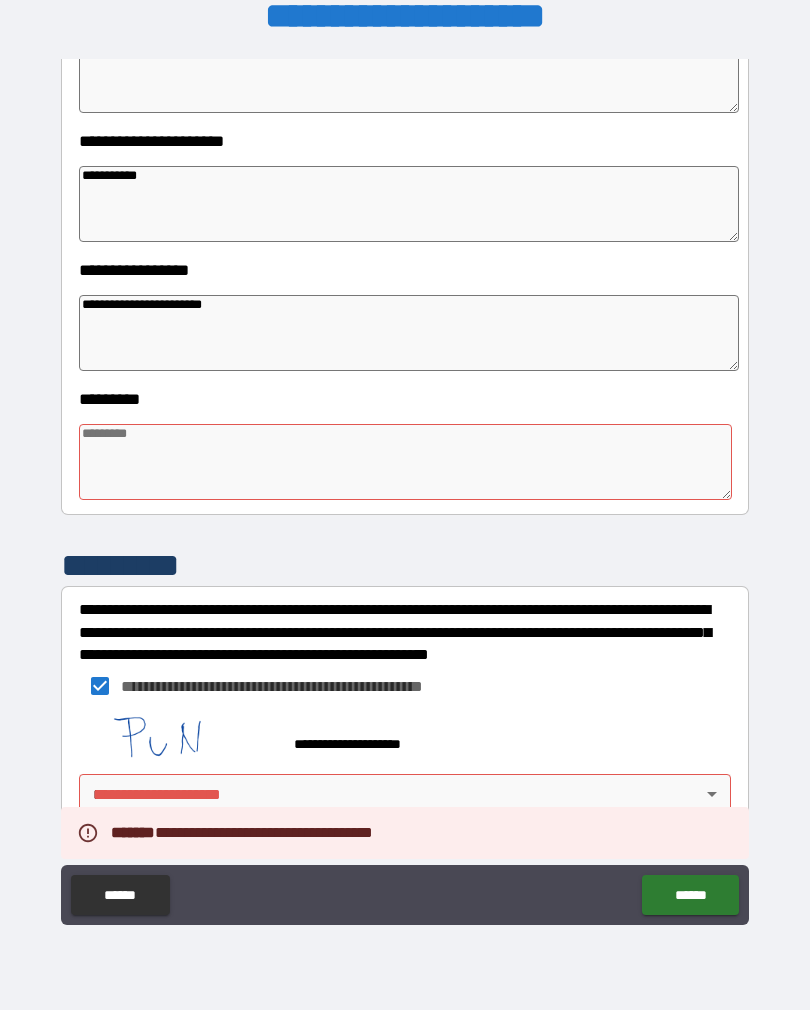 scroll, scrollTop: 409, scrollLeft: 0, axis: vertical 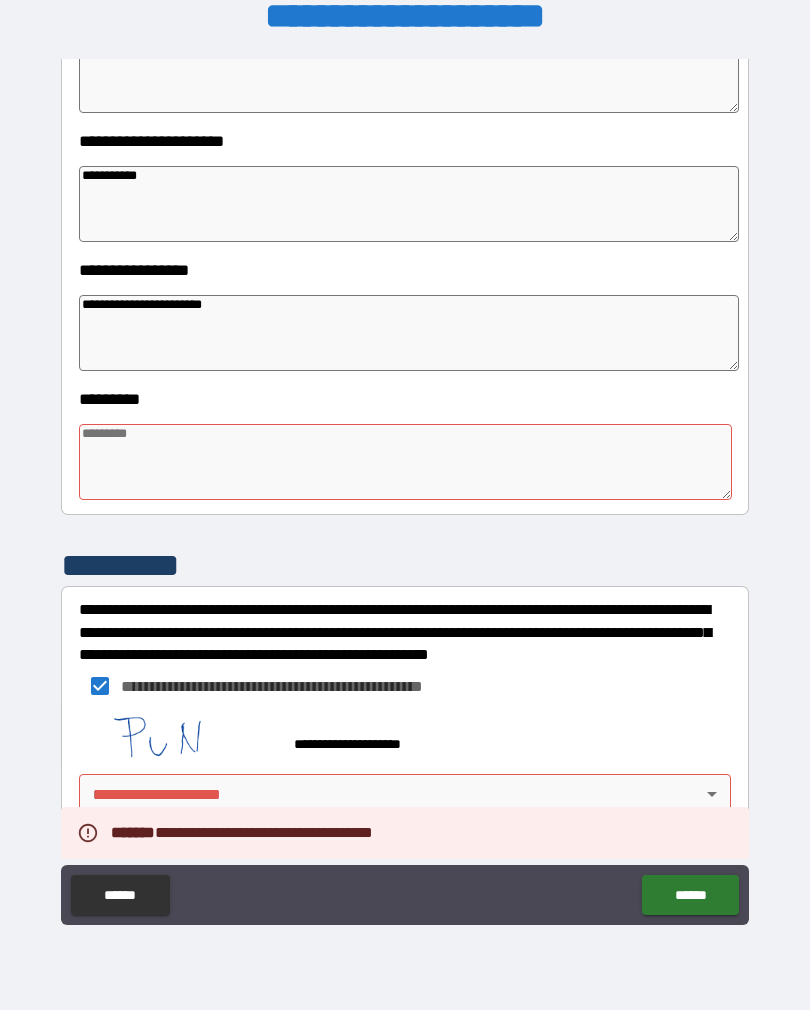 click on "**********" at bounding box center [405, 489] 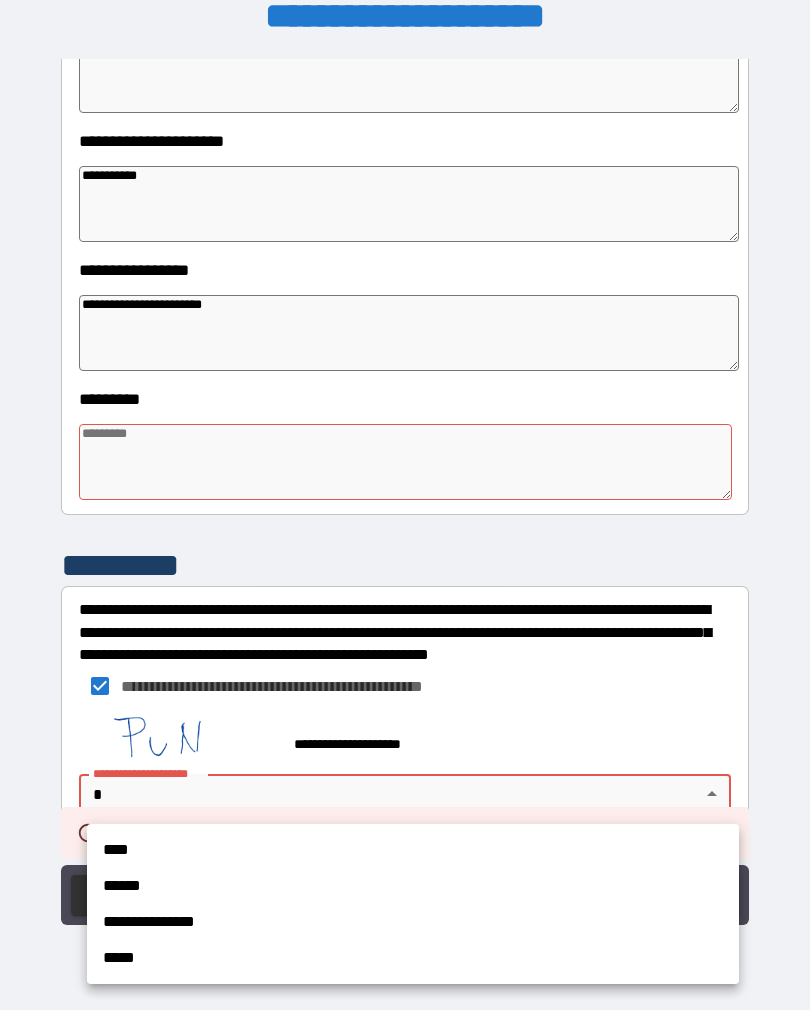 click on "****" at bounding box center [413, 850] 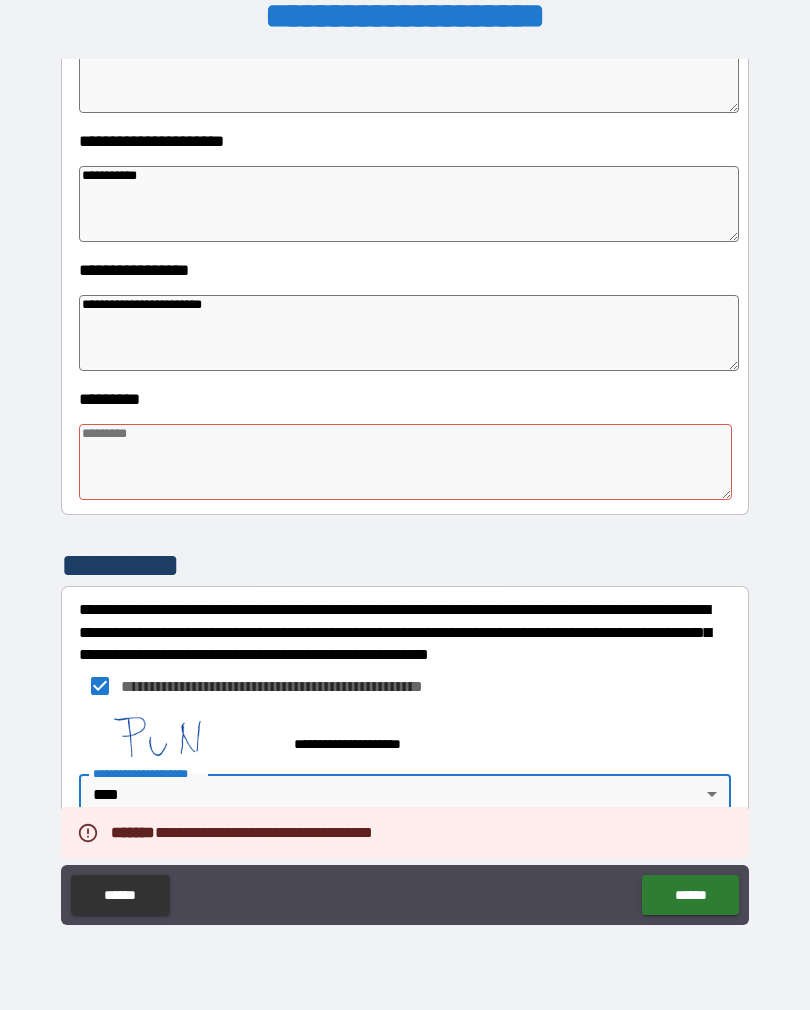 click on "******" at bounding box center [690, 895] 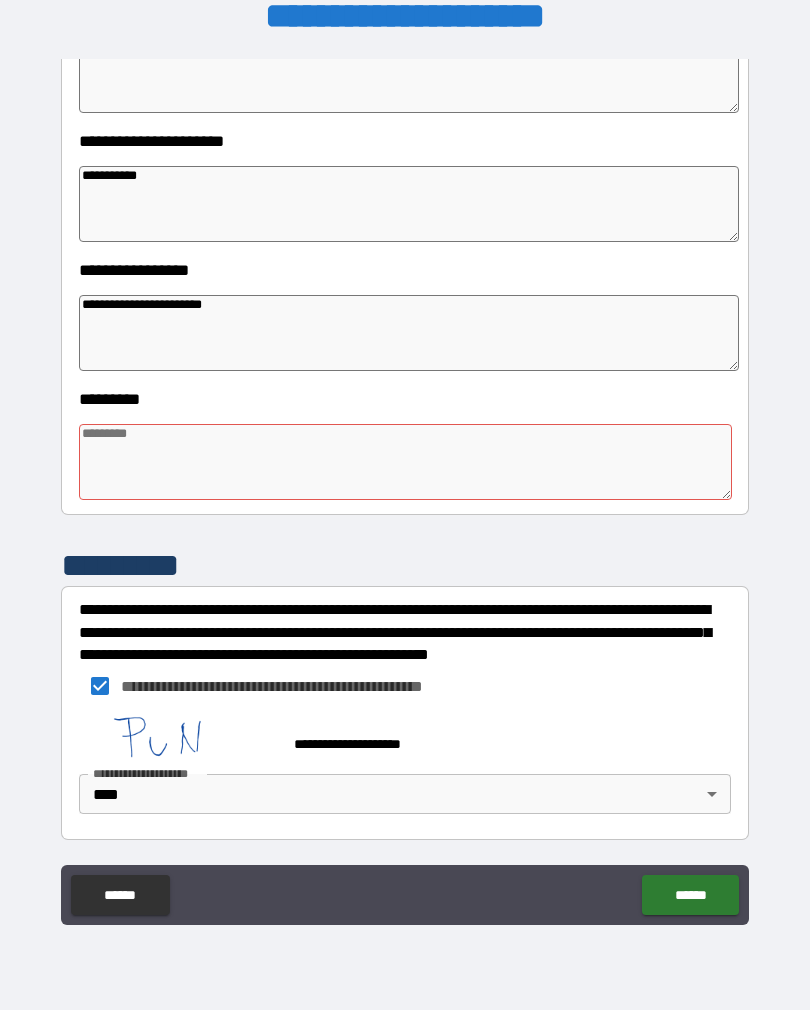 click on "******" at bounding box center [690, 895] 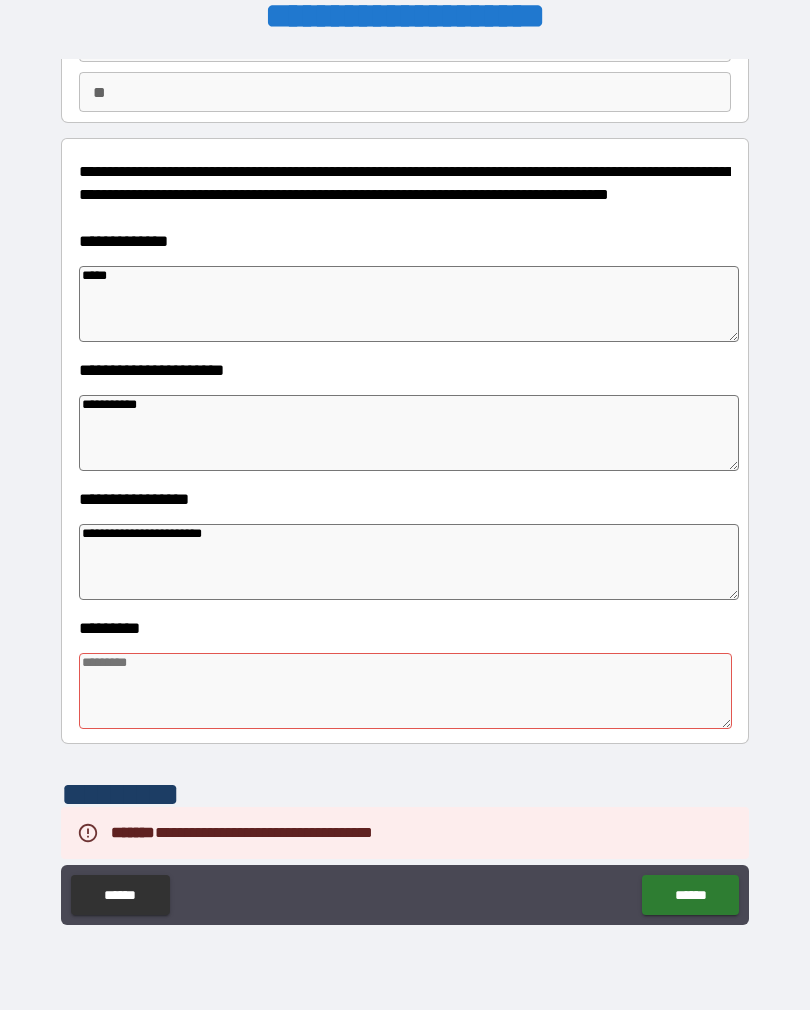 scroll, scrollTop: 181, scrollLeft: 0, axis: vertical 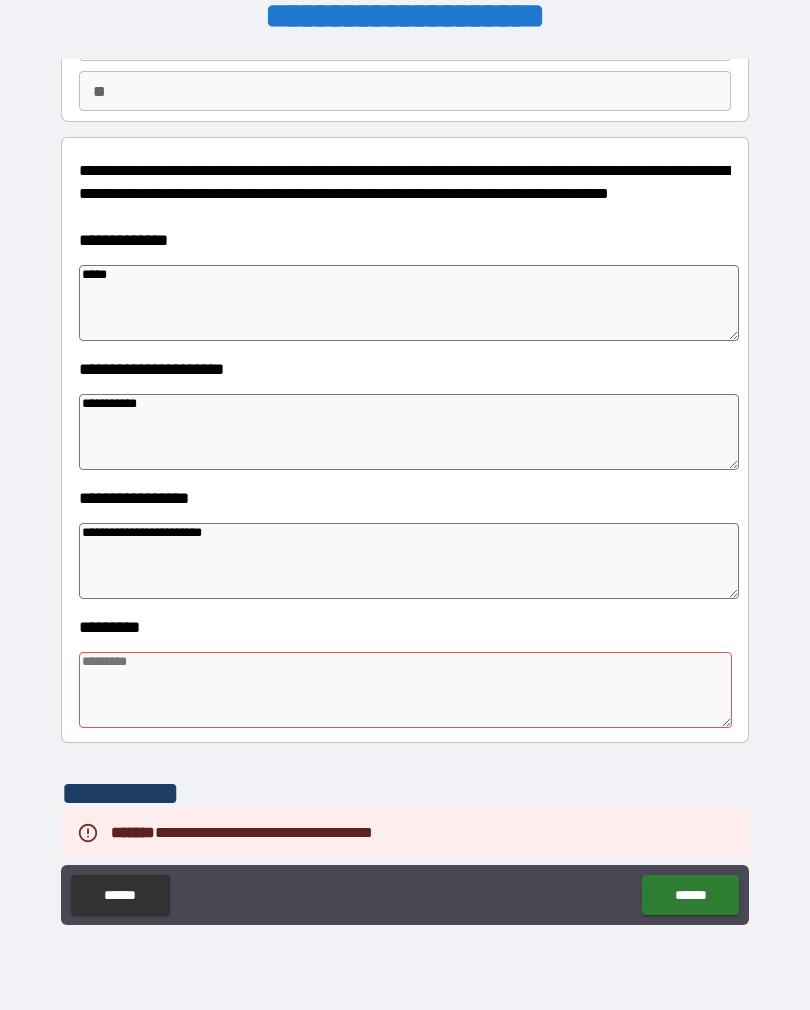 click at bounding box center [405, 690] 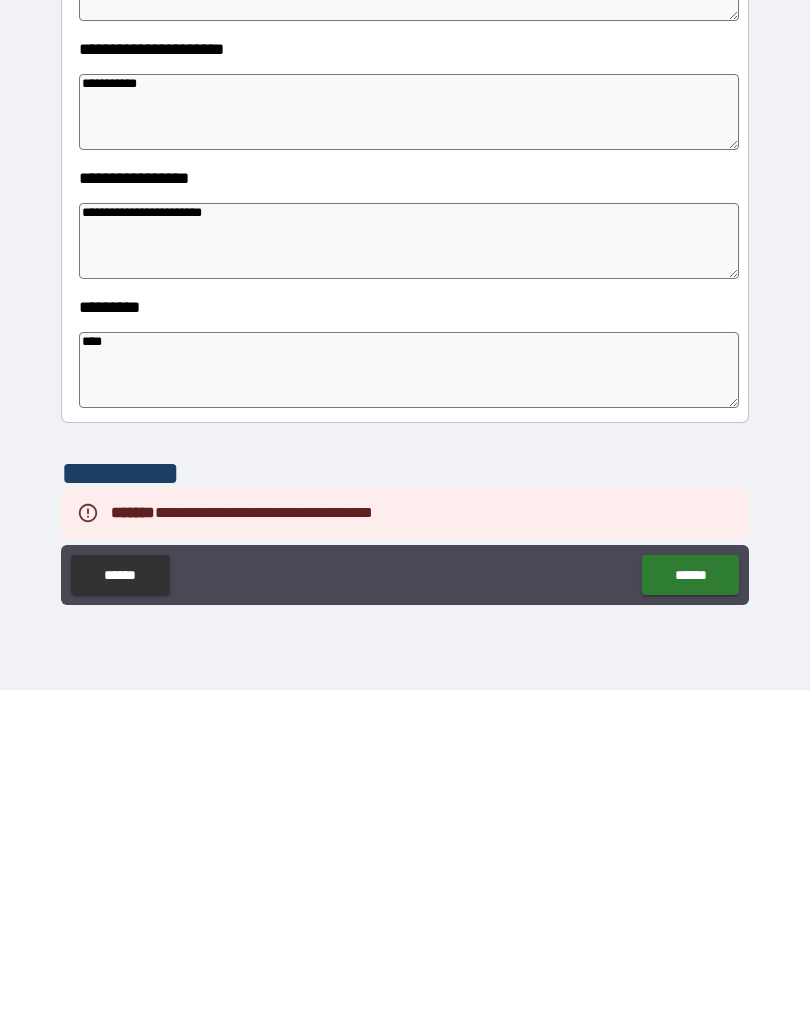 click on "******" at bounding box center (690, 895) 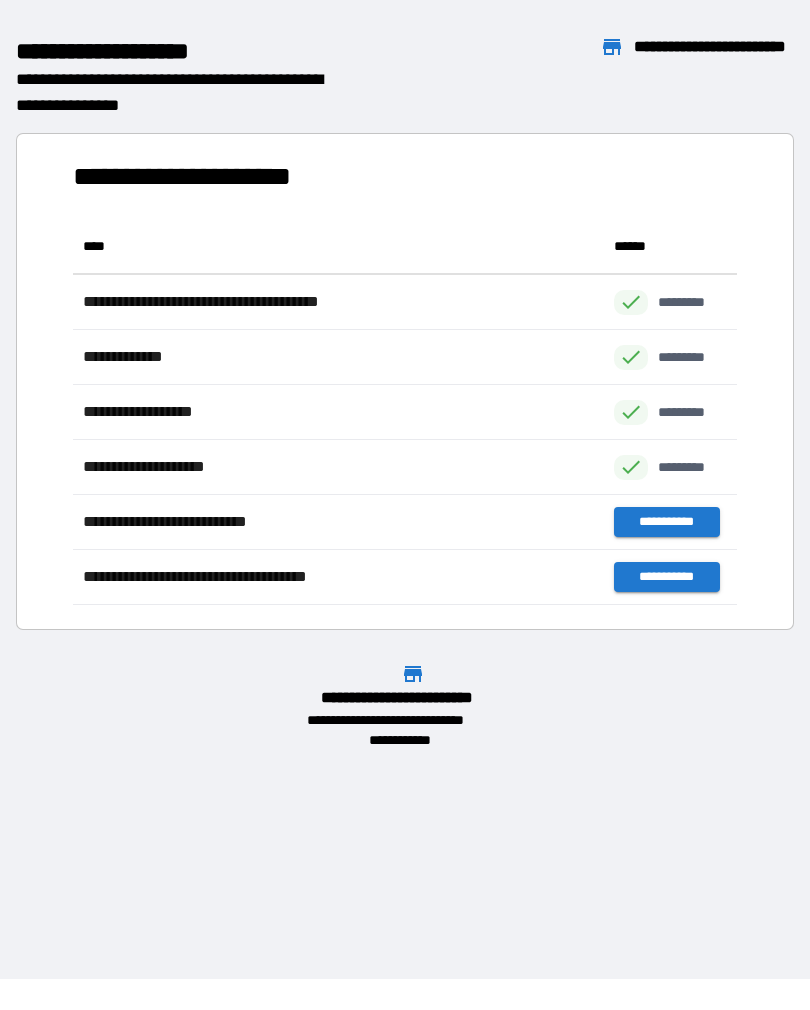 scroll, scrollTop: 386, scrollLeft: 664, axis: both 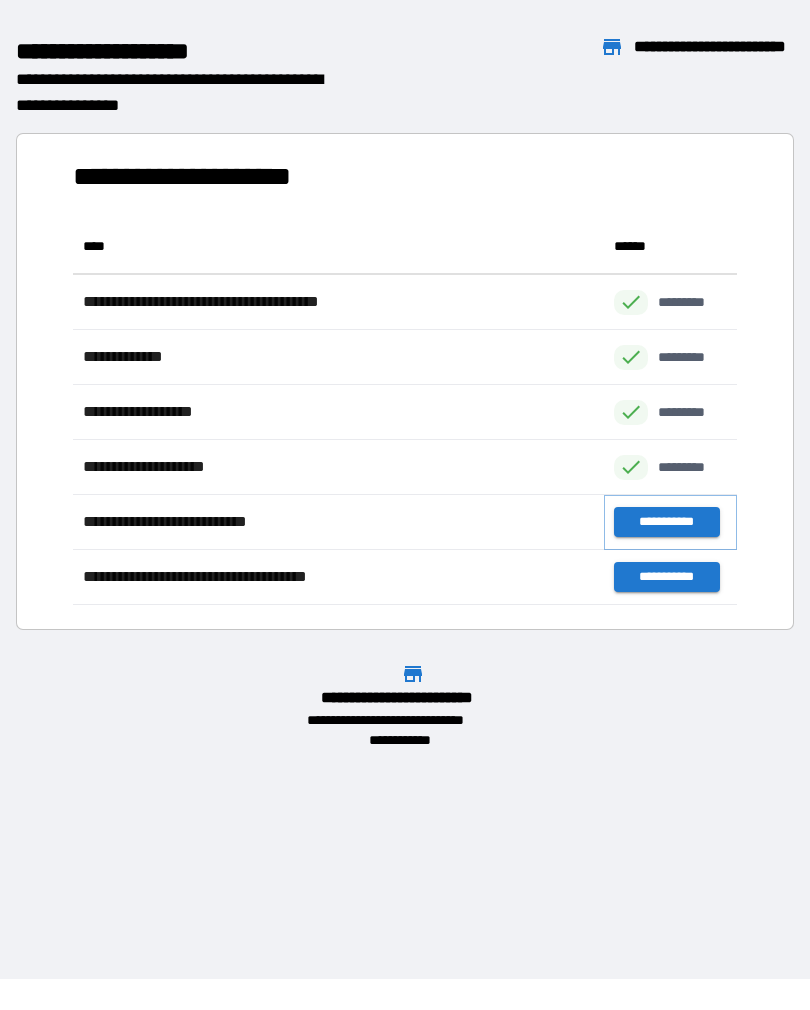 click on "**********" at bounding box center (666, 522) 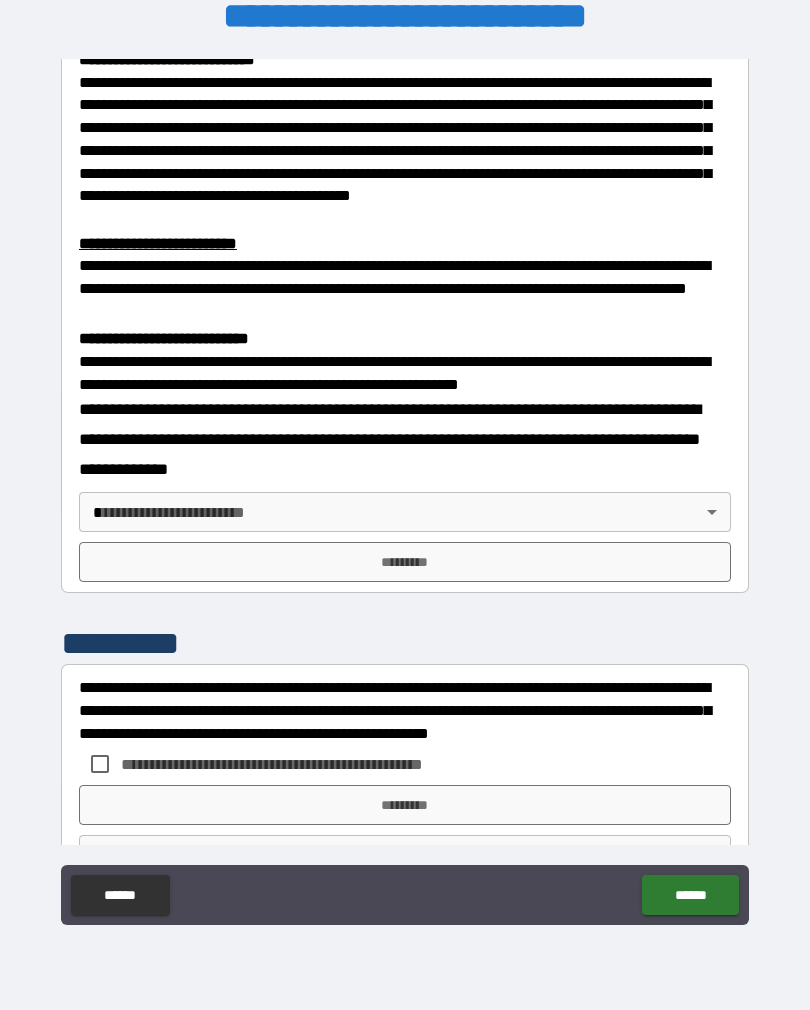 scroll, scrollTop: 533, scrollLeft: 0, axis: vertical 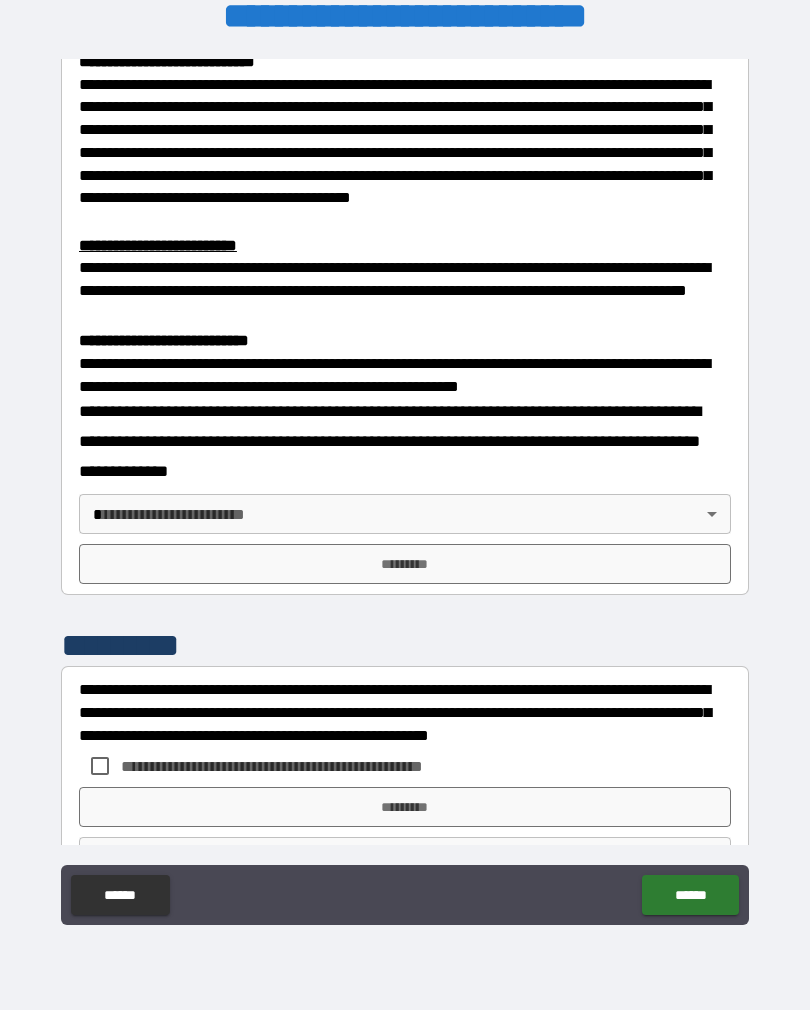 click on "**********" at bounding box center (405, 489) 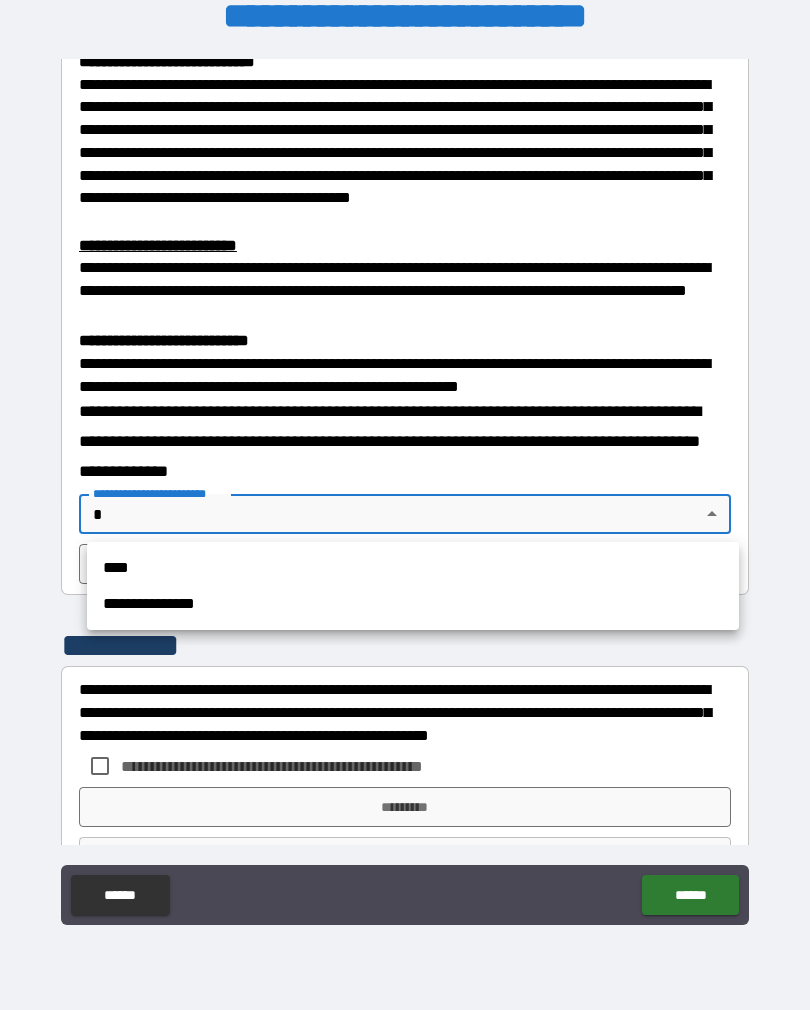 click on "****" at bounding box center (413, 568) 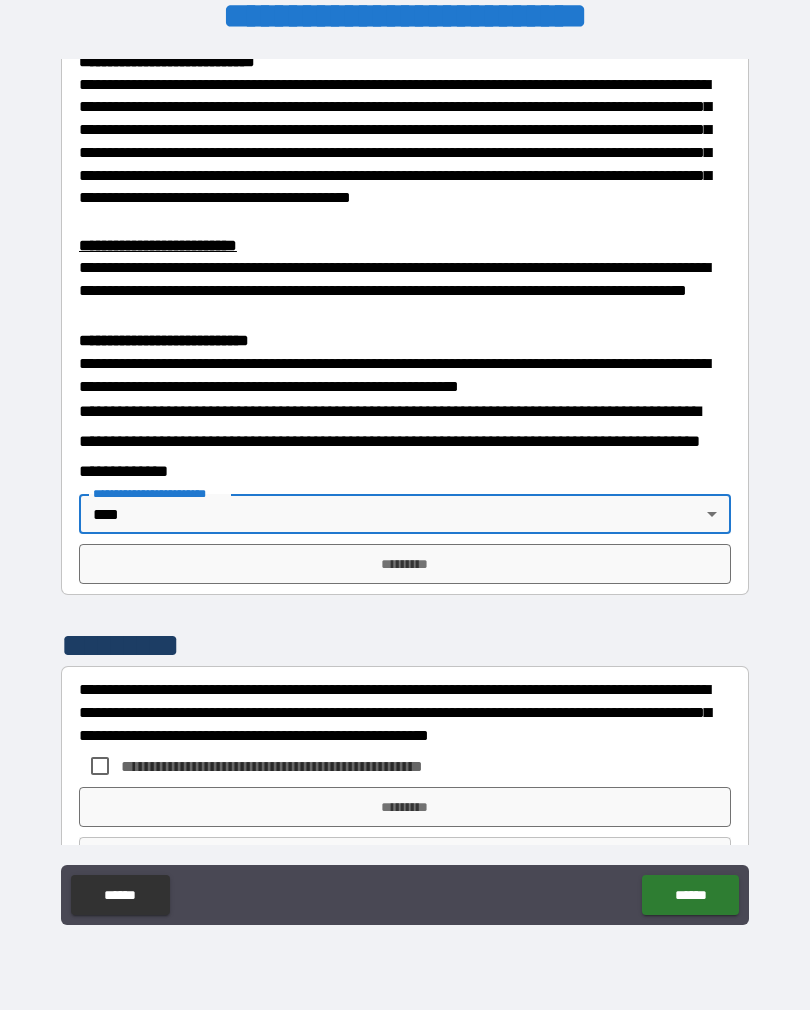 click on "*********" at bounding box center (405, 564) 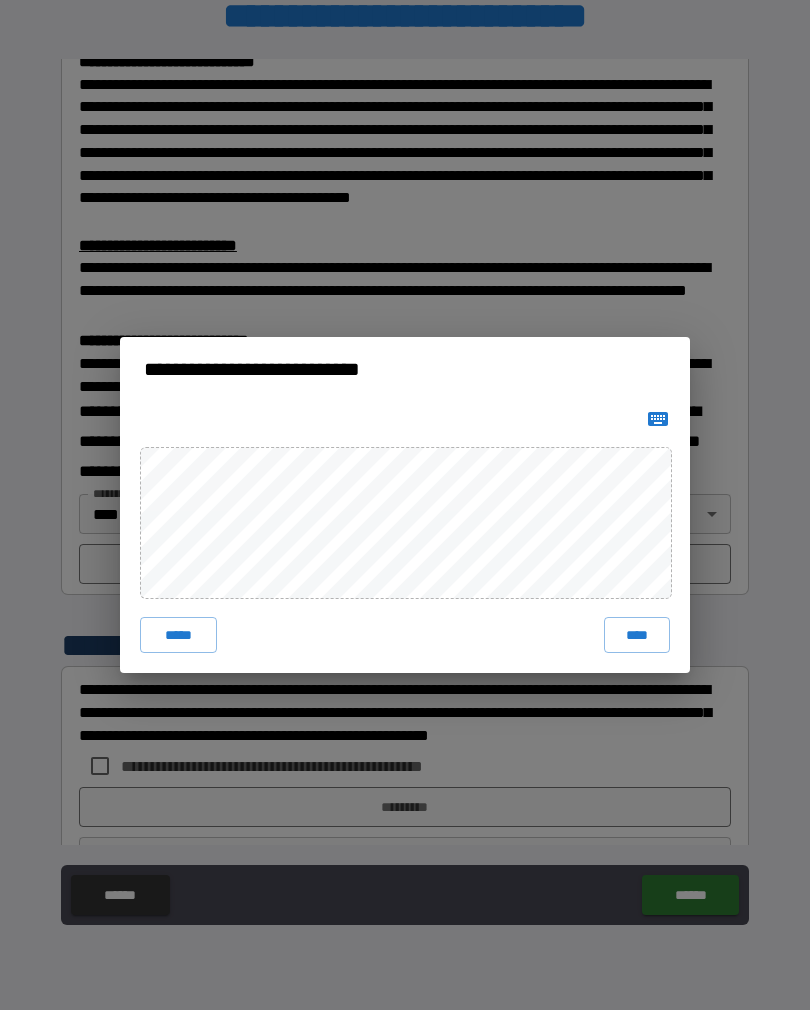 click on "****" at bounding box center [637, 635] 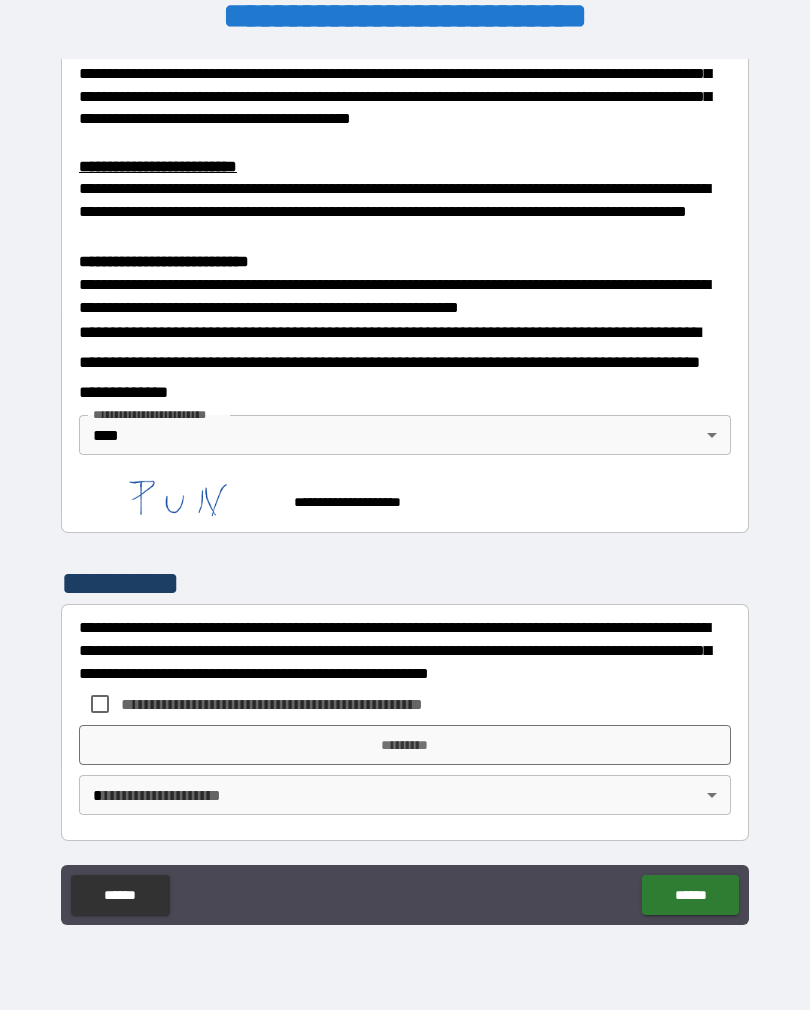 click on "*********" at bounding box center (405, 745) 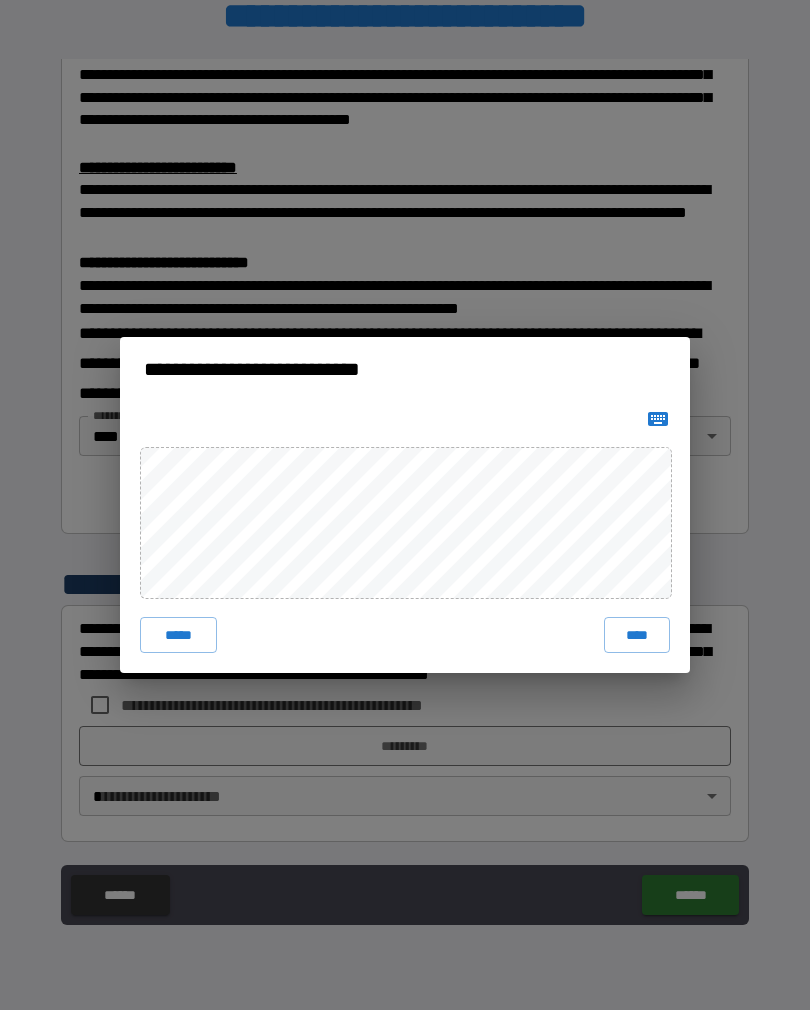 click on "****" at bounding box center (637, 635) 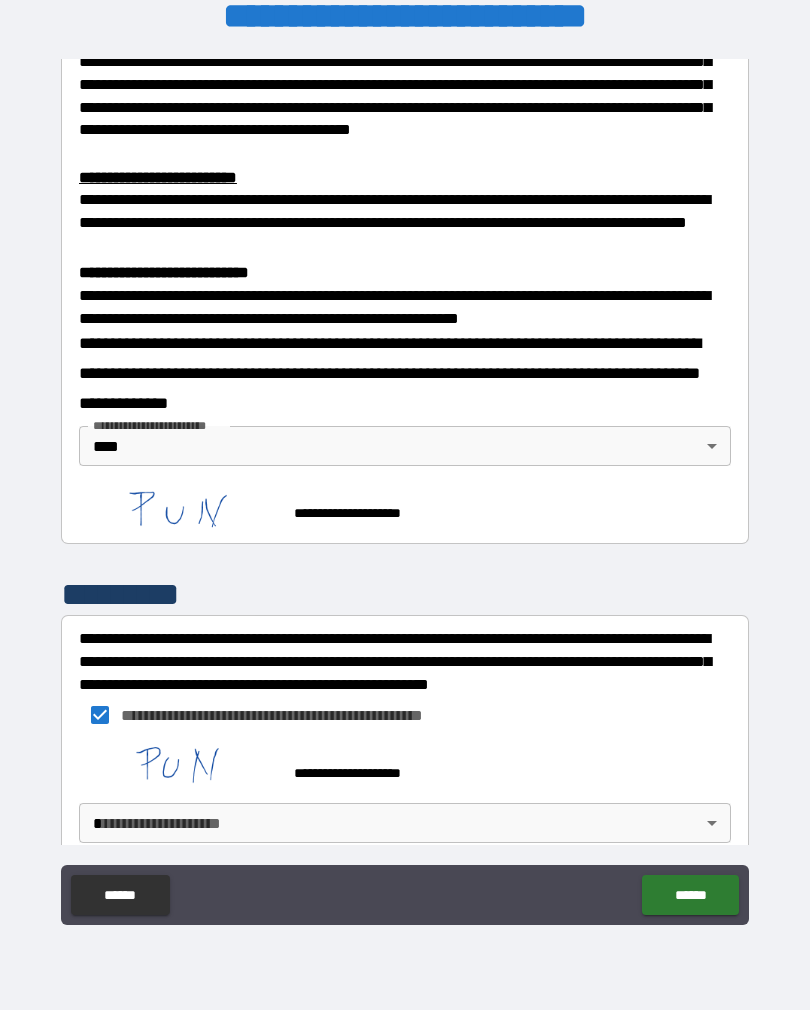 click on "******" at bounding box center [690, 895] 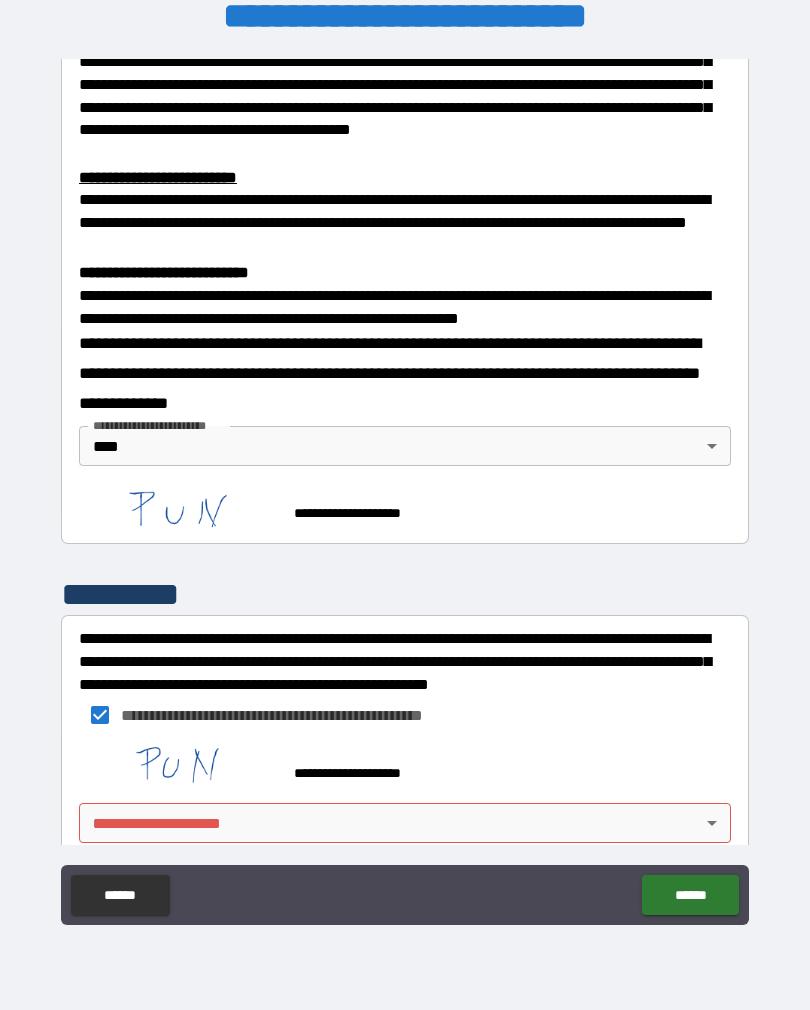 click on "******" at bounding box center (690, 895) 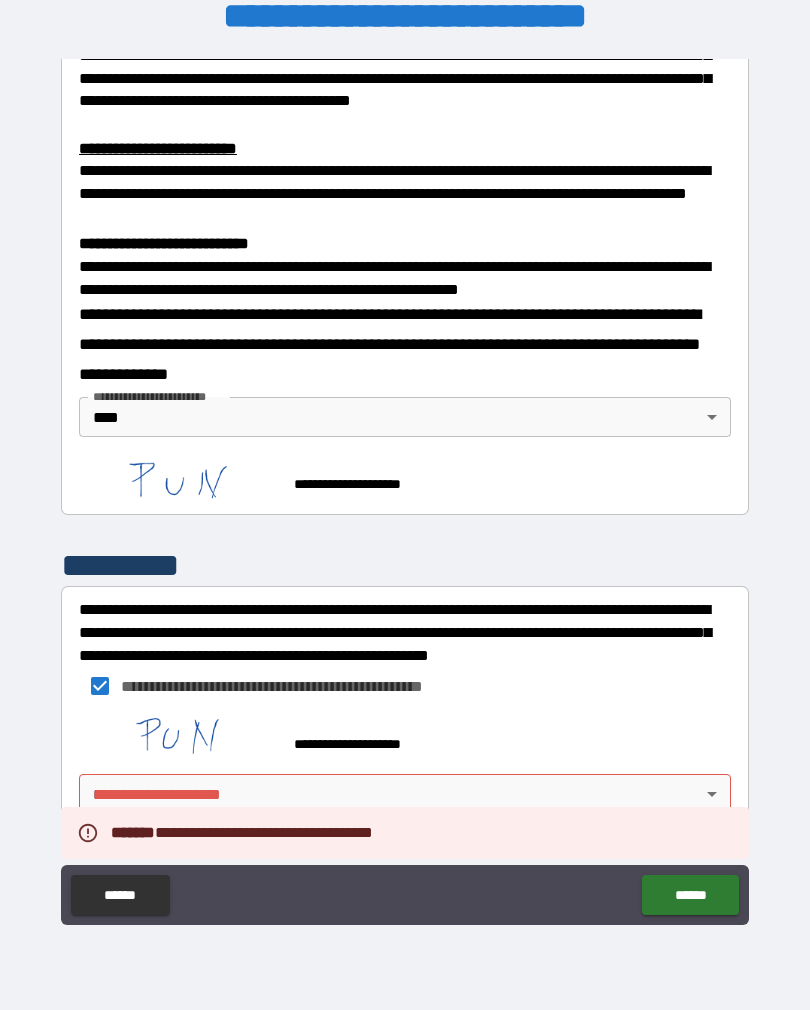 scroll, scrollTop: 628, scrollLeft: 0, axis: vertical 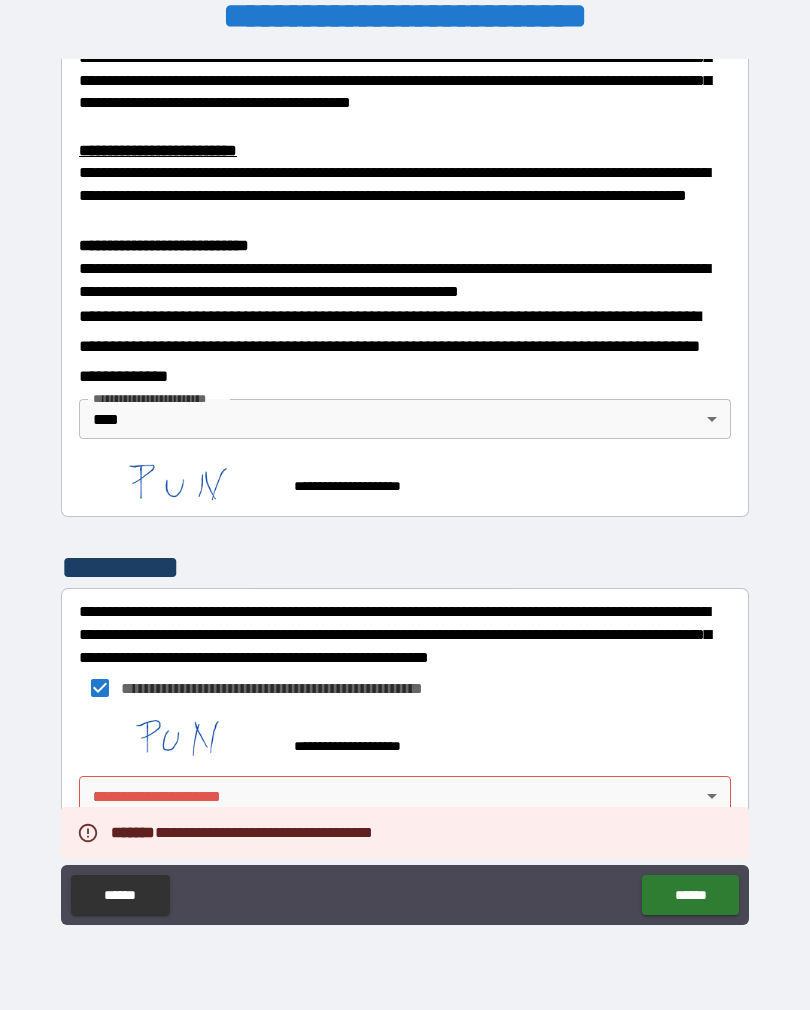 click on "**********" at bounding box center (405, 489) 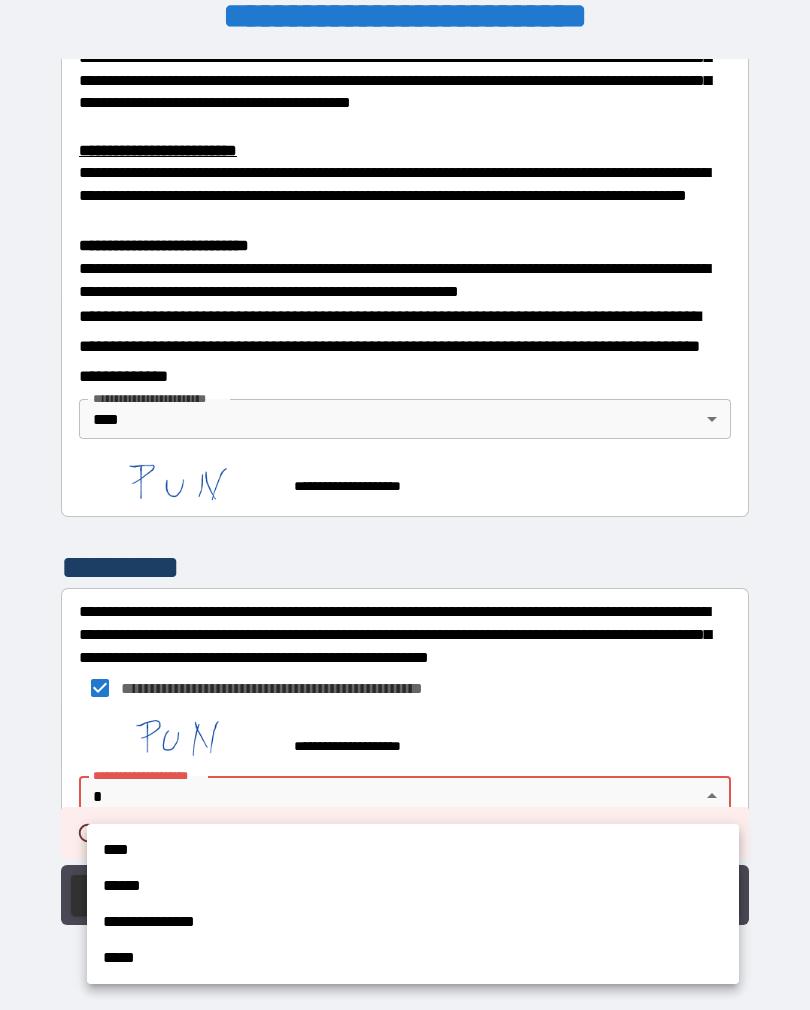 click on "****" at bounding box center (413, 850) 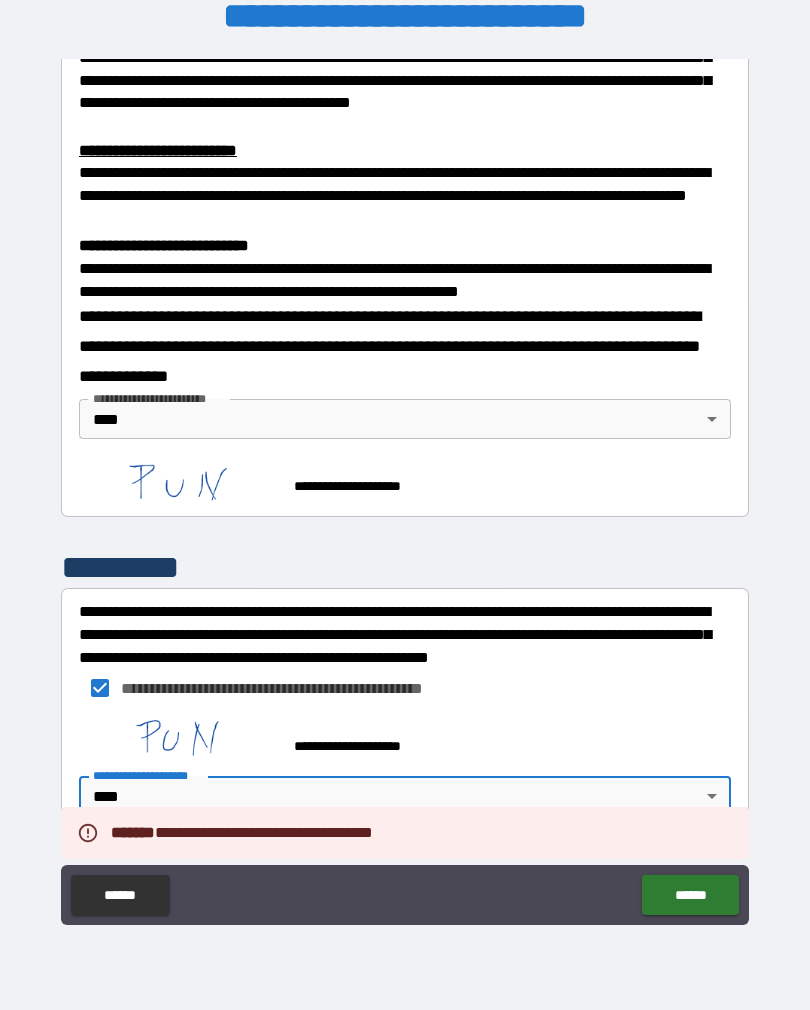 click on "******" at bounding box center (690, 895) 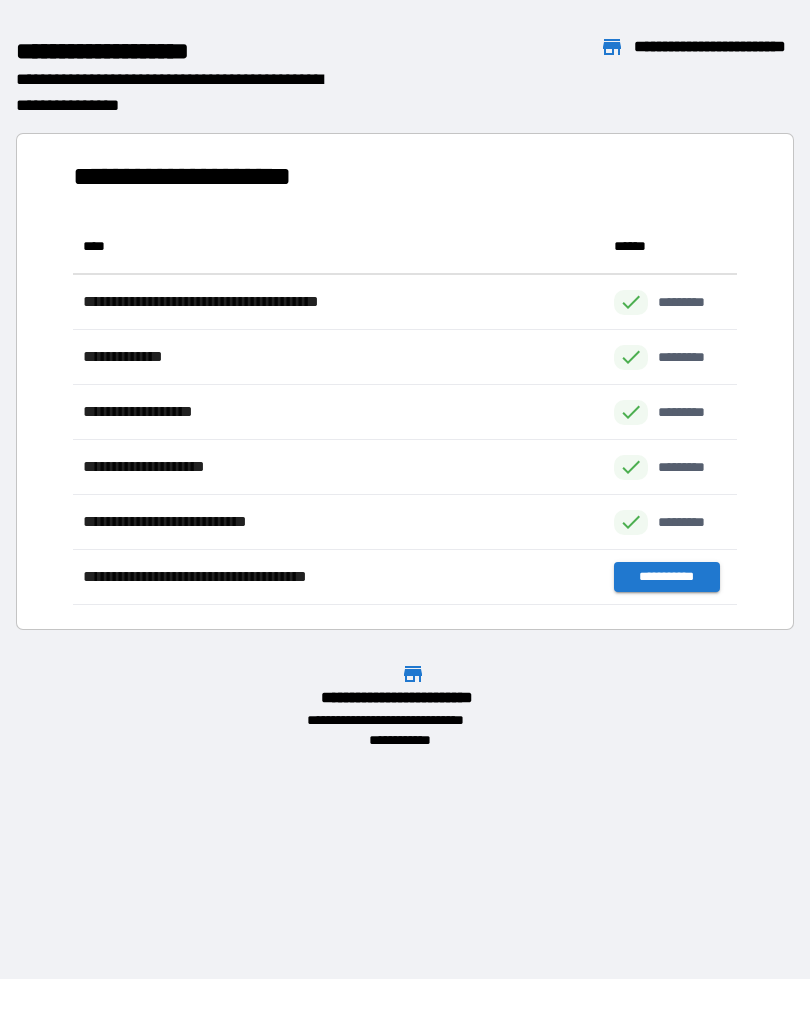 scroll, scrollTop: 386, scrollLeft: 664, axis: both 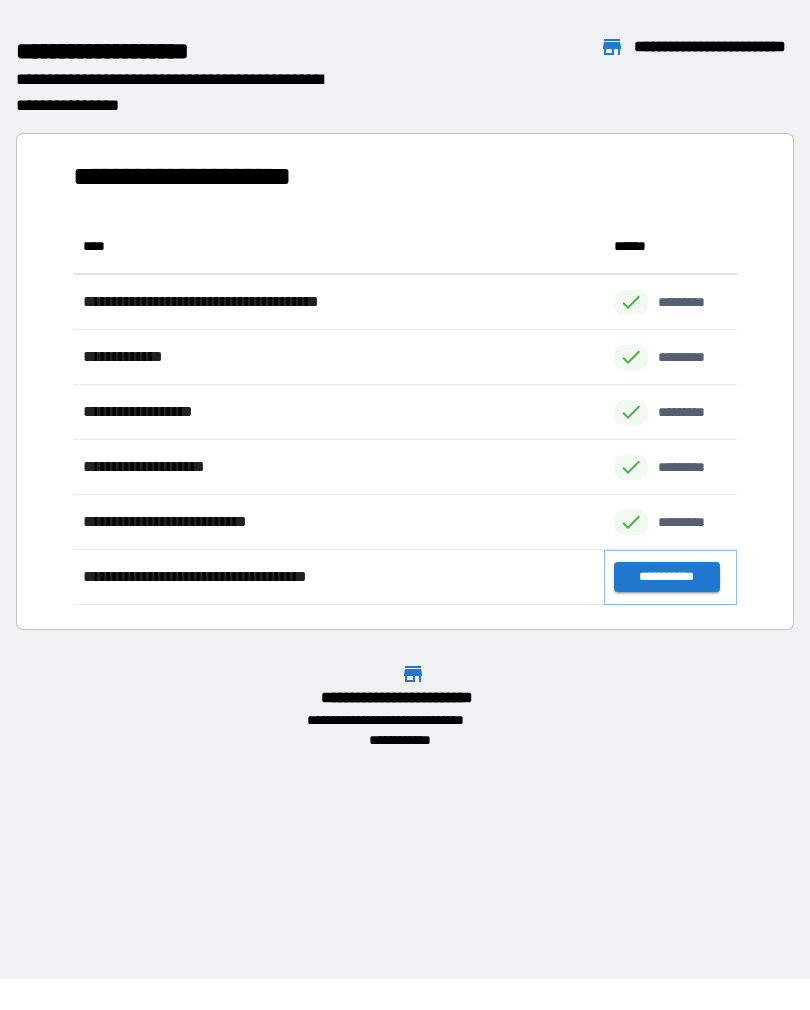 click on "**********" at bounding box center [666, 577] 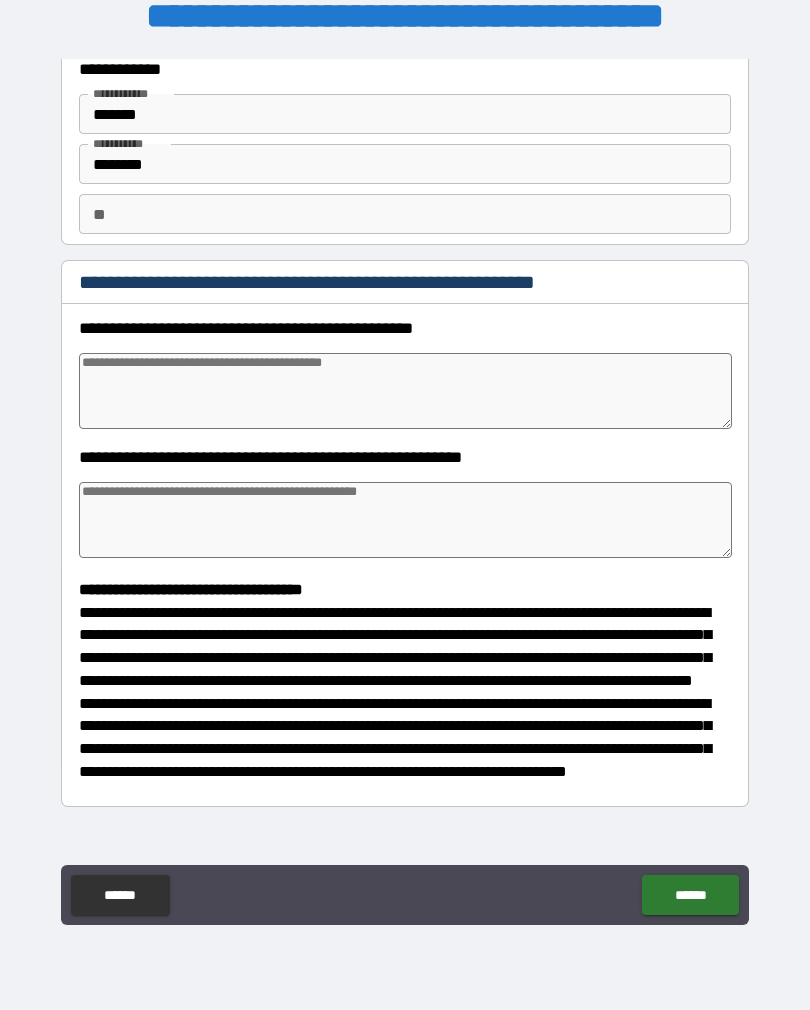 scroll, scrollTop: 56, scrollLeft: 0, axis: vertical 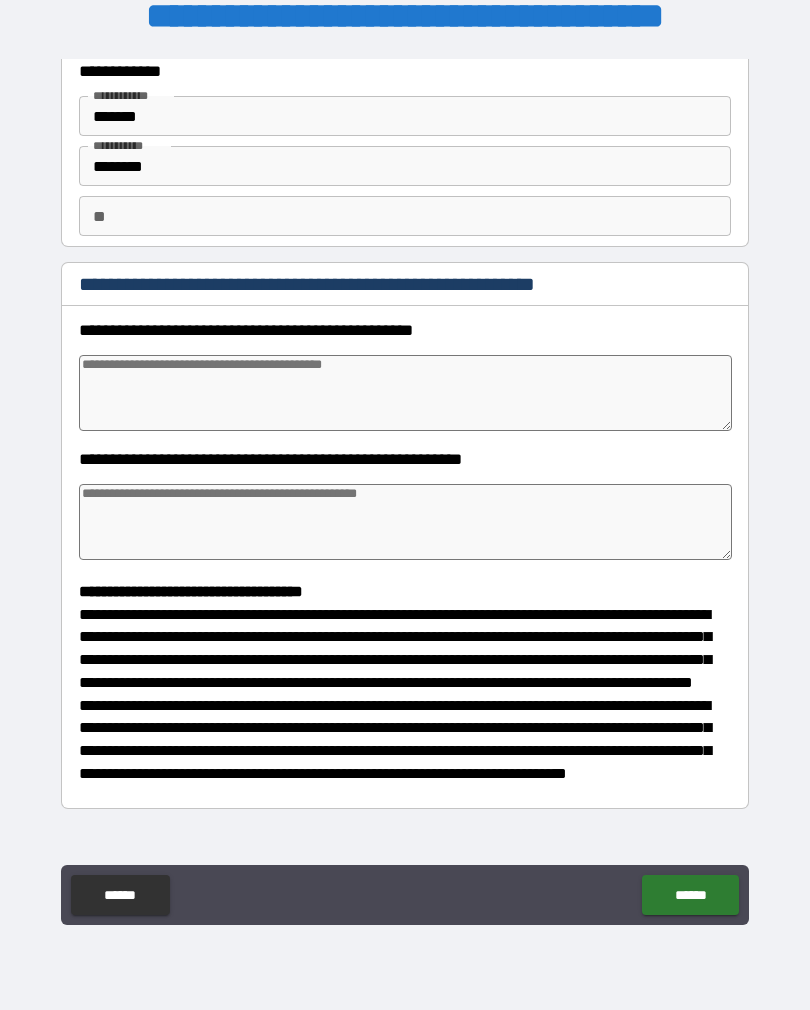 click at bounding box center (405, 393) 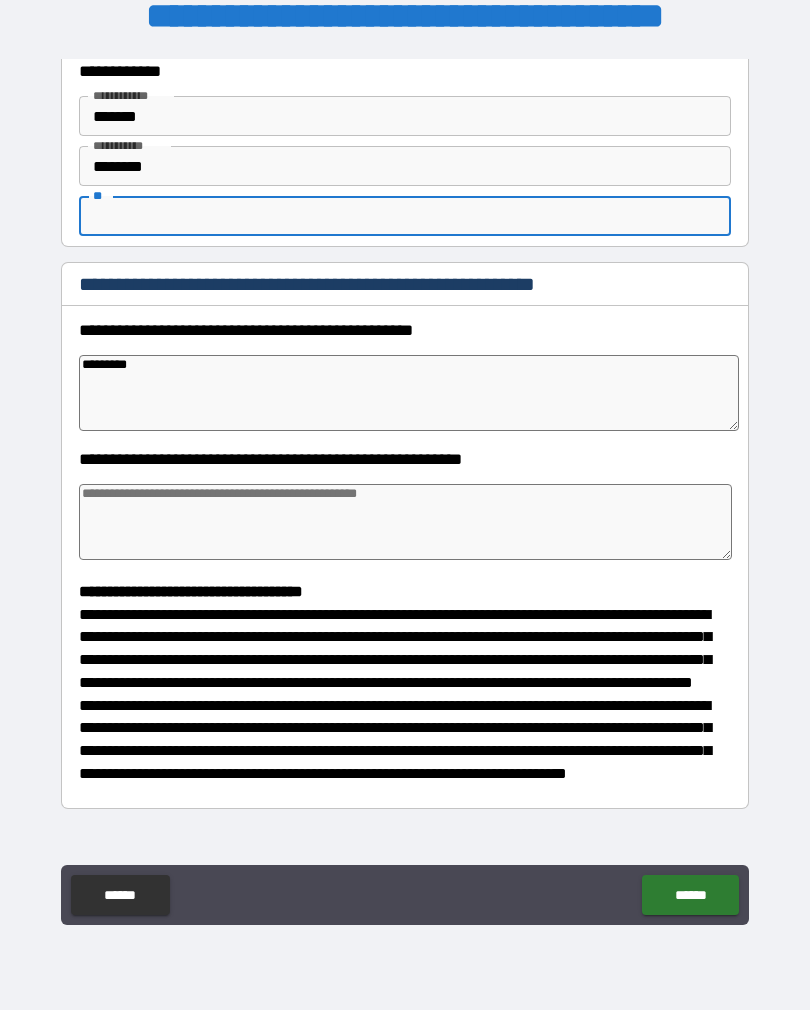 click on "*********" at bounding box center (409, 393) 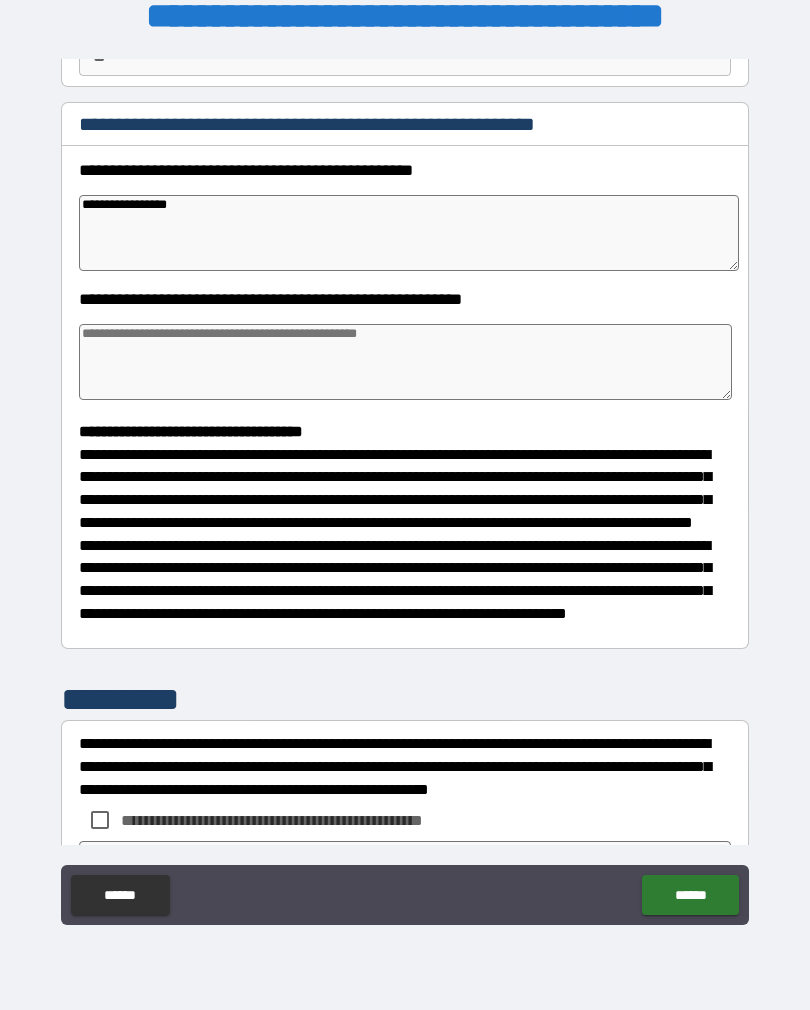 scroll, scrollTop: 214, scrollLeft: 0, axis: vertical 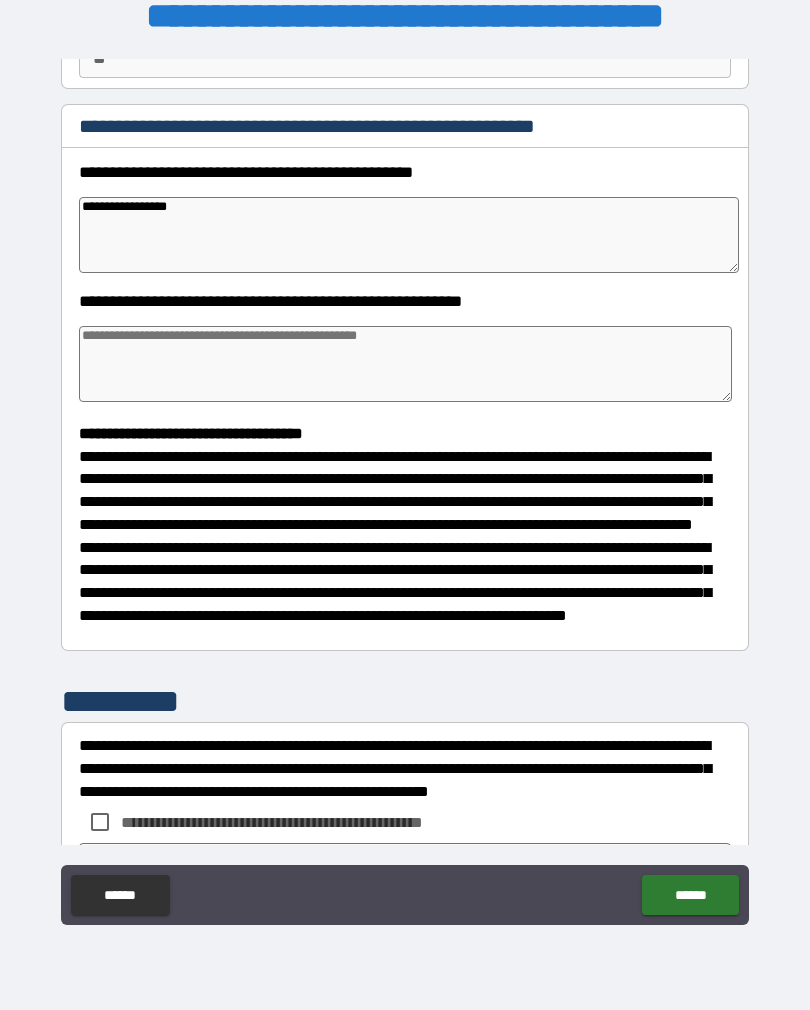 click at bounding box center (405, 364) 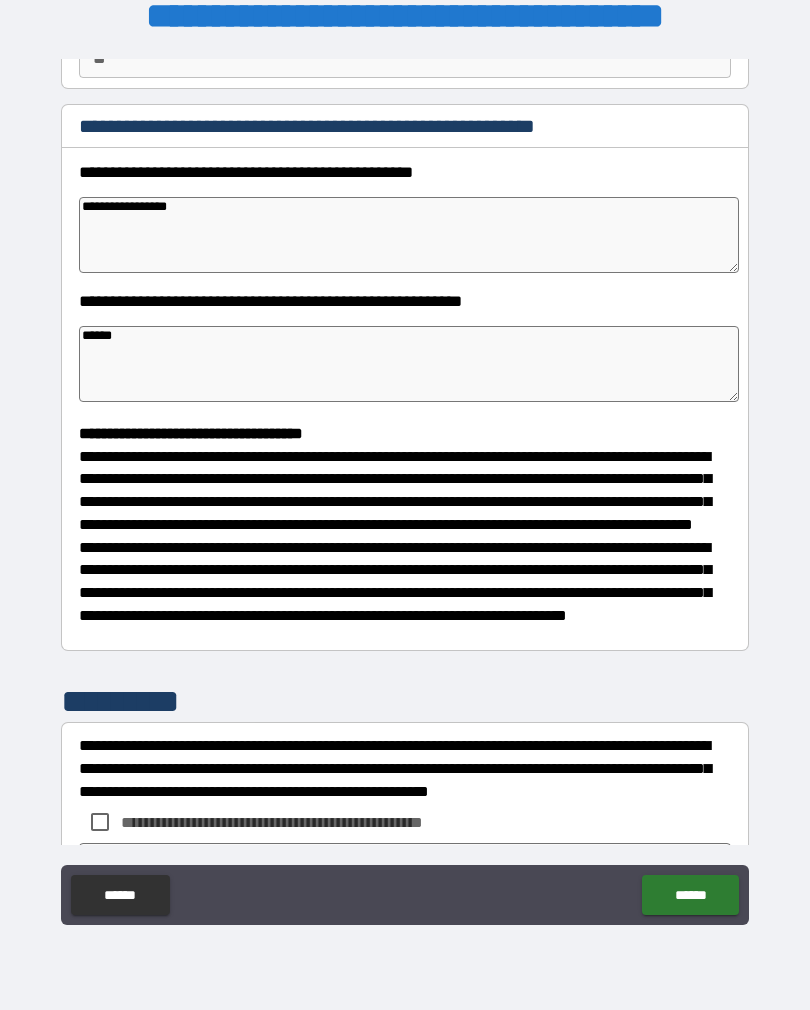 click on "**********" at bounding box center [395, 581] 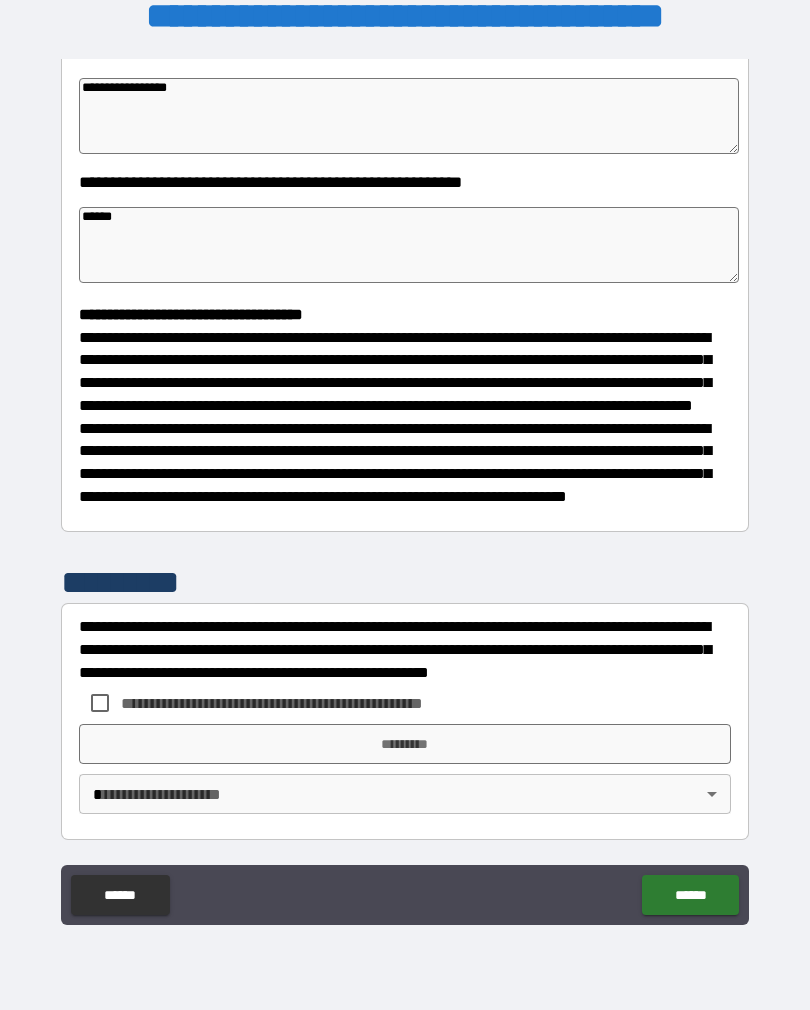 scroll, scrollTop: 370, scrollLeft: 0, axis: vertical 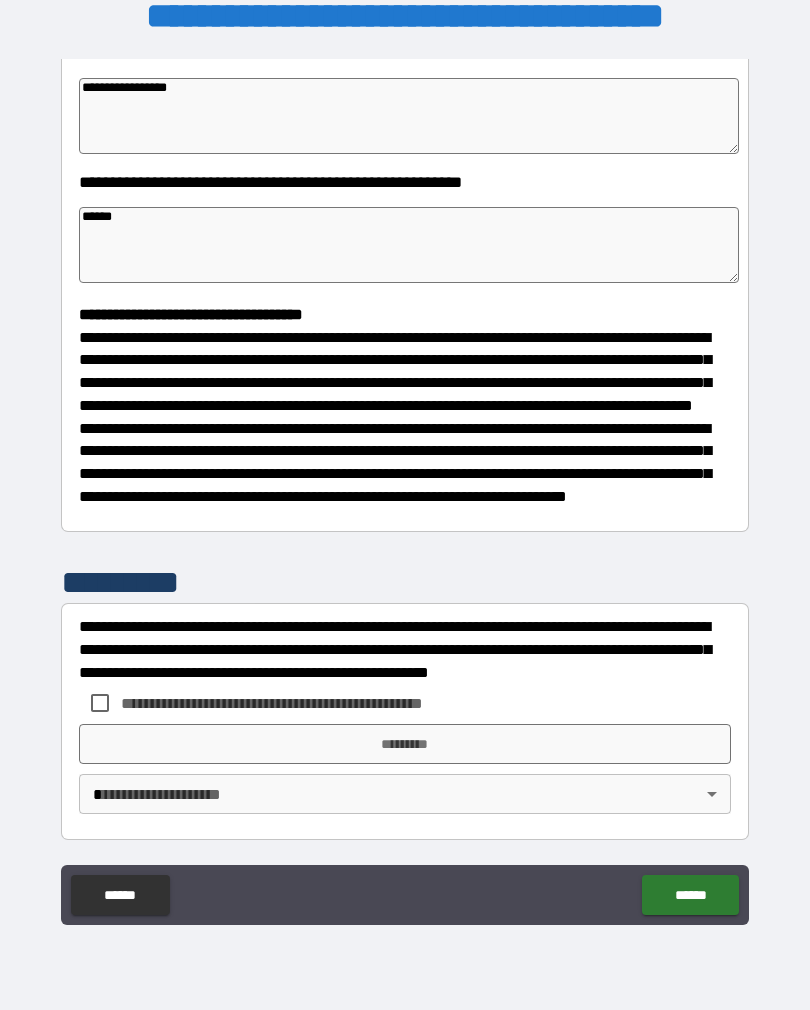 click on "**********" at bounding box center [284, 703] 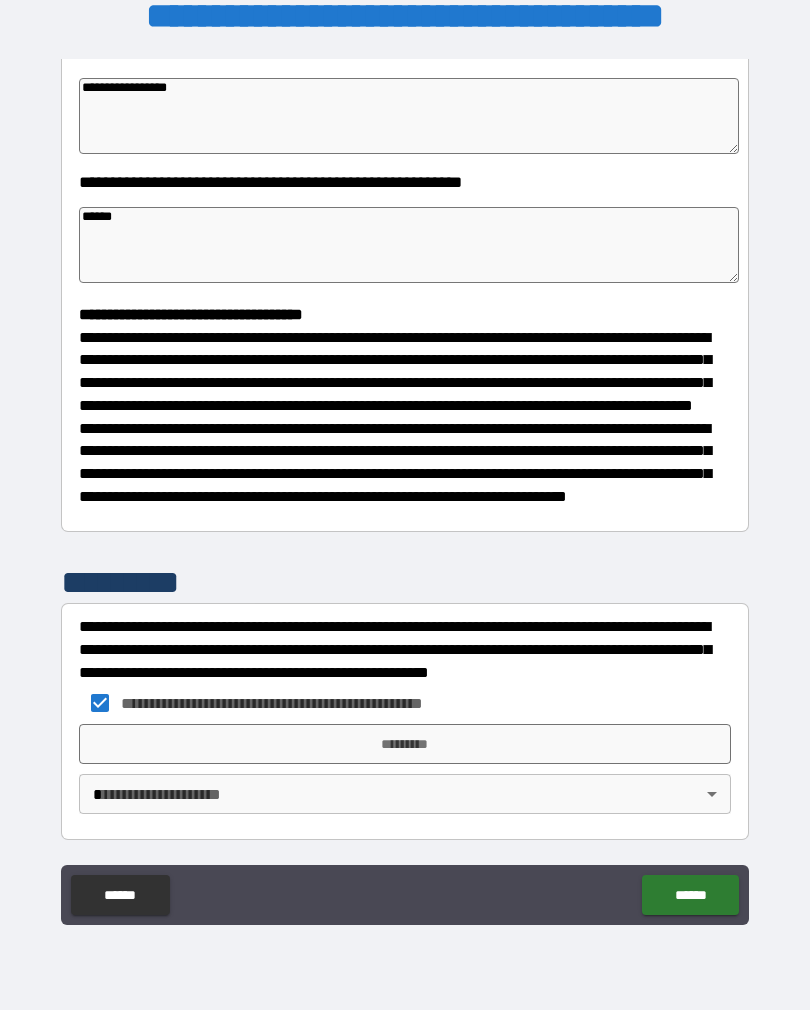 click on "*********" at bounding box center [405, 744] 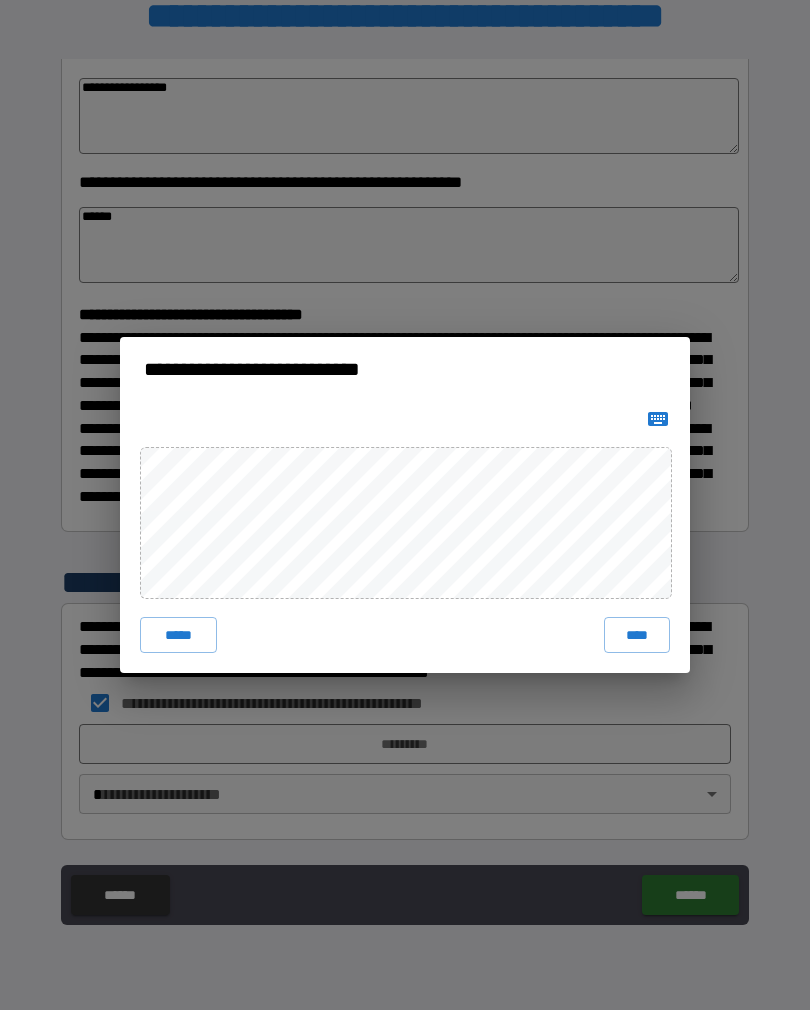 click on "*****" at bounding box center (178, 635) 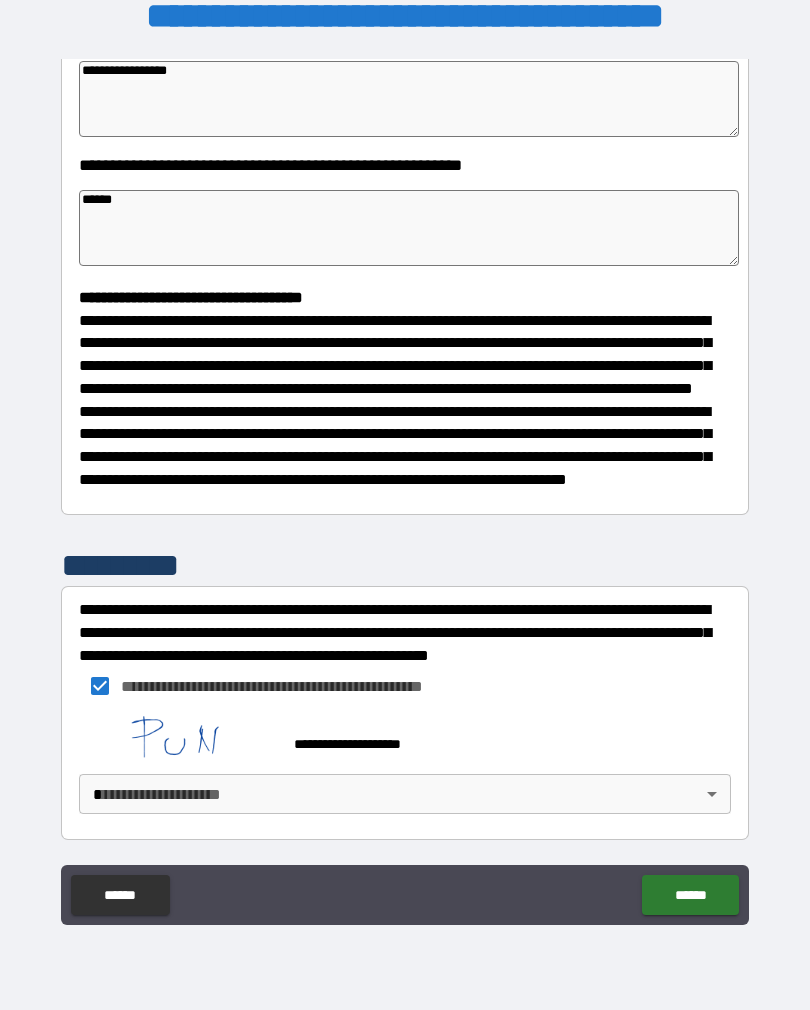 scroll, scrollTop: 387, scrollLeft: 0, axis: vertical 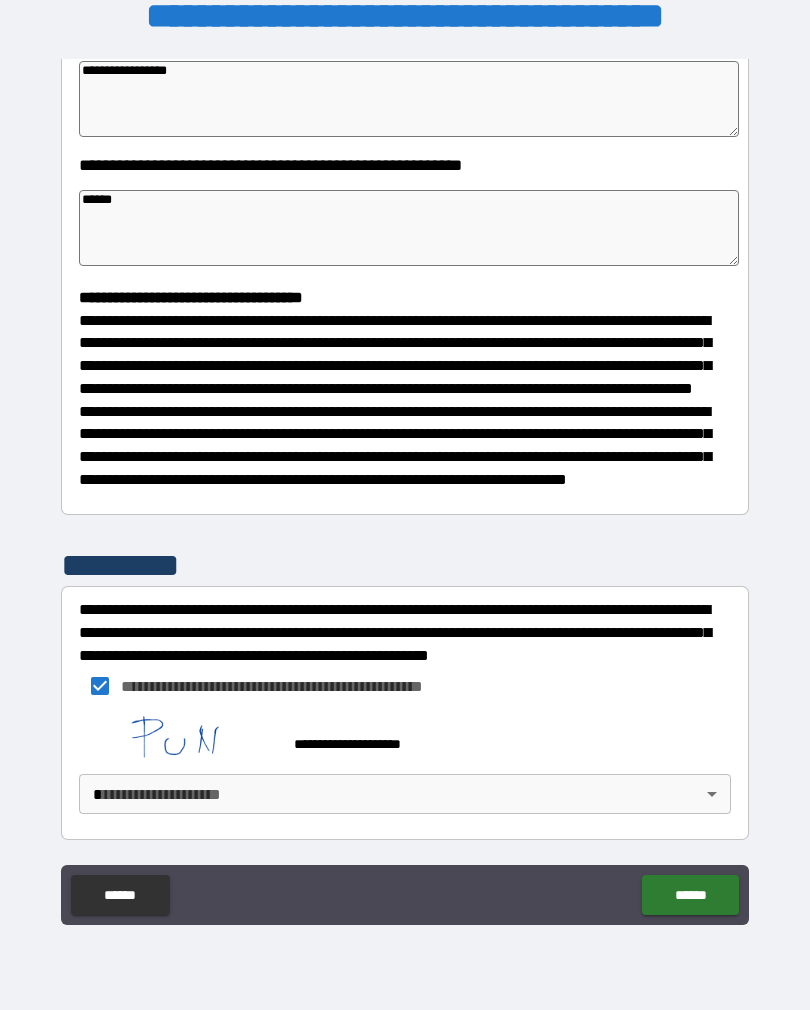 click on "**********" at bounding box center [405, 489] 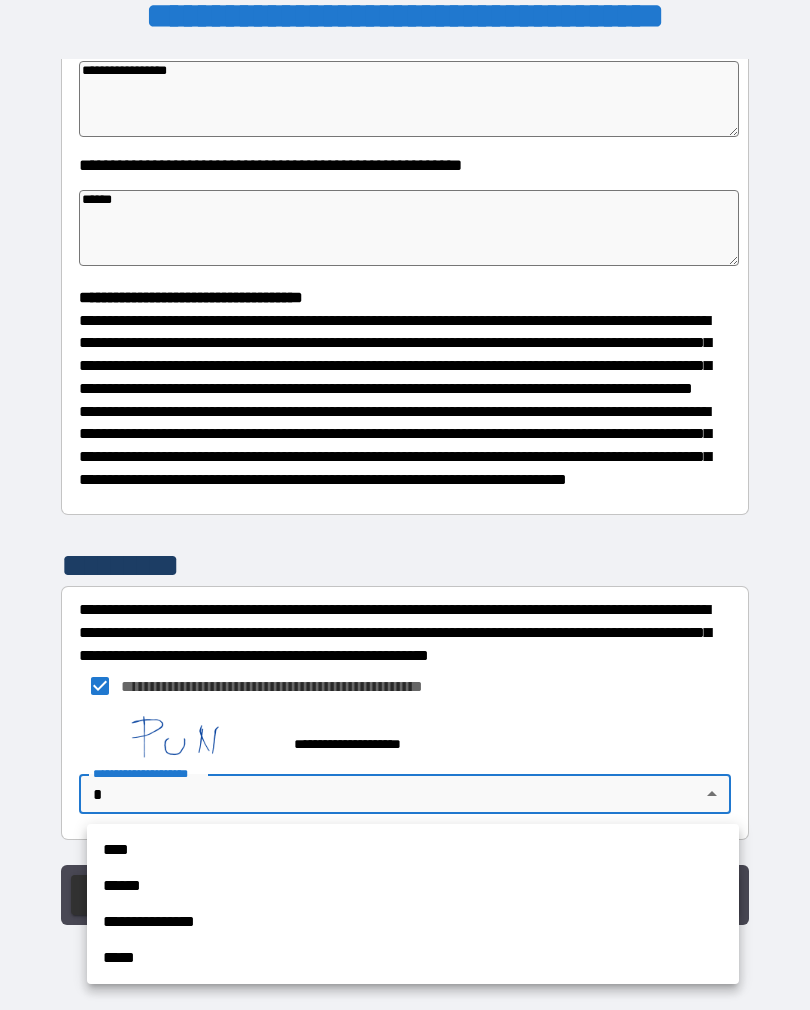 click on "****" at bounding box center [413, 850] 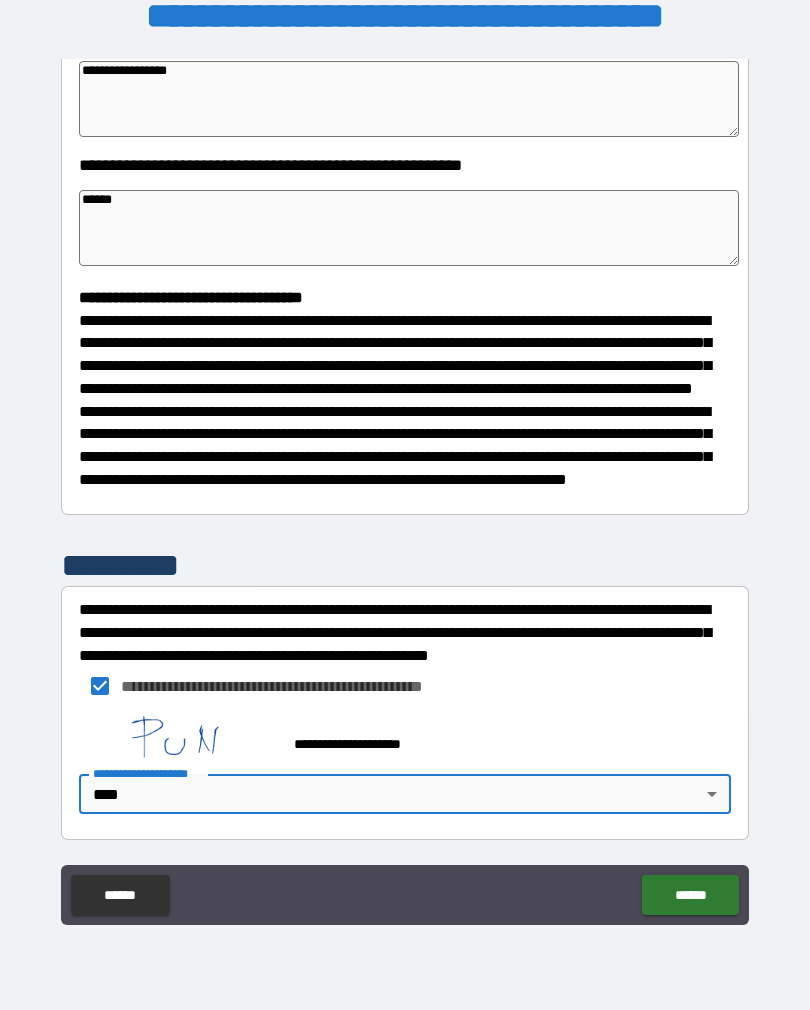 click on "******" at bounding box center [690, 895] 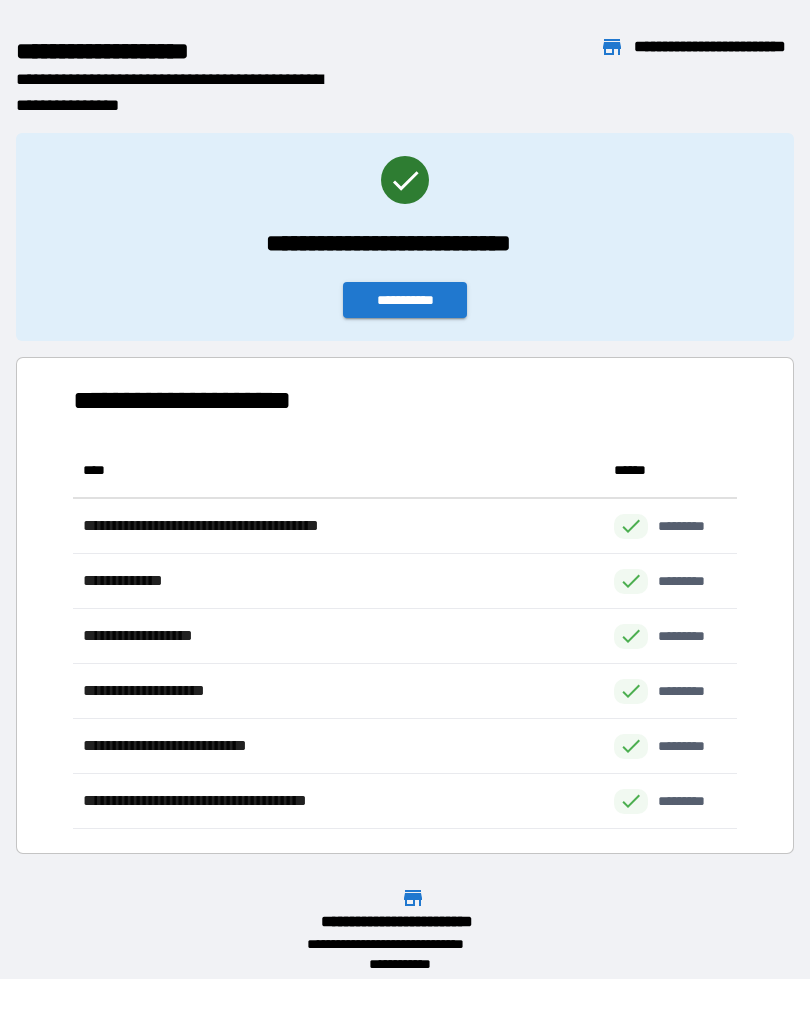 scroll, scrollTop: 1, scrollLeft: 1, axis: both 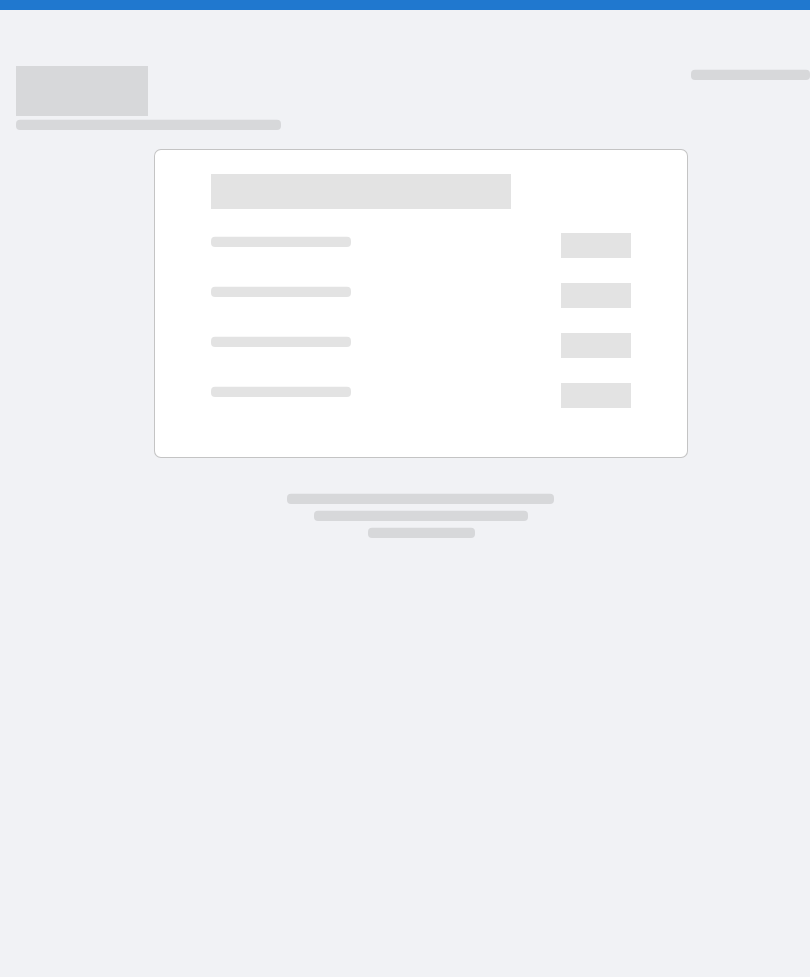 click at bounding box center [413, 275] 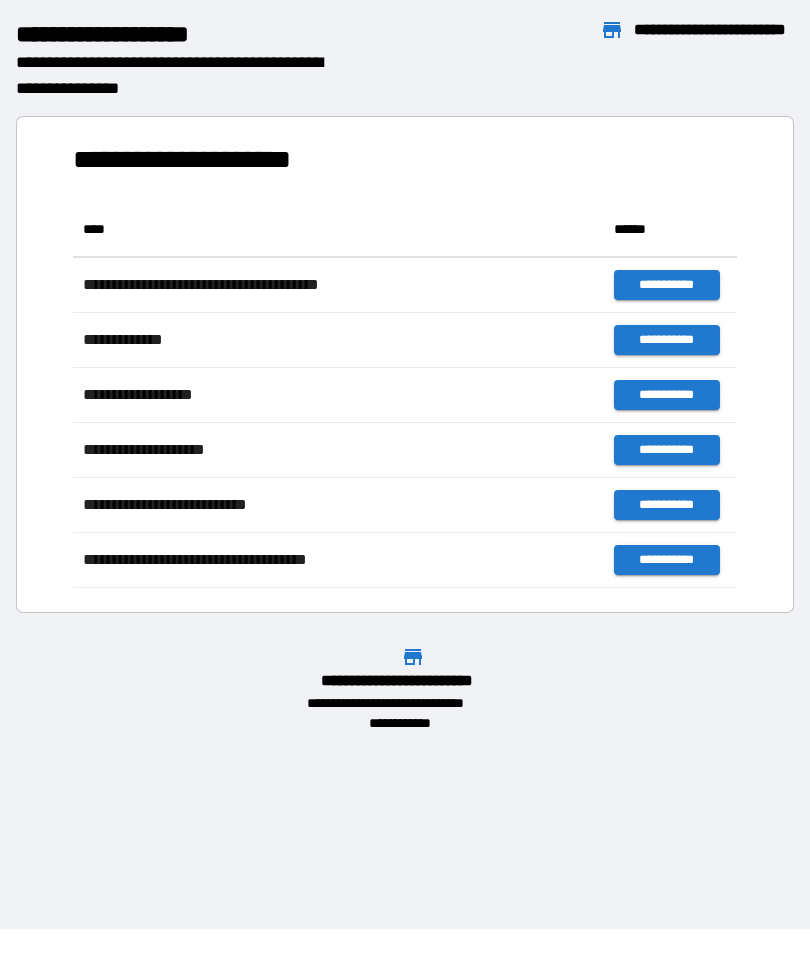 scroll, scrollTop: 386, scrollLeft: 664, axis: both 